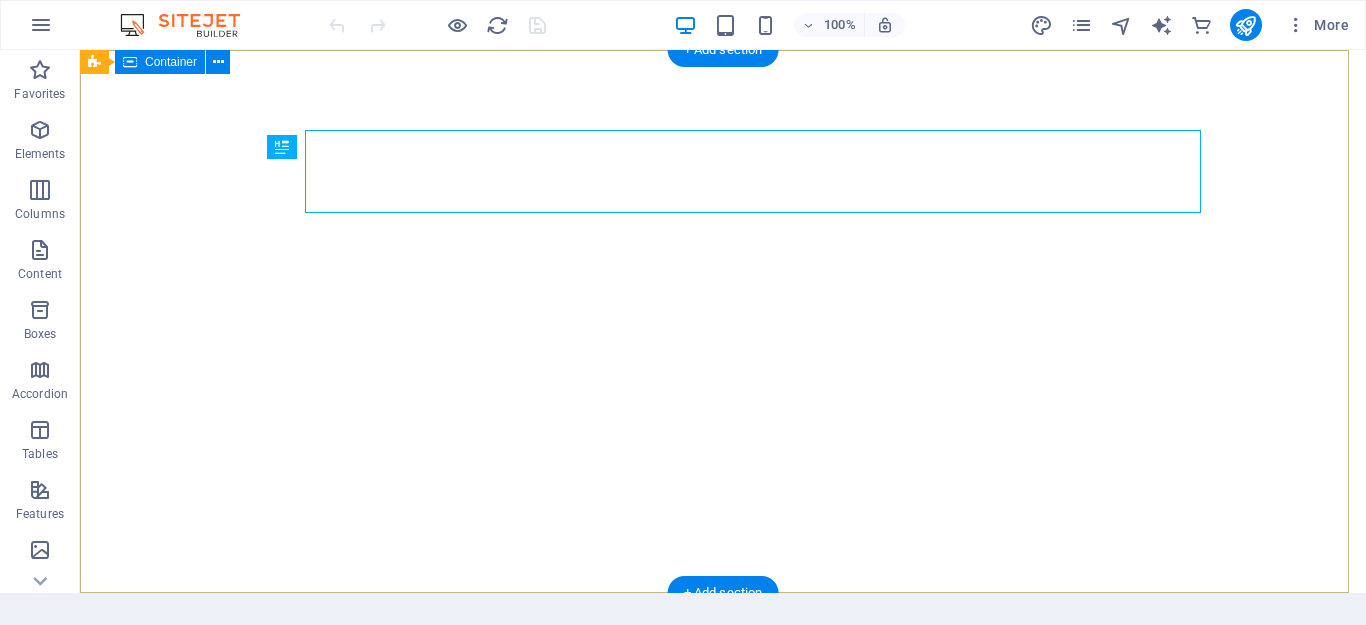 scroll, scrollTop: 0, scrollLeft: 0, axis: both 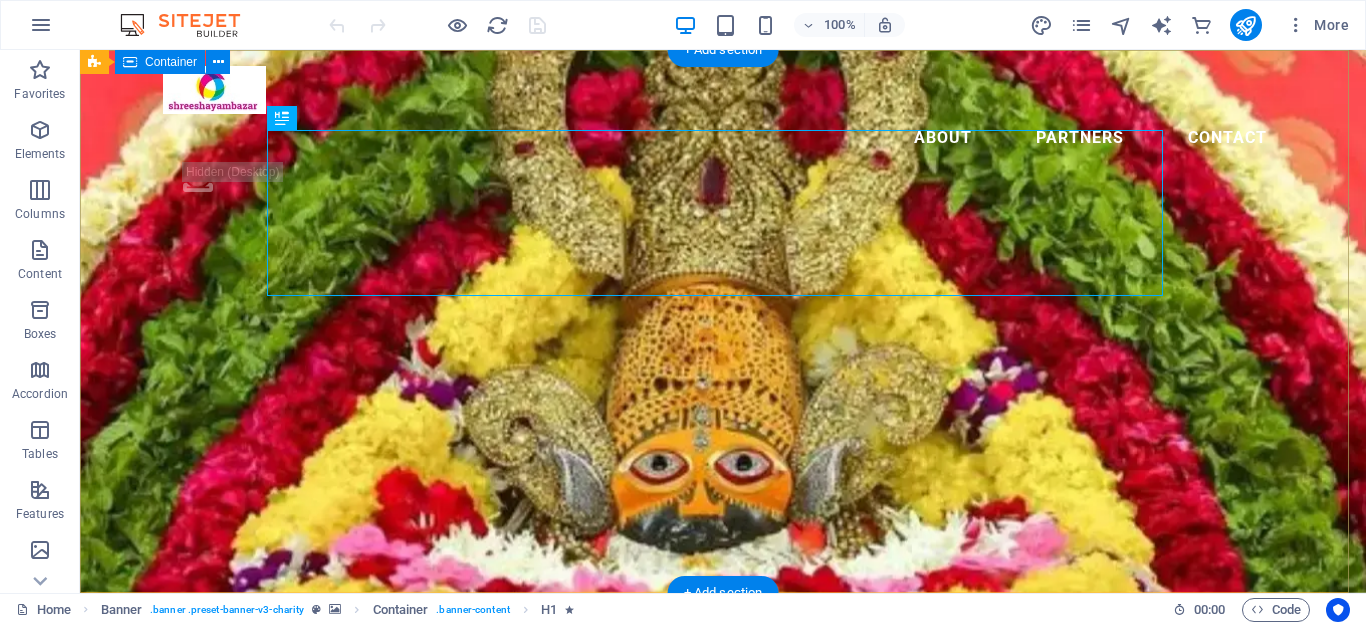 click on "Welcome to Shreeshyam Bazar मेरी ये जिंदगी, सरकार की अमानत है, बदल जो जाऊ, प्रभु से तो मुझपे लालत़ है, हमेशा आपकी, चौखट से मुसकुरा के गया, हमे तो जो भी दिया, श्याम बाबा ने दिया | ." at bounding box center (723, 835) 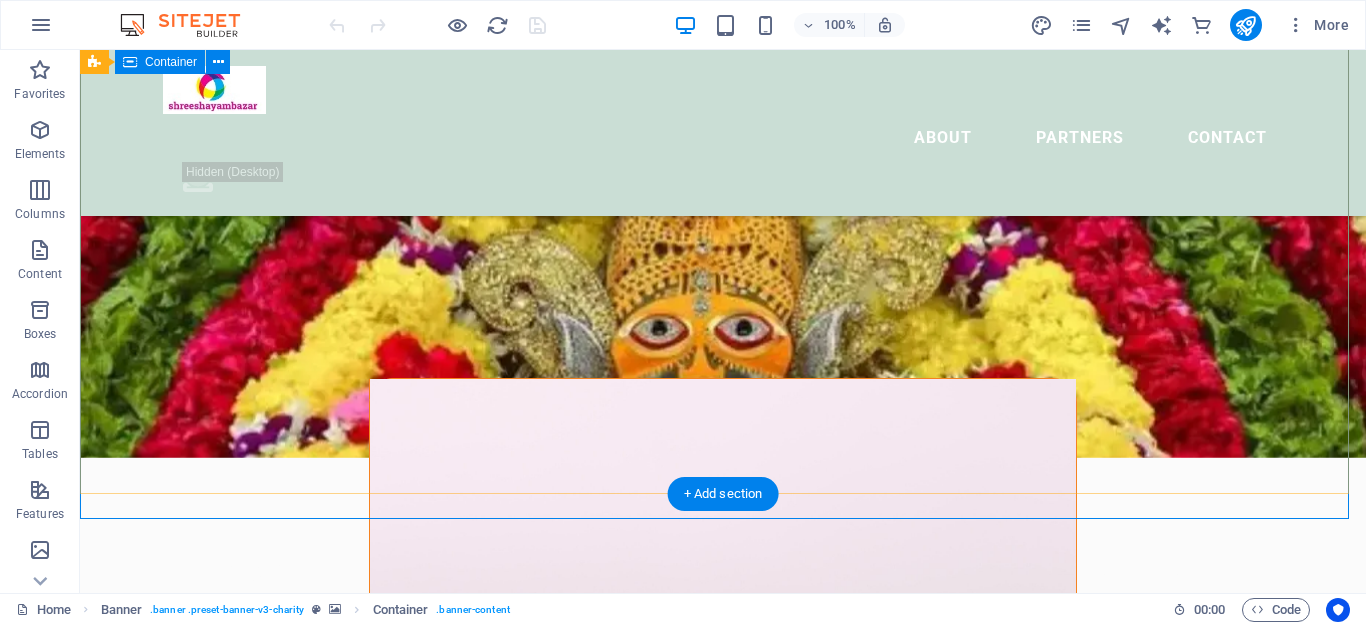 scroll, scrollTop: 0, scrollLeft: 0, axis: both 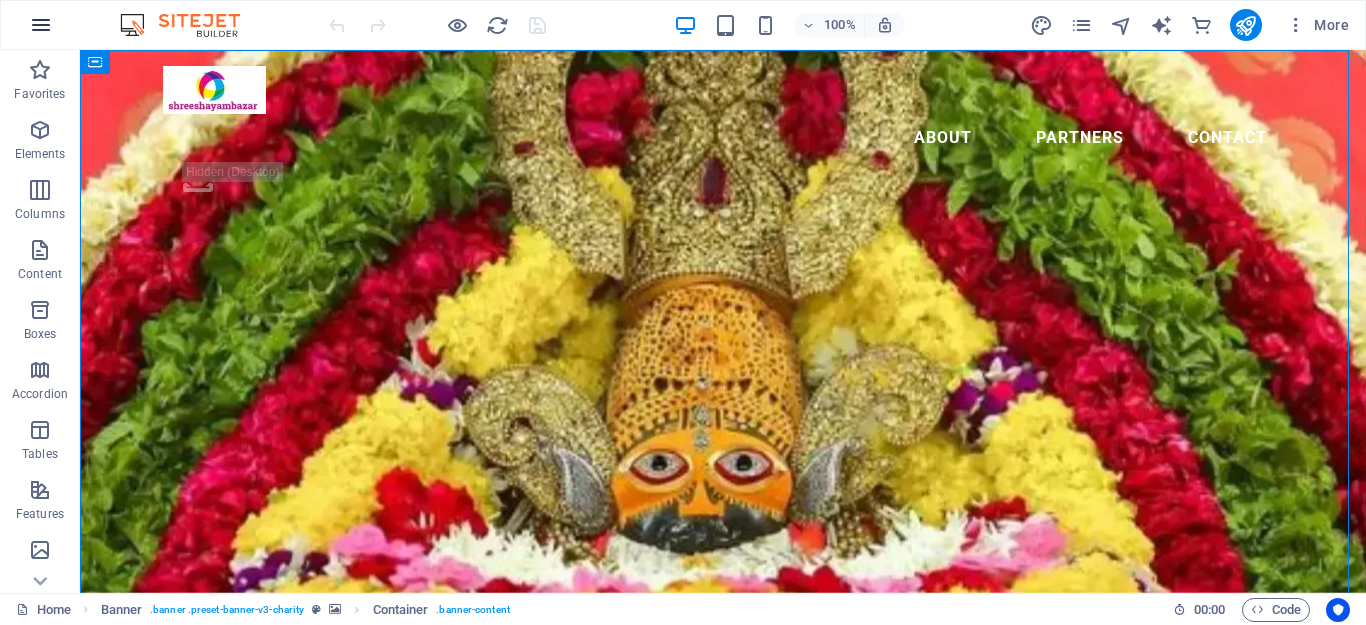 click at bounding box center (41, 25) 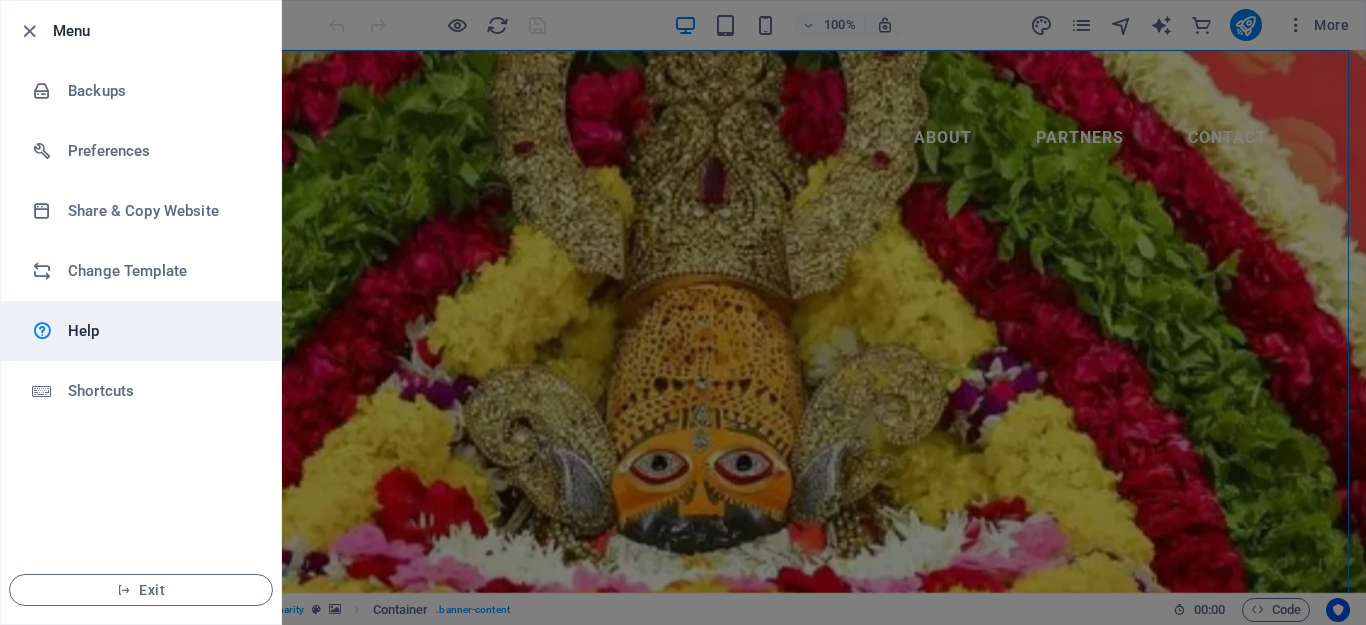 click on "Help" at bounding box center (160, 331) 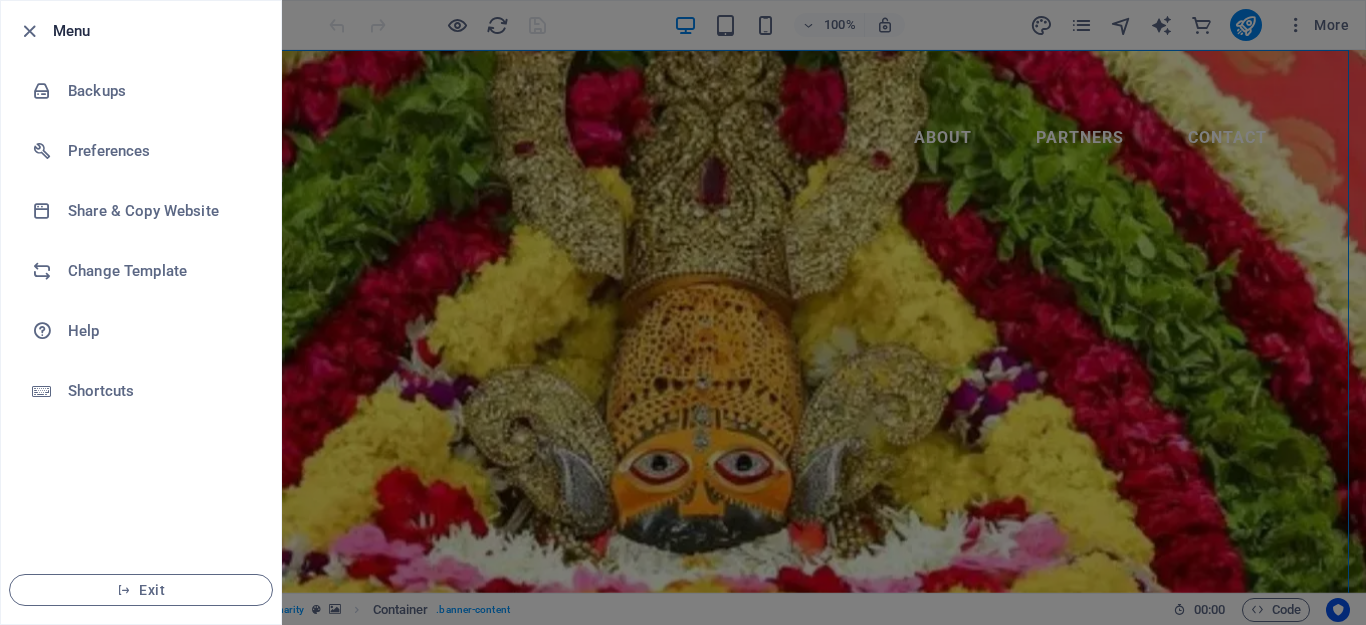 click at bounding box center (683, 312) 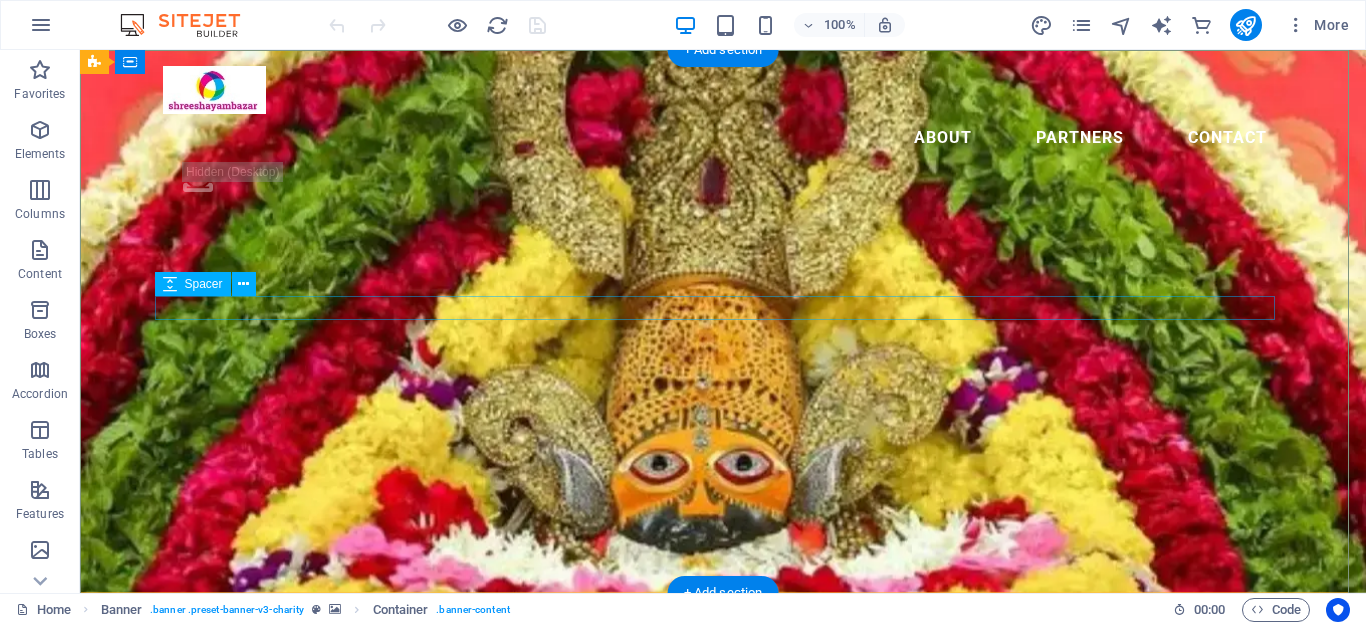 click at bounding box center (723, 768) 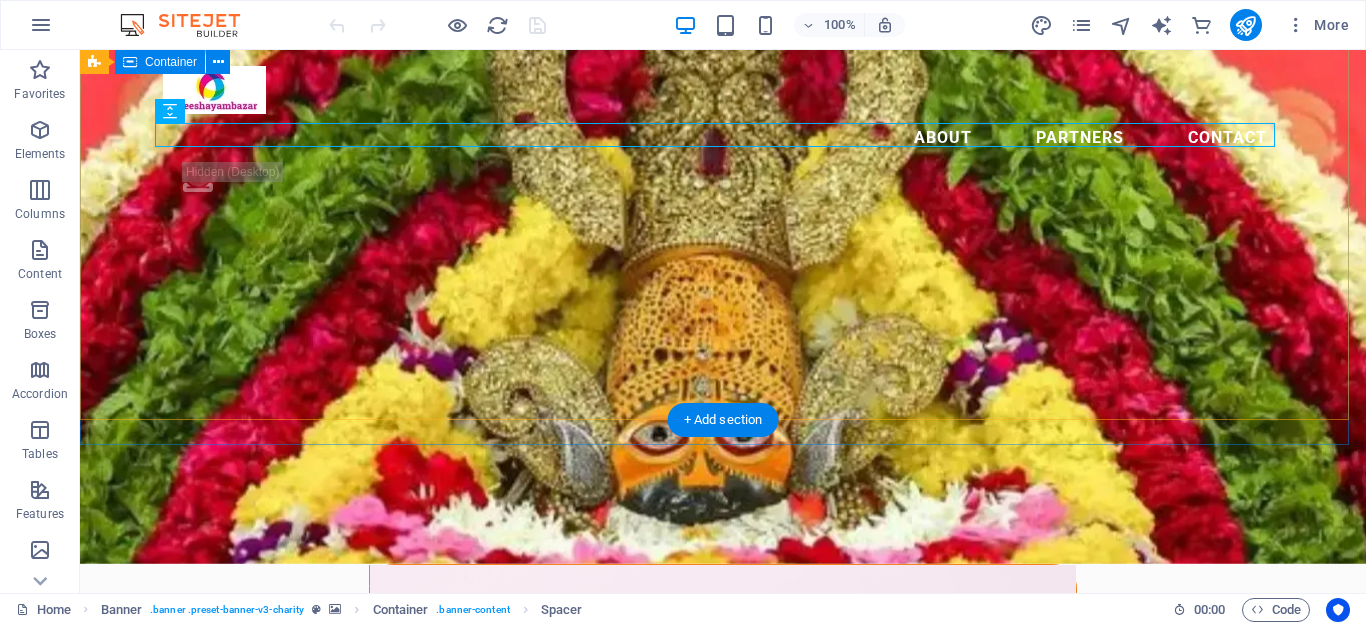 scroll, scrollTop: 175, scrollLeft: 0, axis: vertical 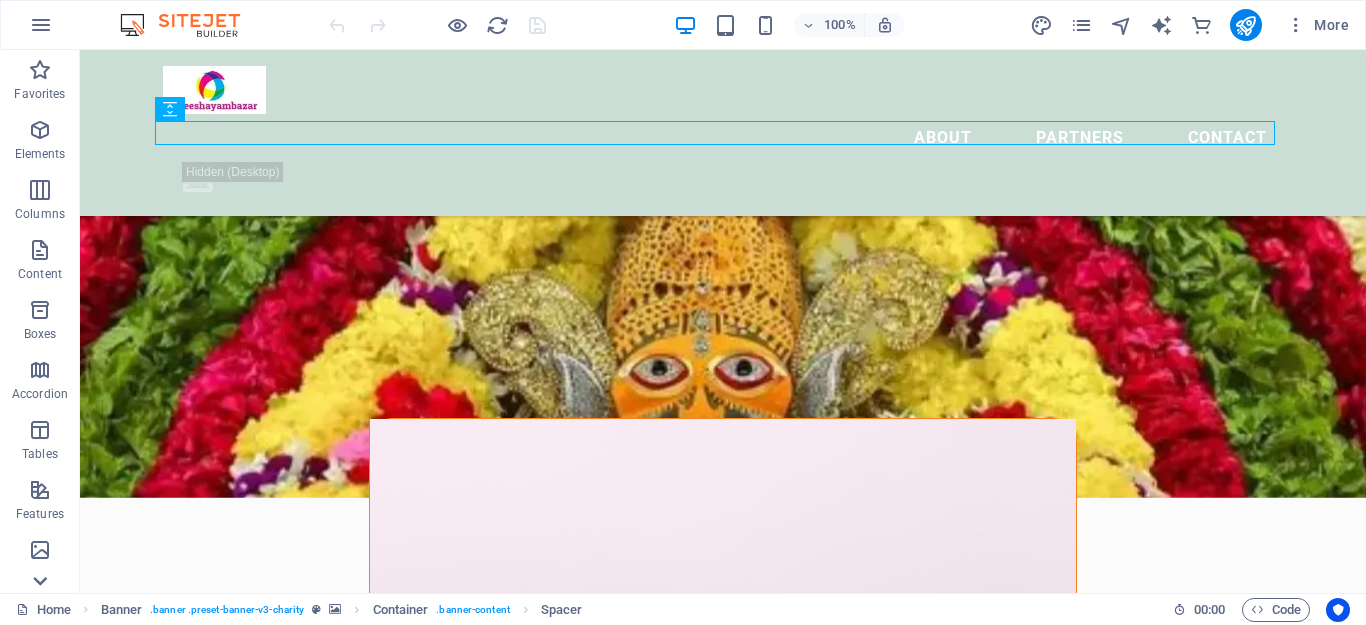 click 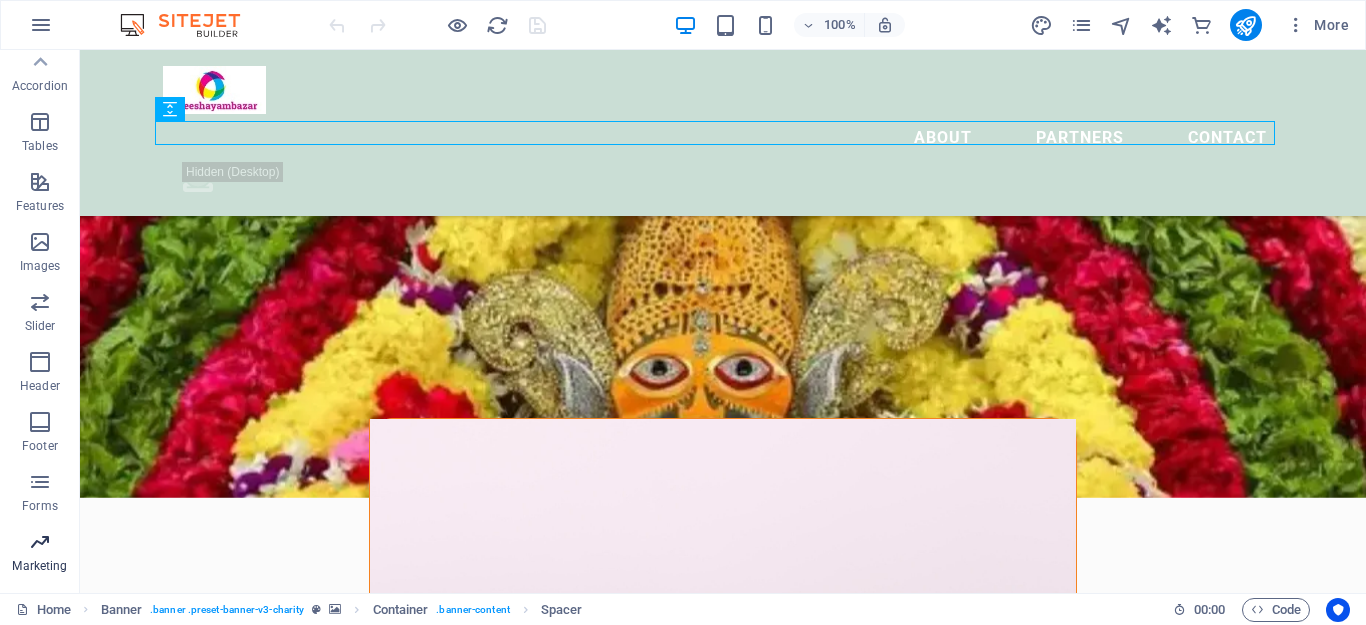 scroll, scrollTop: 279, scrollLeft: 0, axis: vertical 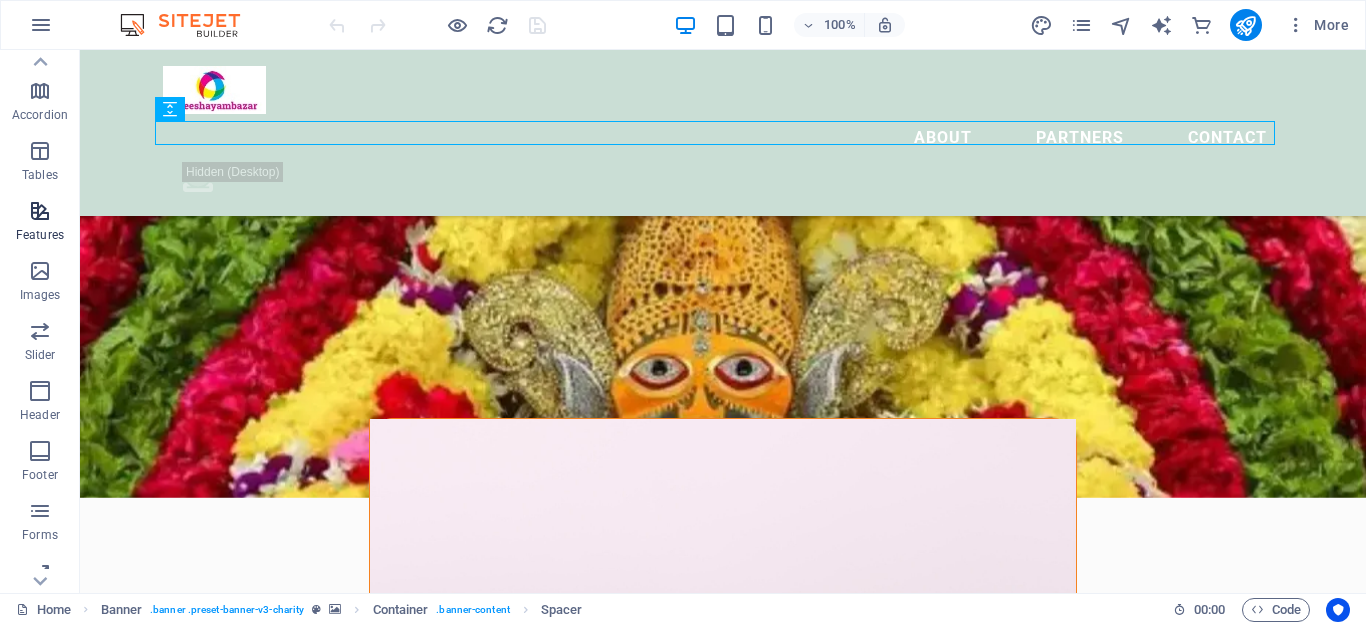 click on "Features" at bounding box center (40, 235) 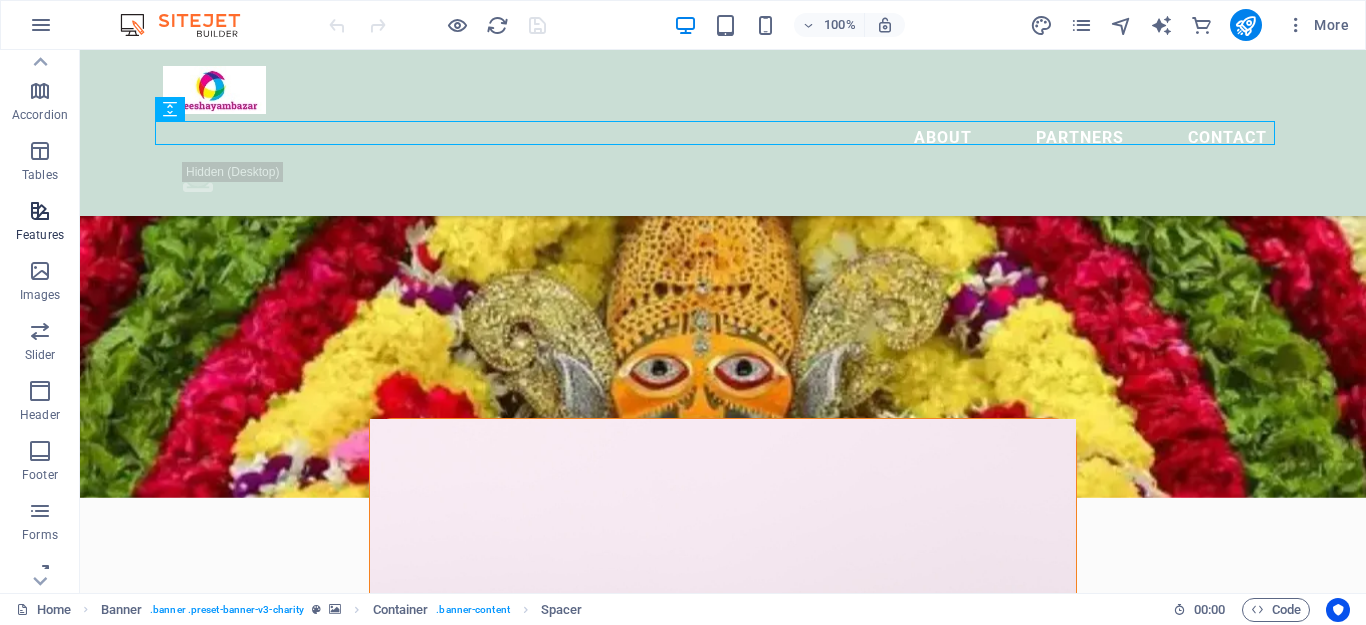 click at bounding box center (40, 211) 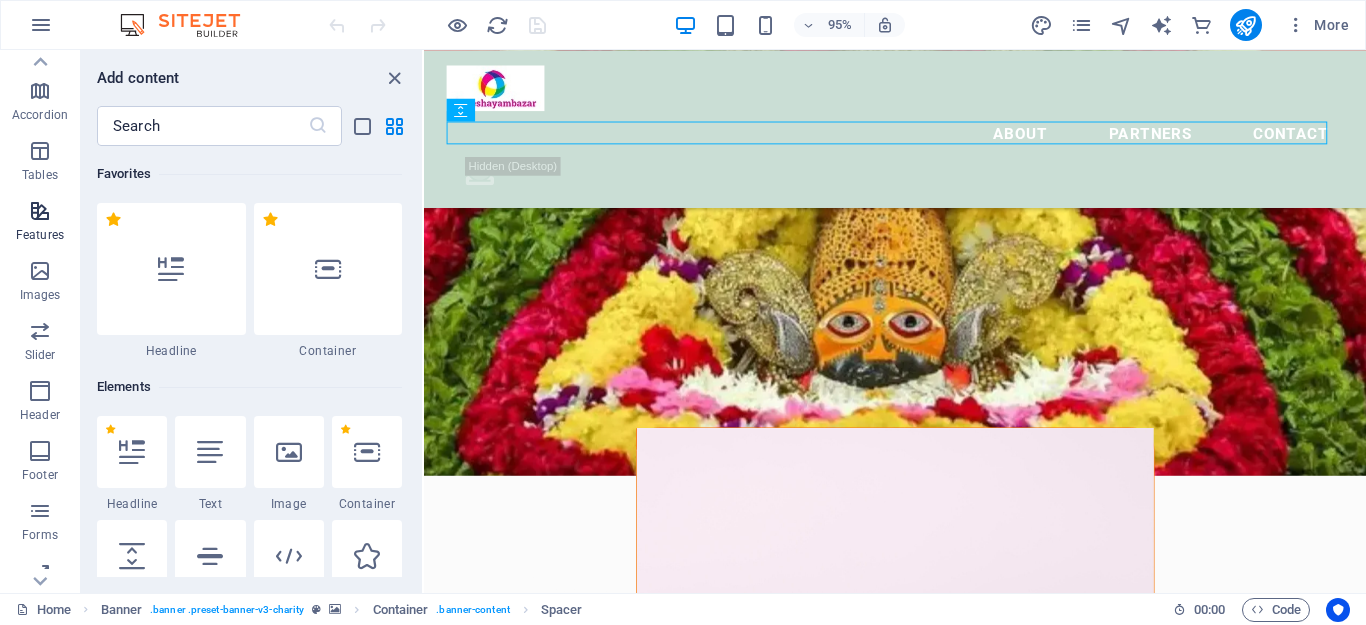 scroll, scrollTop: 7795, scrollLeft: 0, axis: vertical 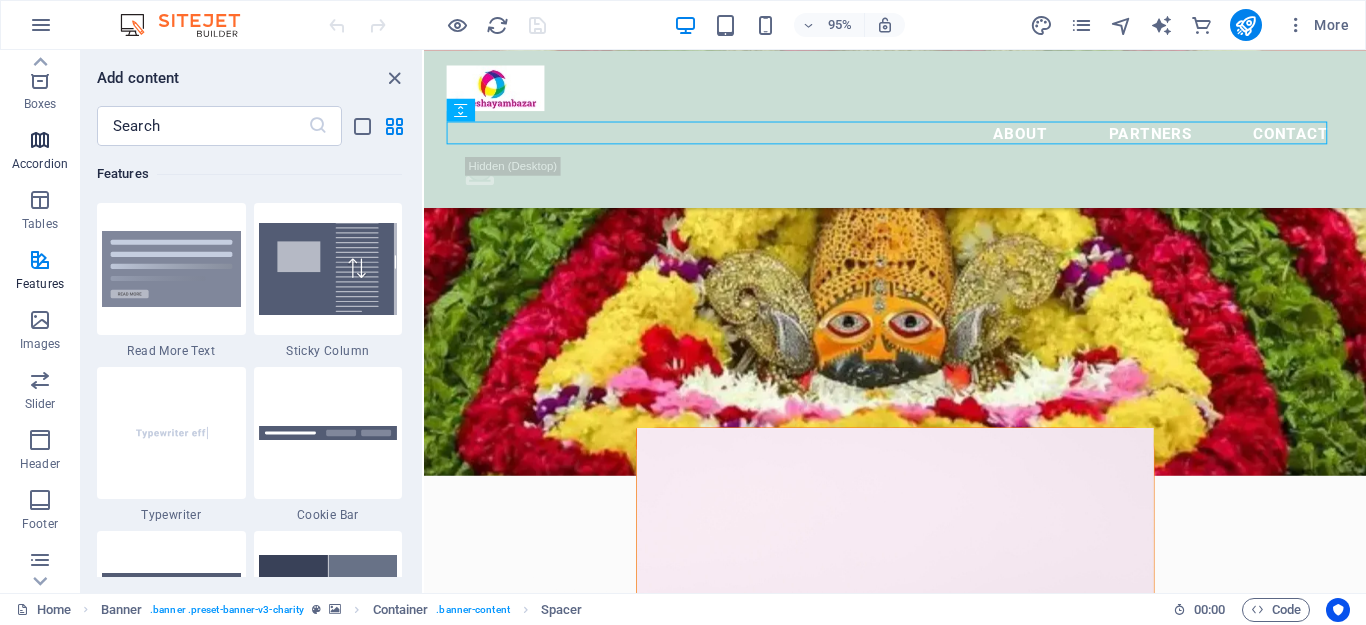 click at bounding box center (40, 140) 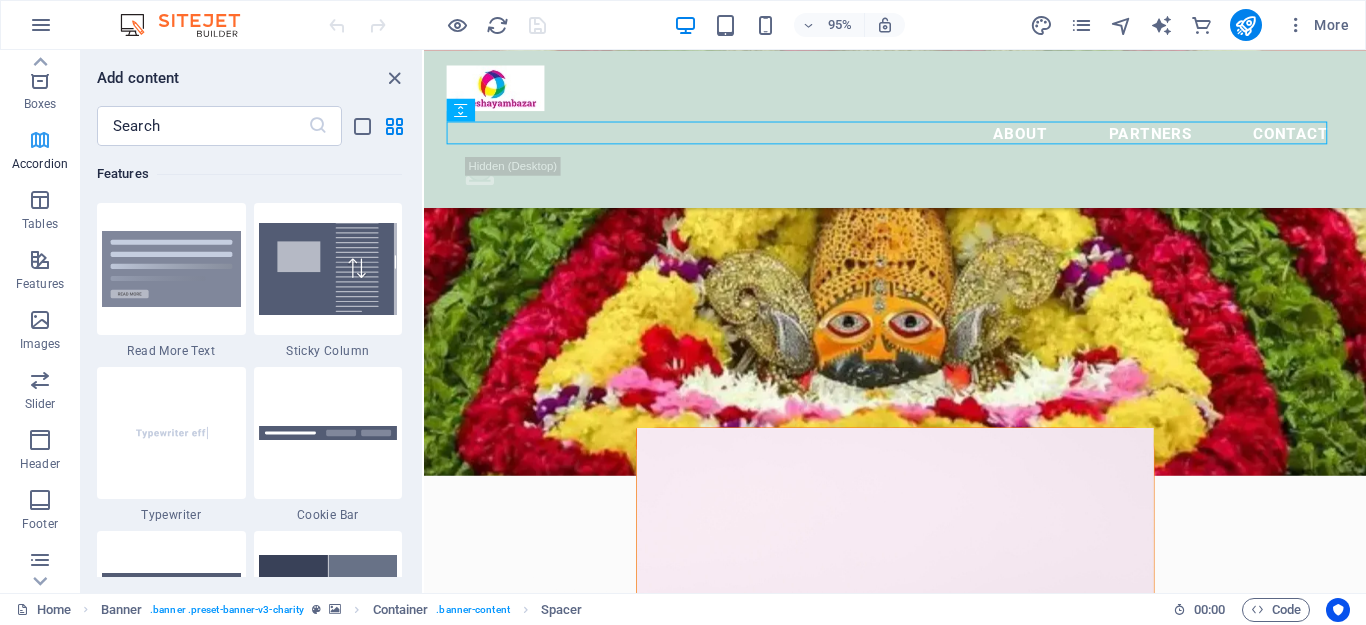 scroll, scrollTop: 6385, scrollLeft: 0, axis: vertical 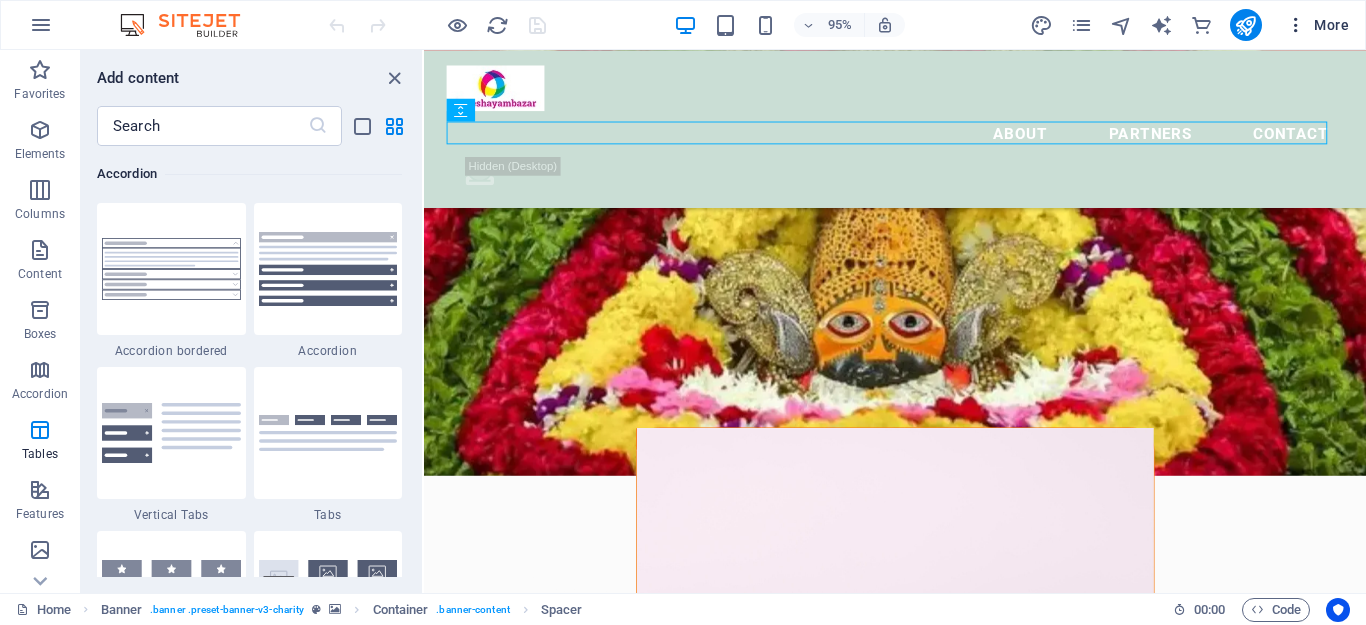 click on "More" at bounding box center [1317, 25] 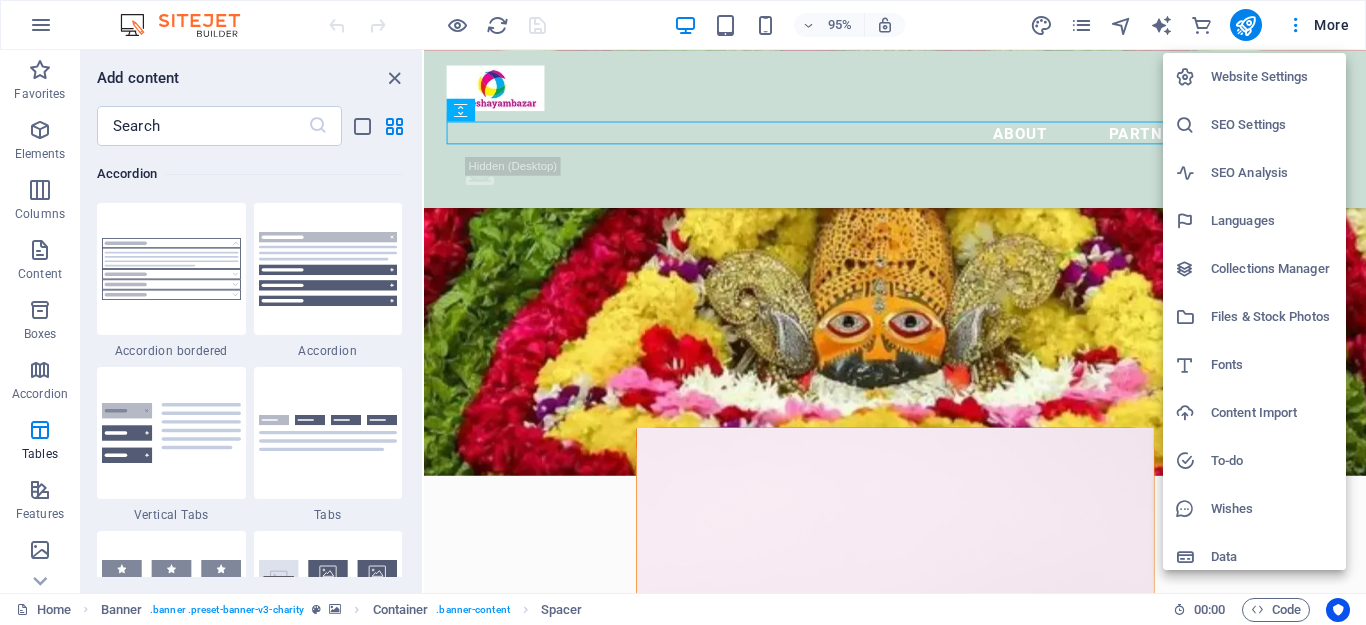 click on "Website Settings" at bounding box center (1272, 77) 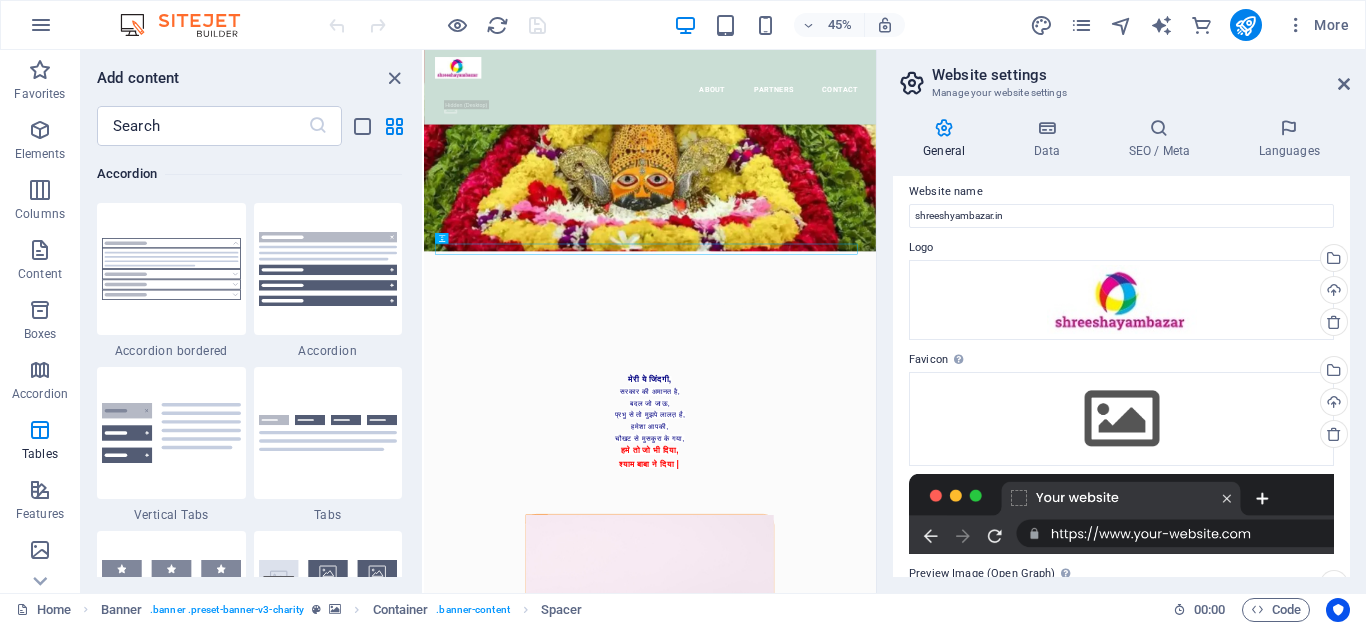 scroll, scrollTop: 0, scrollLeft: 0, axis: both 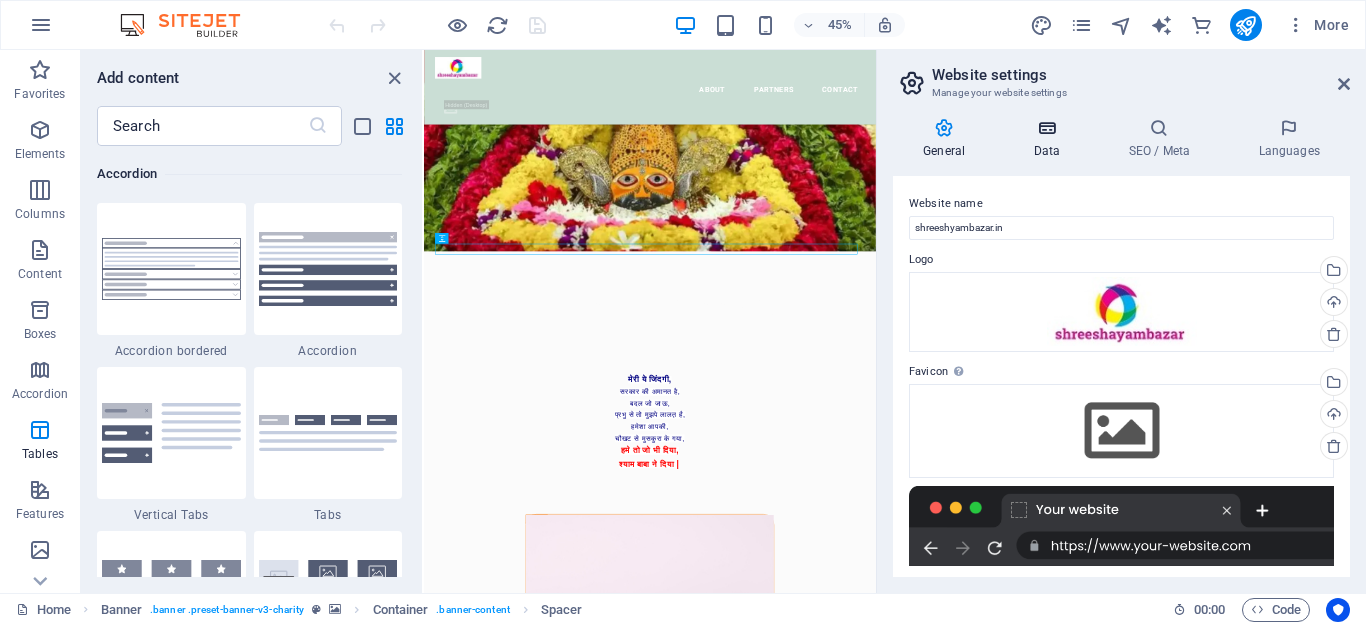 click at bounding box center [1046, 128] 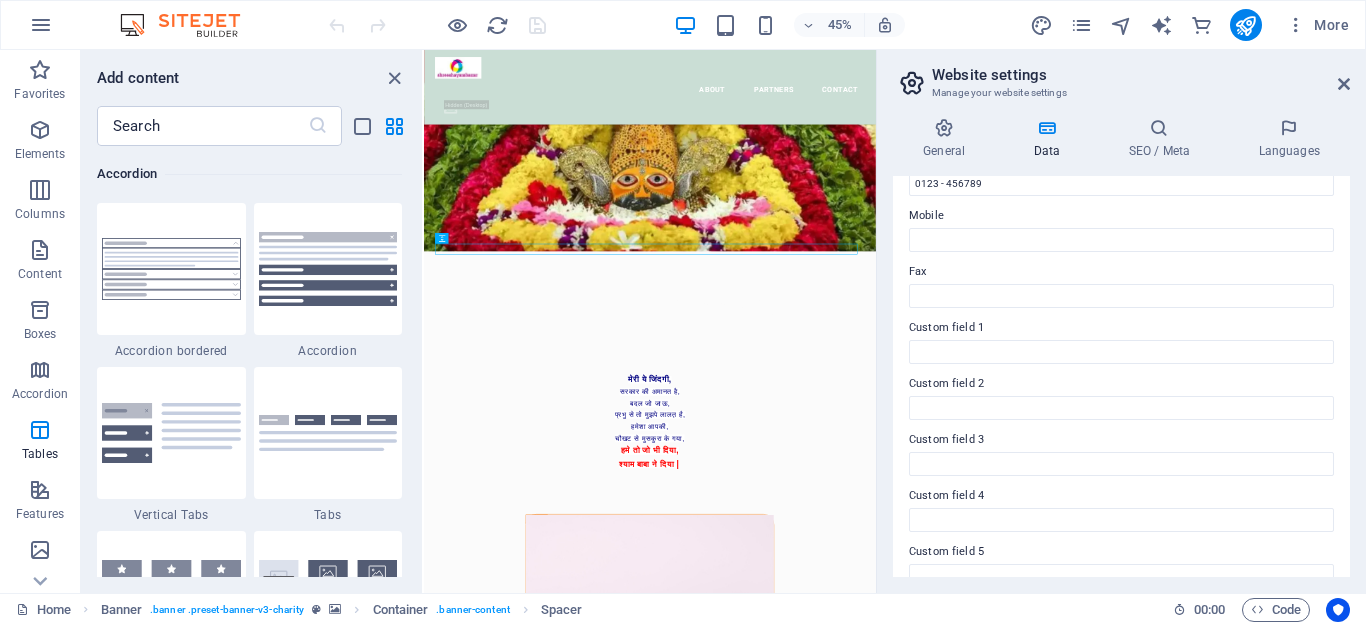 scroll, scrollTop: 560, scrollLeft: 0, axis: vertical 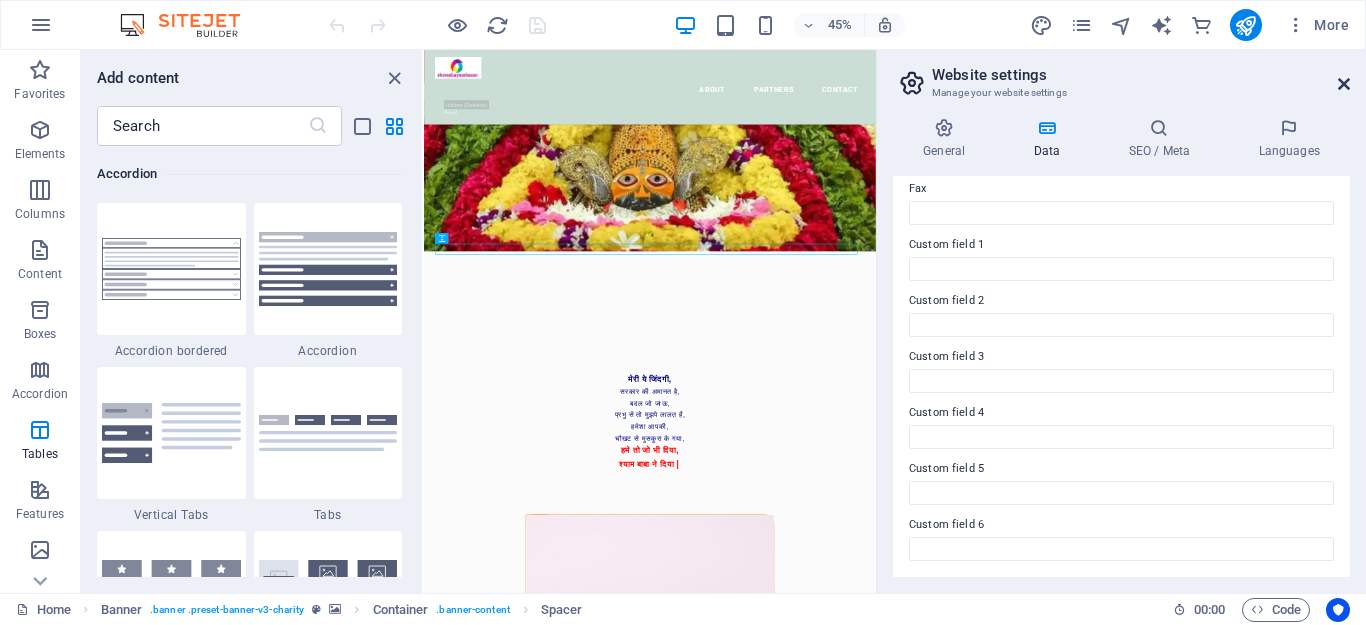 click at bounding box center [1344, 84] 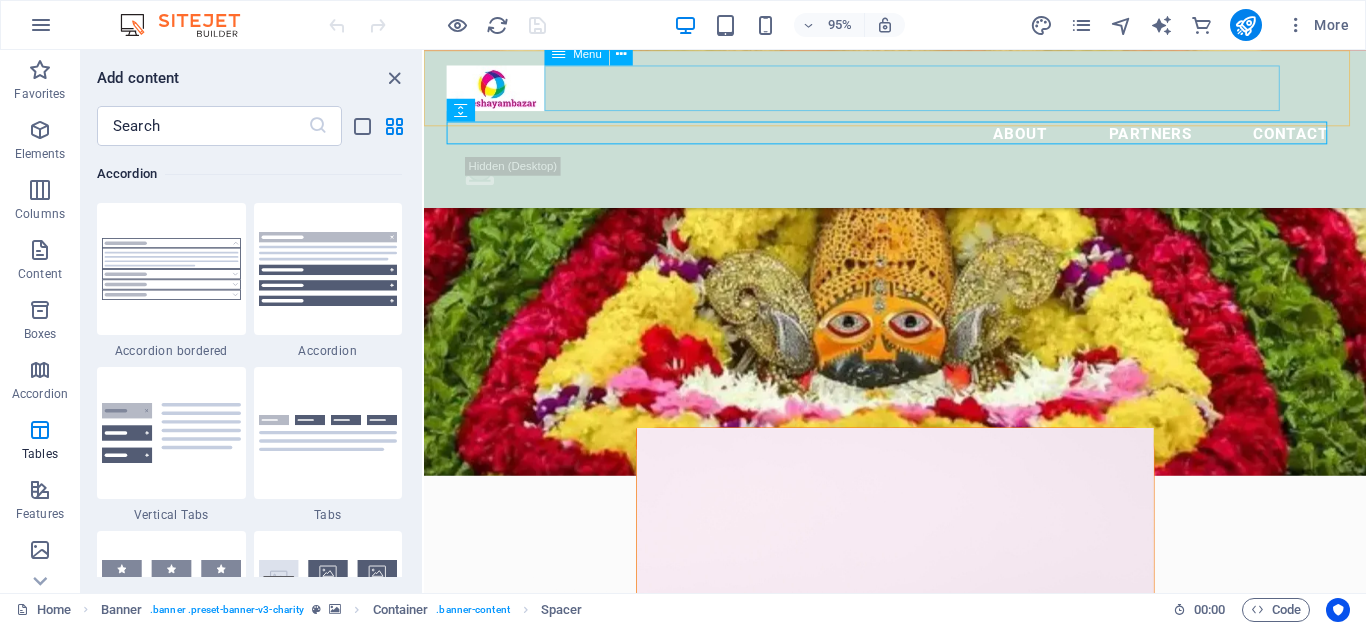 click on "About Partners Contact" at bounding box center (920, 138) 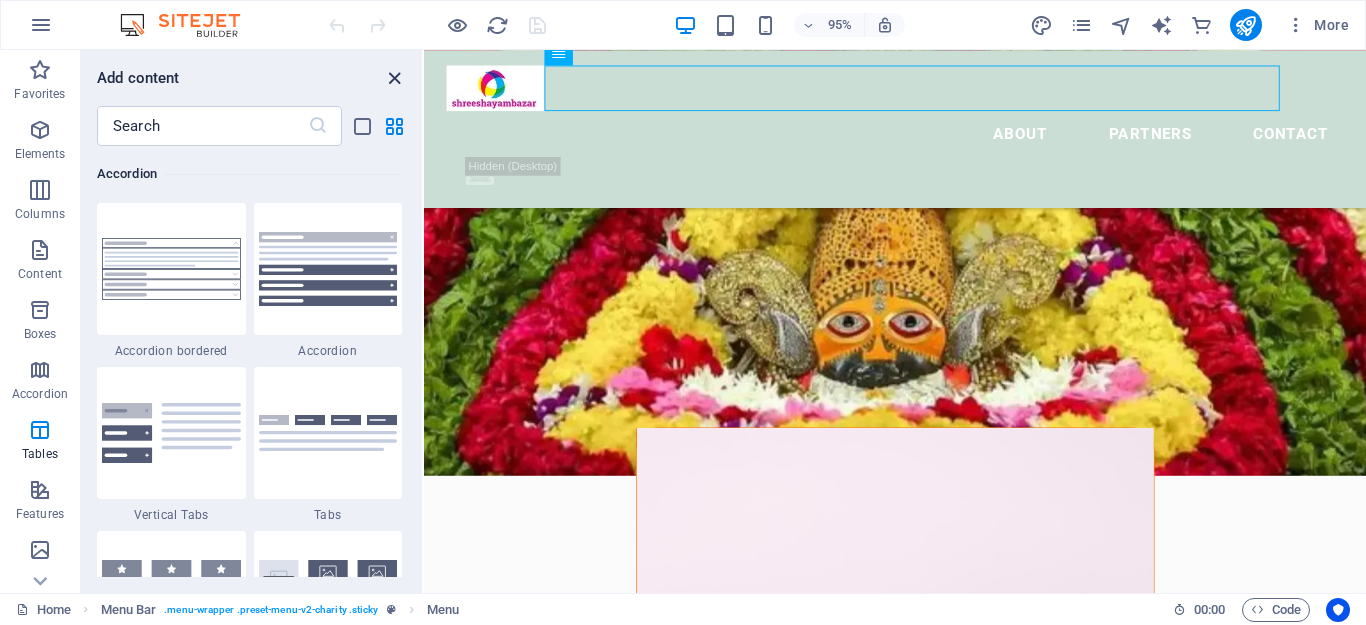 click at bounding box center [394, 78] 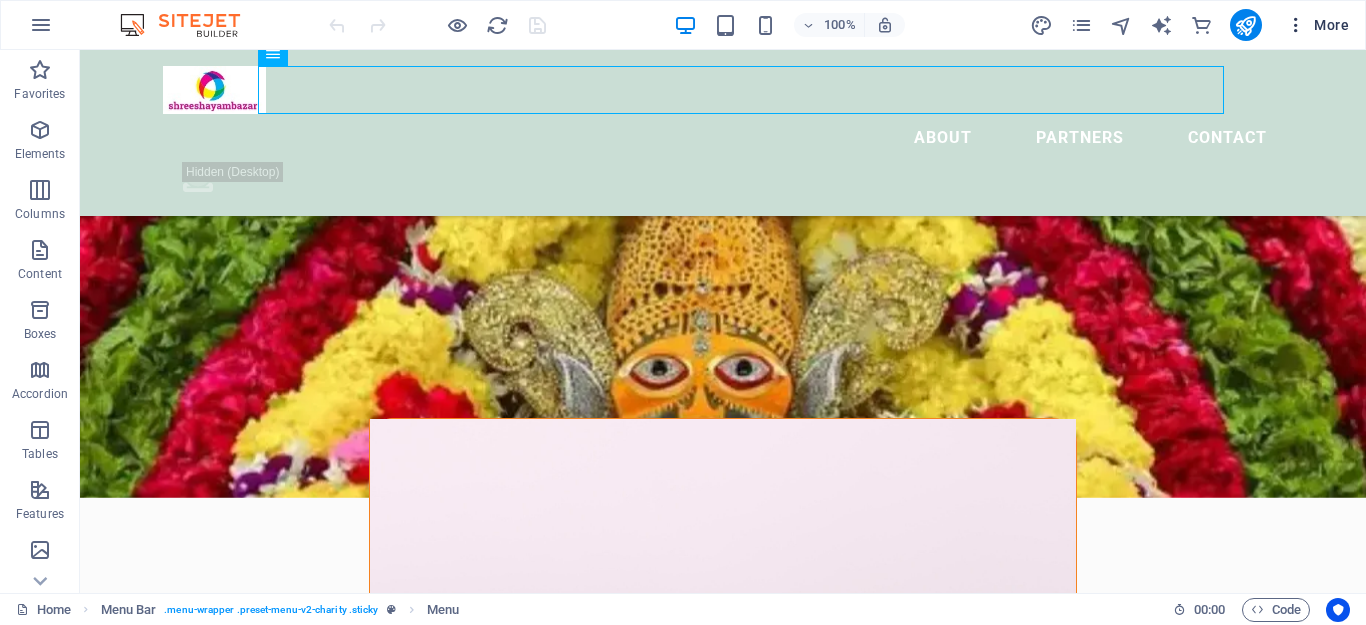 click at bounding box center (1296, 25) 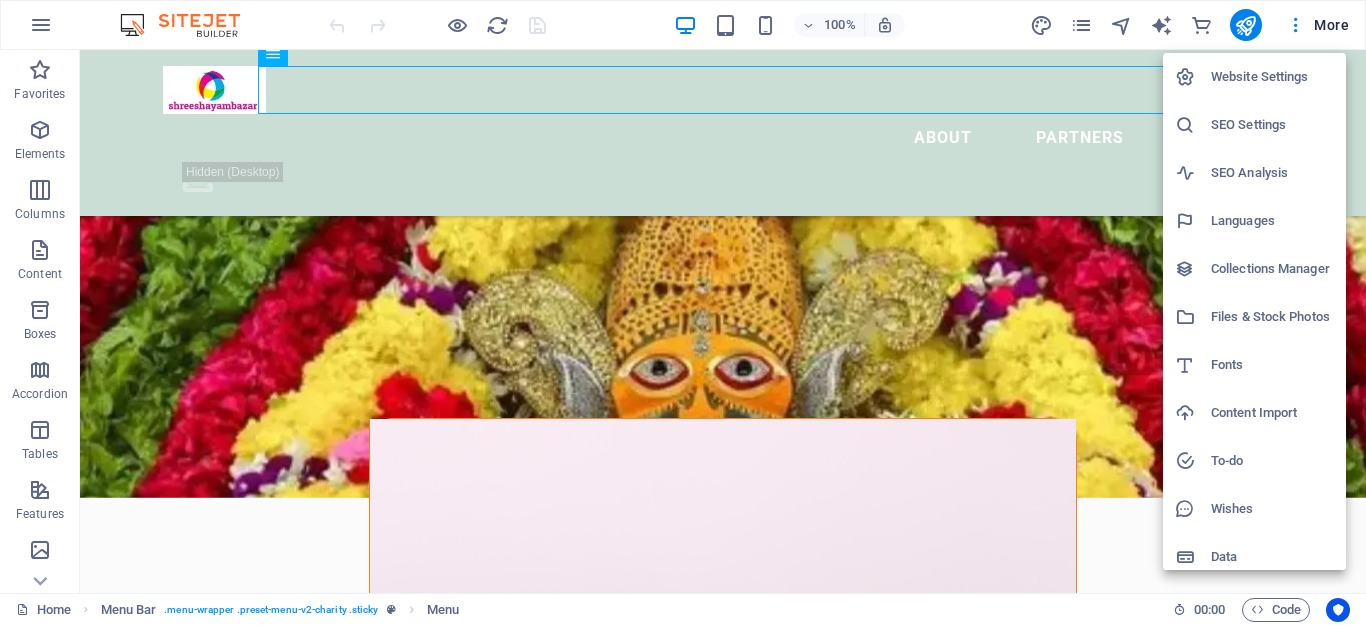 click at bounding box center [683, 312] 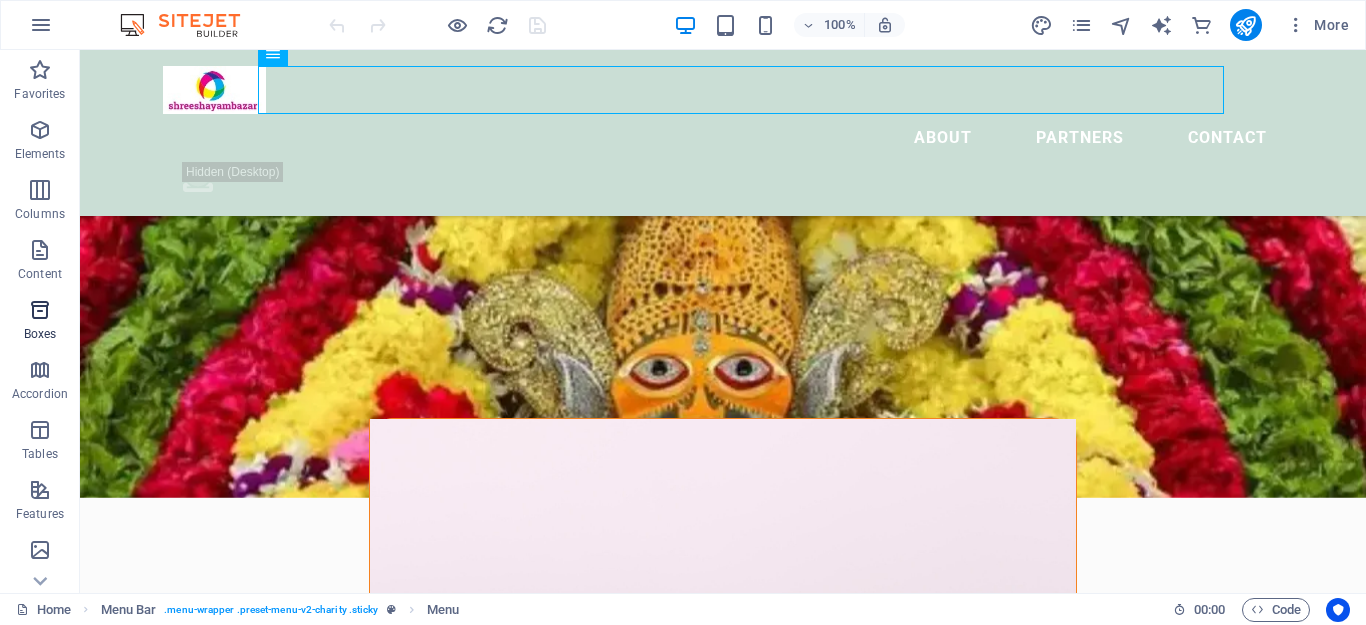click at bounding box center (40, 310) 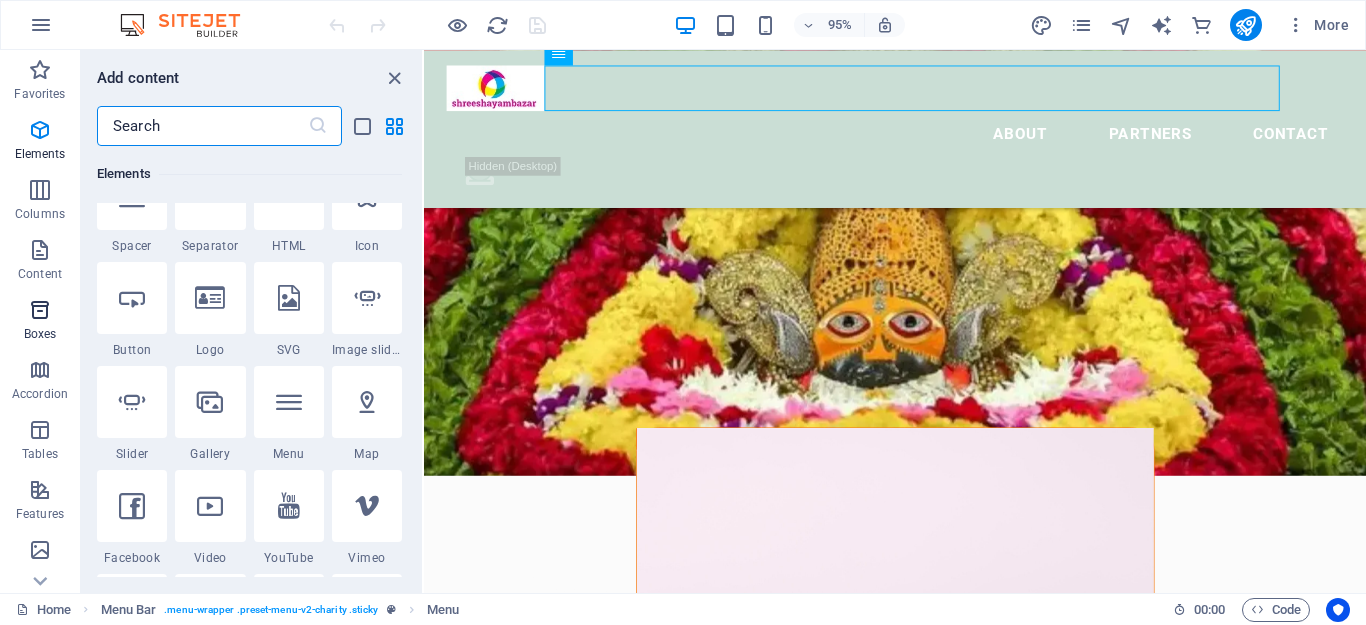 scroll, scrollTop: 5516, scrollLeft: 0, axis: vertical 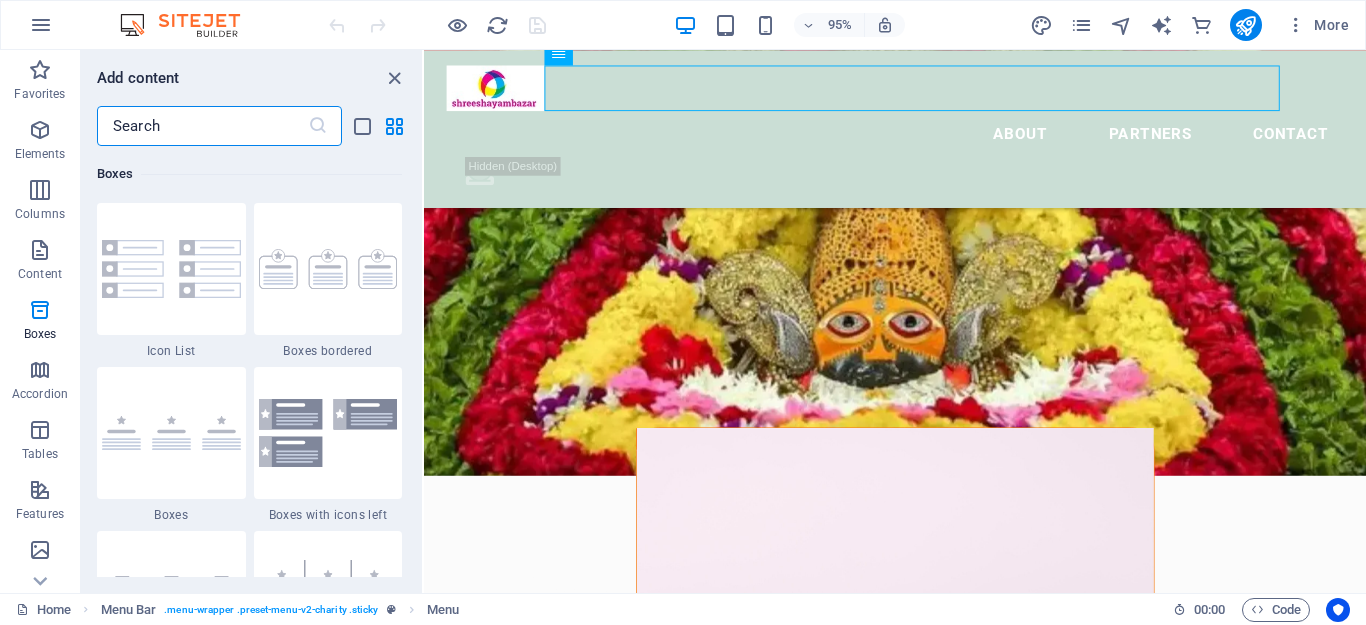 click at bounding box center [202, 126] 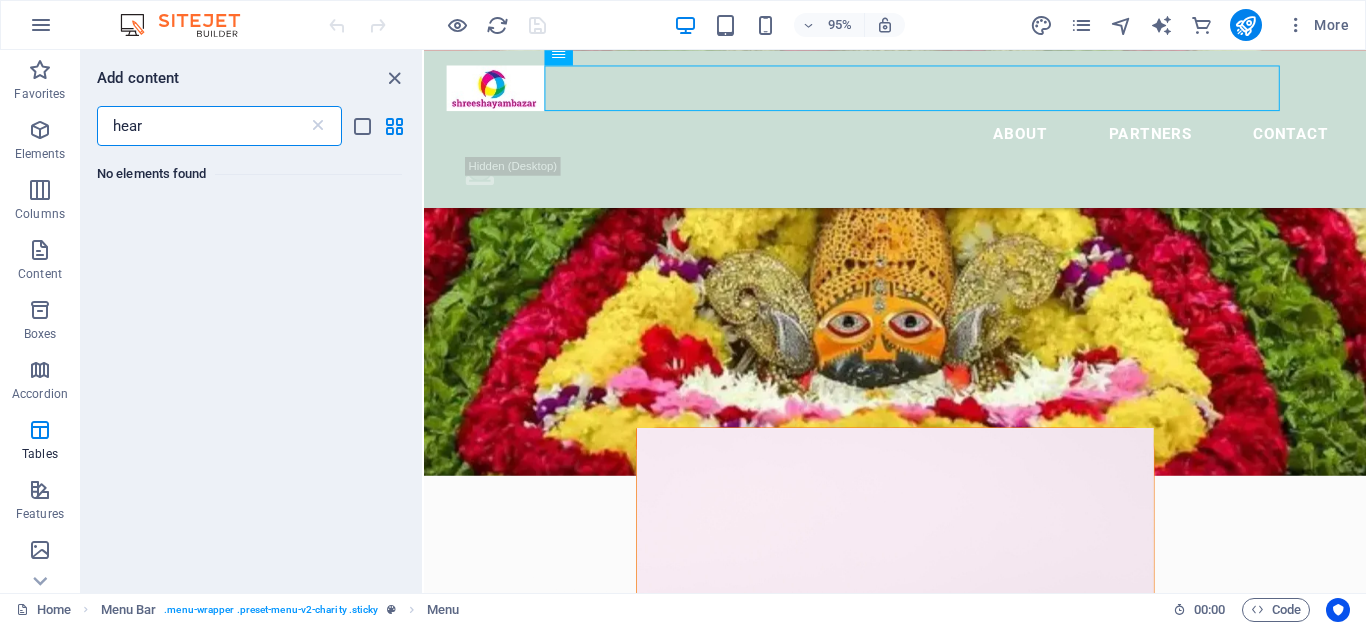 scroll, scrollTop: 0, scrollLeft: 0, axis: both 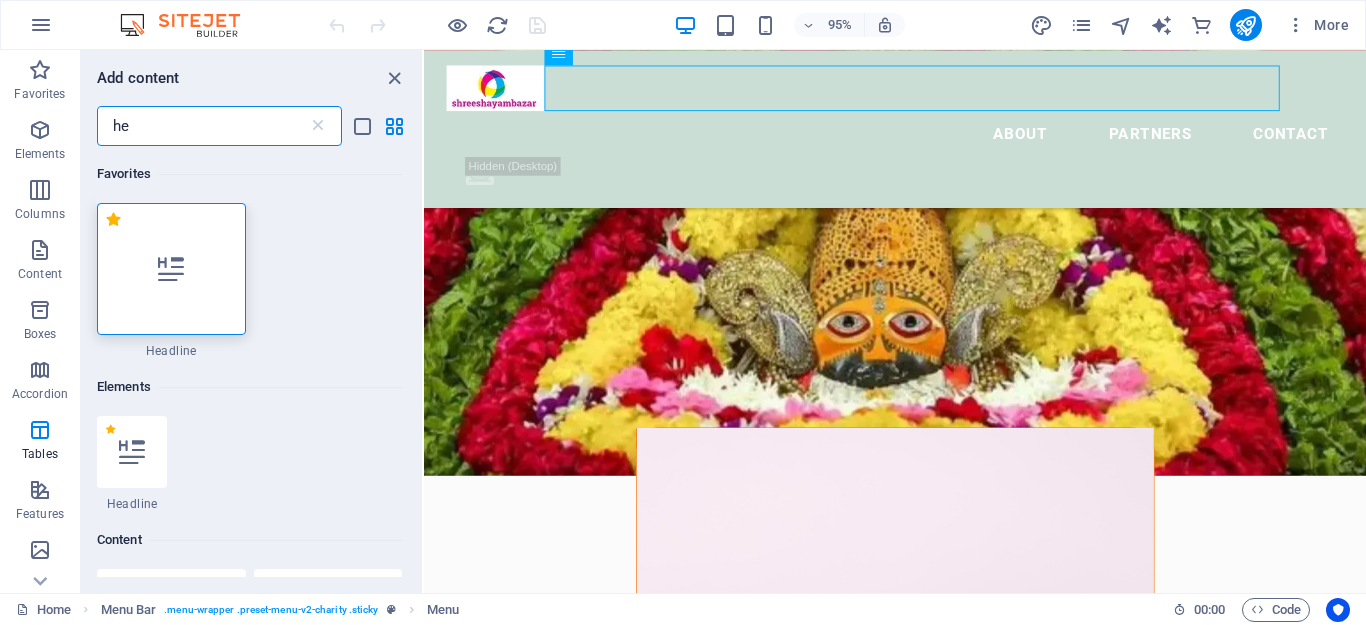 type on "h" 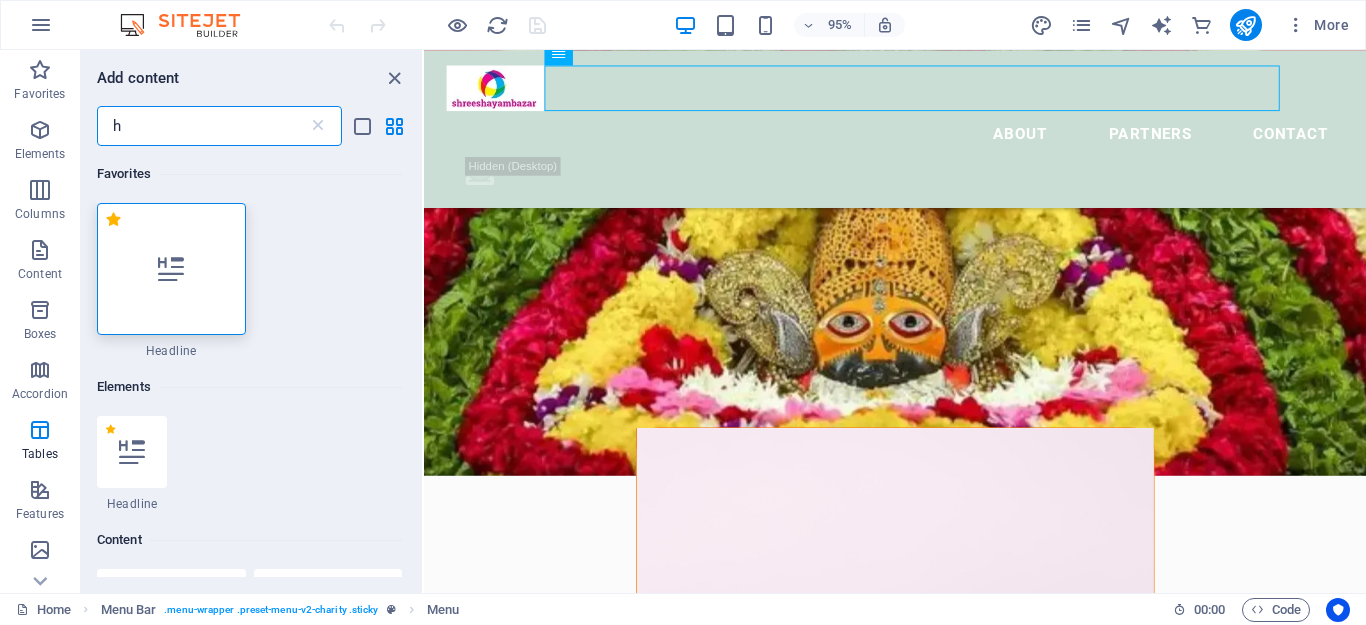 type 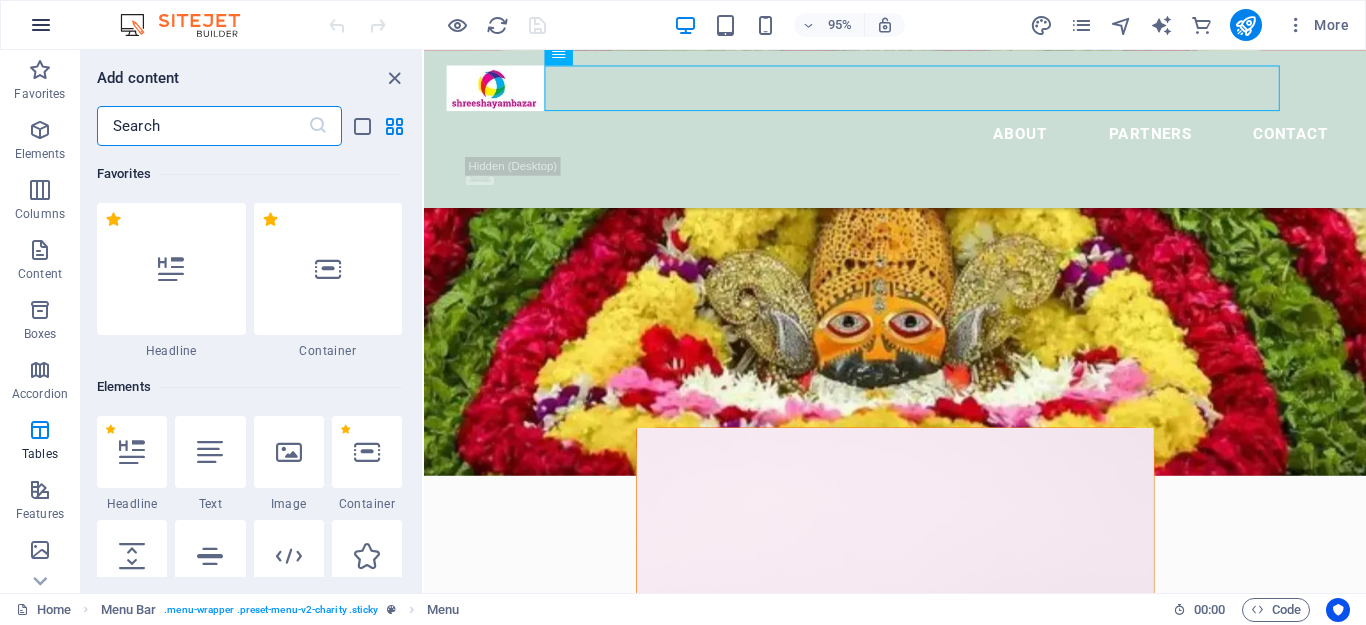 click at bounding box center [41, 25] 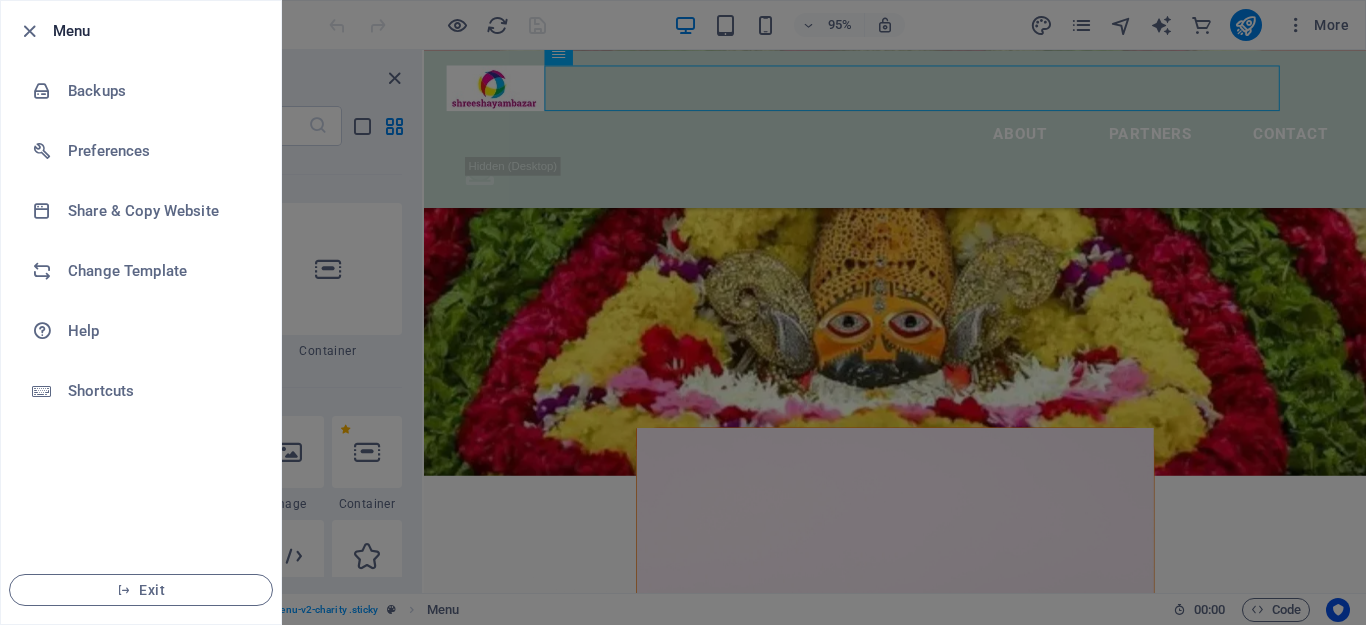 click at bounding box center (683, 312) 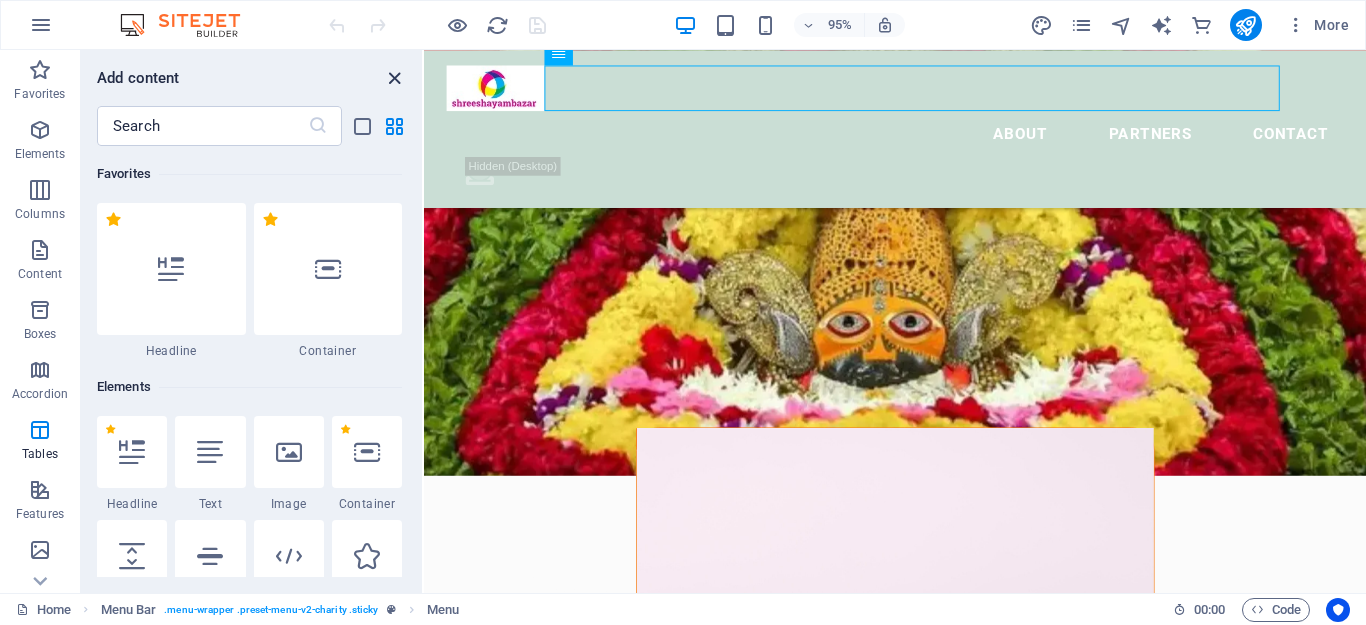 click at bounding box center (394, 78) 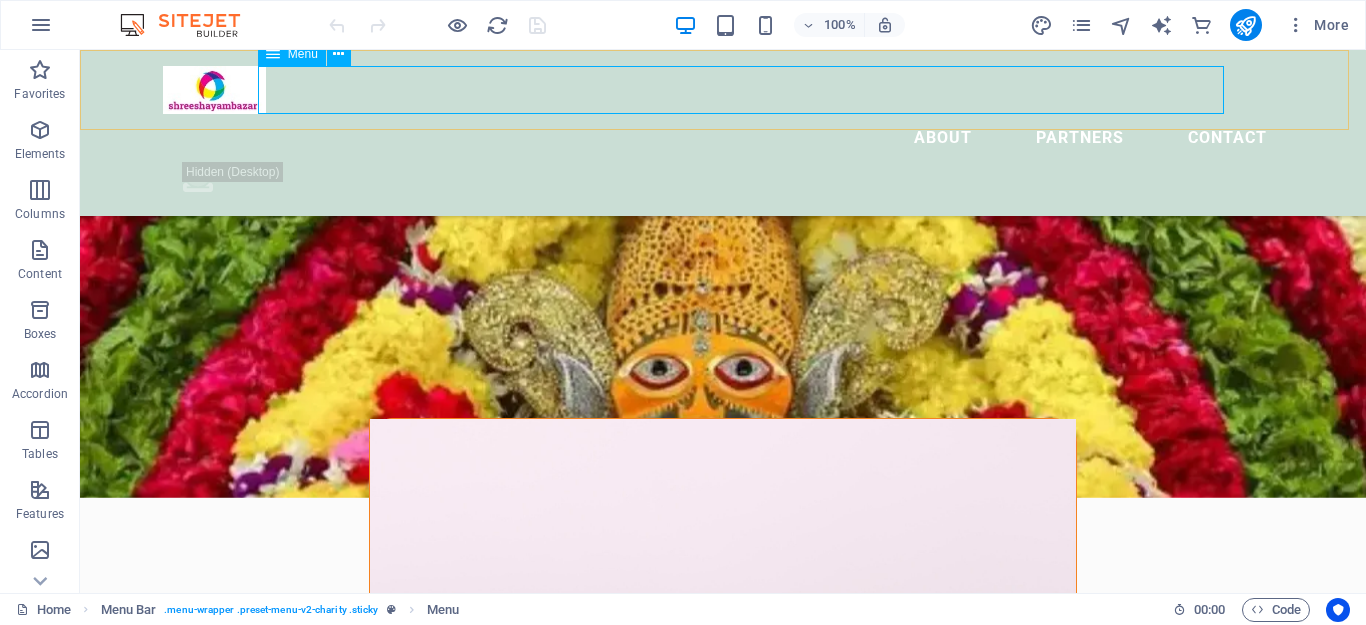 click on "About Partners Contact" at bounding box center (723, 138) 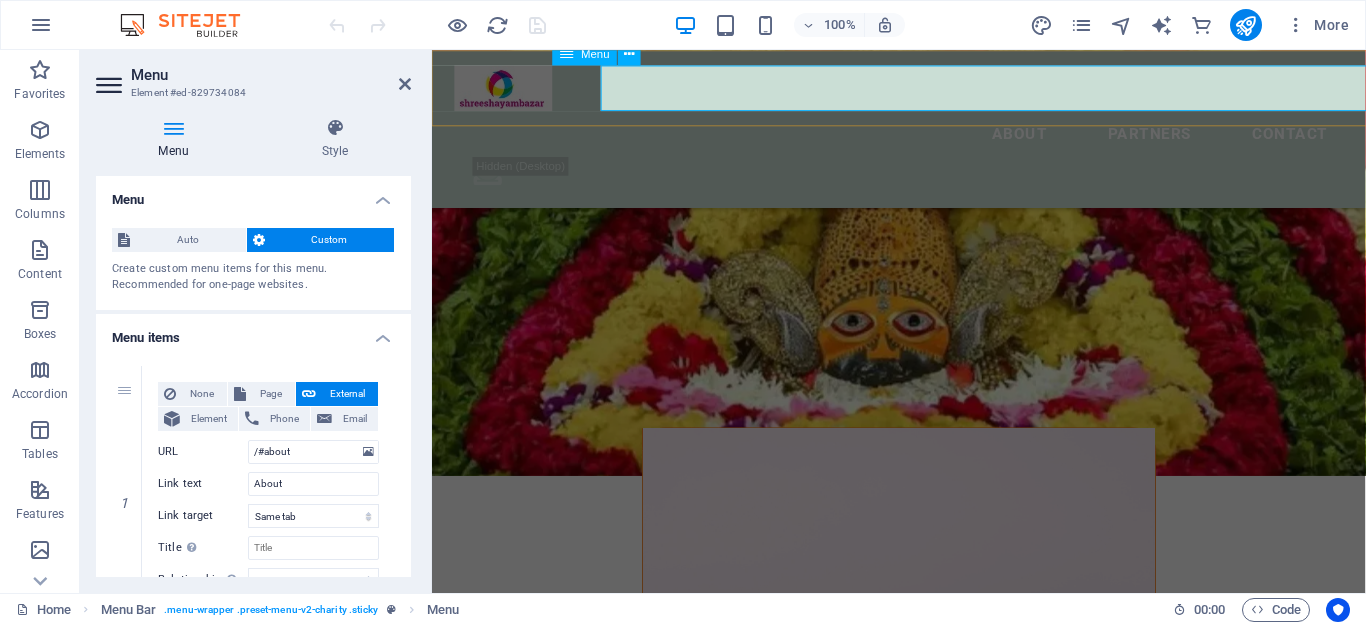 click on "About Partners Contact" at bounding box center [923, 138] 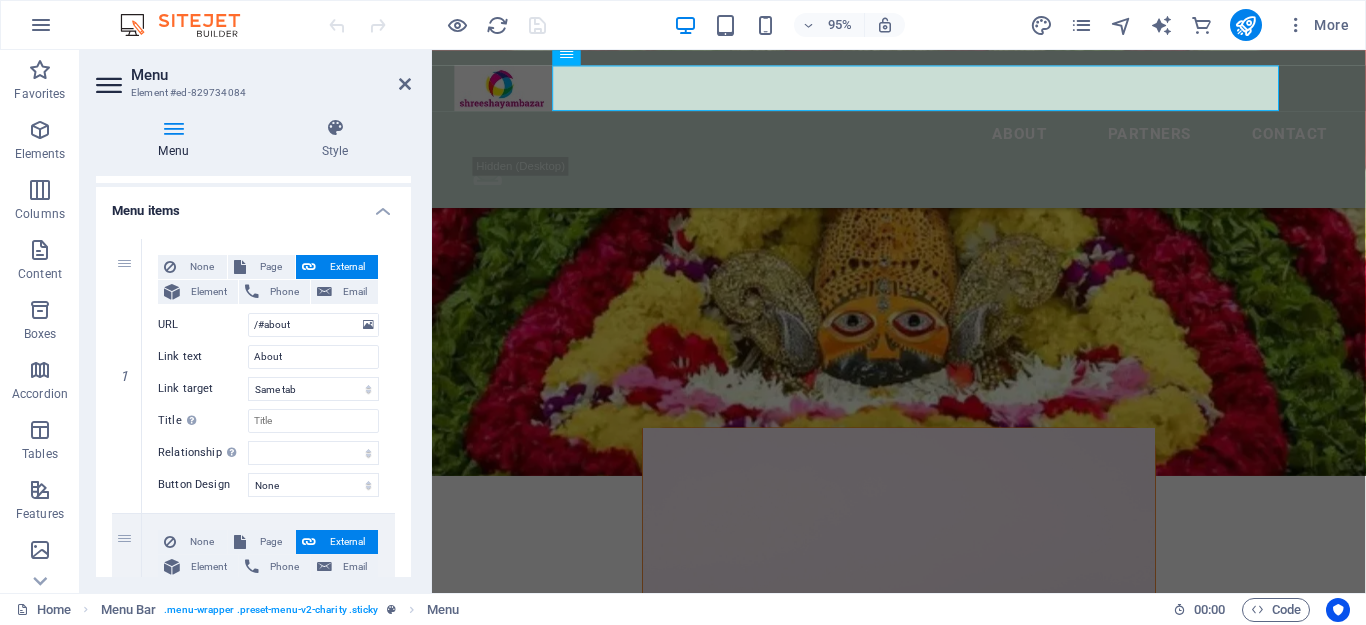 scroll, scrollTop: 140, scrollLeft: 0, axis: vertical 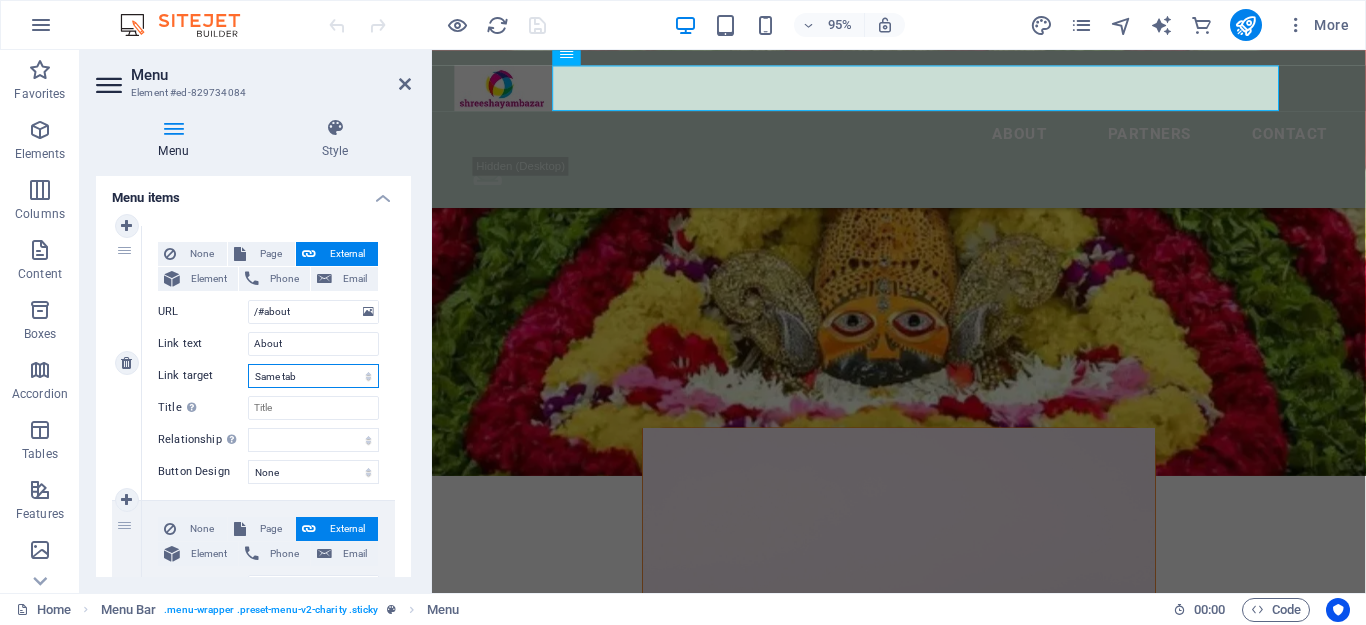 click on "New tab Same tab Overlay" at bounding box center (313, 376) 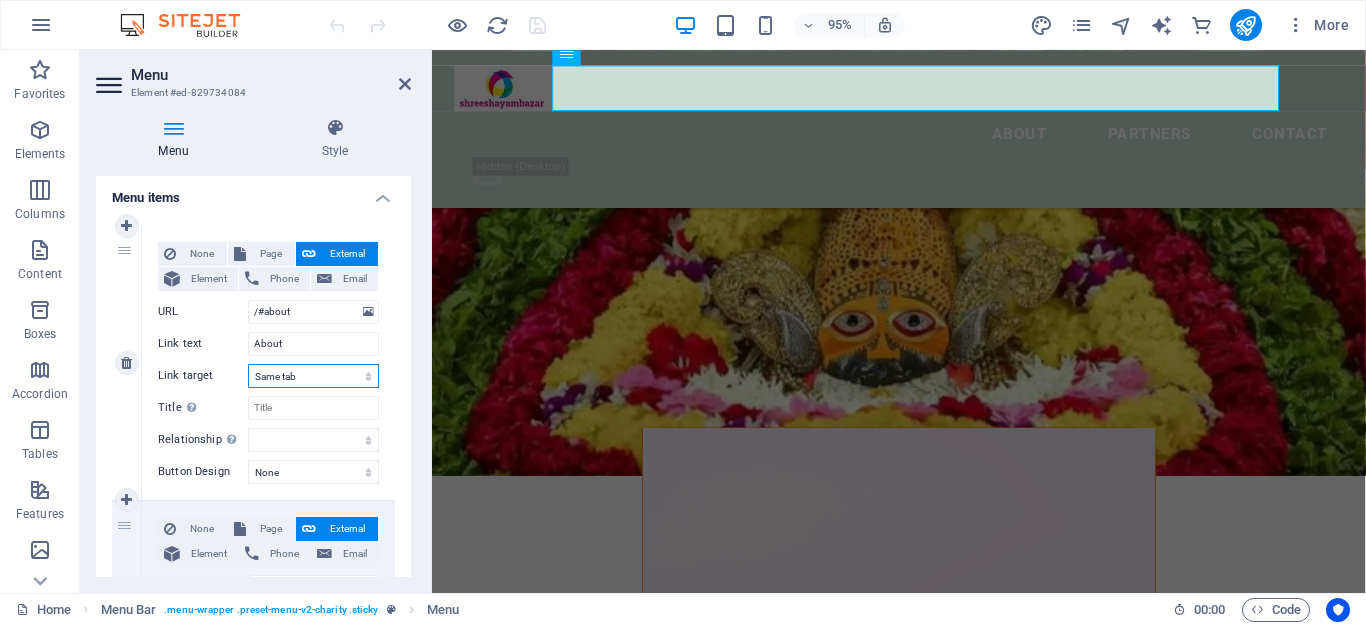 select on "blank" 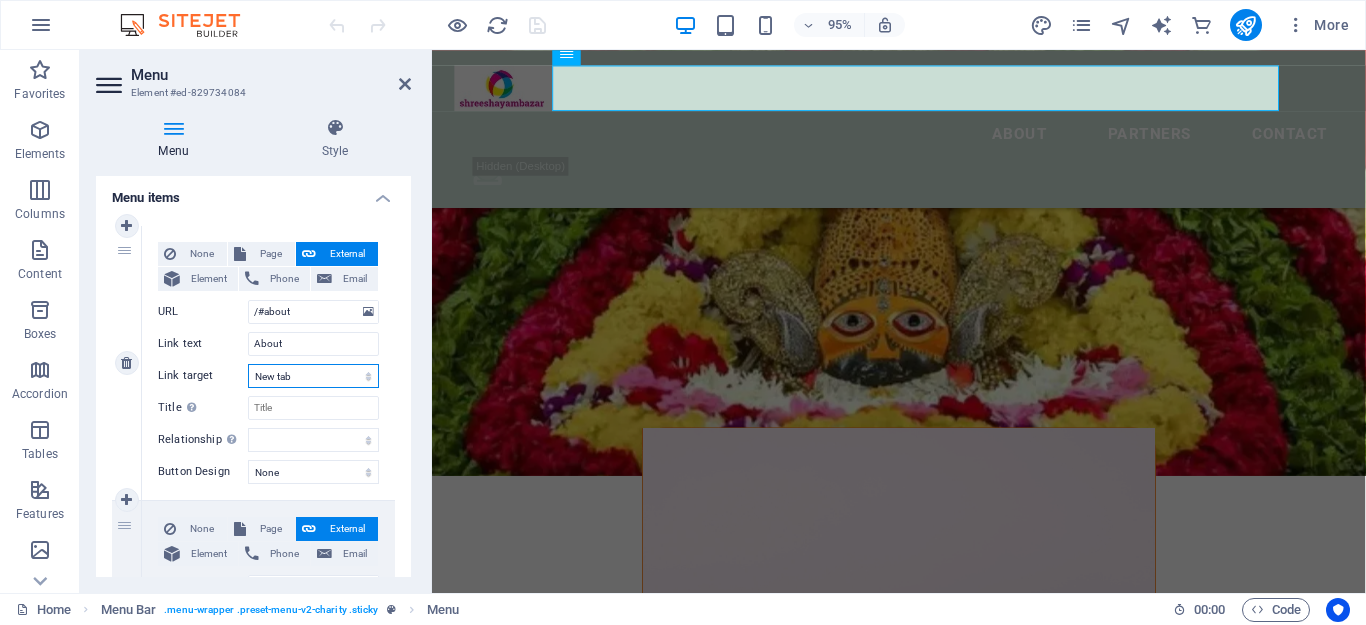 click on "New tab Same tab Overlay" at bounding box center (313, 376) 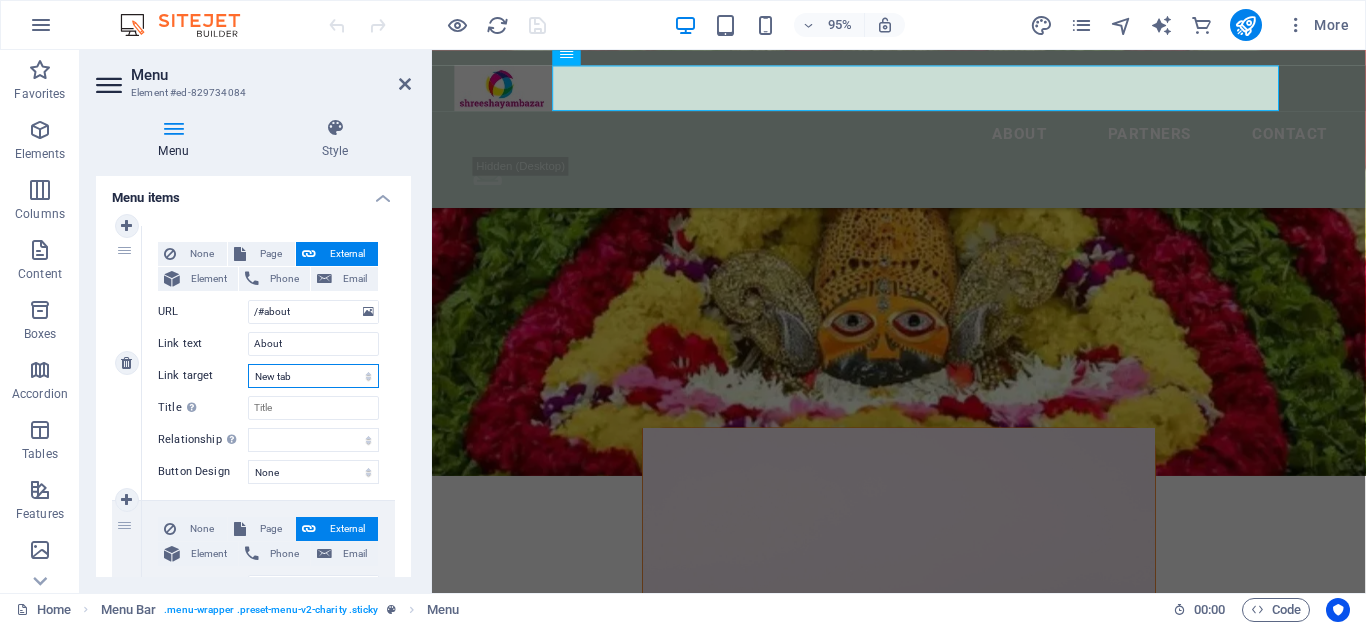 select 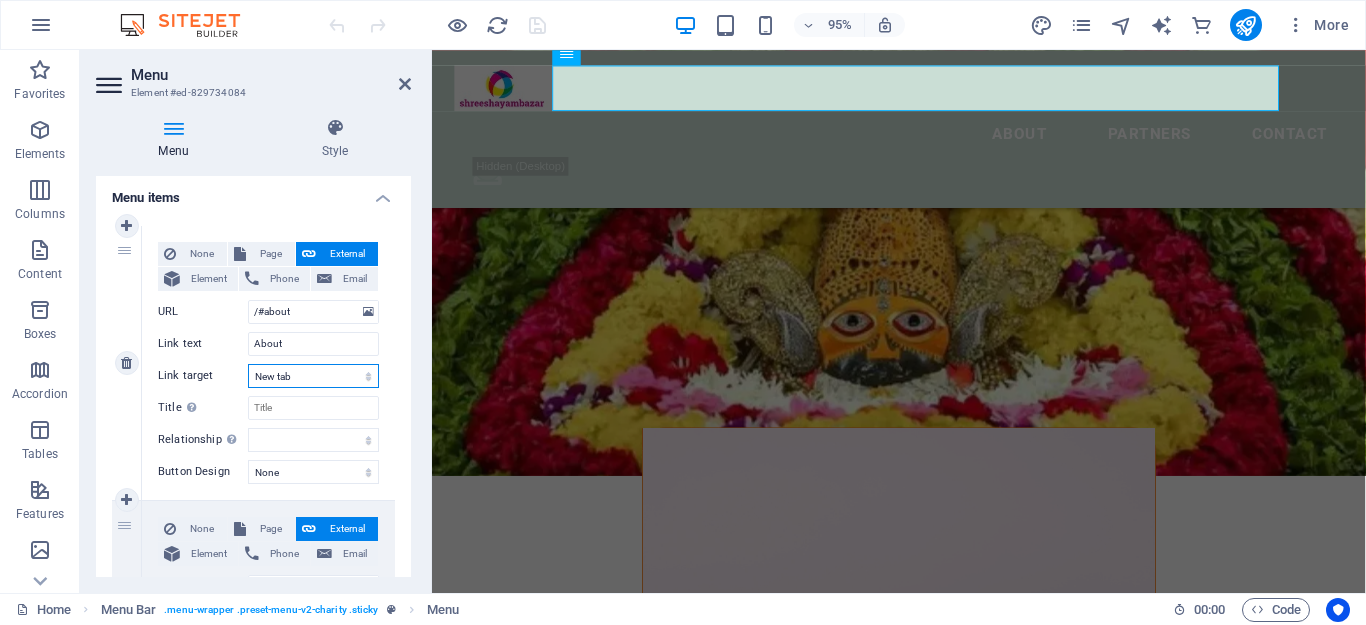 select 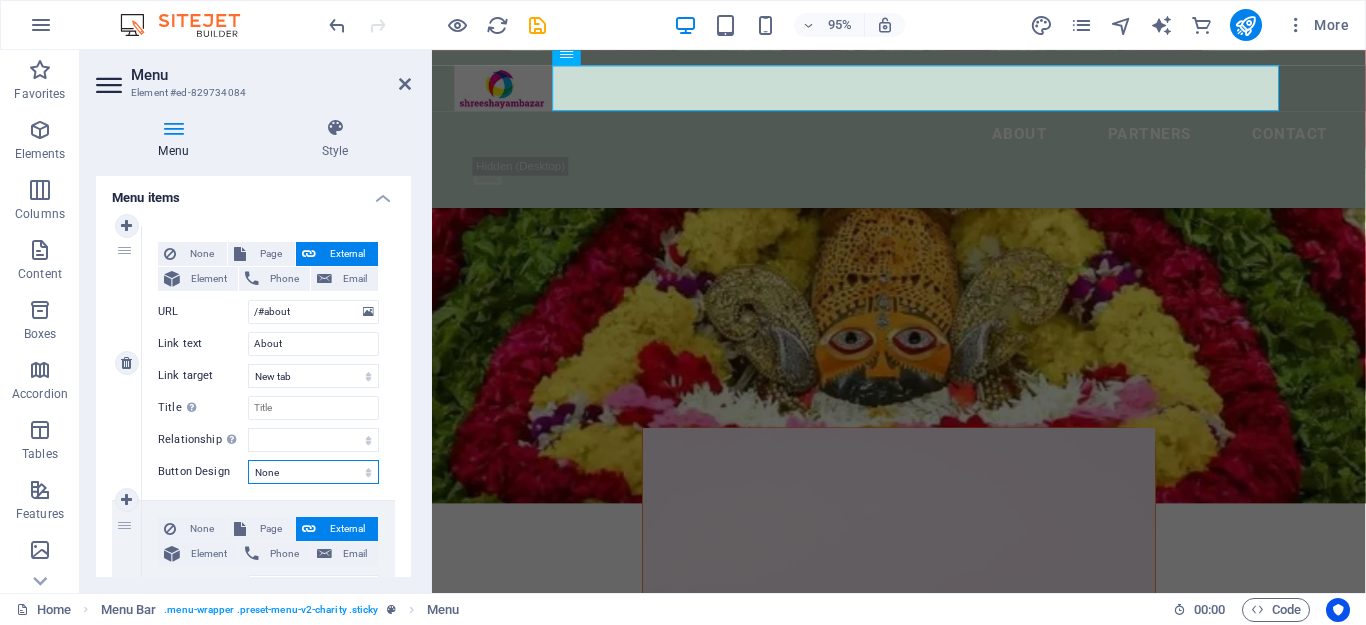 click on "None Default Primary Secondary" at bounding box center [313, 472] 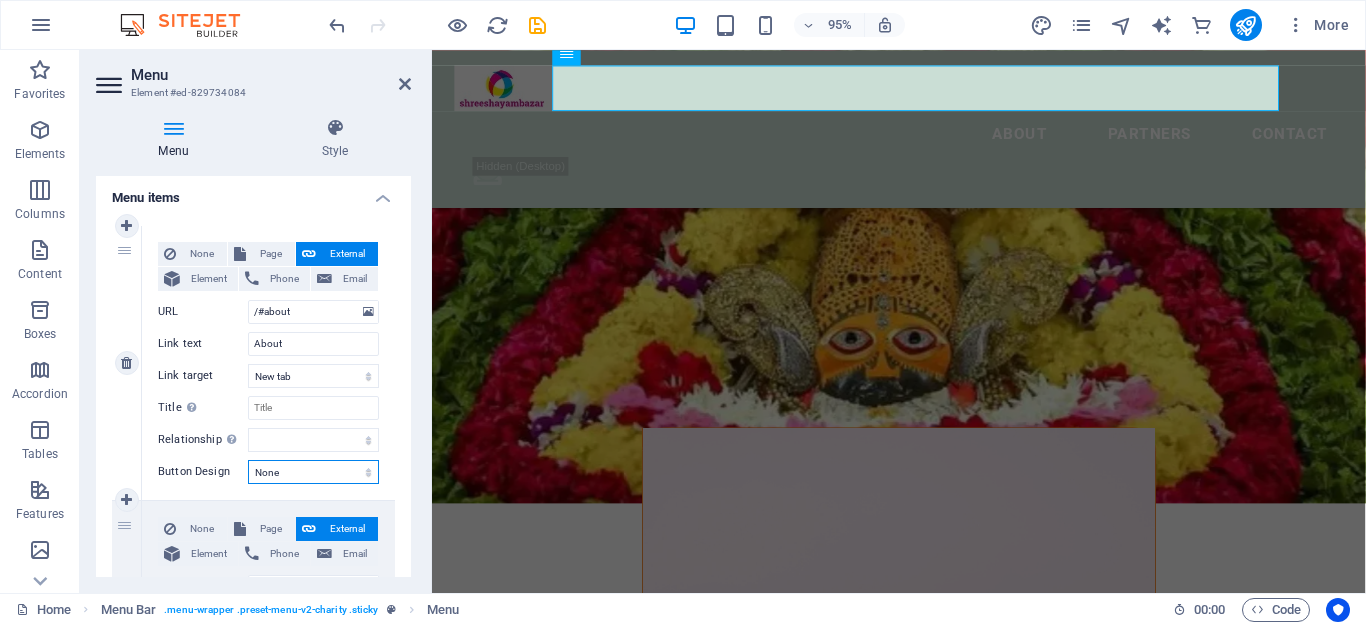 click on "None Default Primary Secondary" at bounding box center (313, 472) 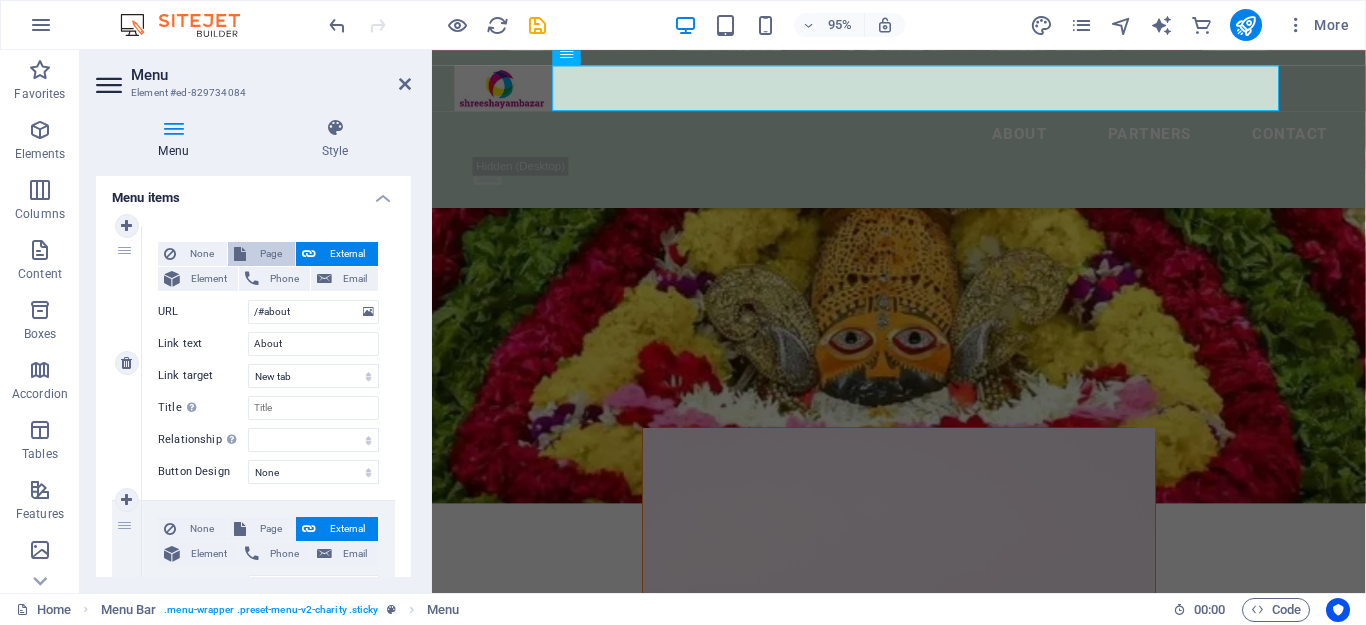 click on "Page" at bounding box center (270, 254) 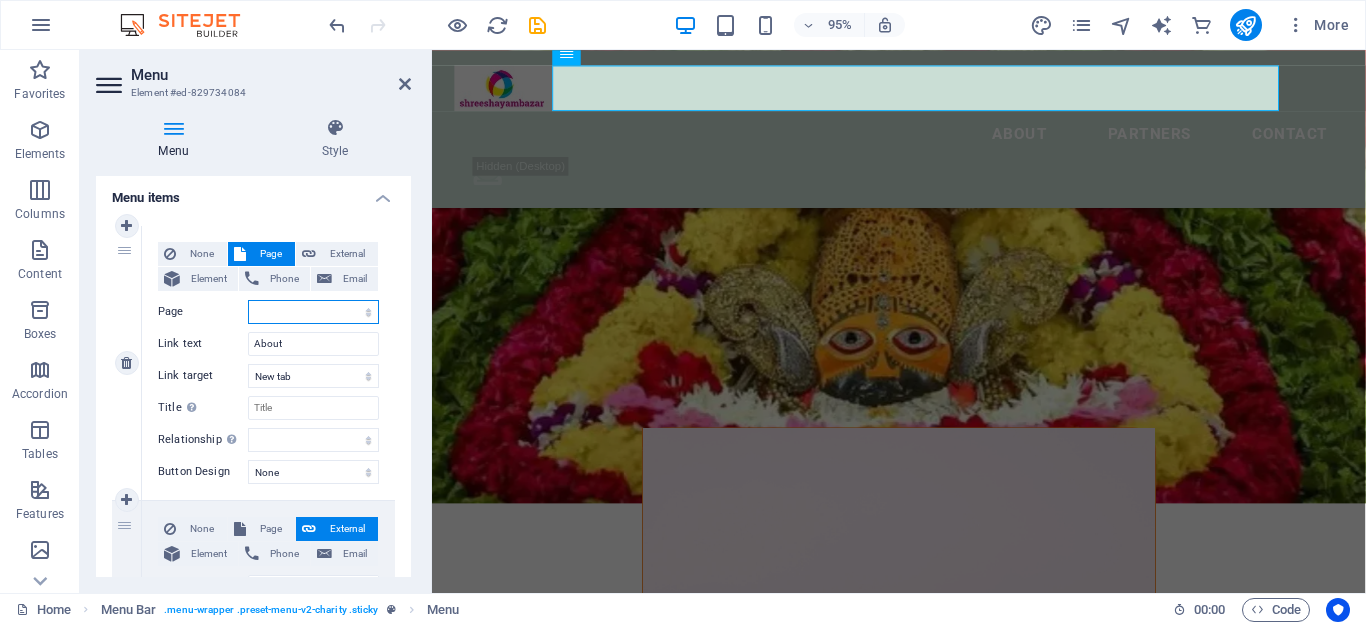 select 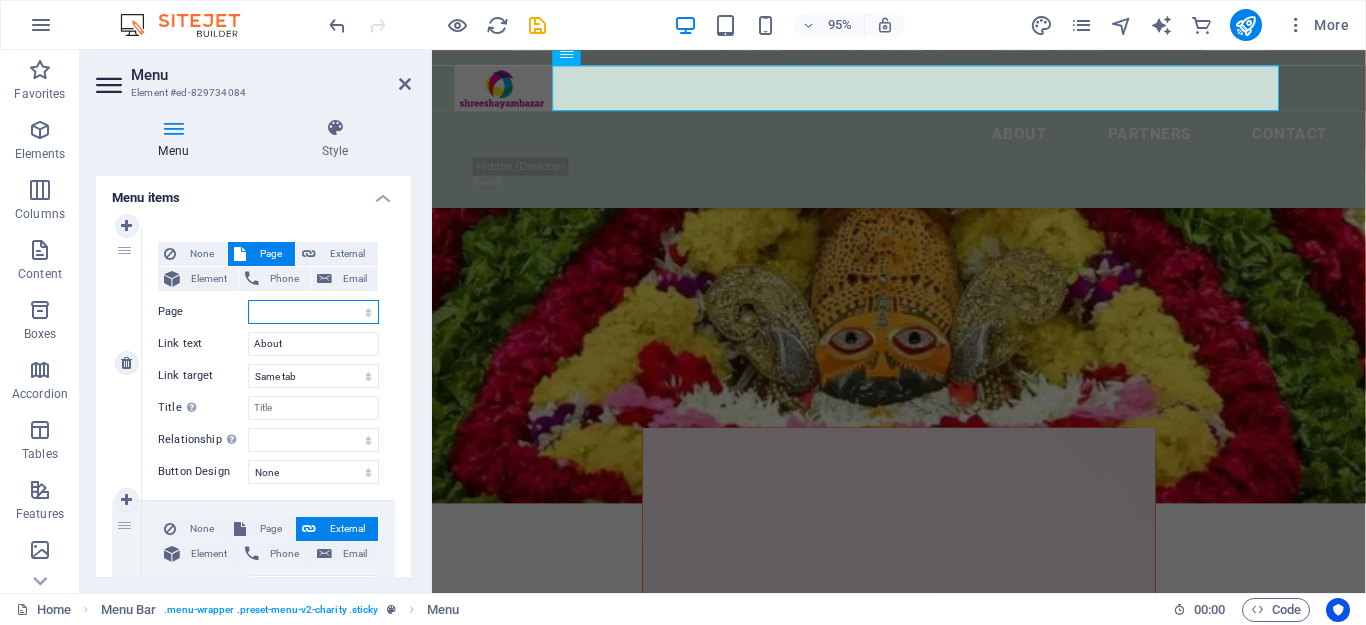 select 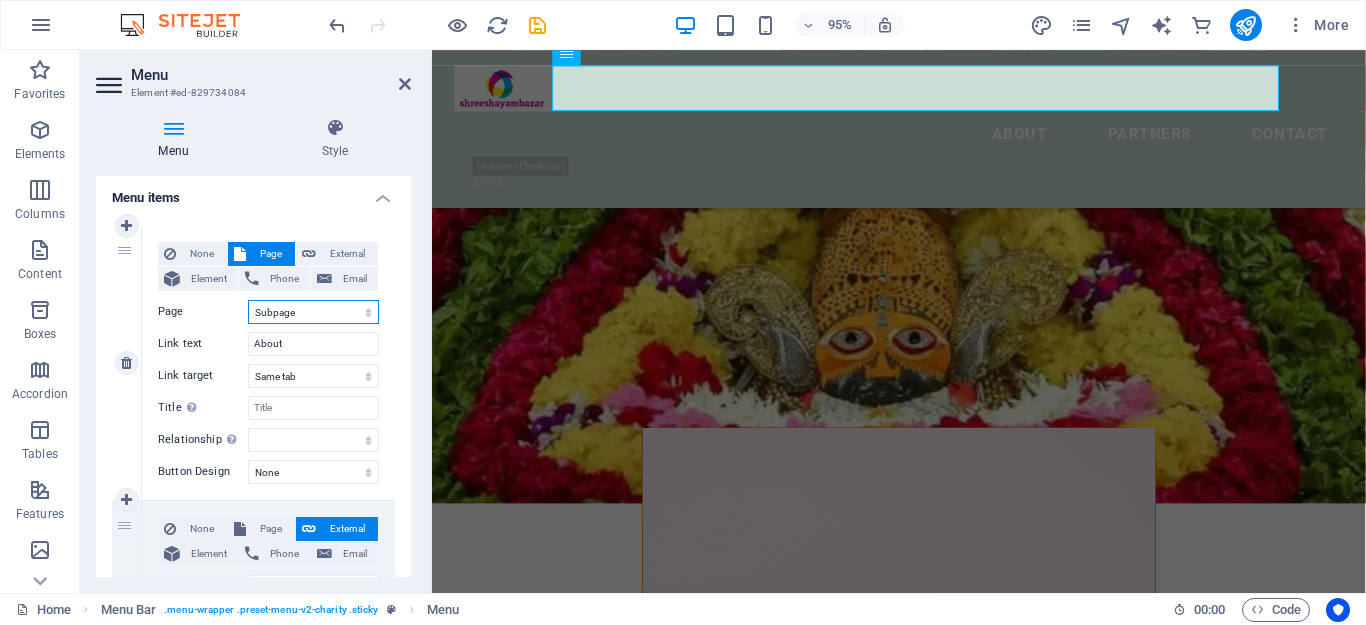 click on "Home Legal Notice Privacy Subpage" at bounding box center [313, 312] 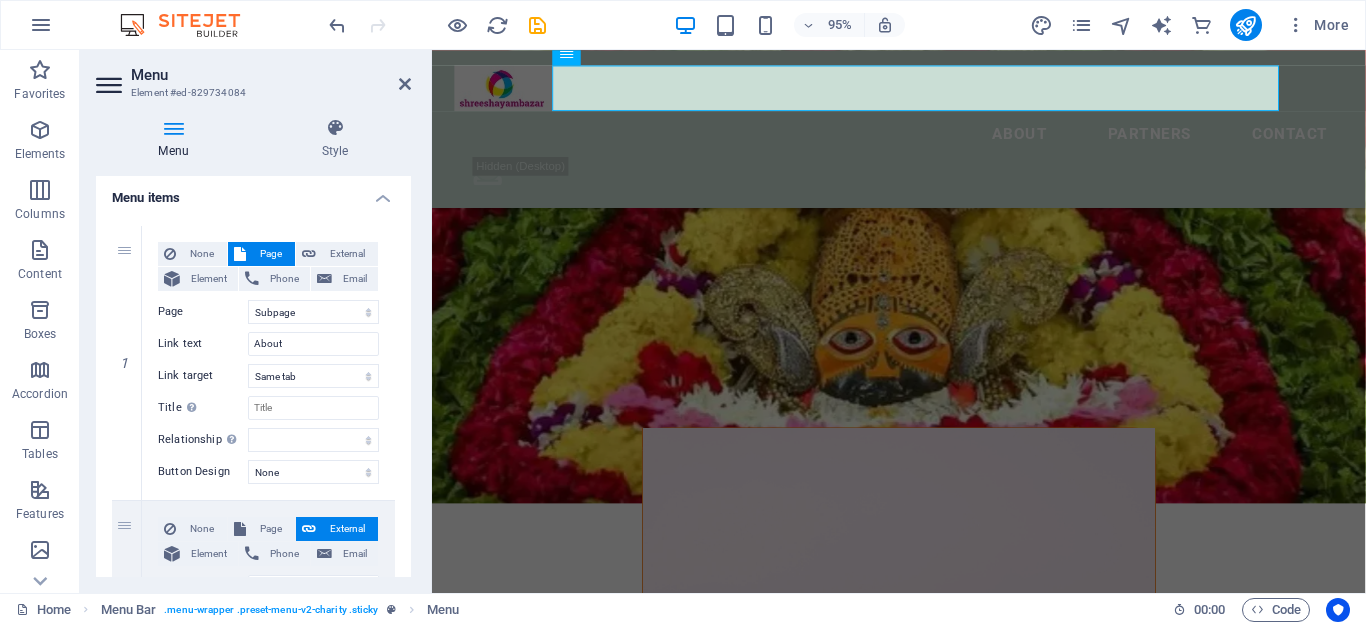 click on "Menu Style Menu Auto Custom Create custom menu items for this menu. Recommended for one-page websites. Manage pages Menu items 1 None Page External Element Phone Email Page Home Legal Notice Privacy Subpage Element
URL /#about Phone Email Link text About Link target New tab Same tab Overlay Title Additional link description, should not be the same as the link text. The title is most often shown as a tooltip text when the mouse moves over the element. Leave empty if uncertain. Relationship Sets the  relationship of this link to the link target . For example, the value "nofollow" instructs search engines not to follow the link. Can be left empty. alternate author bookmark external help license next nofollow noreferrer noopener prev search tag Button Design None Default Primary Secondary 2 None Page External Element Phone Email Page Home Legal Notice Privacy Subpage Element
URL /#partners Phone Email Link text Partners Link target New tab Same tab Overlay Title tag" at bounding box center (253, 347) 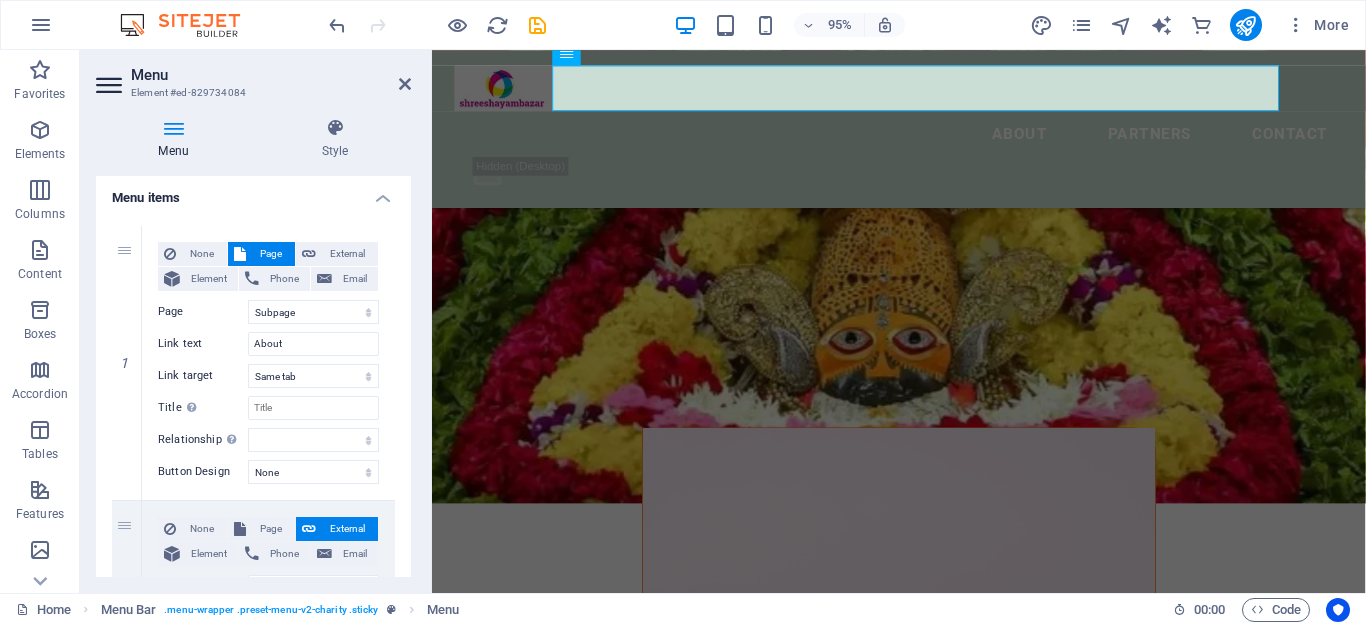 scroll, scrollTop: 562, scrollLeft: 0, axis: vertical 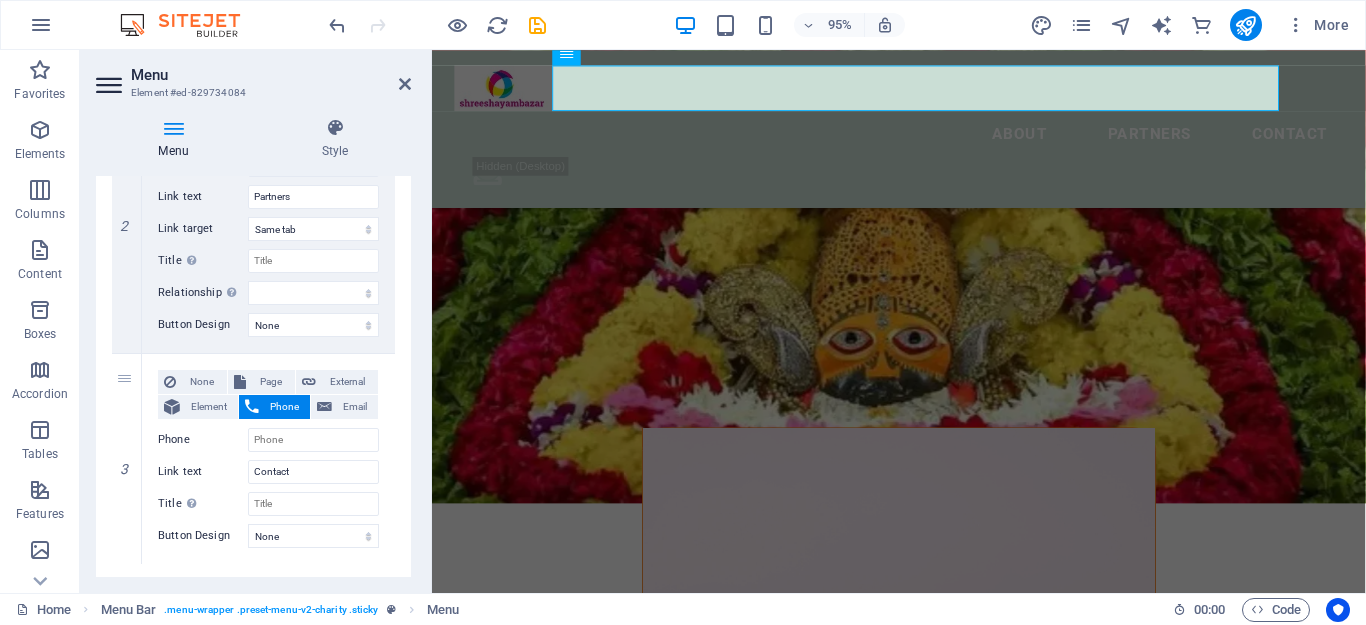 drag, startPoint x: 405, startPoint y: 523, endPoint x: 410, endPoint y: 607, distance: 84.14868 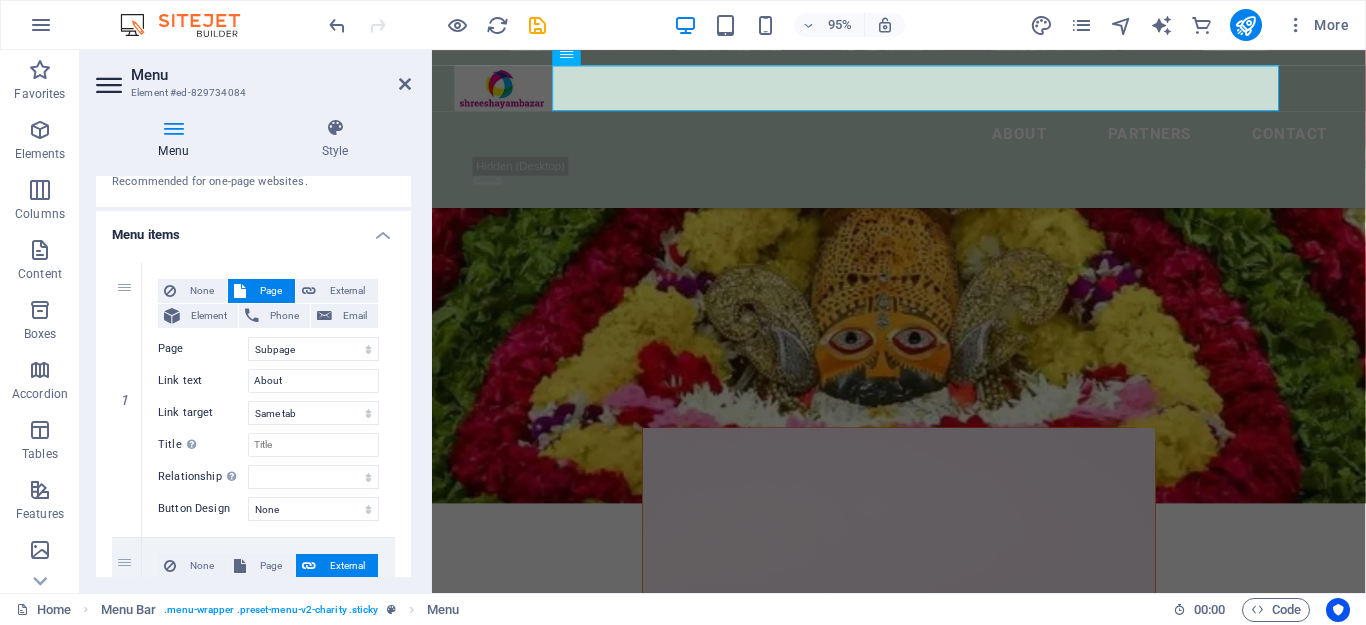 scroll, scrollTop: 43, scrollLeft: 0, axis: vertical 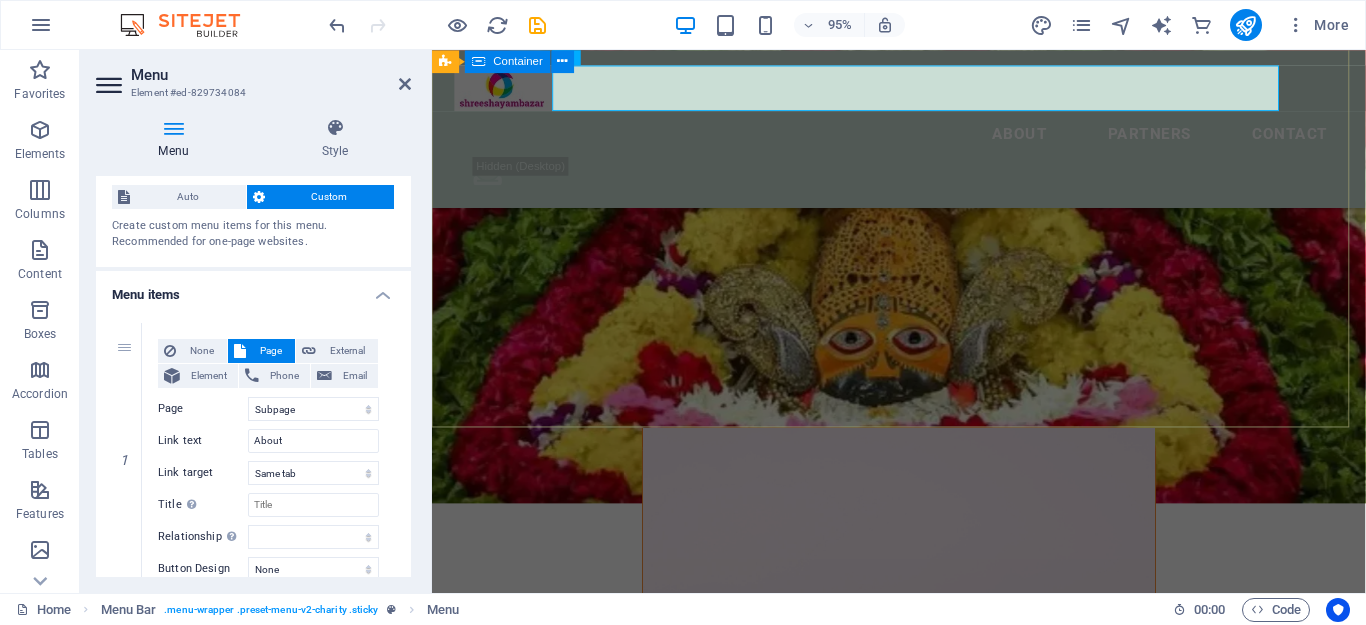 click on "Welcome to Shreeshyam Bazar मेरी ये जिंदगी, सरकार की अमानत है, बदल जो जाऊ, प्रभु से तो मुझपे लालत़ है, हमेशा आपकी, चौखट से मुसकुरा के गया, हमे तो जो भी दिया, श्याम बाबा ने दिया | ." at bounding box center [923, 811] 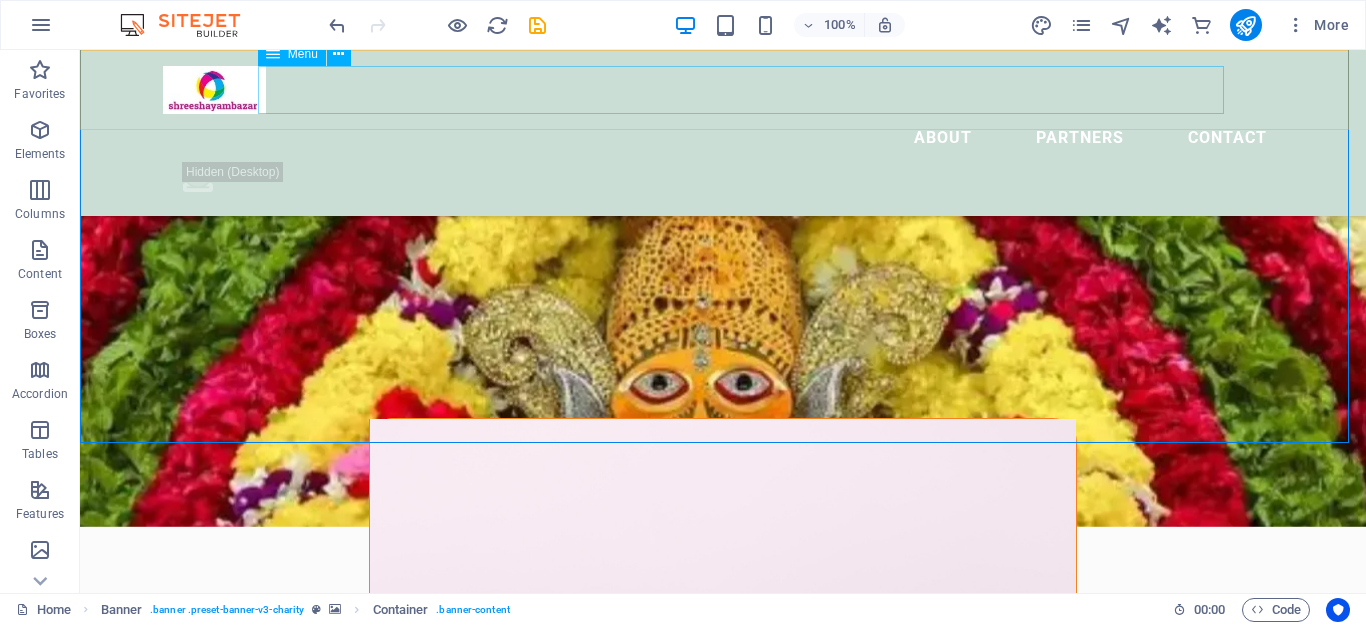 click on "About Partners Contact" at bounding box center (723, 138) 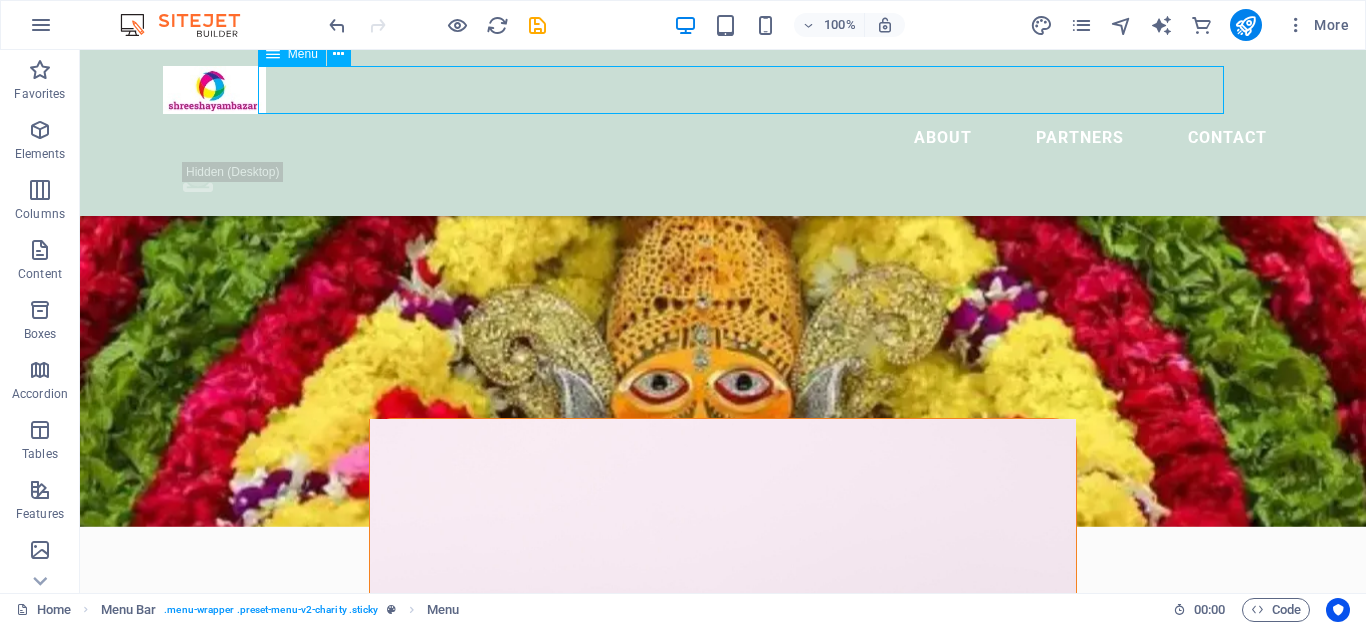 click on "About Partners Contact" at bounding box center (723, 138) 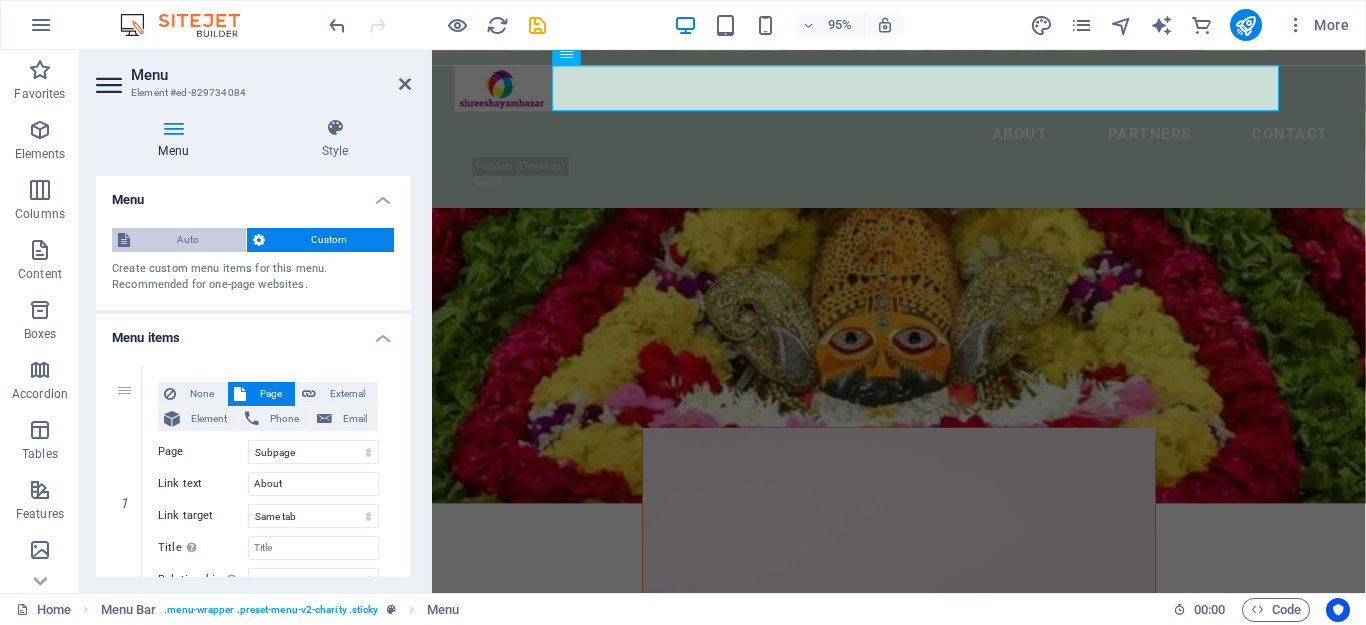 click on "Auto" at bounding box center [188, 240] 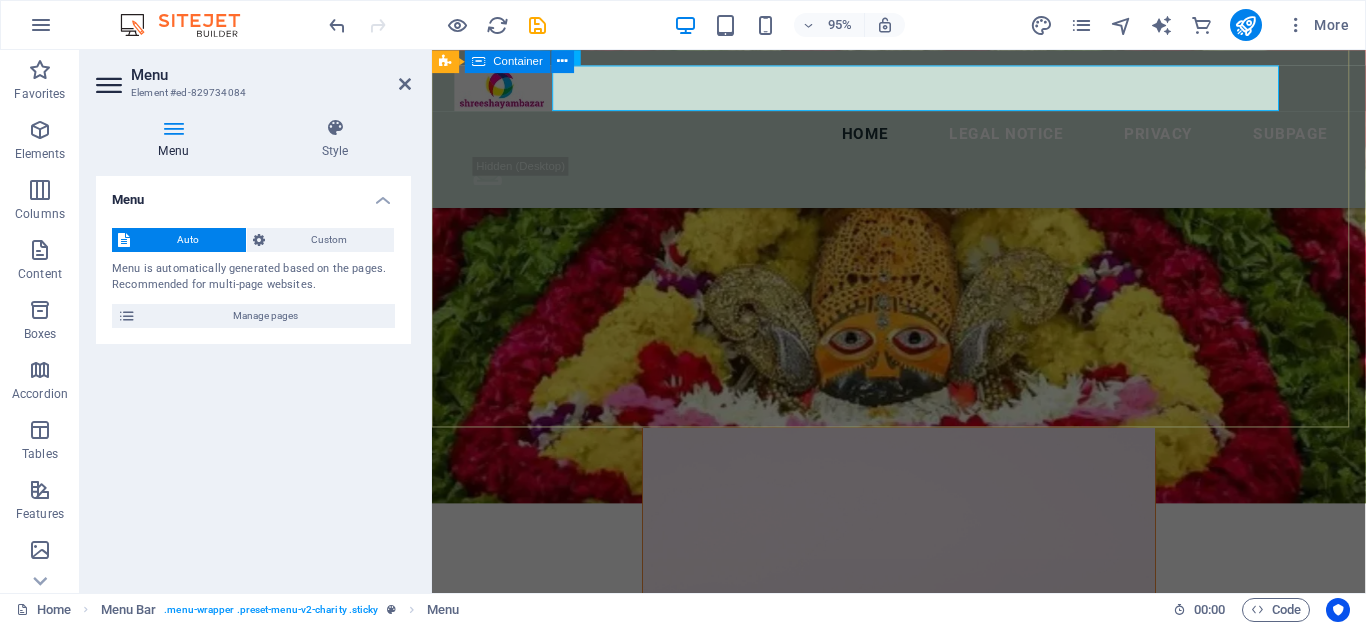 click on "Welcome to Shreeshyam Bazar मेरी ये जिंदगी, सरकार की अमानत है, बदल जो जाऊ, प्रभु से तो मुझपे लालत़ है, हमेशा आपकी, चौखट से मुसकुरा के गया, हमे तो जो भी दिया, श्याम बाबा ने दिया | ." at bounding box center (923, 811) 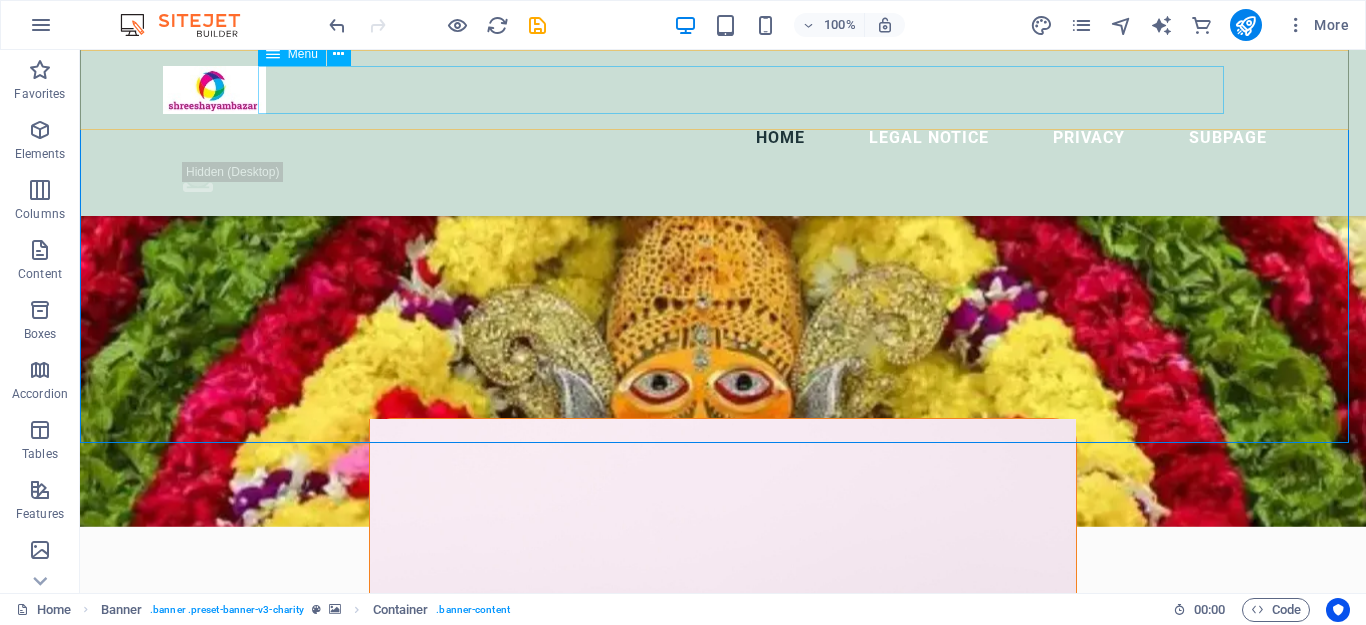 click on "Home Legal Notice Privacy Subpage" at bounding box center (723, 138) 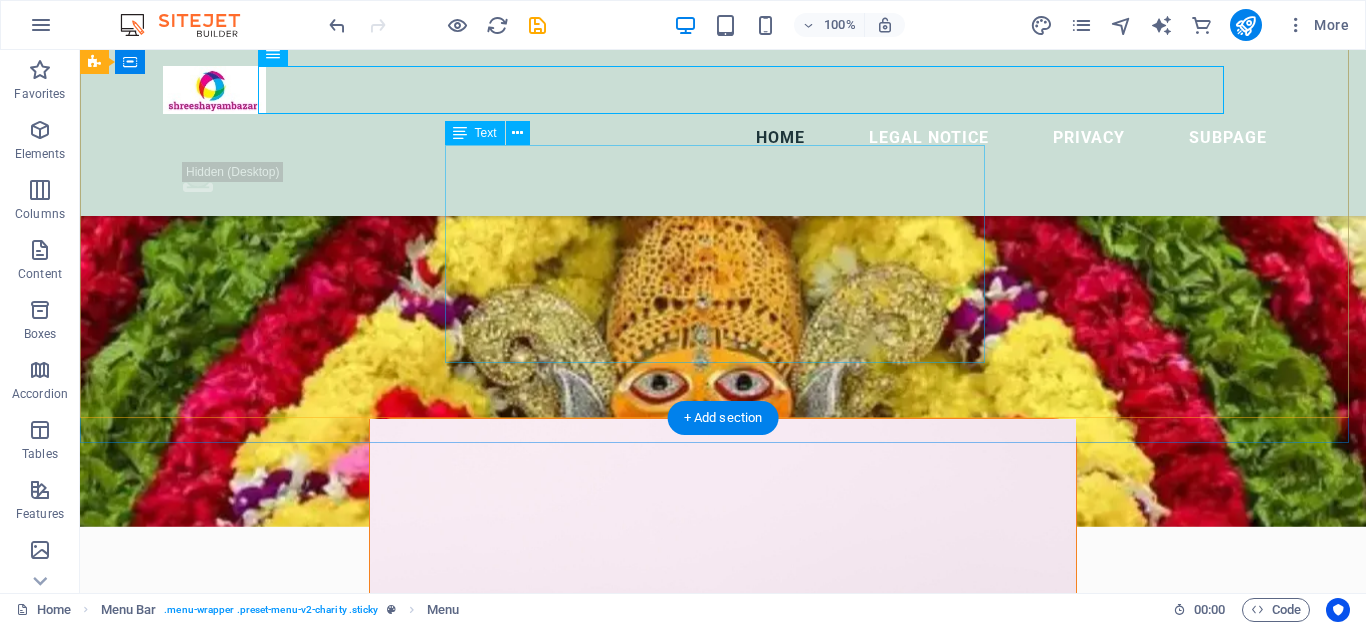 click on "मेरी ये जिंदगी, सरकार की अमानत है, बदल जो जाऊ, प्रभु से तो मुझपे लालत़ है, हमेशा आपकी, चौखट से मुसकुरा के गया, हमे तो जो भी दिया, श्याम बाबा ने दिया | ." at bounding box center [723, 823] 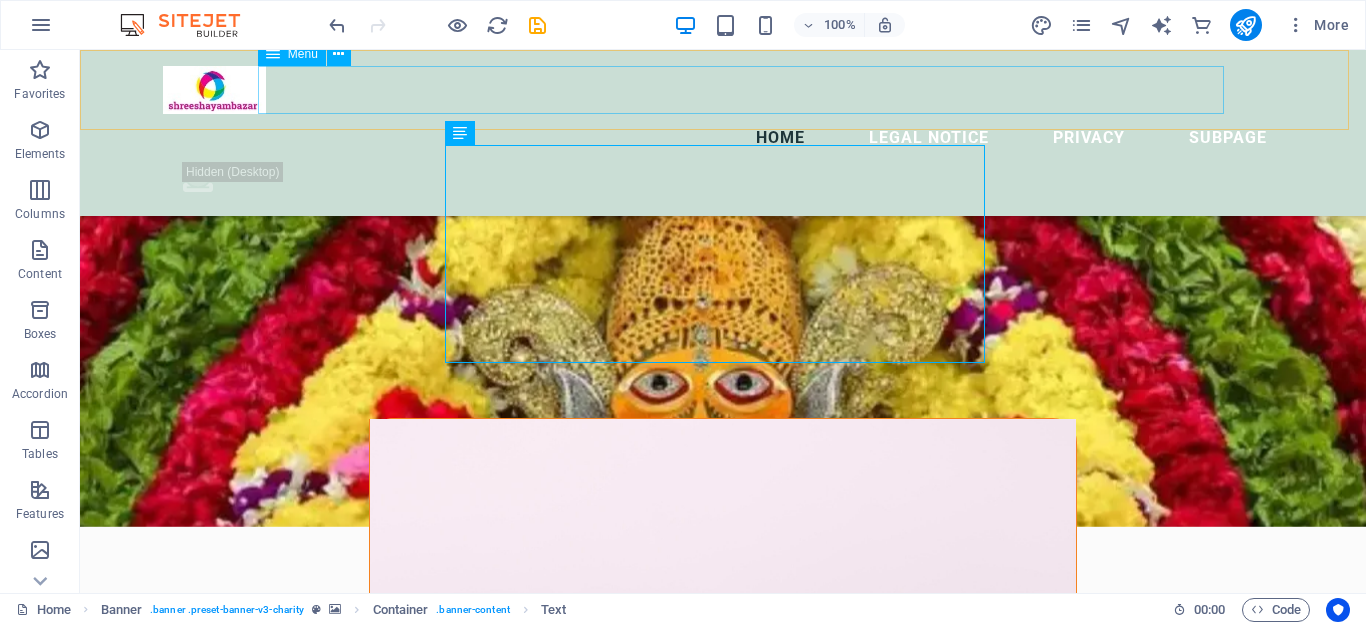click on "Home Legal Notice Privacy Subpage" at bounding box center (723, 138) 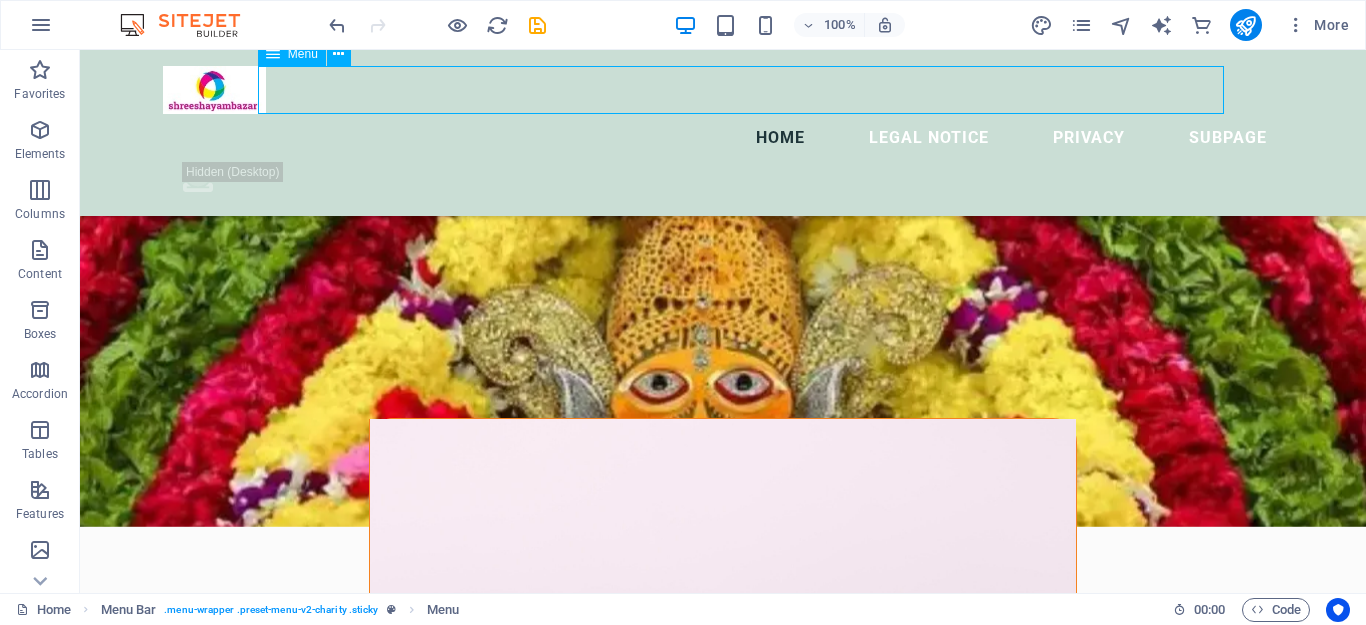 click on "Home Legal Notice Privacy Subpage" at bounding box center (723, 138) 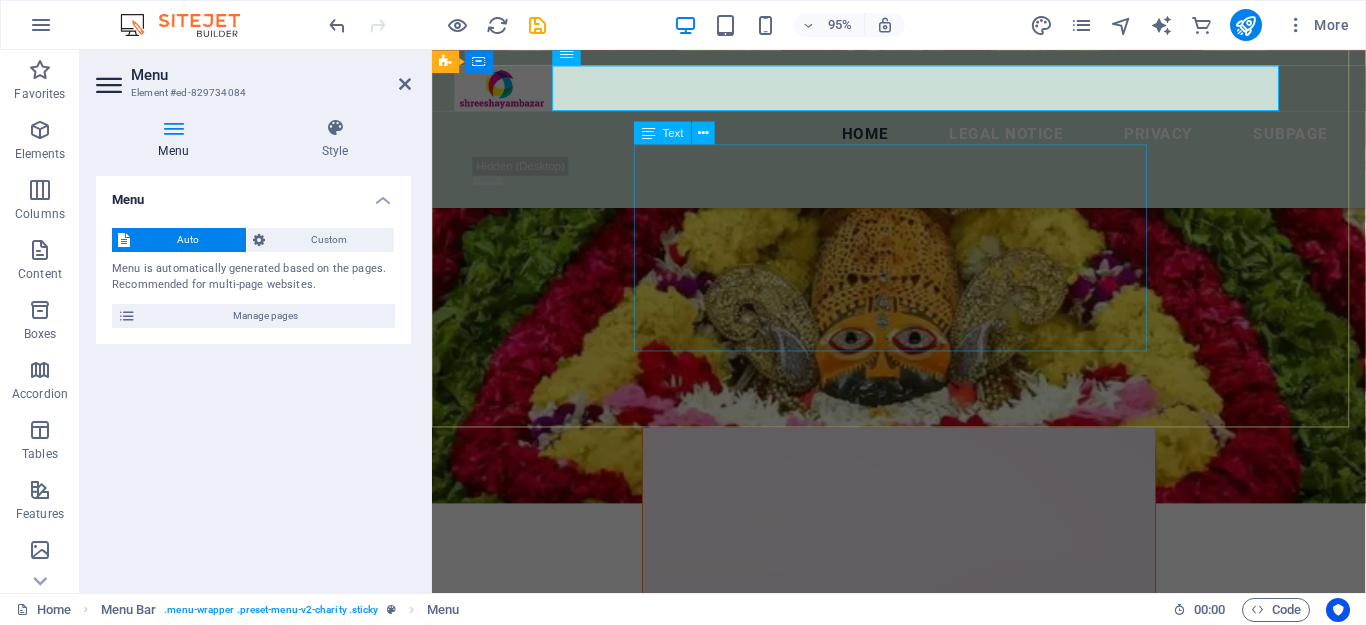 click on "मेरी ये जिंदगी, सरकार की अमानत है, बदल जो जाऊ, प्रभु से तो मुझपे लालत़ है, हमेशा आपकी, चौखट से मुसकुरा के गया, हमे तो जो भी दिया, श्याम बाबा ने दिया | ." at bounding box center (923, 906) 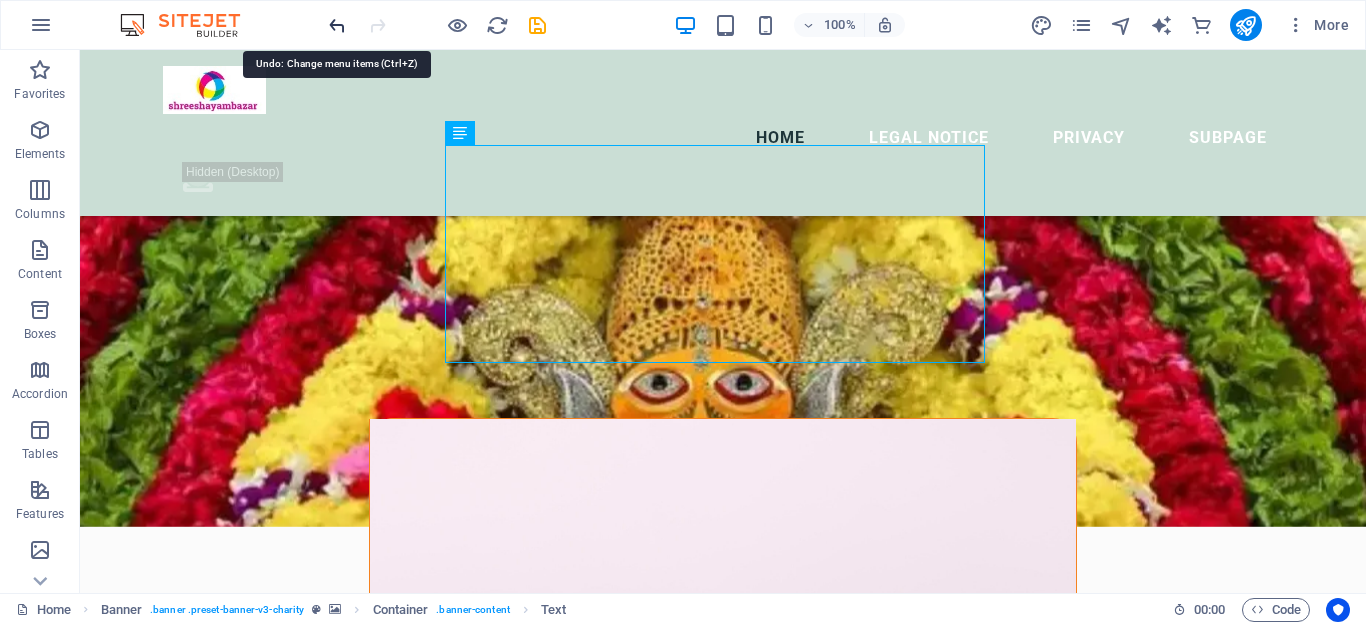 click at bounding box center (337, 25) 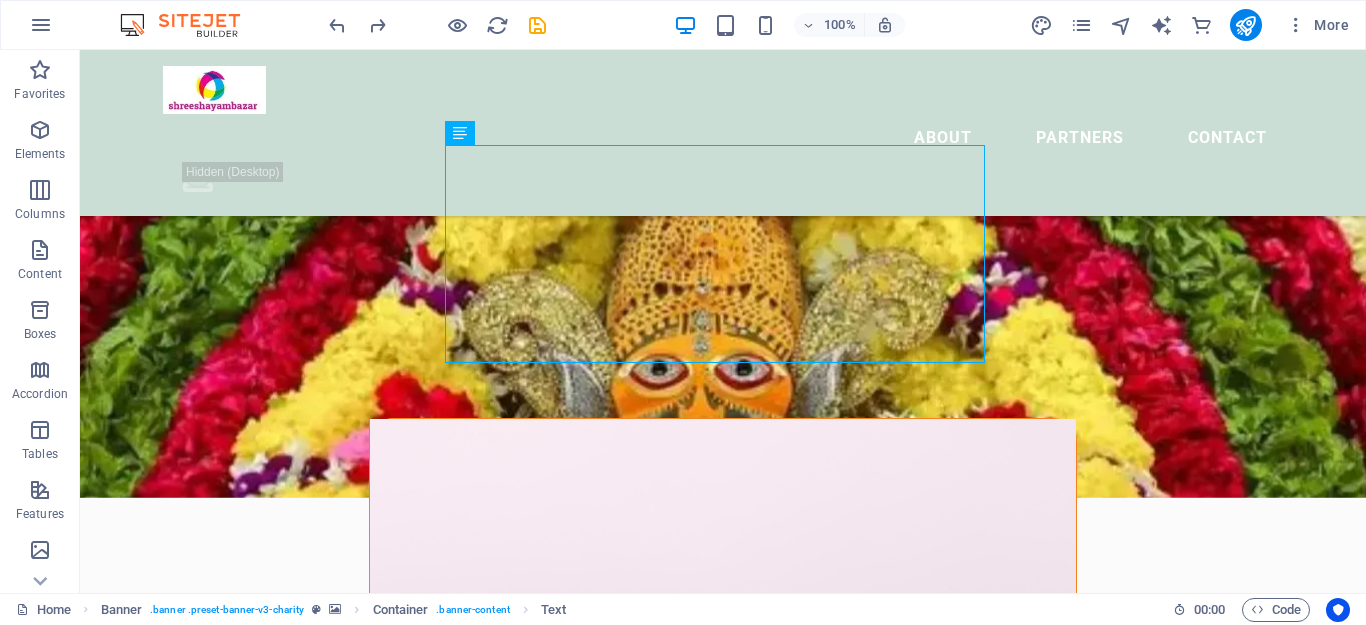 drag, startPoint x: 1348, startPoint y: 108, endPoint x: 1363, endPoint y: 309, distance: 201.55893 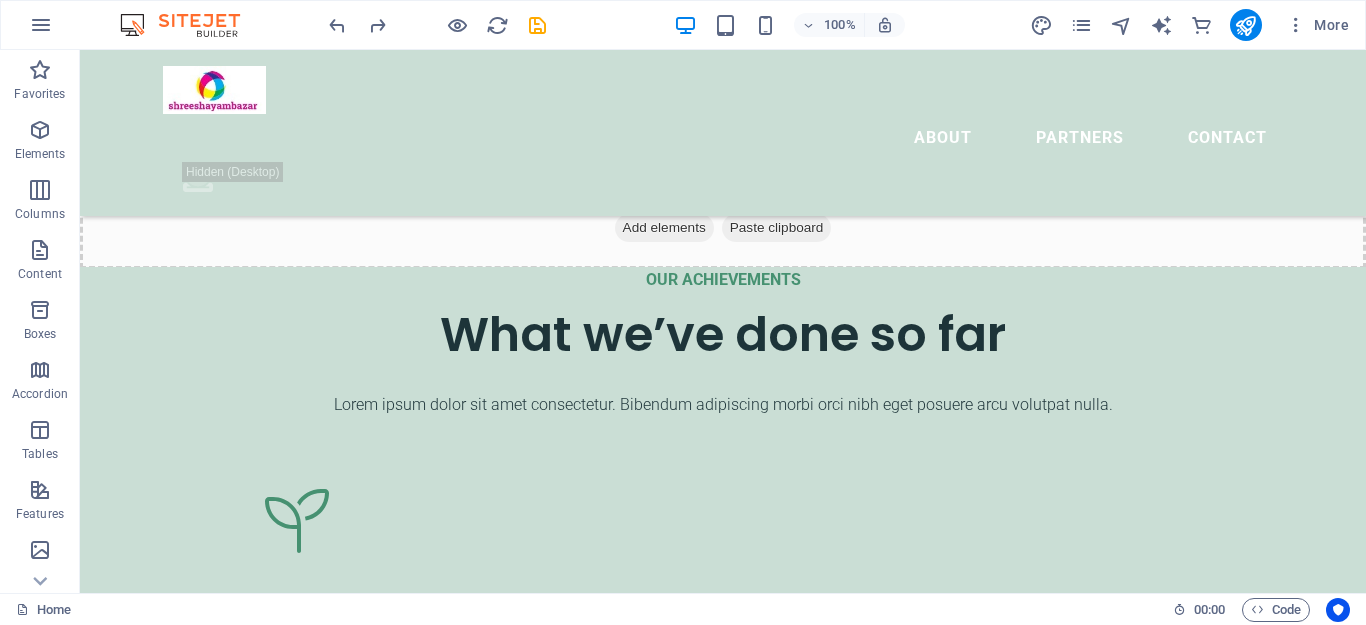 scroll, scrollTop: 5544, scrollLeft: 0, axis: vertical 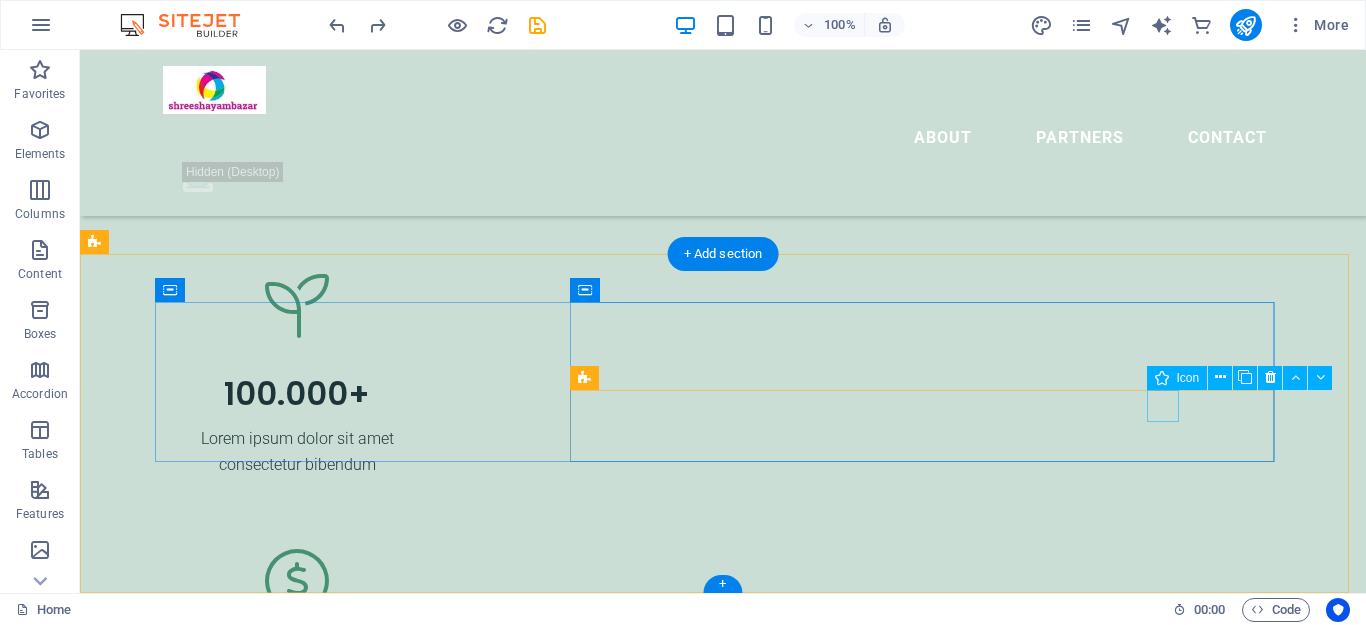 click at bounding box center (515, 4965) 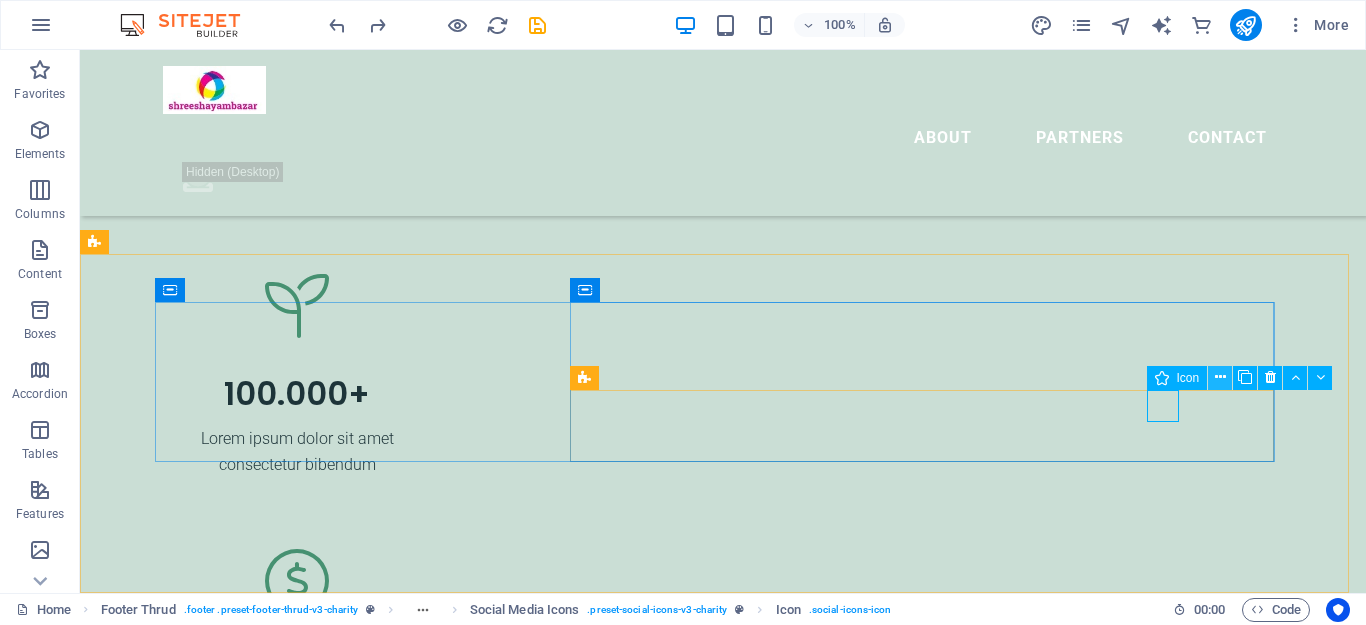 click at bounding box center [1220, 377] 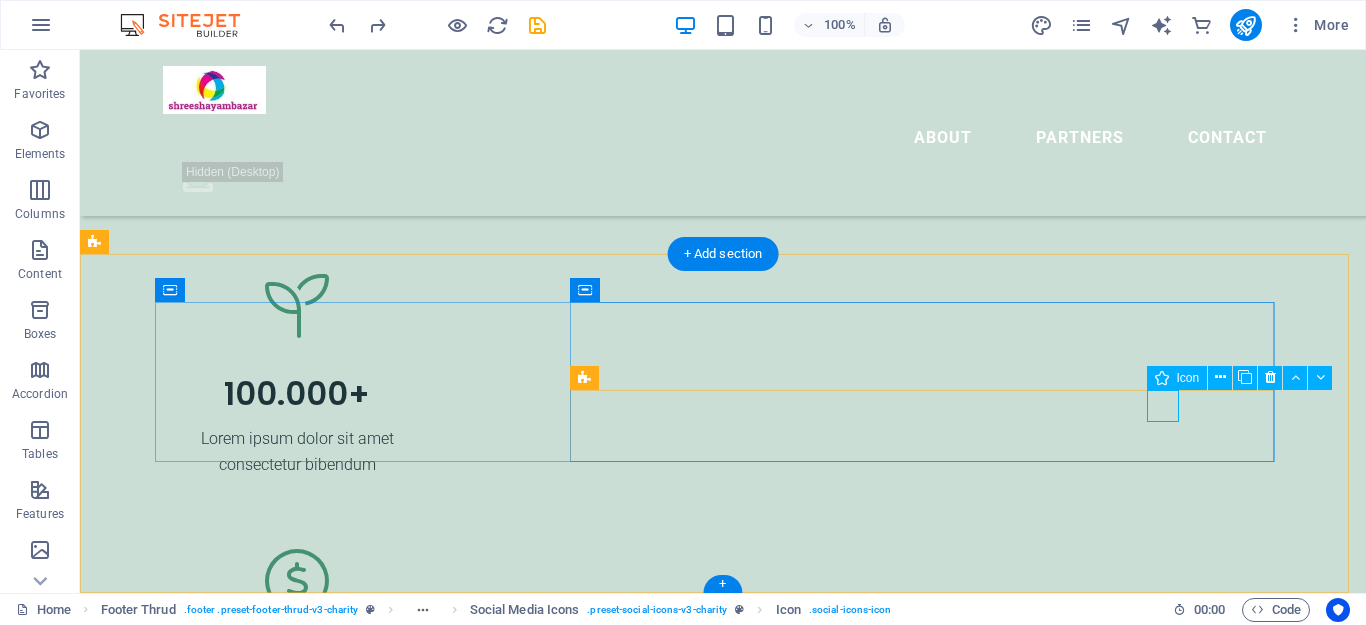 click at bounding box center (515, 4965) 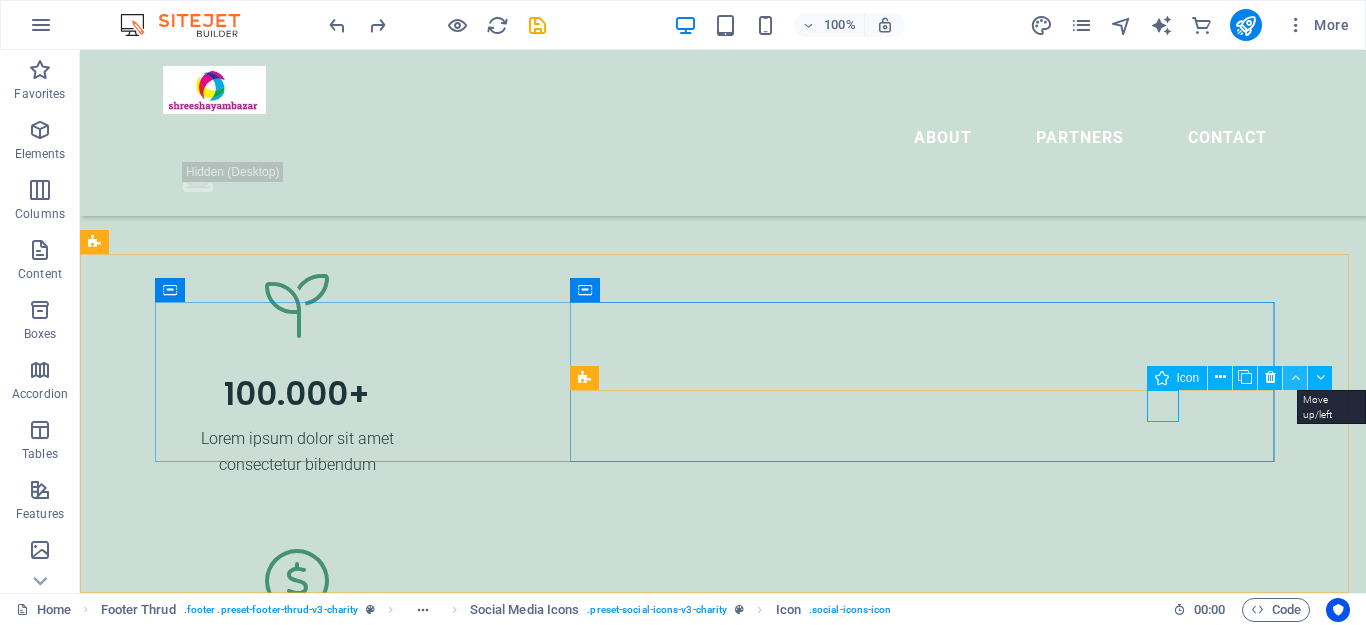 click at bounding box center (1295, 377) 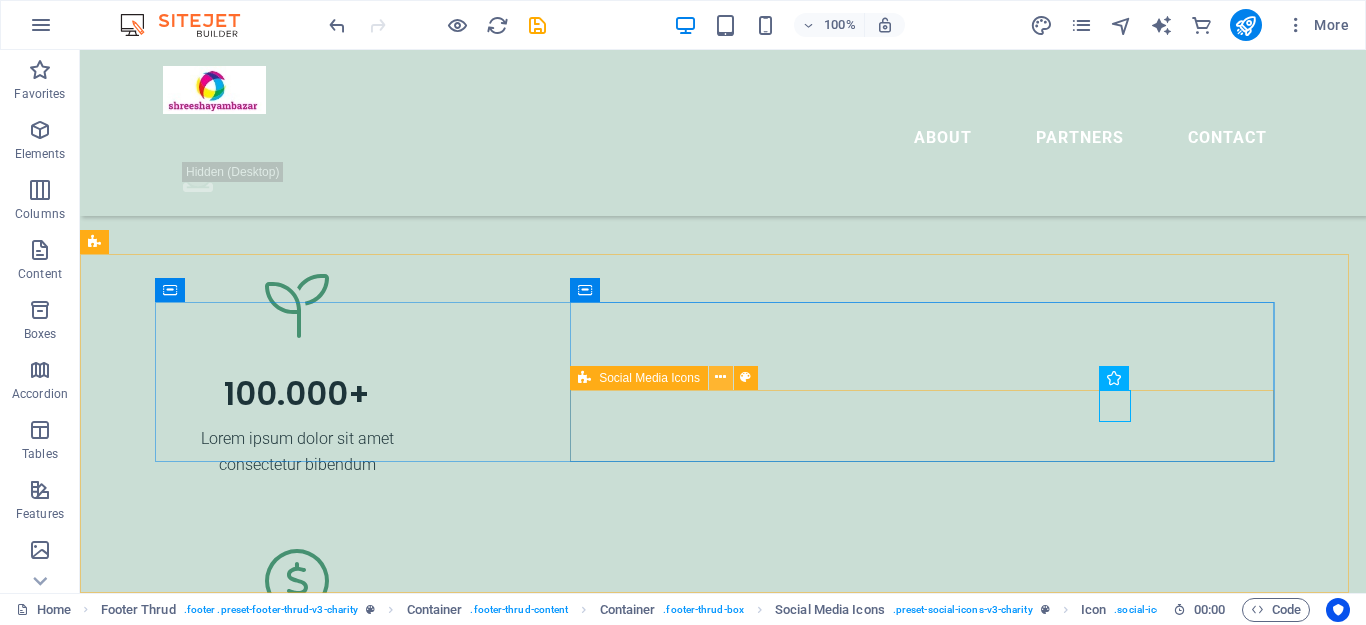 click at bounding box center [720, 377] 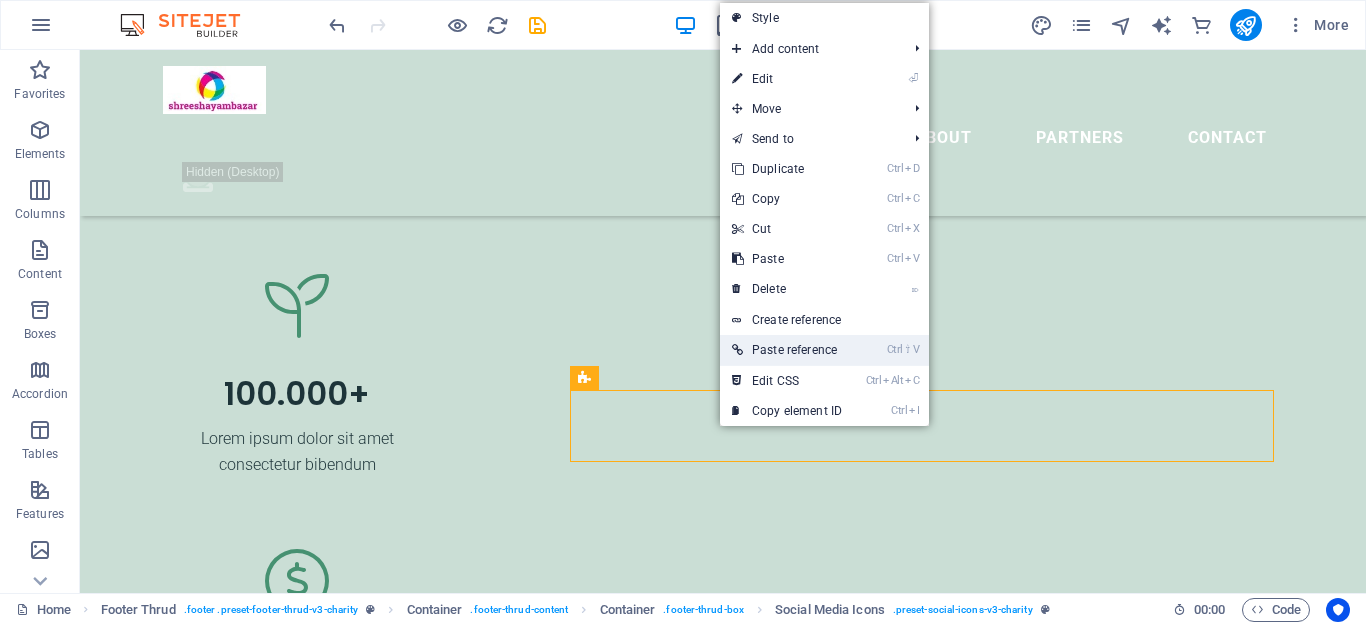 click on "Ctrl ⇧ V  Paste reference" at bounding box center (787, 350) 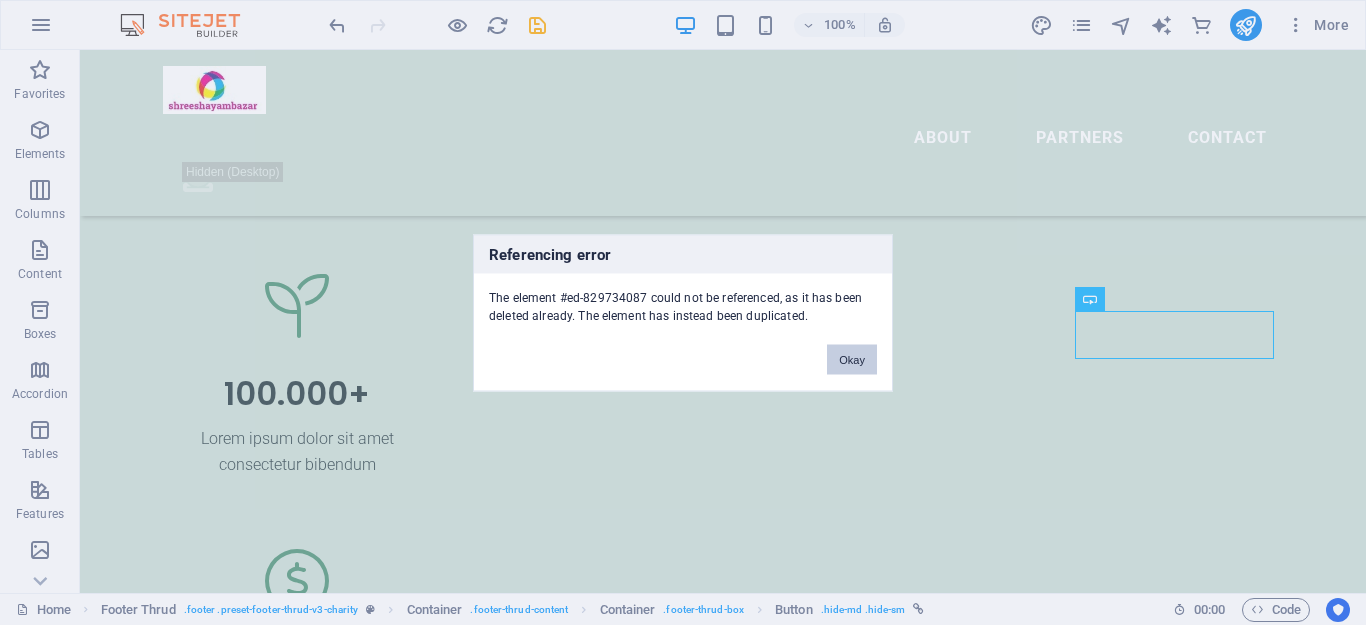 click on "Okay" at bounding box center (852, 359) 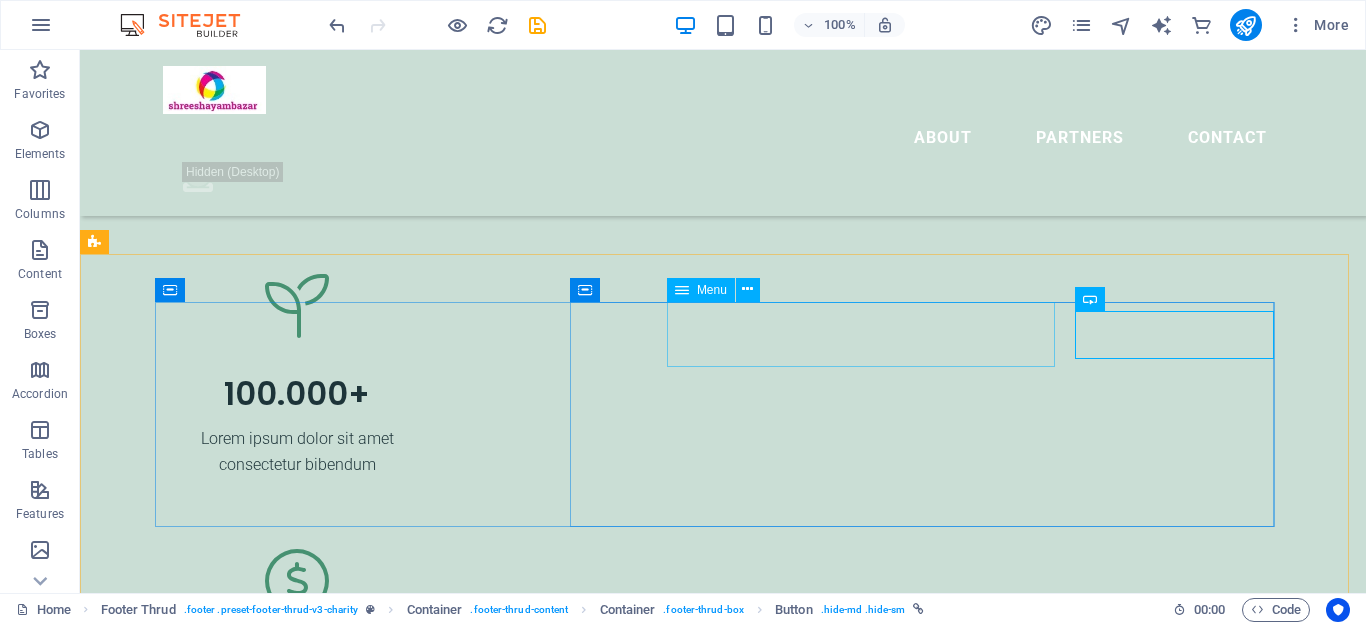 click at bounding box center [682, 290] 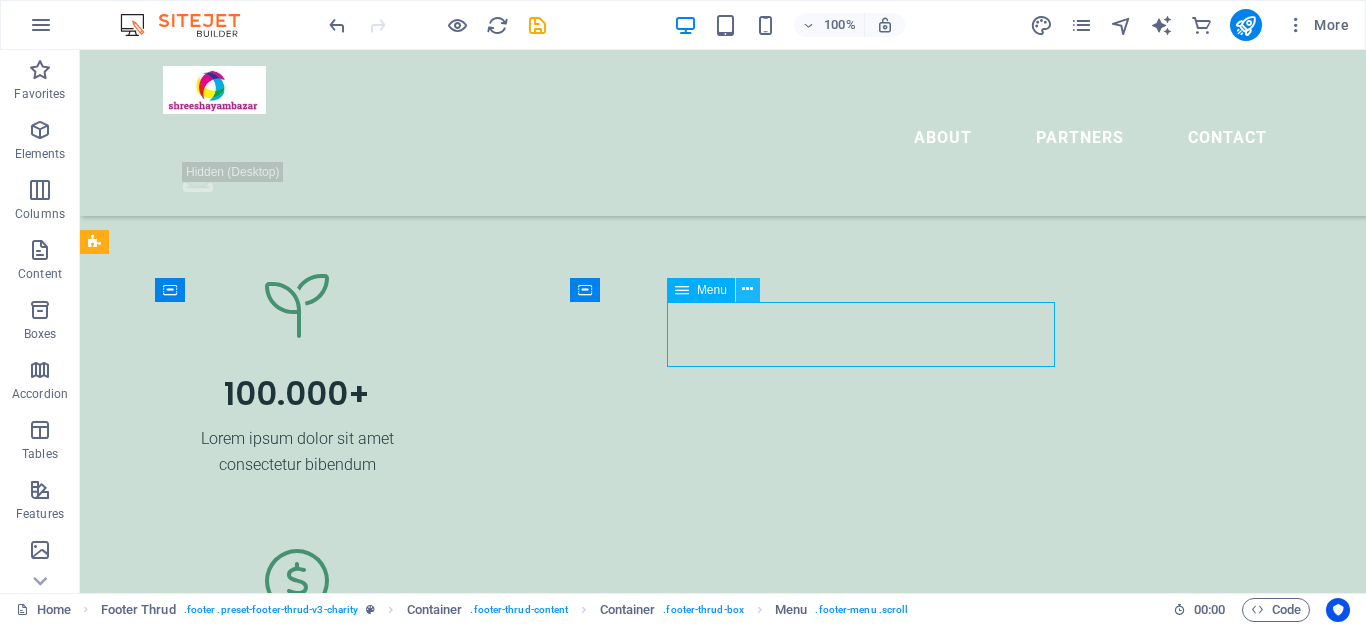 click at bounding box center [747, 289] 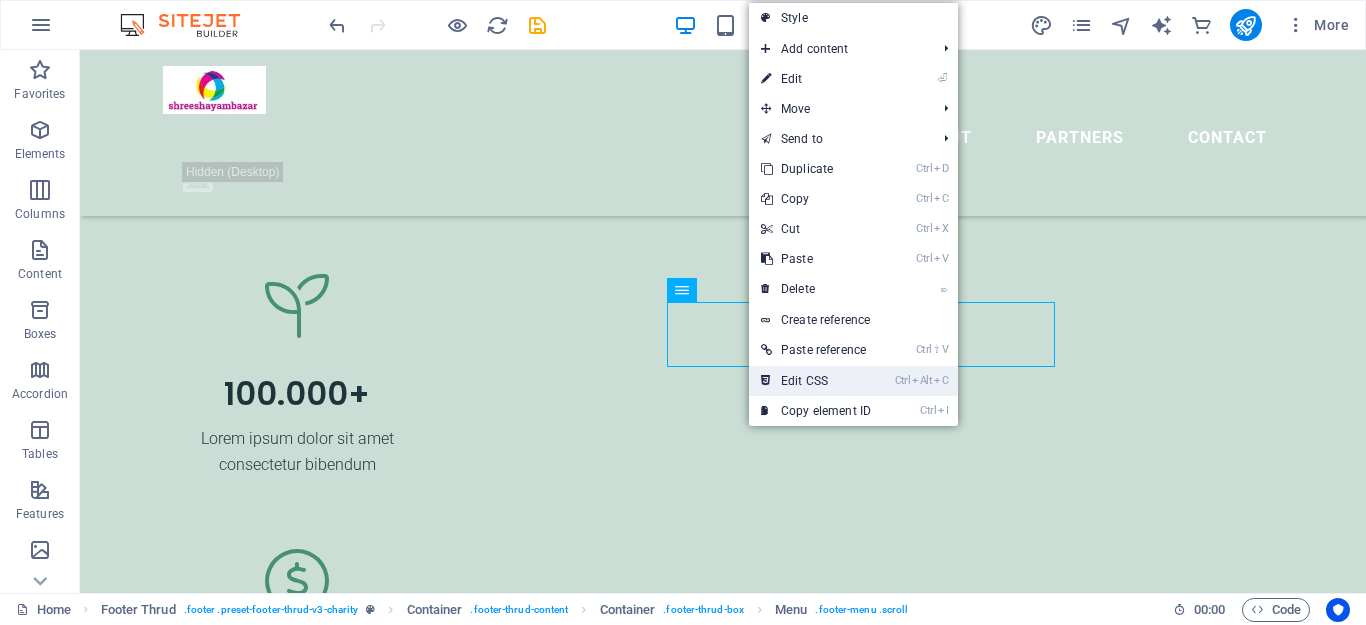 click on "Ctrl Alt C  Edit CSS" at bounding box center (816, 381) 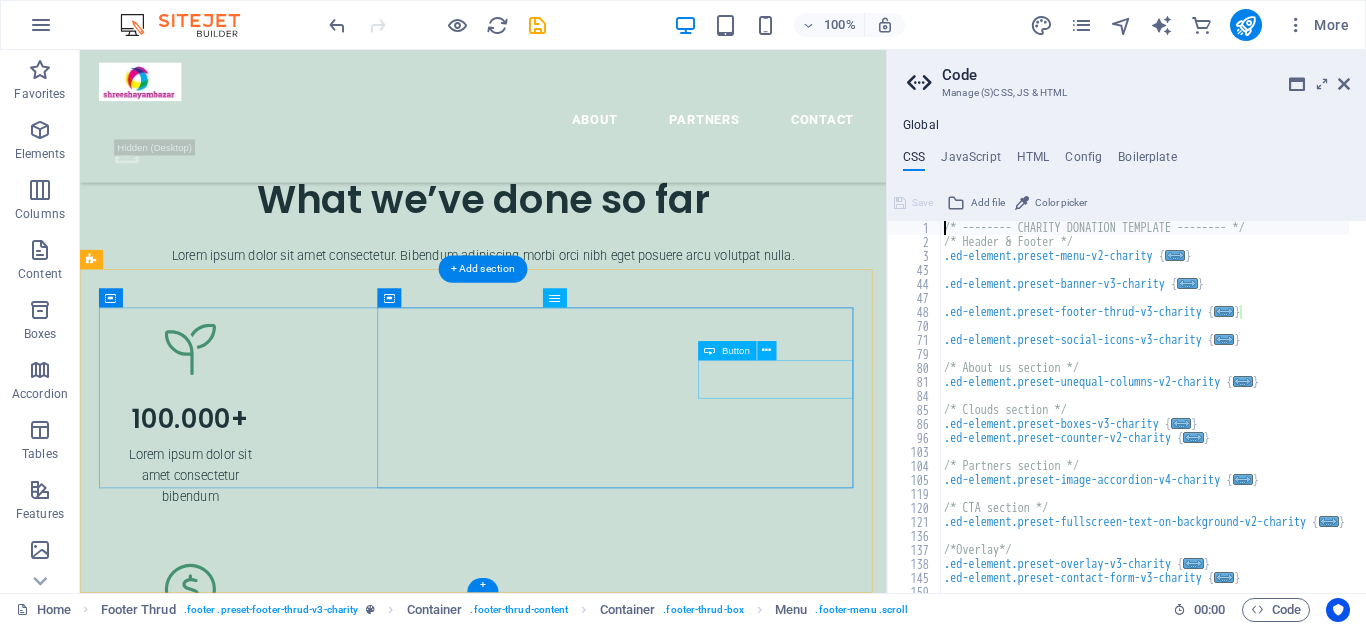 type on "font-weight: bold;" 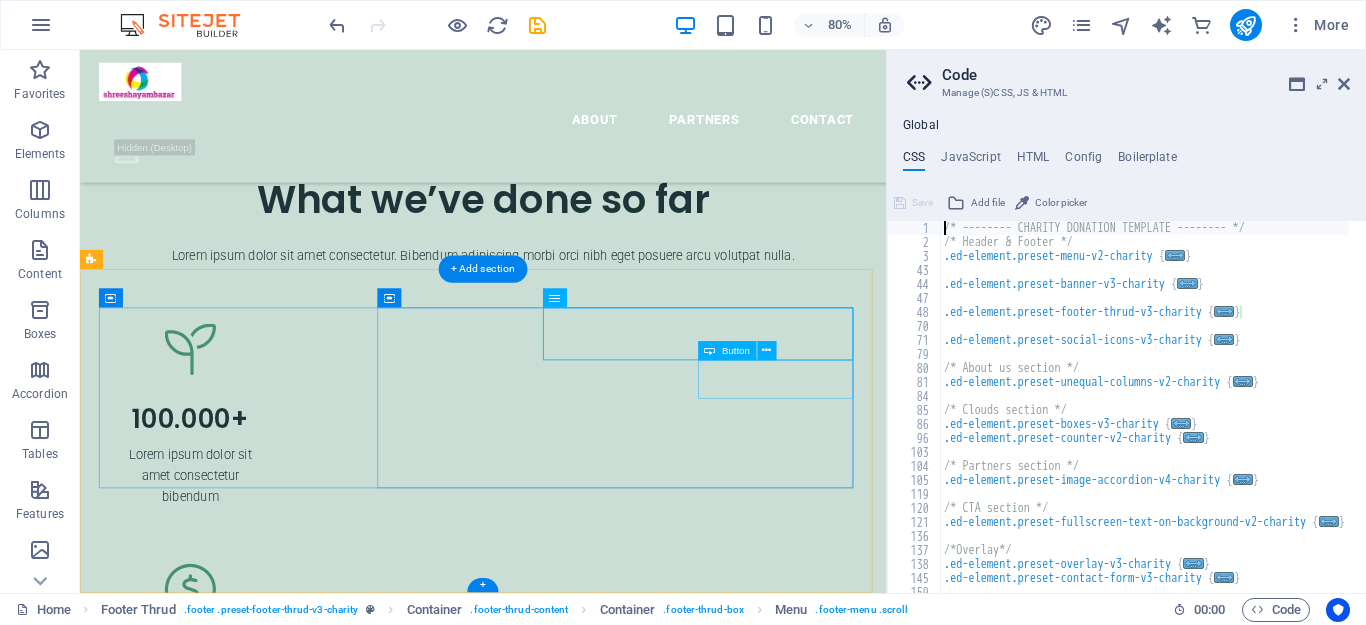 scroll, scrollTop: 5950, scrollLeft: 0, axis: vertical 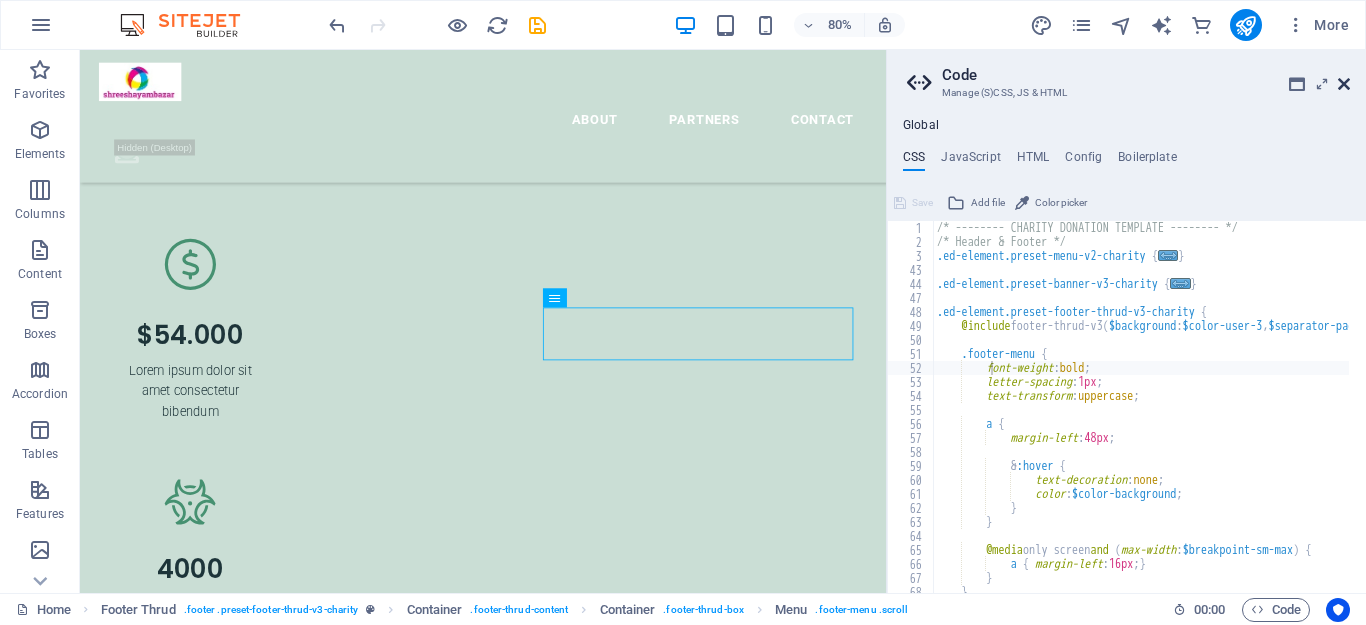 click at bounding box center (1344, 84) 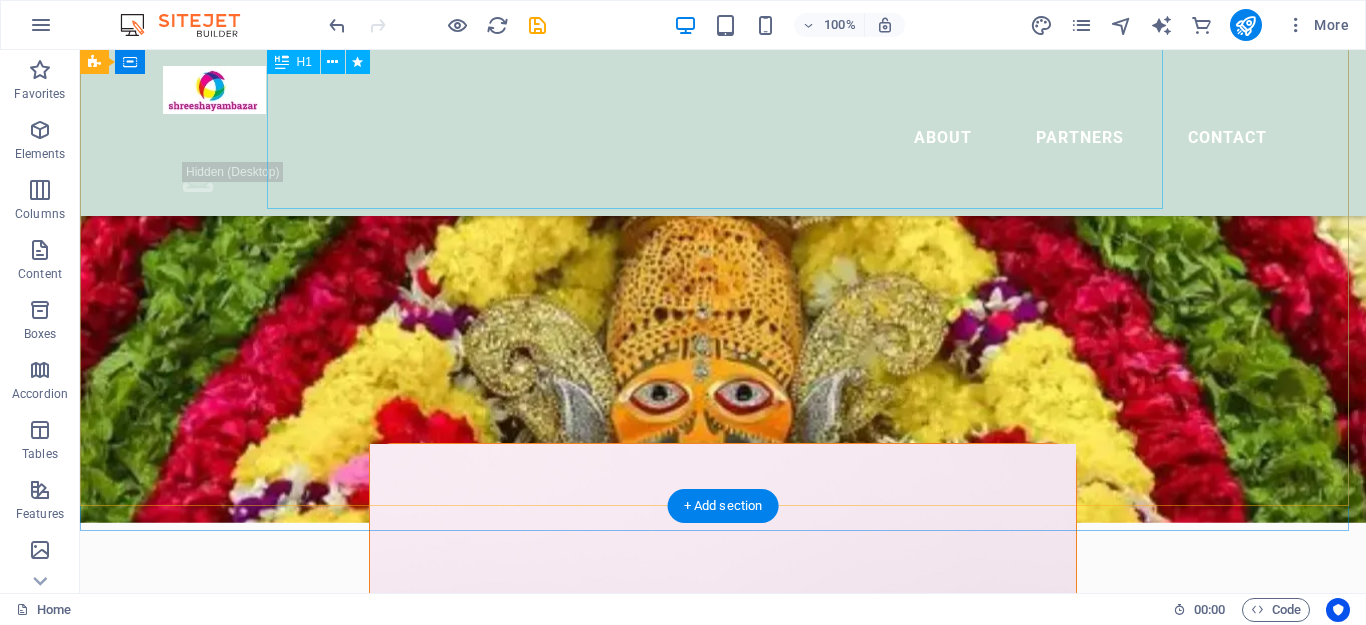 scroll, scrollTop: 0, scrollLeft: 0, axis: both 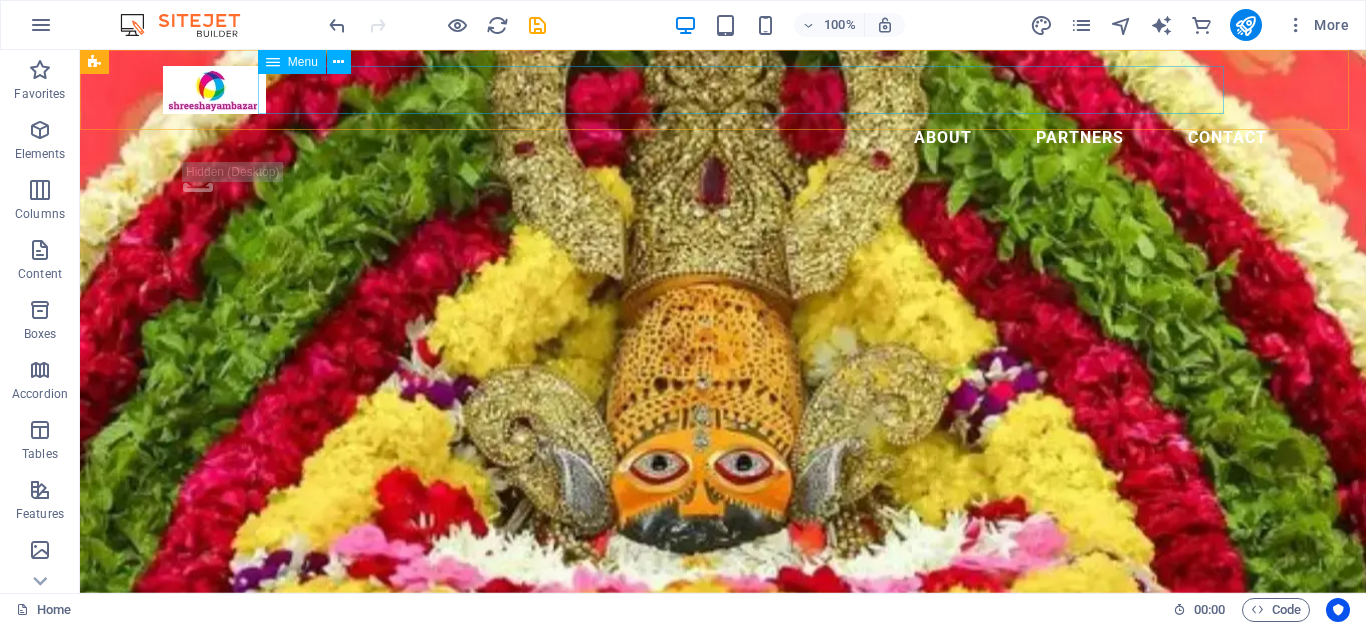 click on "About Partners Contact" at bounding box center (723, 138) 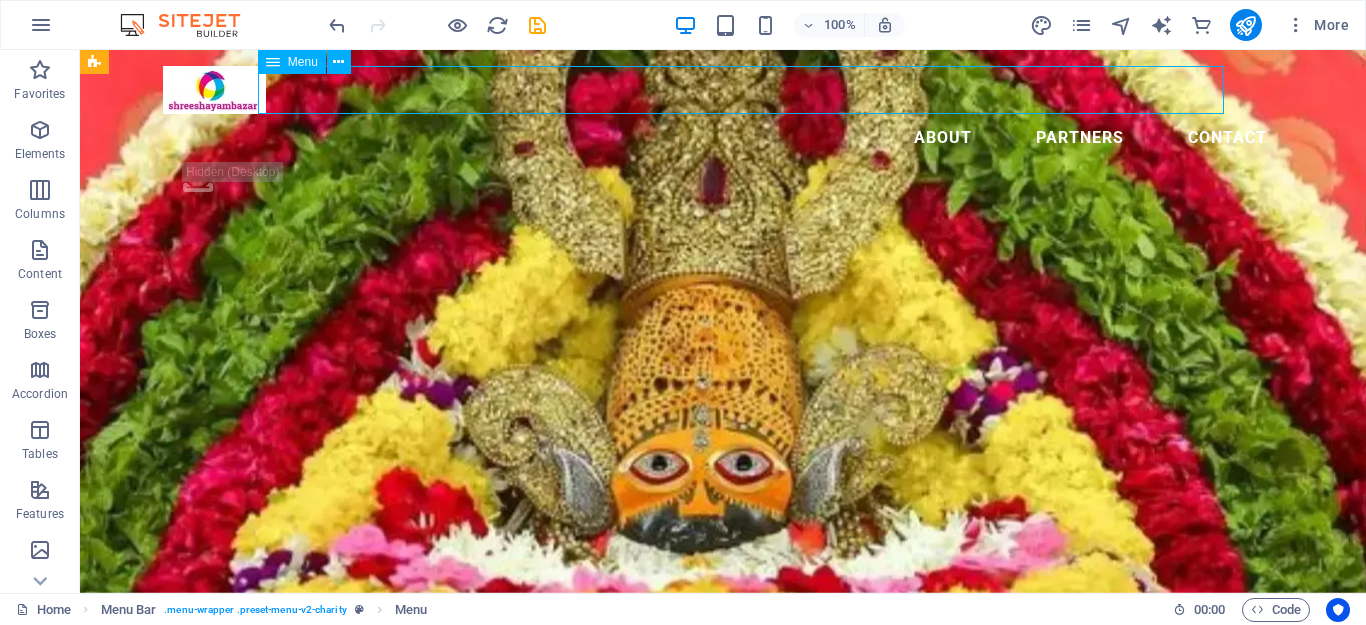click on "About Partners Contact" at bounding box center (723, 138) 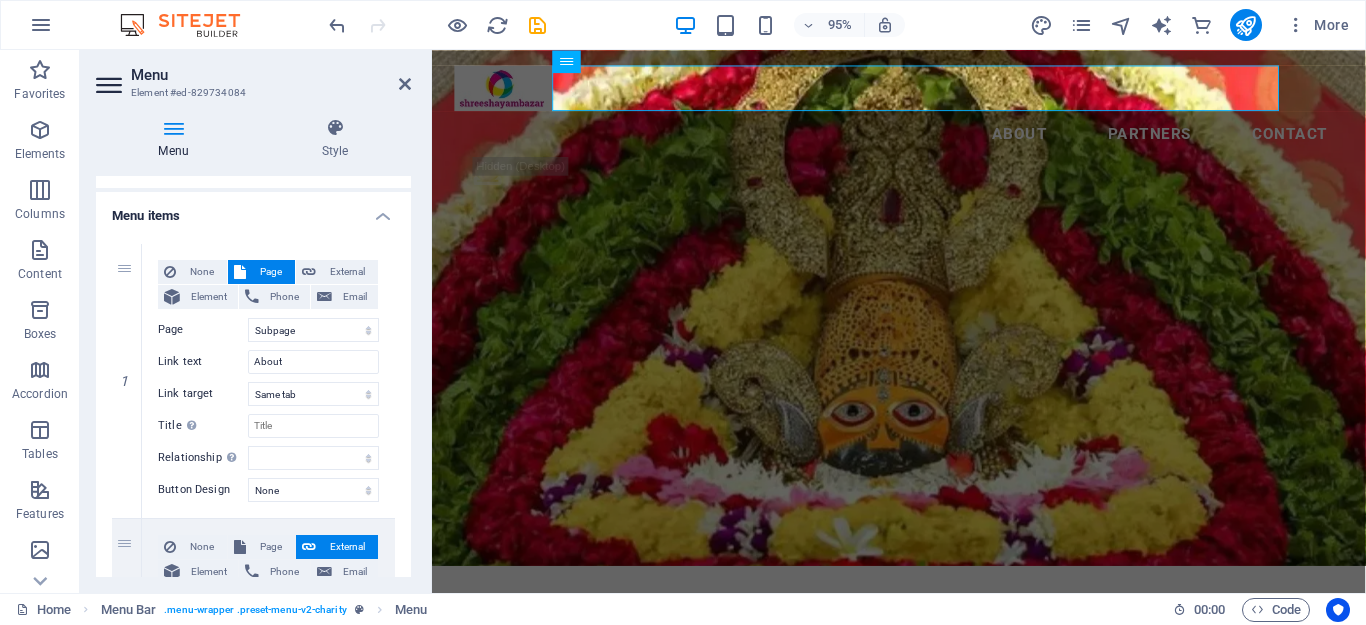 scroll, scrollTop: 134, scrollLeft: 0, axis: vertical 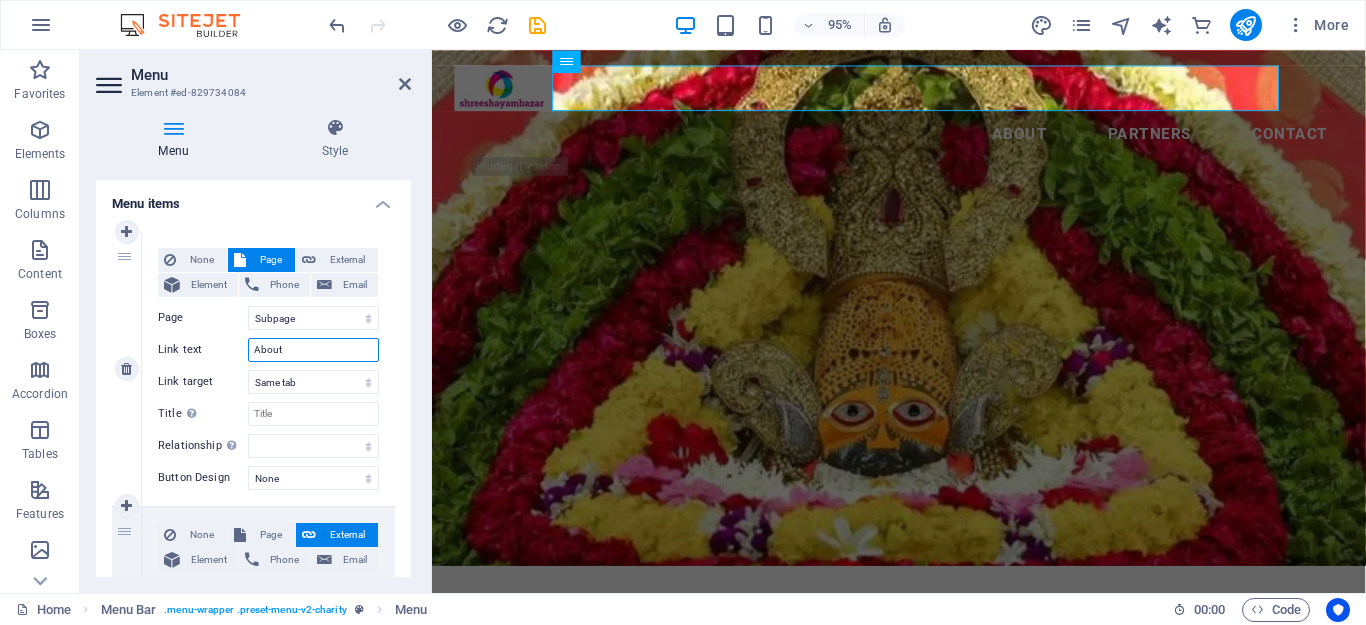 drag, startPoint x: 308, startPoint y: 351, endPoint x: 237, endPoint y: 355, distance: 71.11259 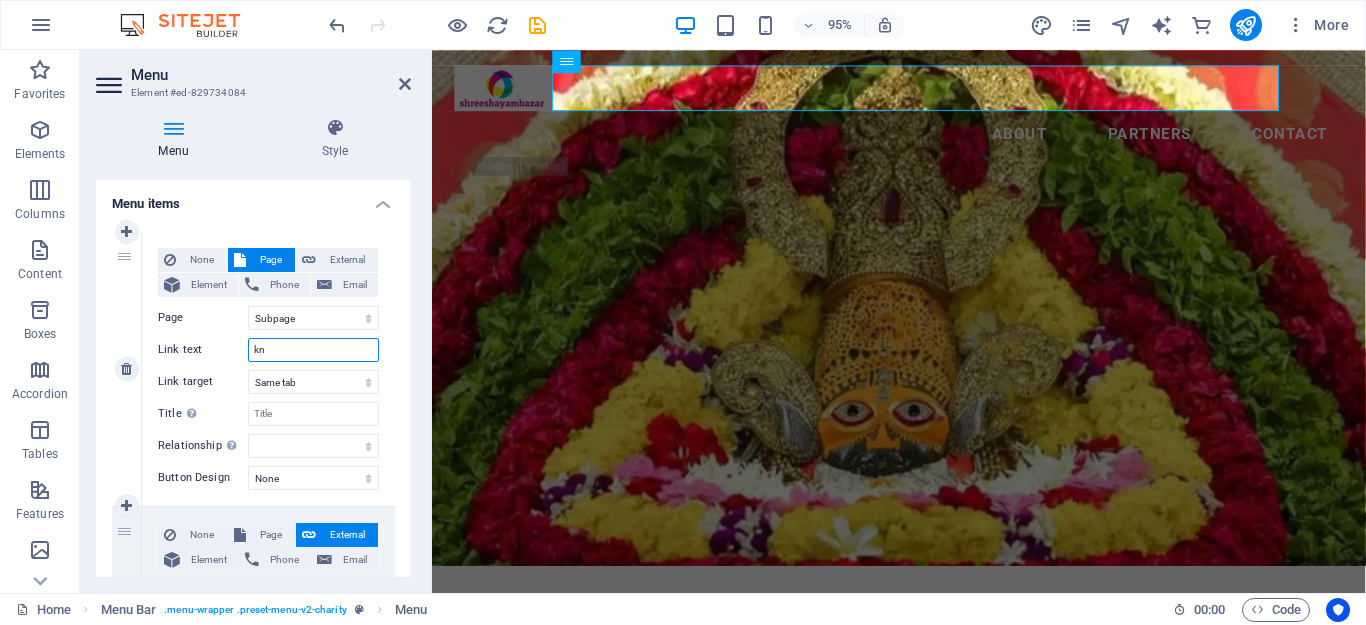 type on "knw" 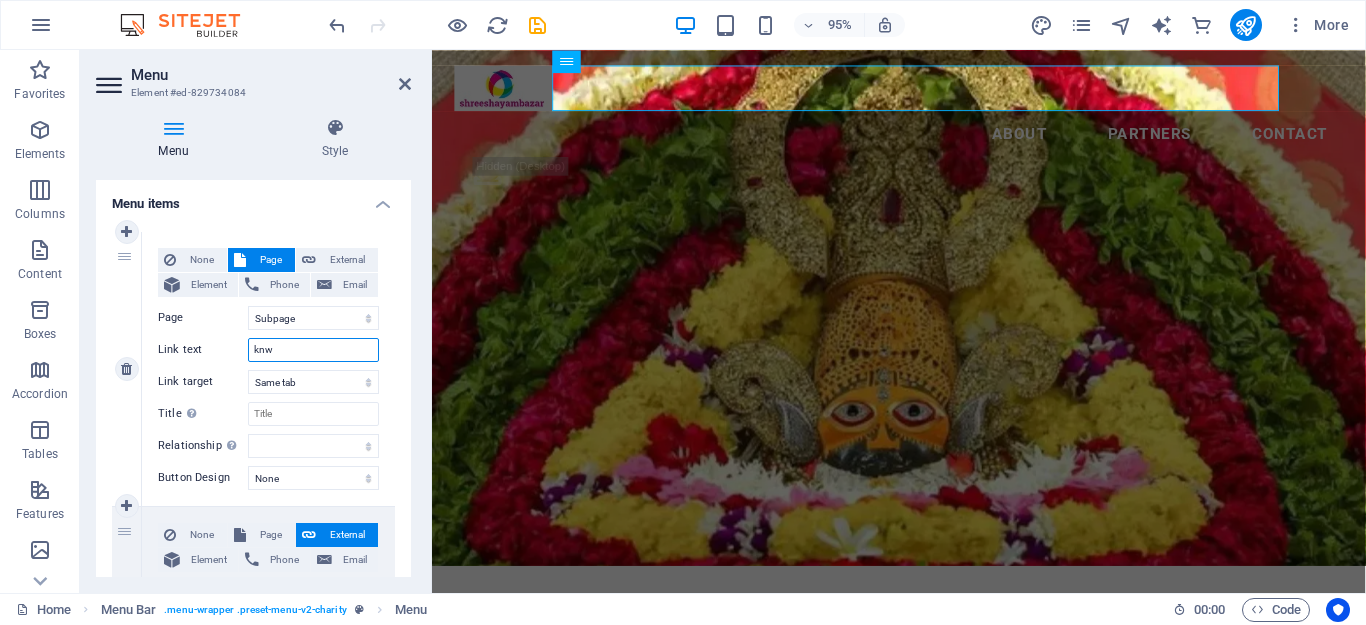 select 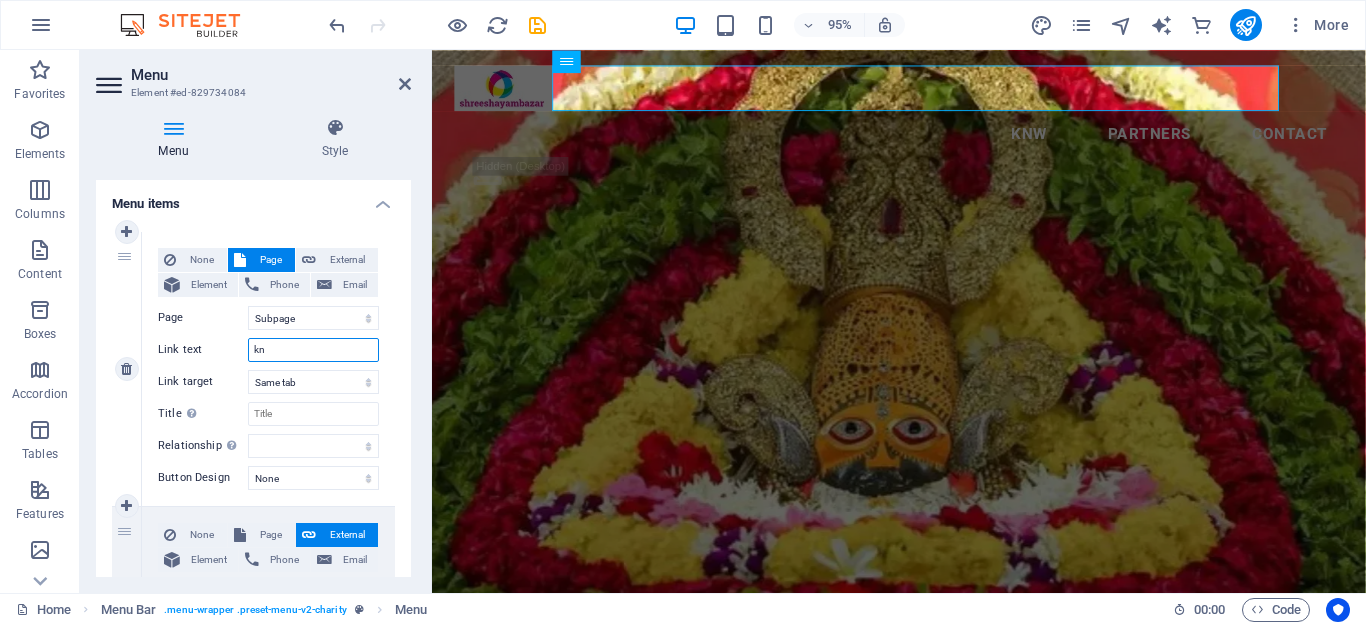 type on "k" 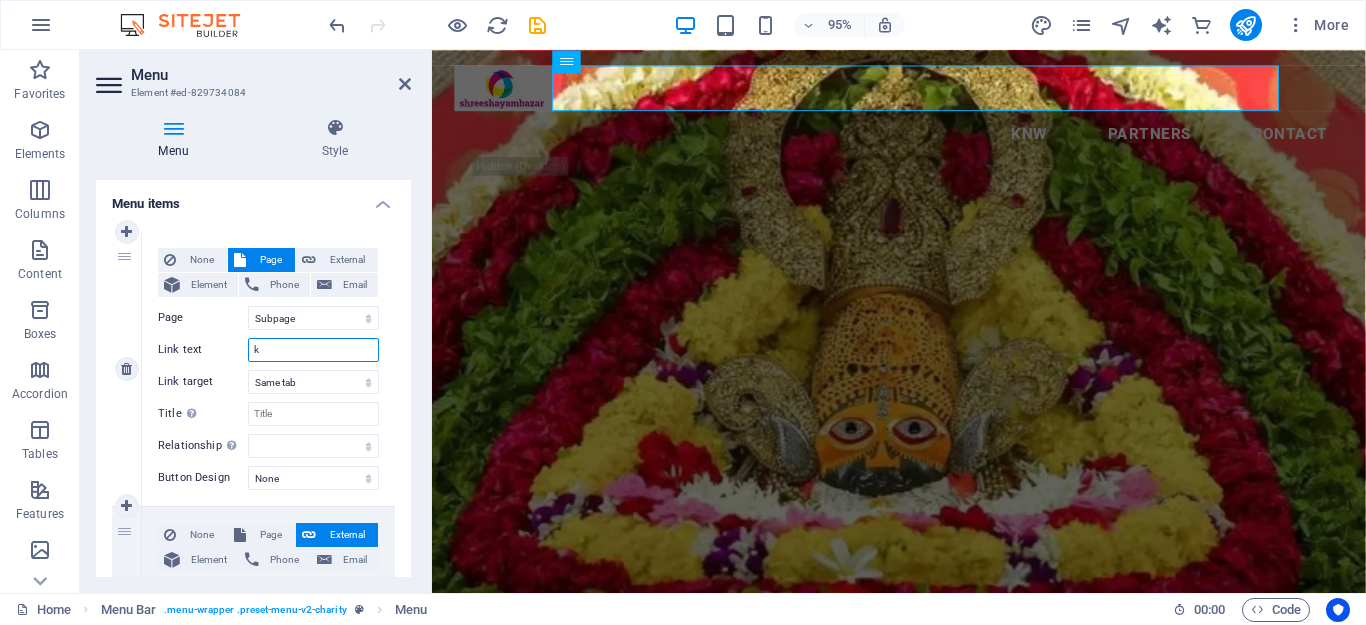select 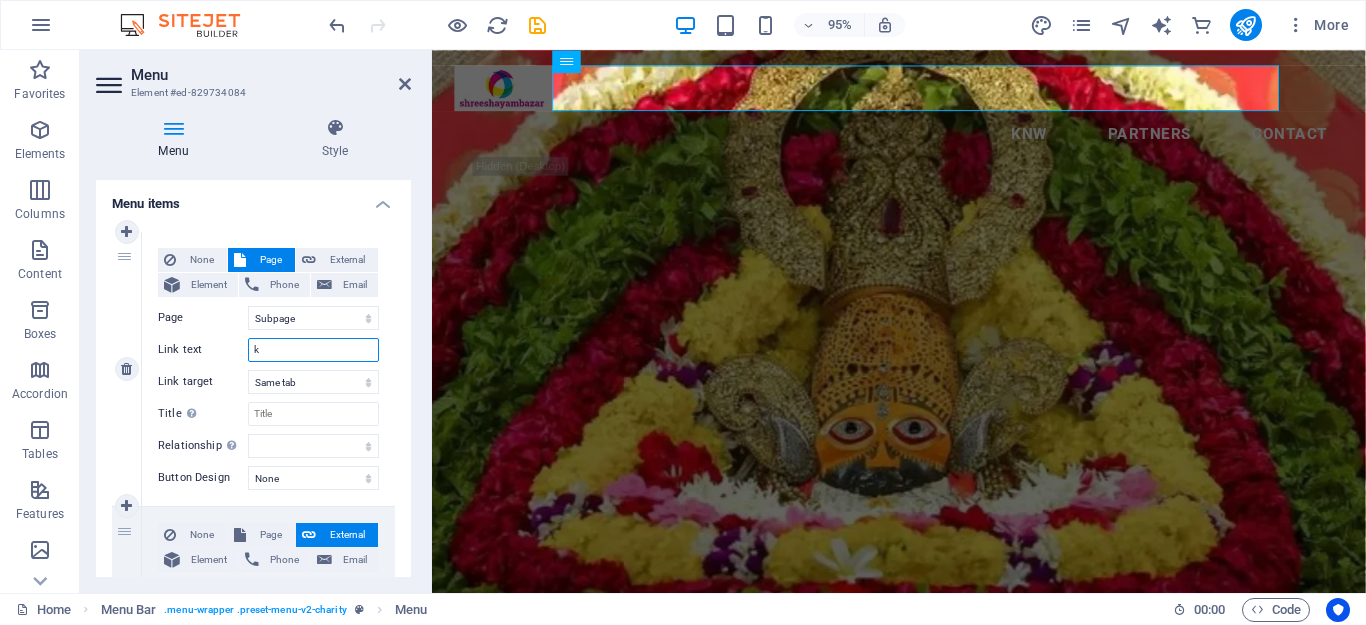 select 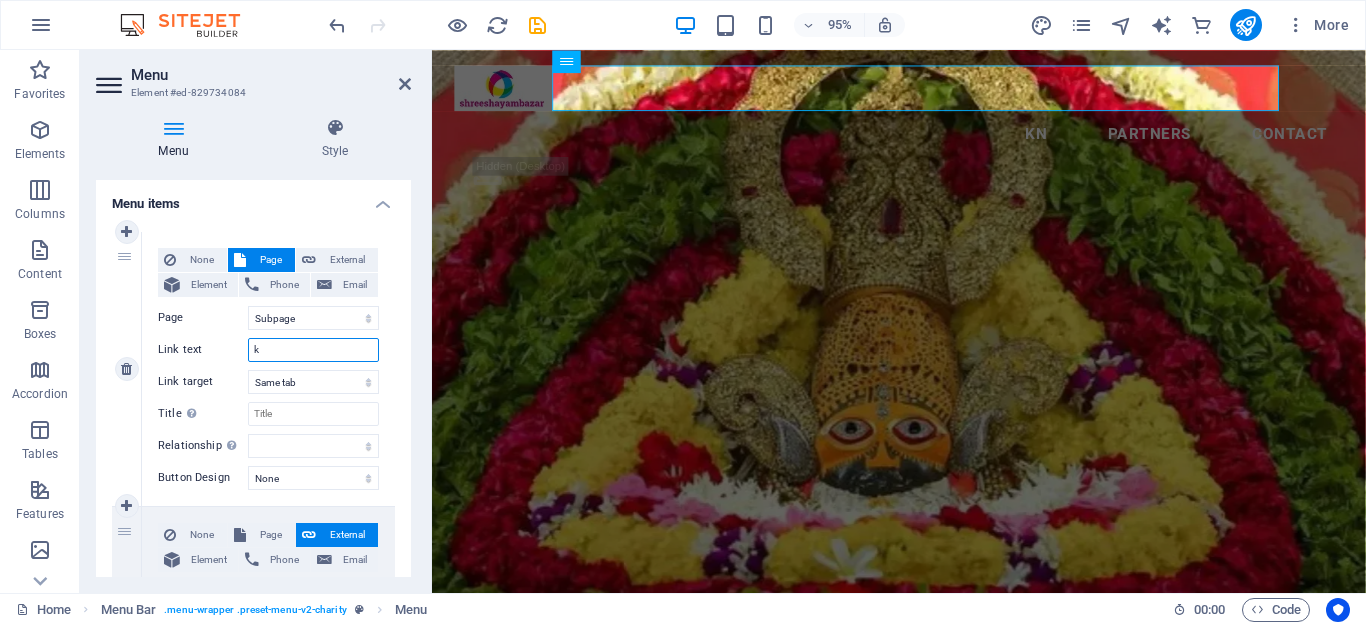 select 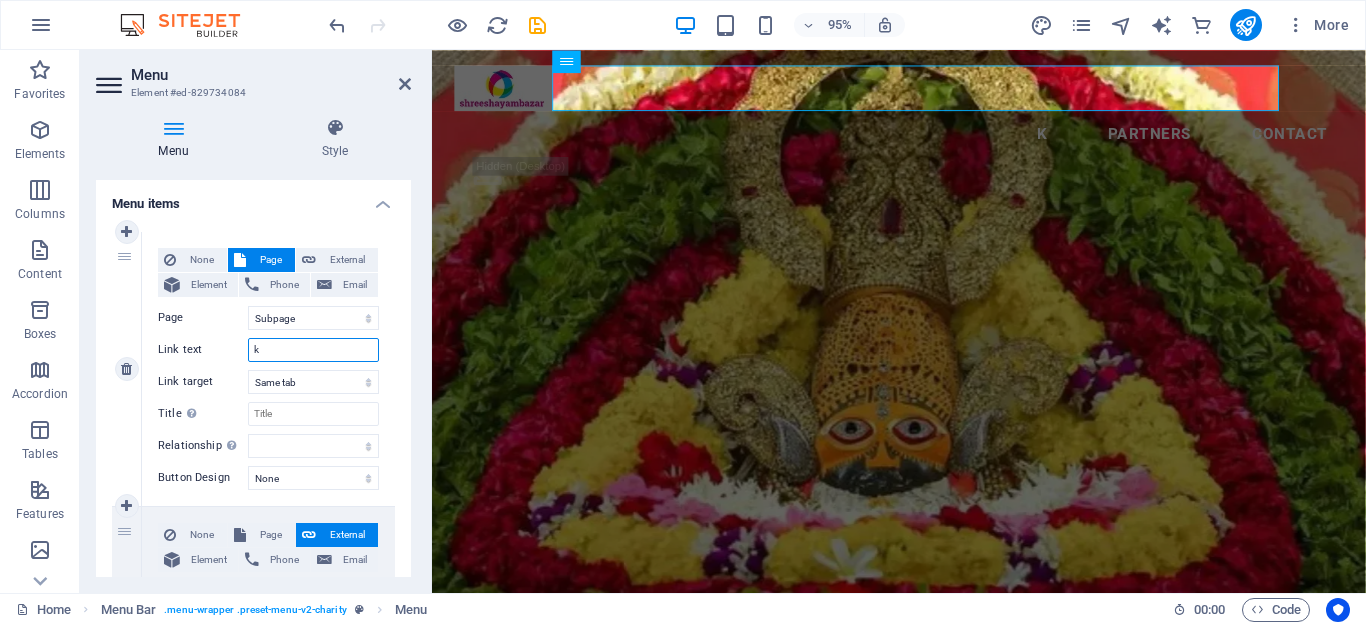 type 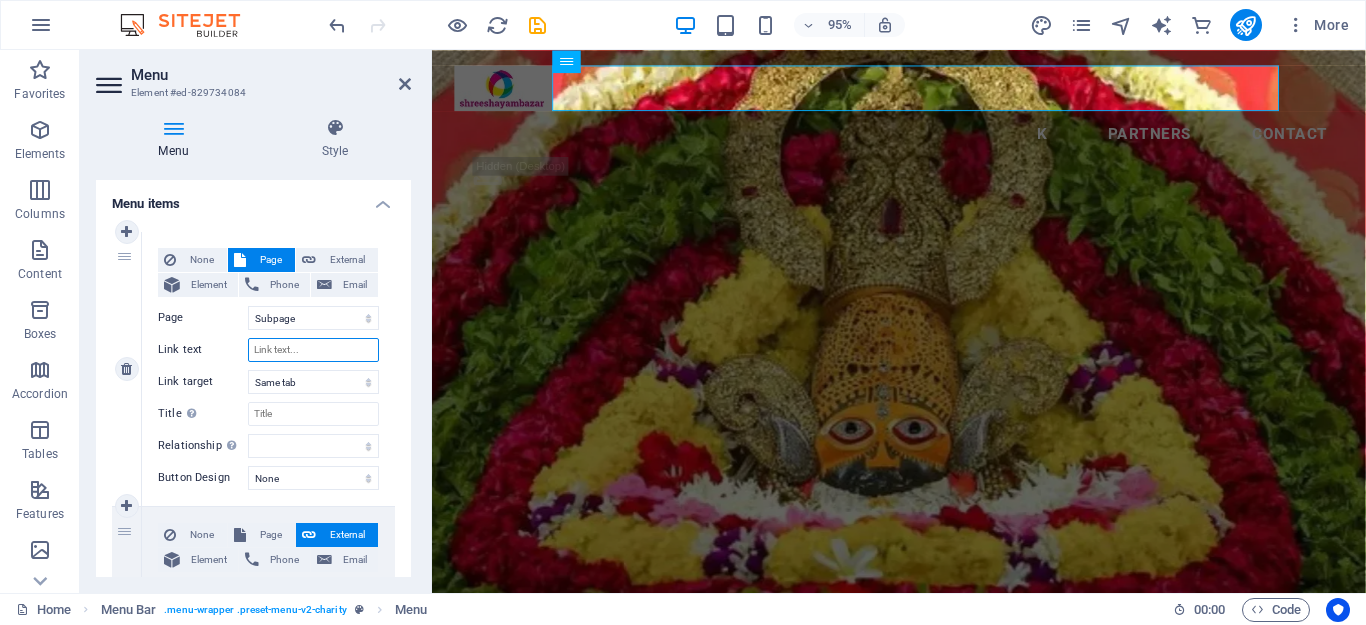 select 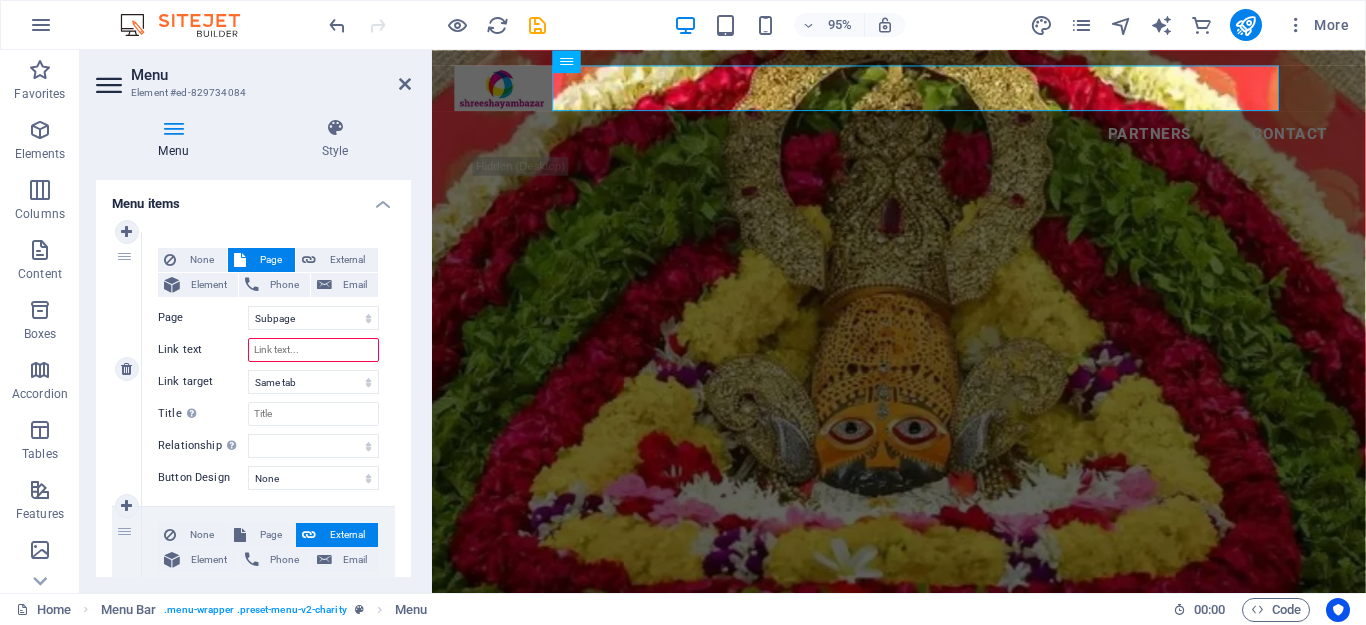 type on "k" 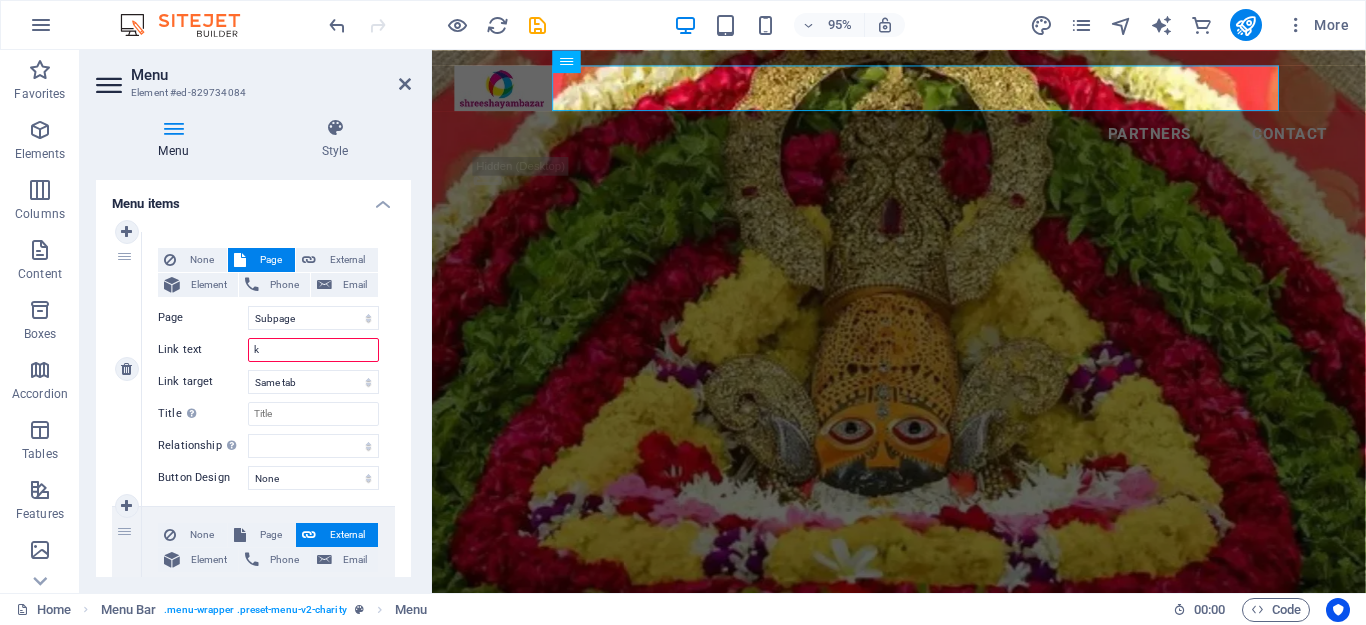 select 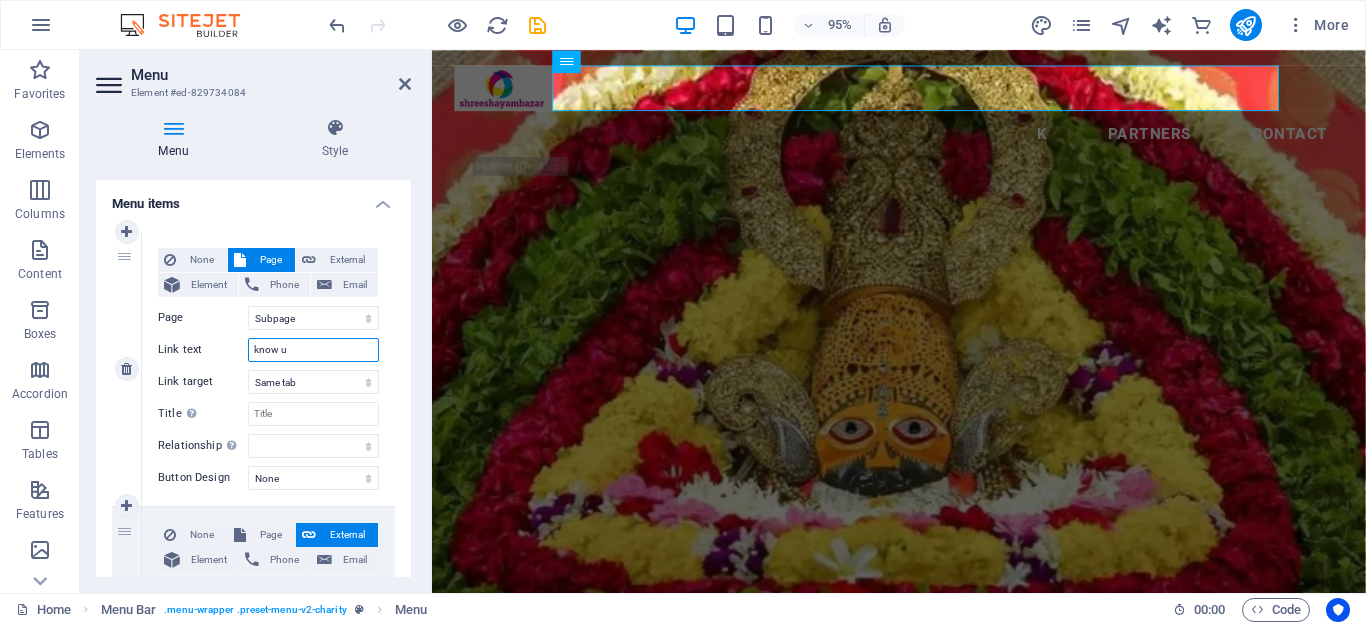 type on "know us" 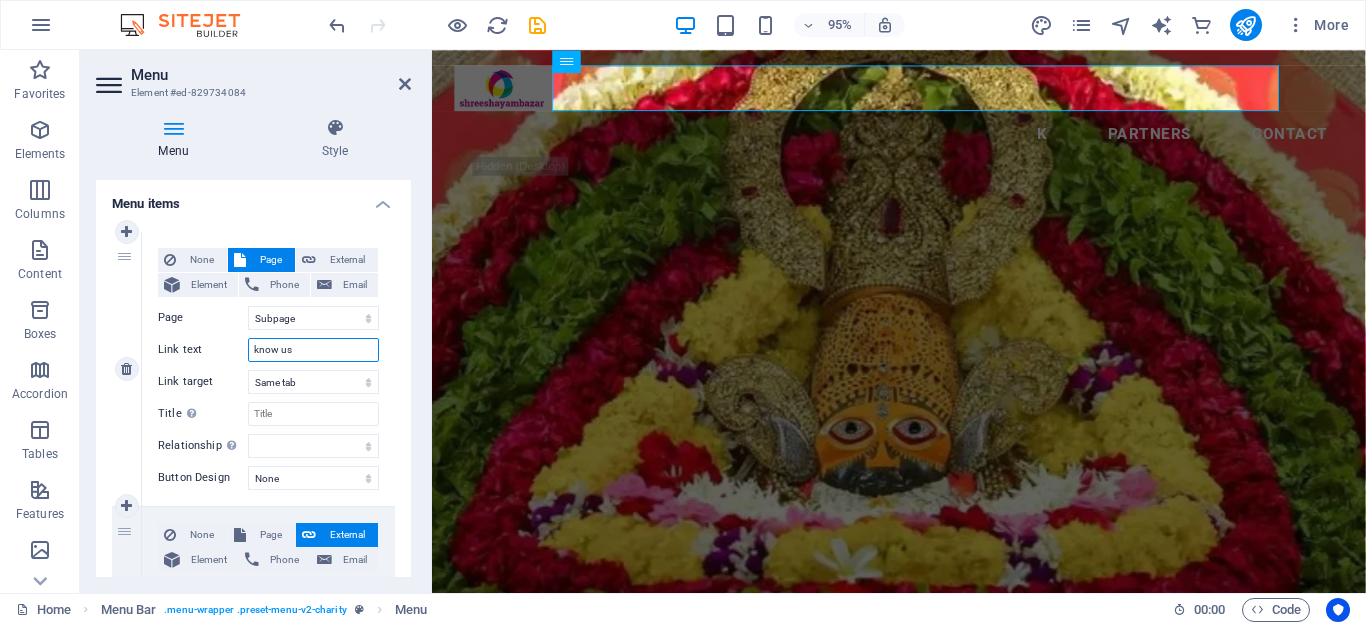 select 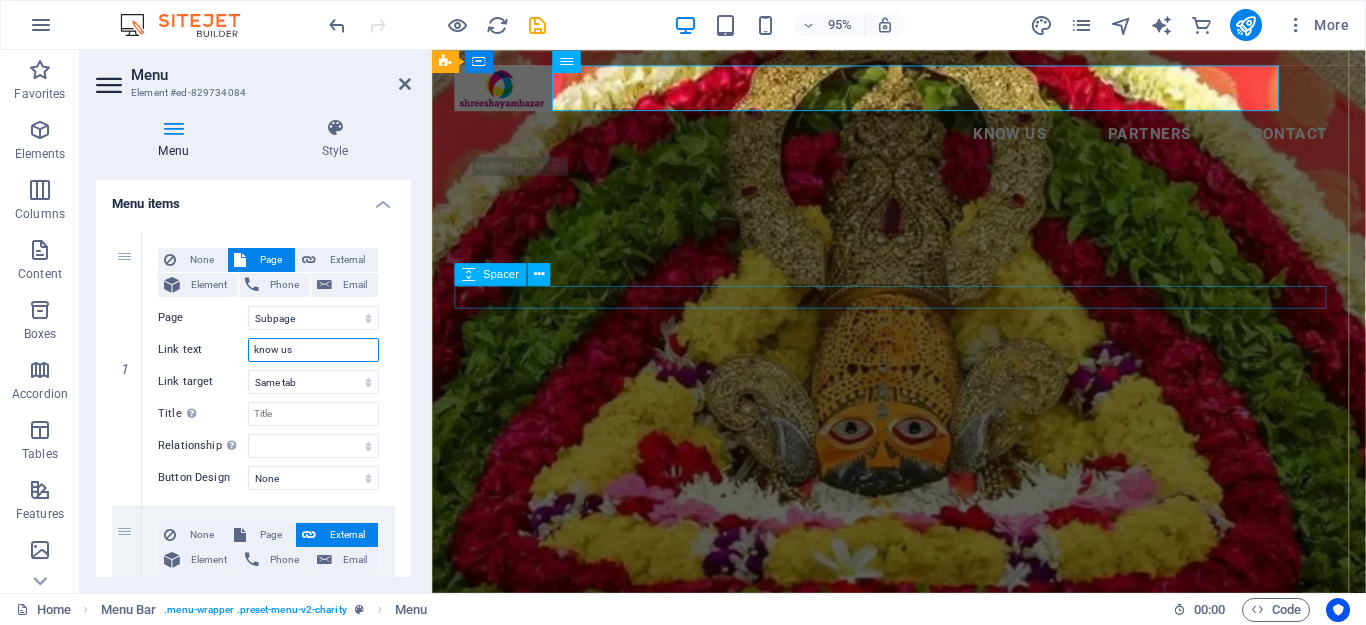type on "know us" 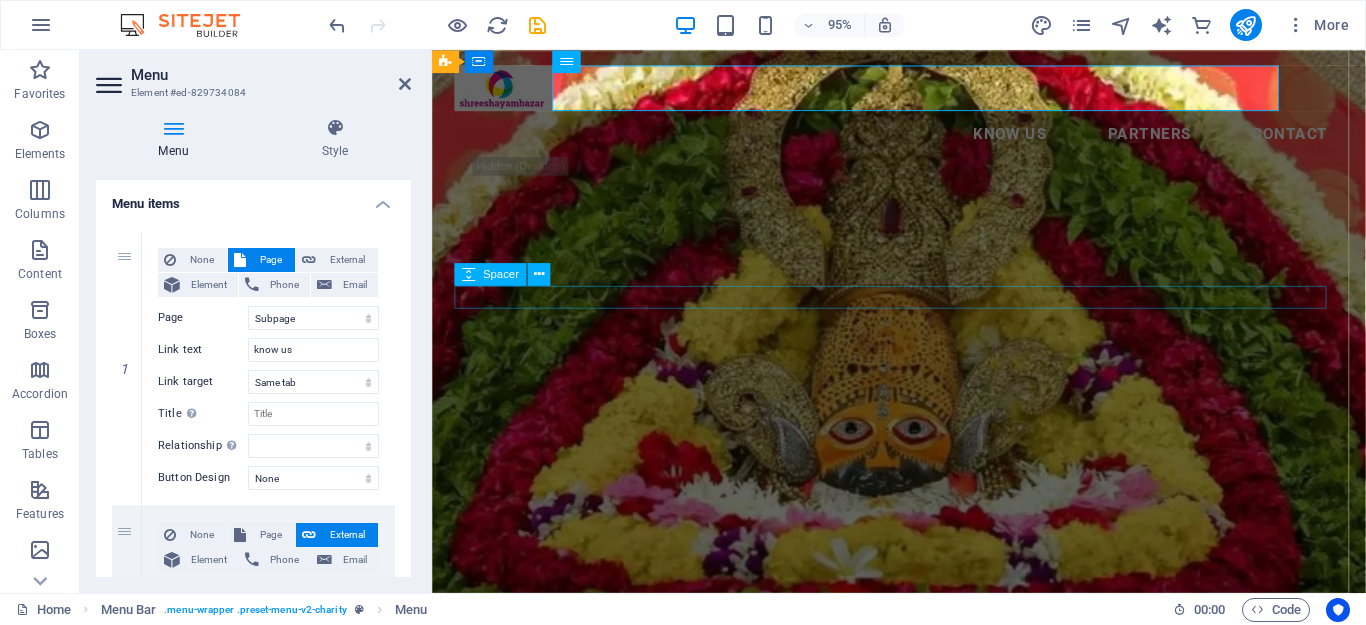click at bounding box center (923, 880) 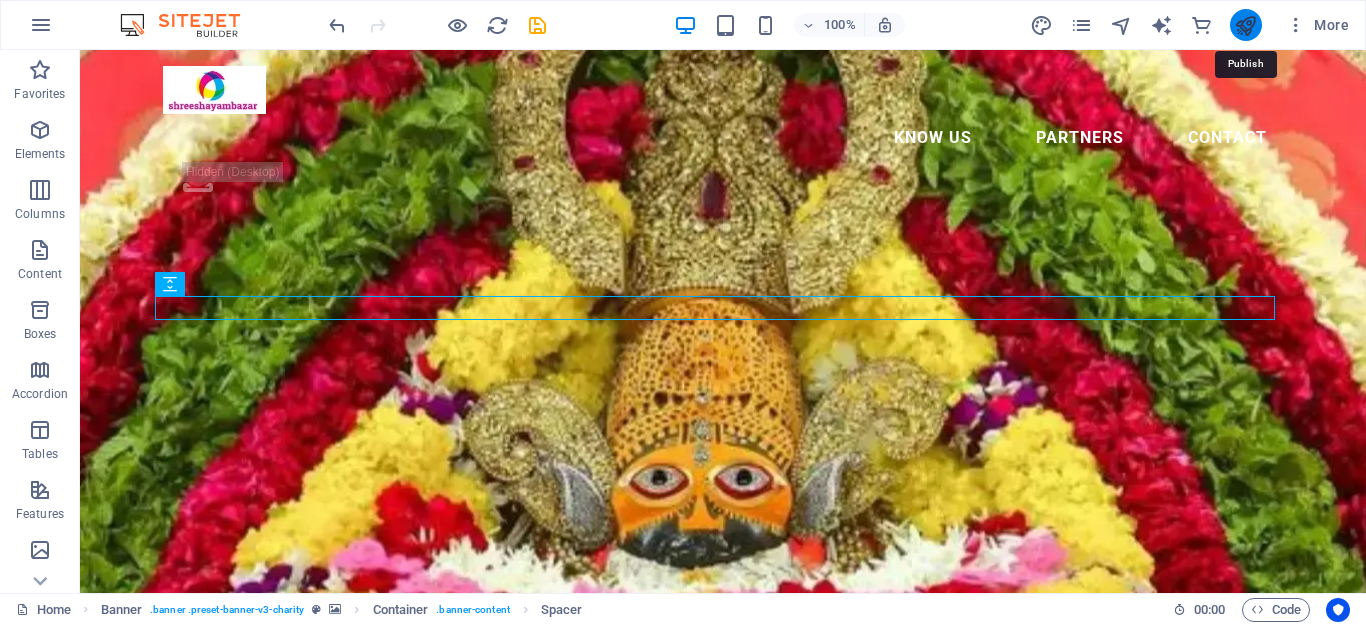 click at bounding box center (1245, 25) 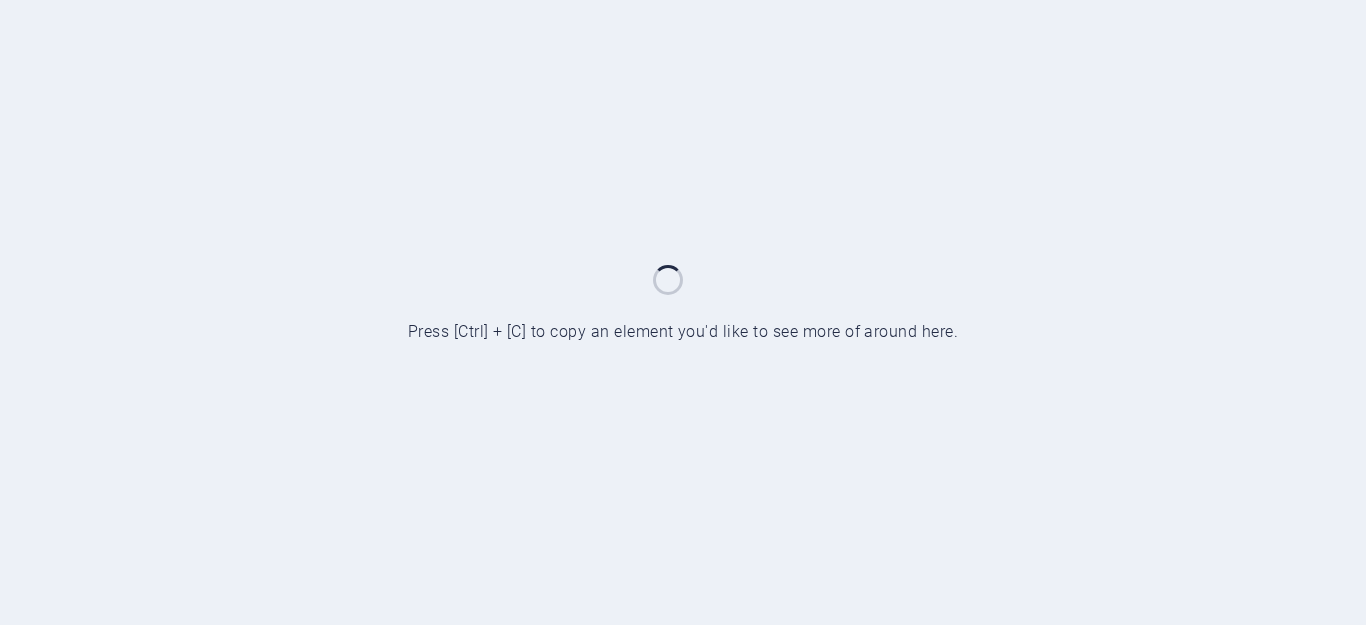 scroll, scrollTop: 0, scrollLeft: 0, axis: both 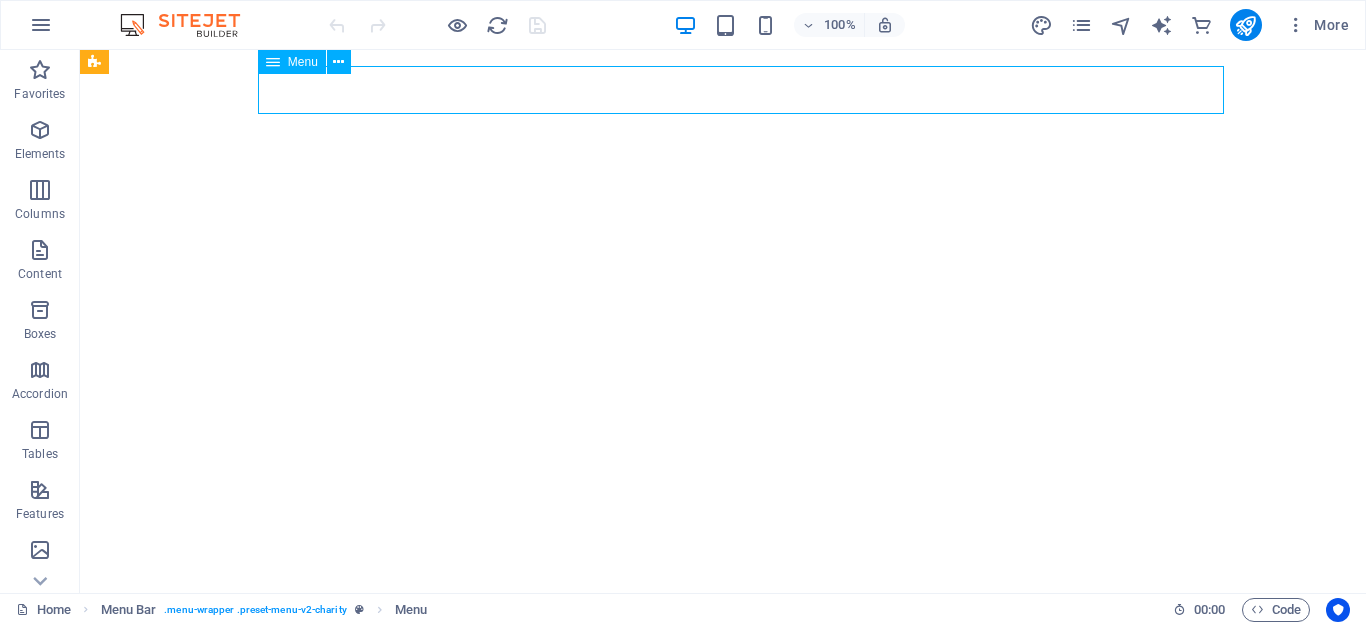 select 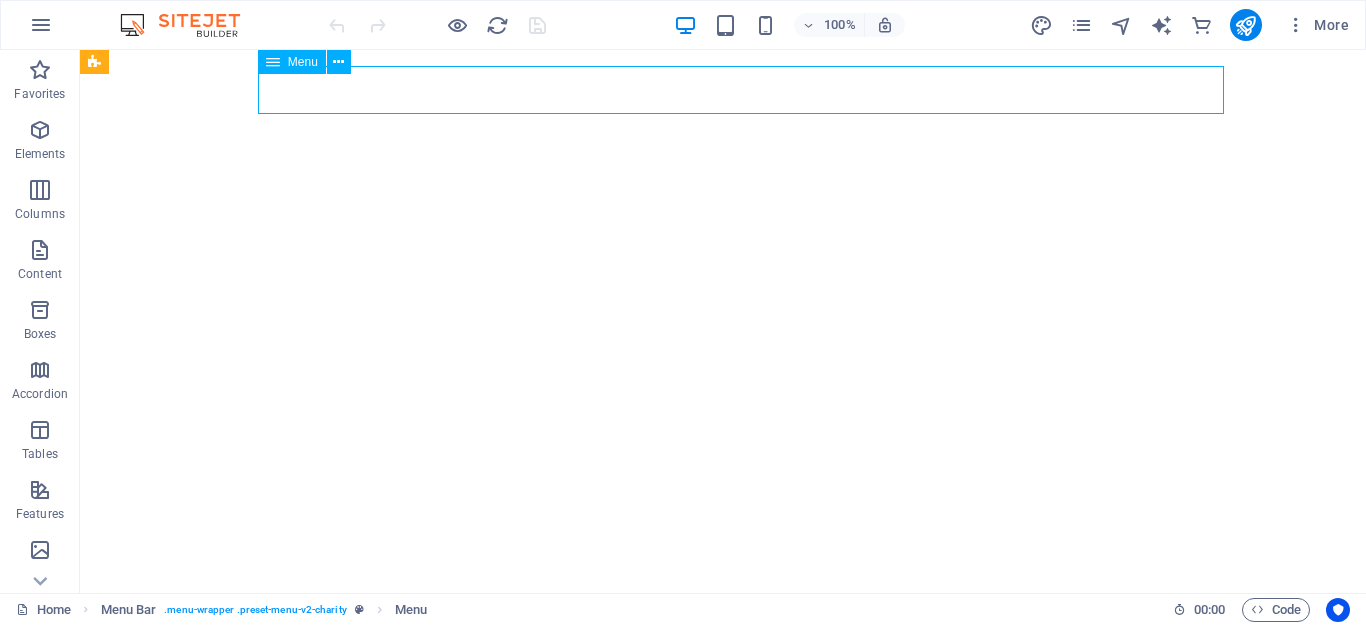 select 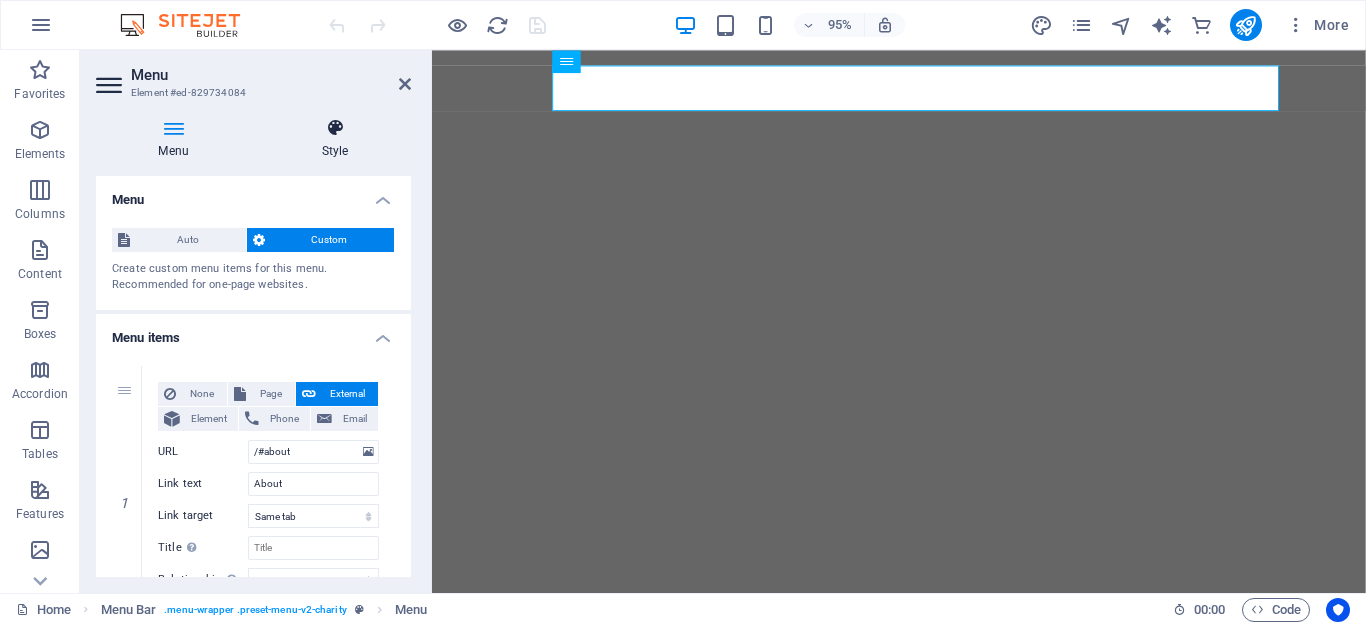 click on "Style" at bounding box center [335, 139] 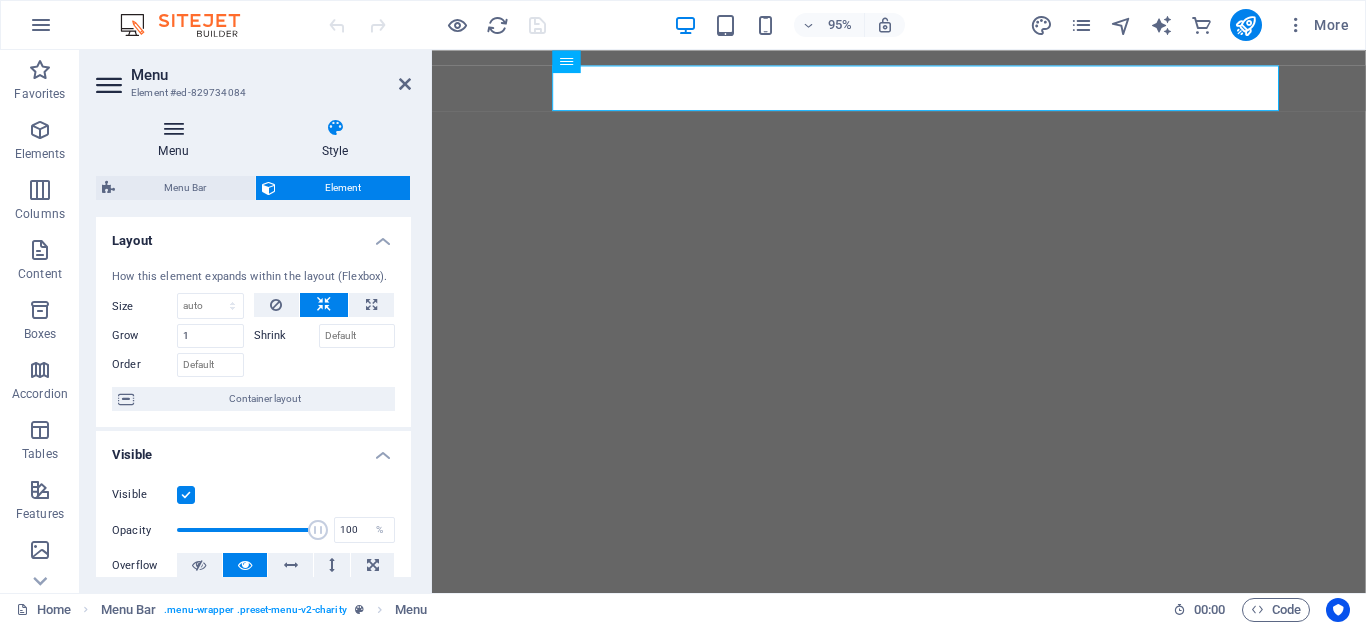 click on "Menu" at bounding box center (177, 139) 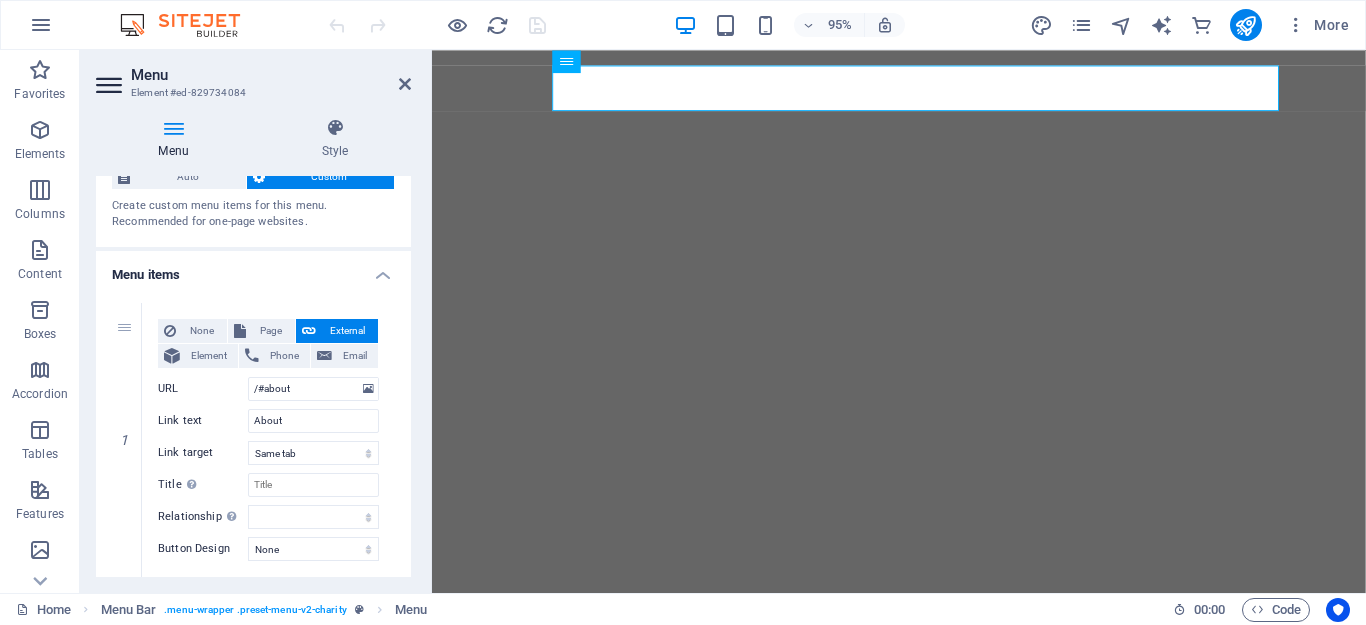 scroll, scrollTop: 62, scrollLeft: 0, axis: vertical 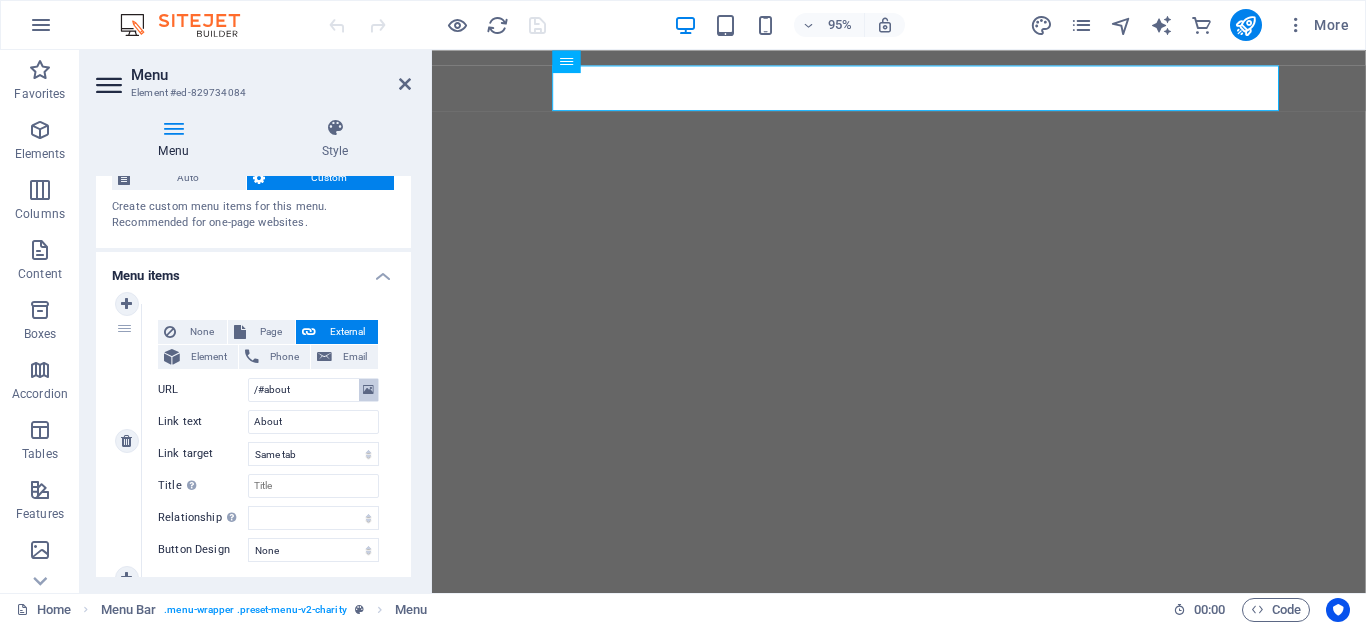 click at bounding box center [368, 390] 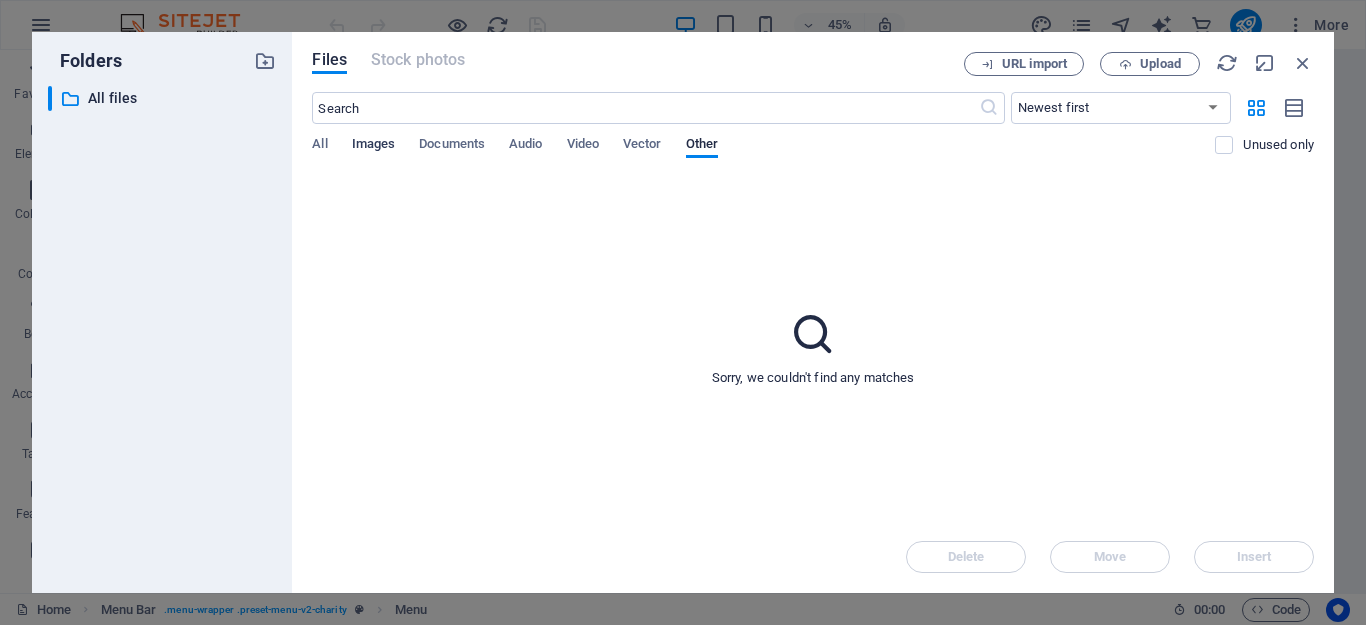 click on "Images" at bounding box center (374, 146) 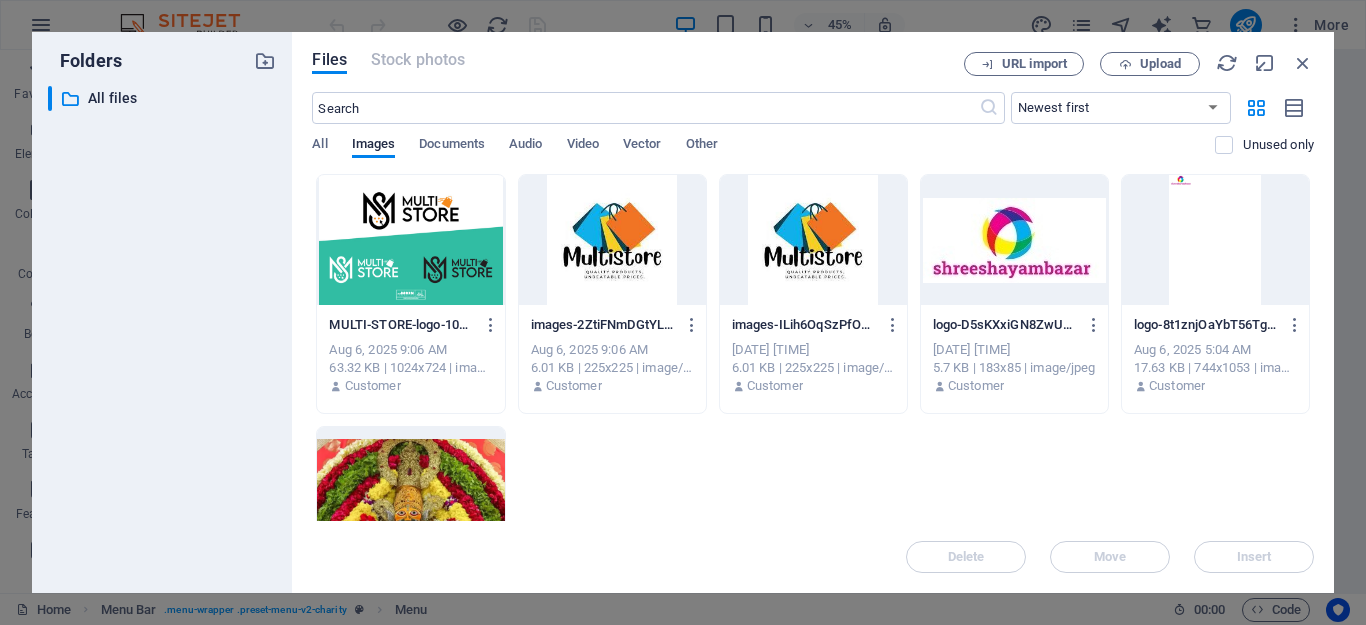 click at bounding box center [410, 240] 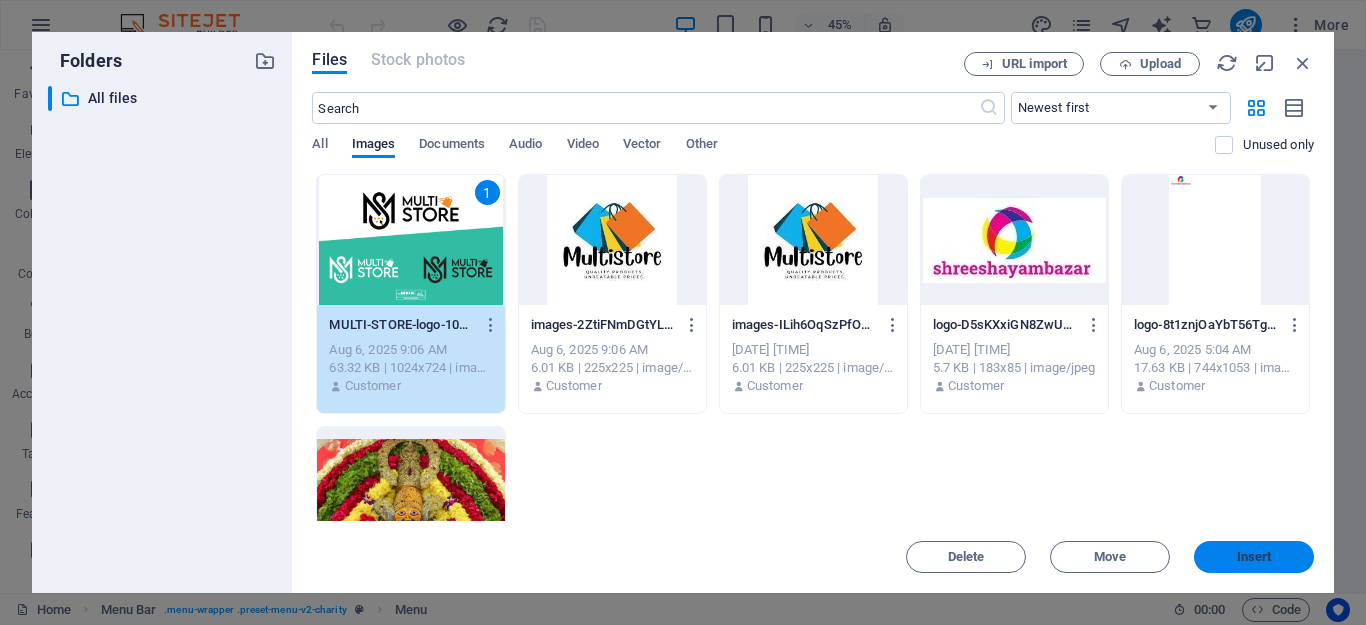 click on "Insert" at bounding box center (1254, 557) 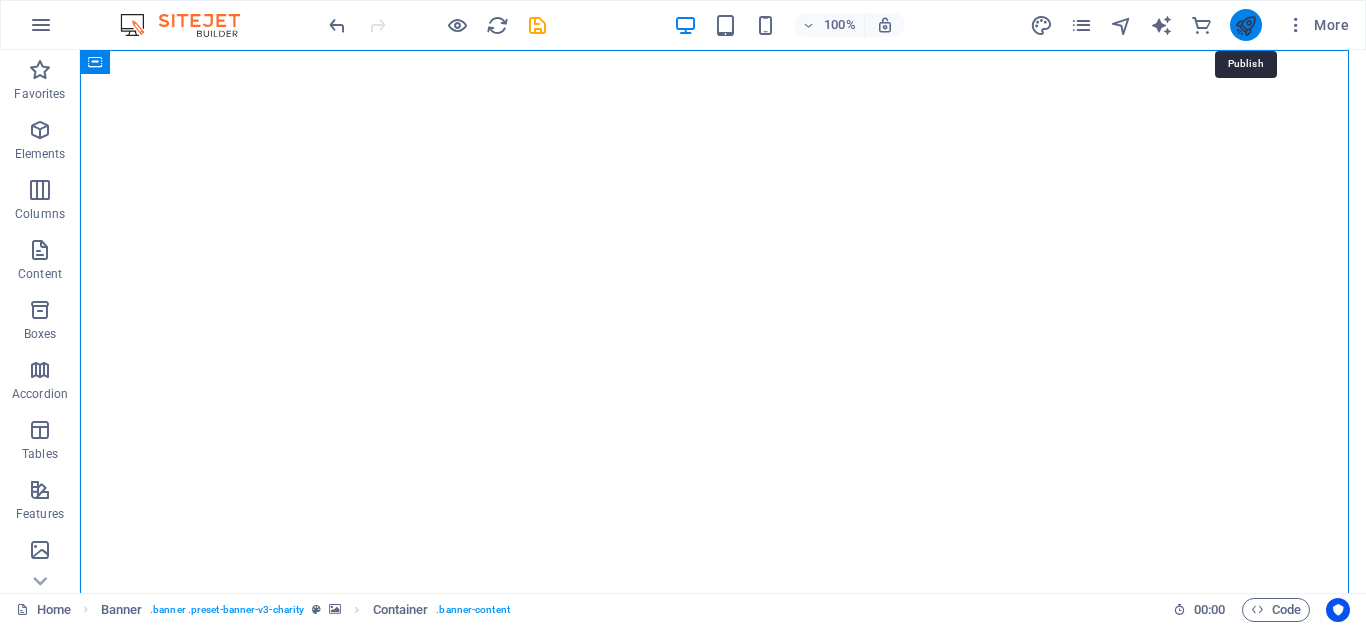 click at bounding box center (1245, 25) 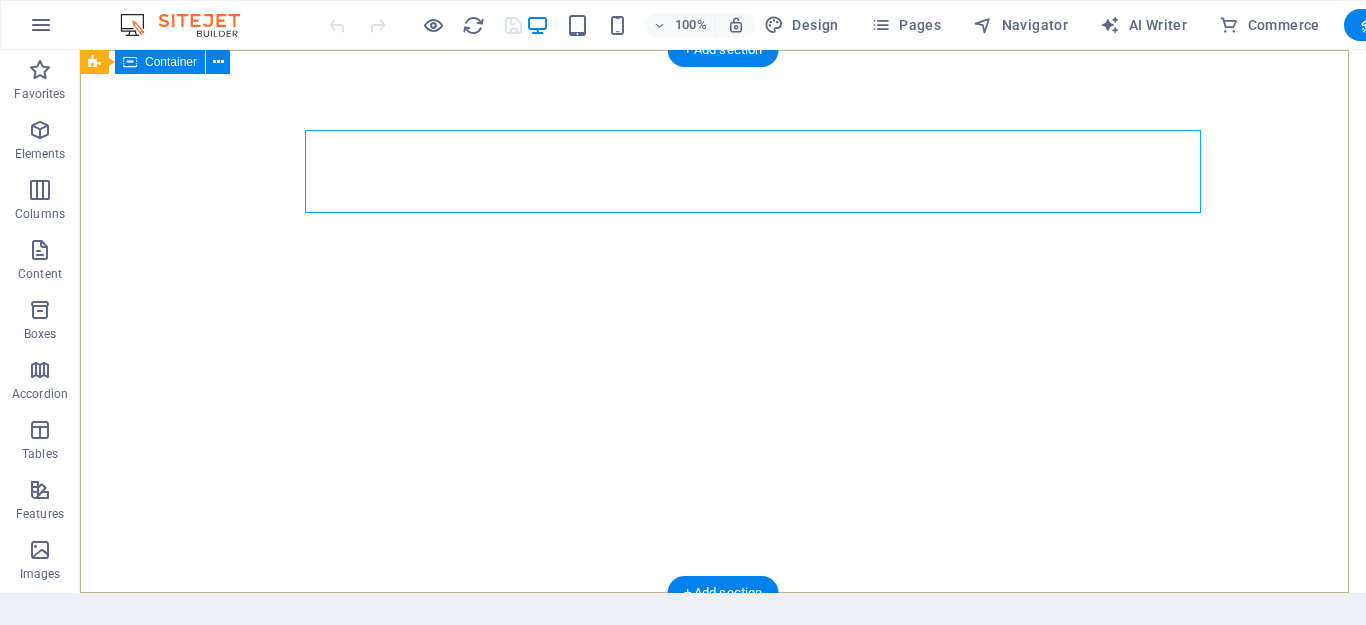 scroll, scrollTop: 0, scrollLeft: 0, axis: both 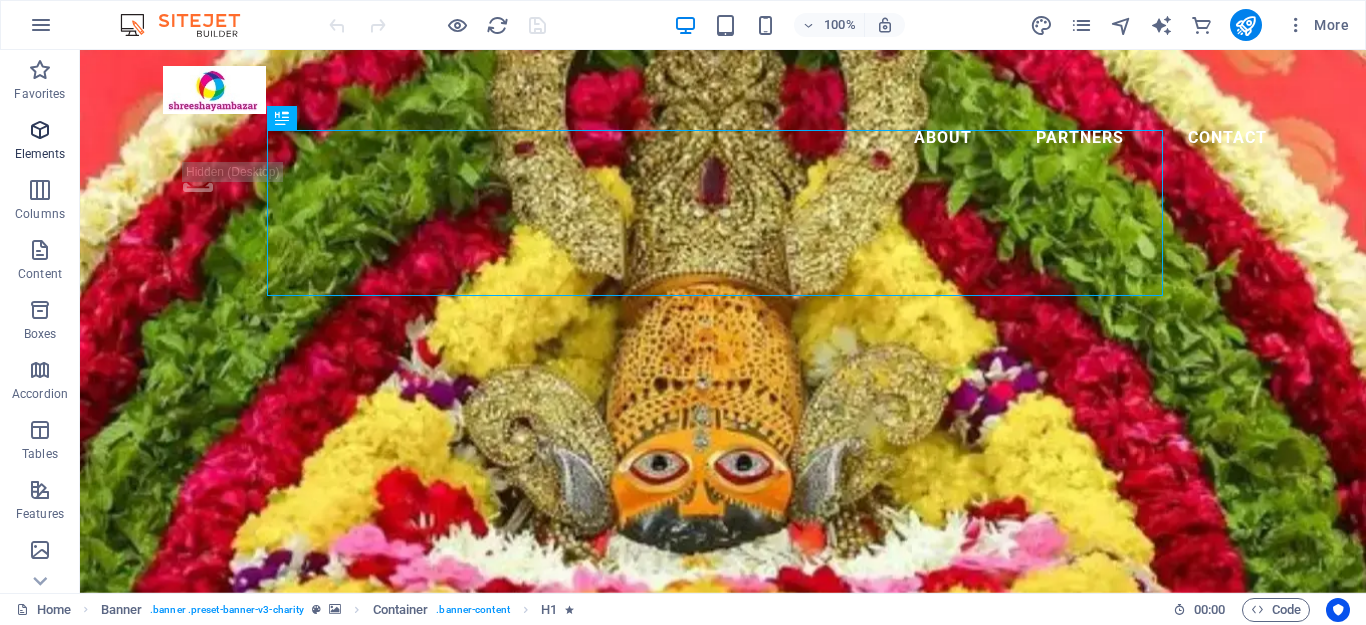 click at bounding box center [40, 130] 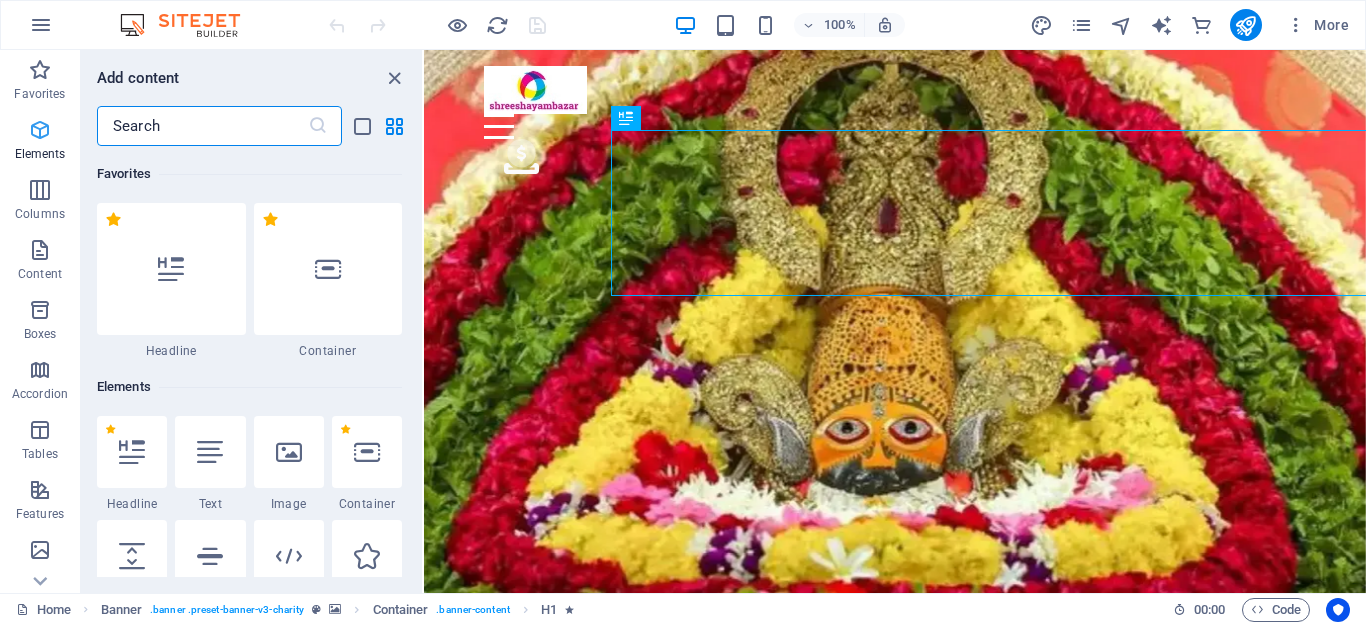 click on "Elements" at bounding box center [40, 142] 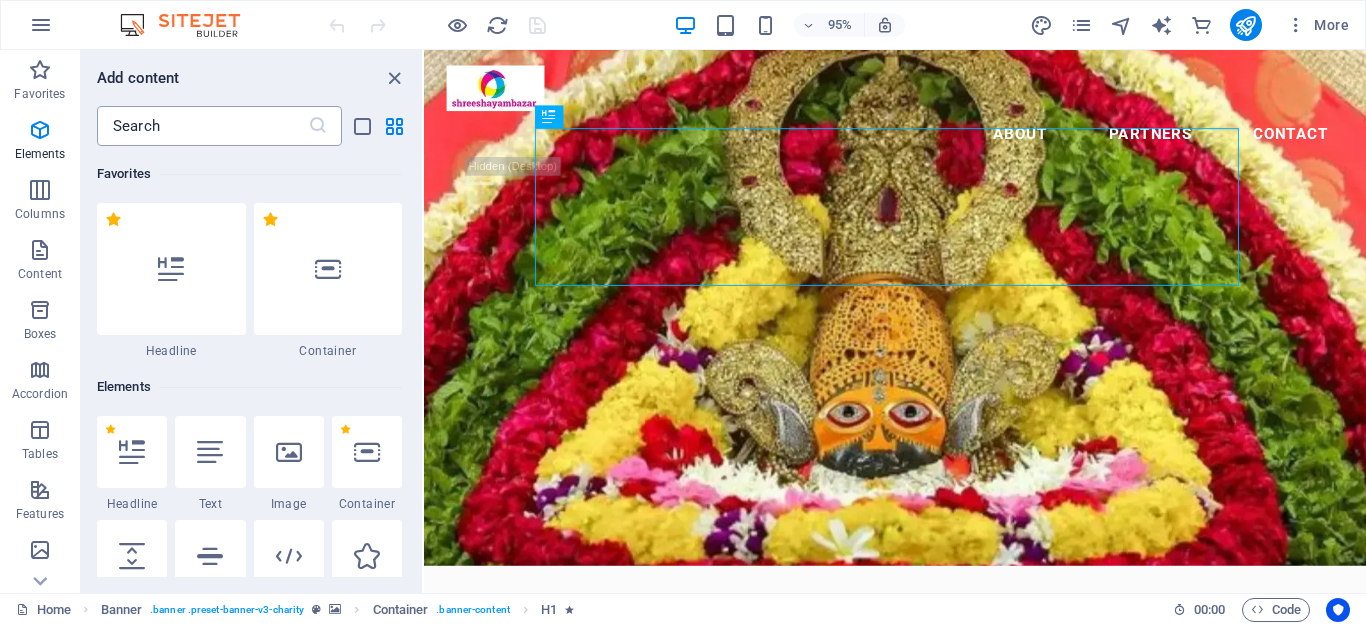 scroll, scrollTop: 213, scrollLeft: 0, axis: vertical 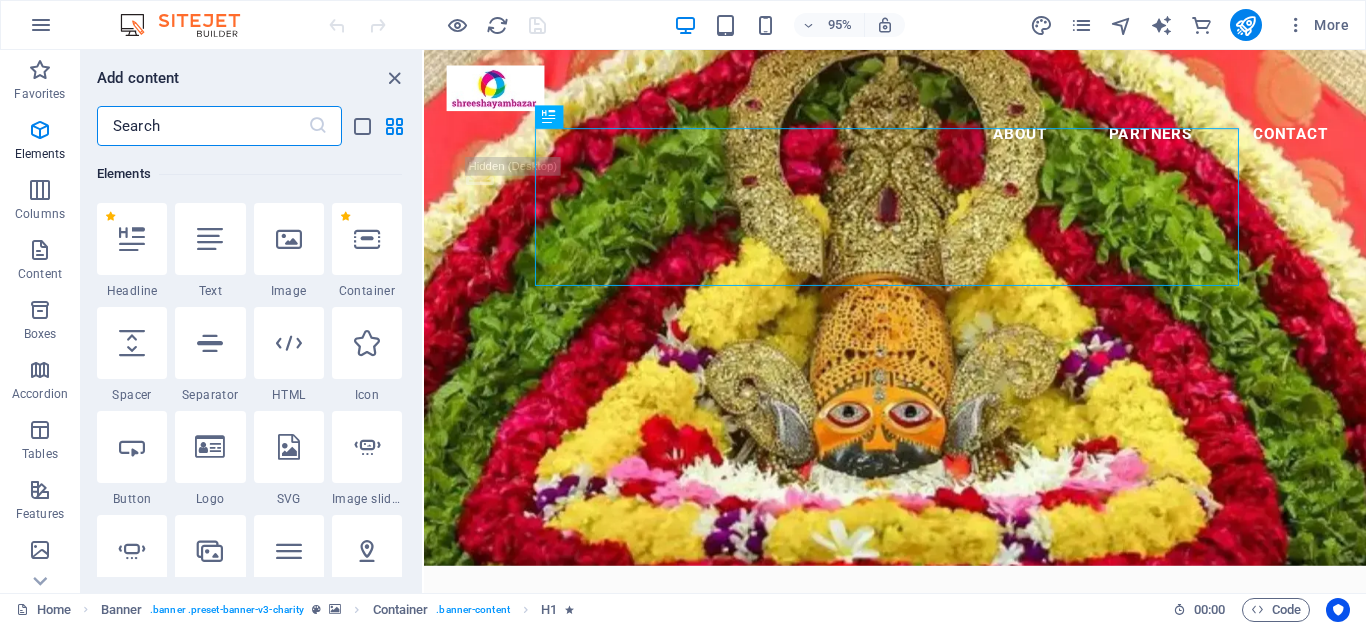 click at bounding box center [202, 126] 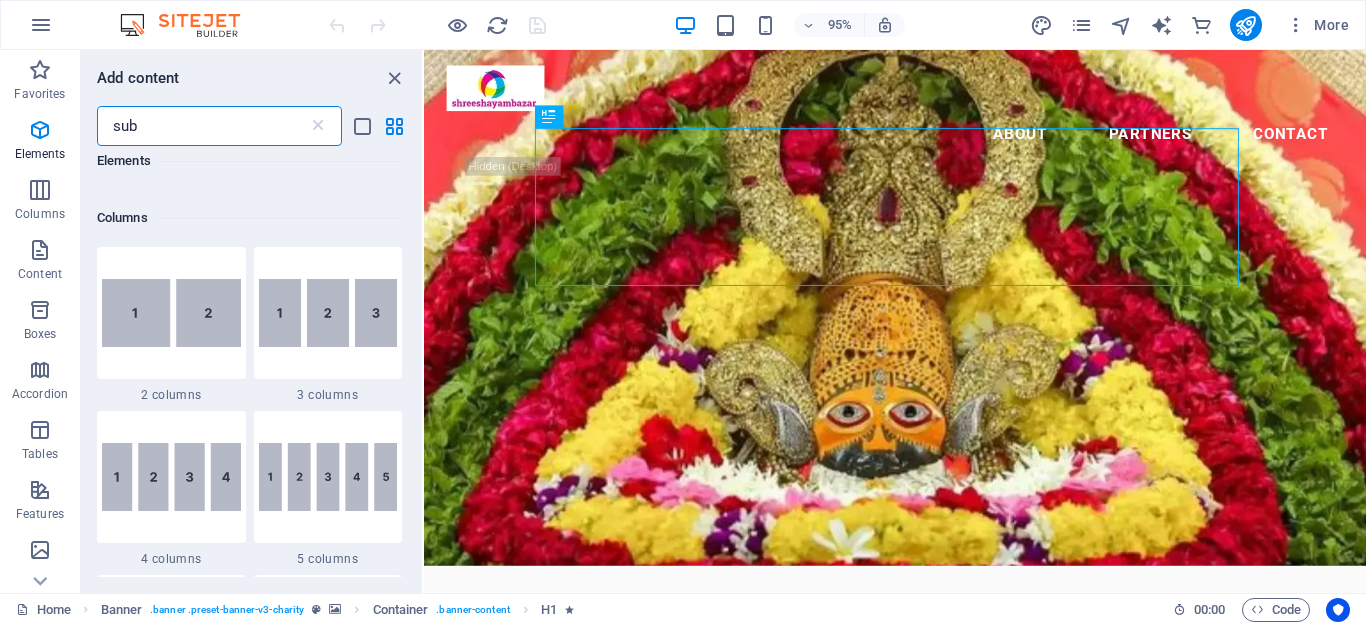 scroll, scrollTop: 0, scrollLeft: 0, axis: both 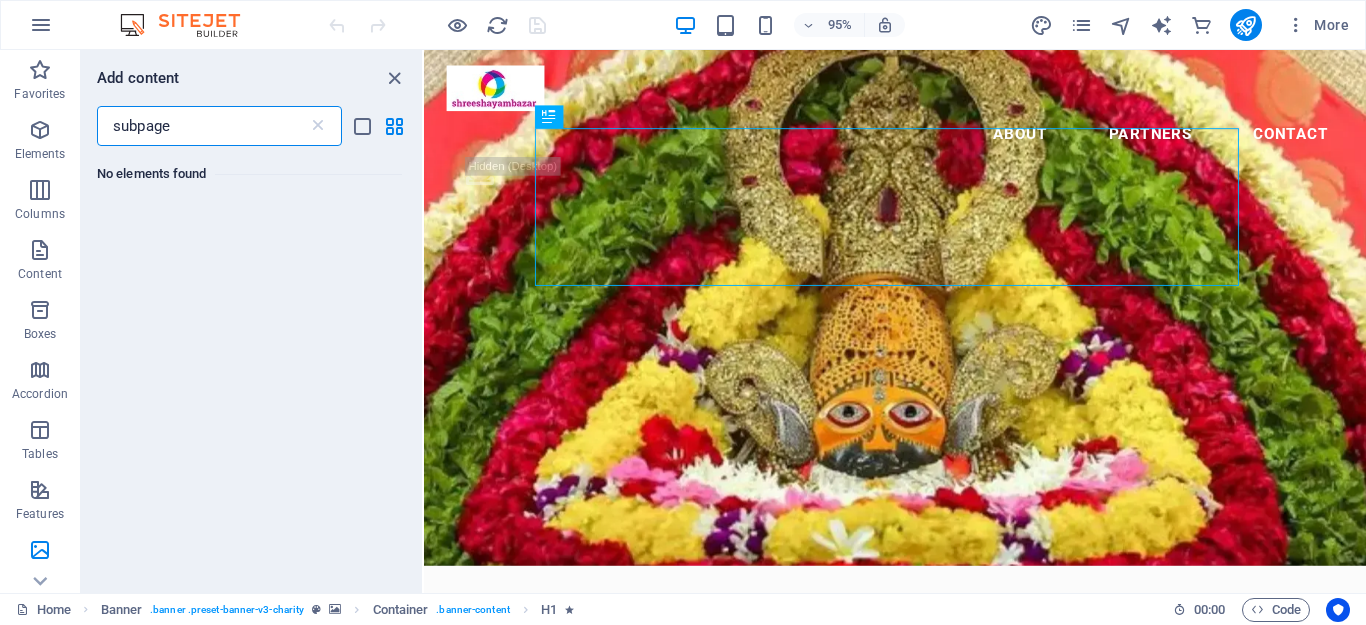 type on "subpage" 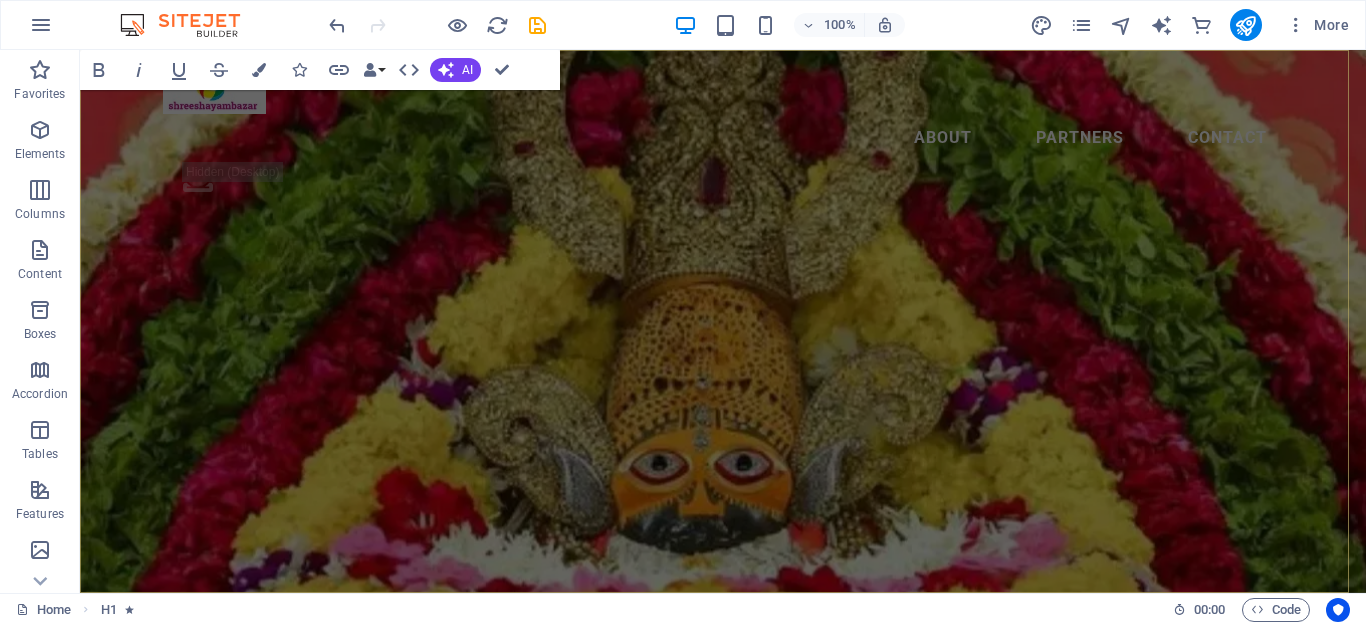 click on "मेरी ये जिंदगी, सरकार की अमानत है, बदल जो जाऊ, प्रभु से तो मुझपे लालत़ है, हमेशा आपकी, चौखट से मुसकुरा के गया, हमे तो जो भी दिया, श्याम बाबा ने दिया | ." at bounding box center (723, 794) 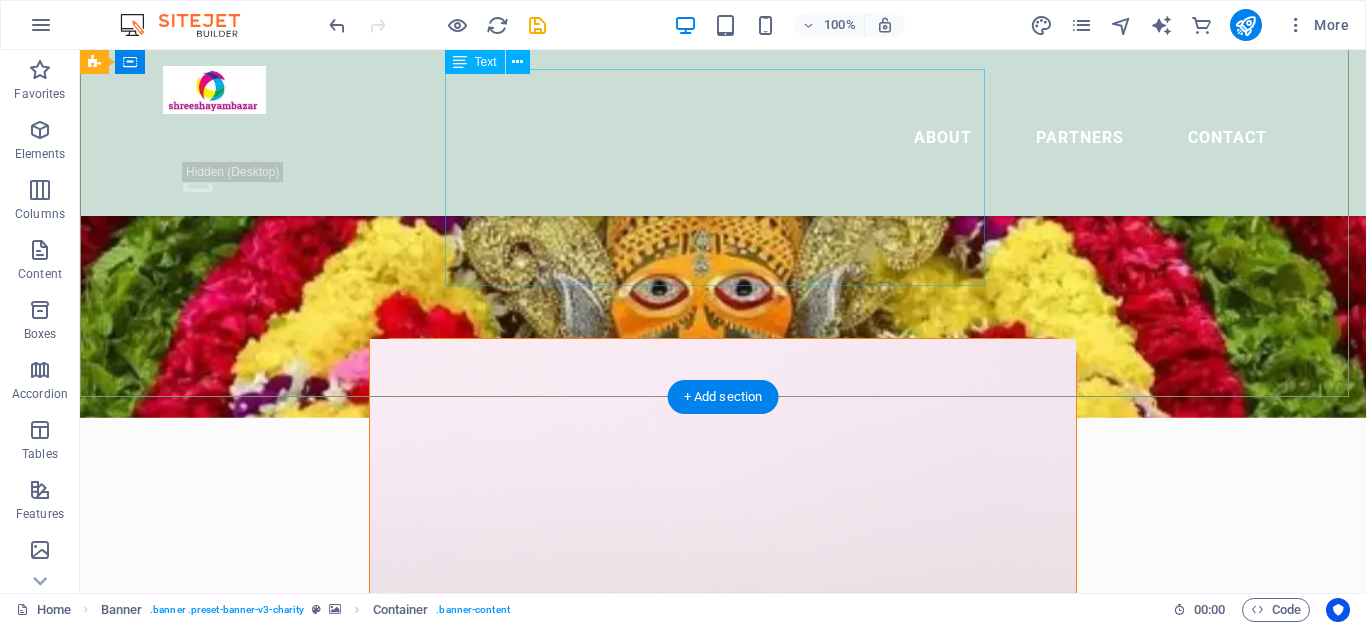 scroll, scrollTop: 0, scrollLeft: 0, axis: both 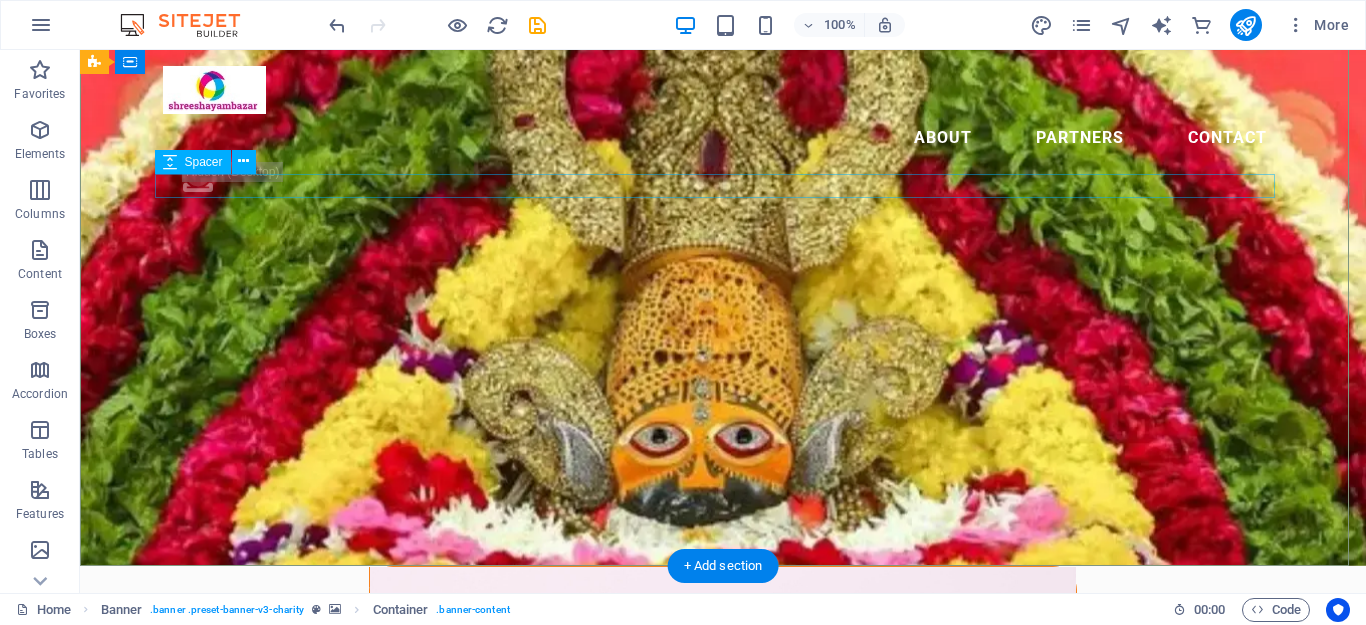 click at bounding box center [723, 658] 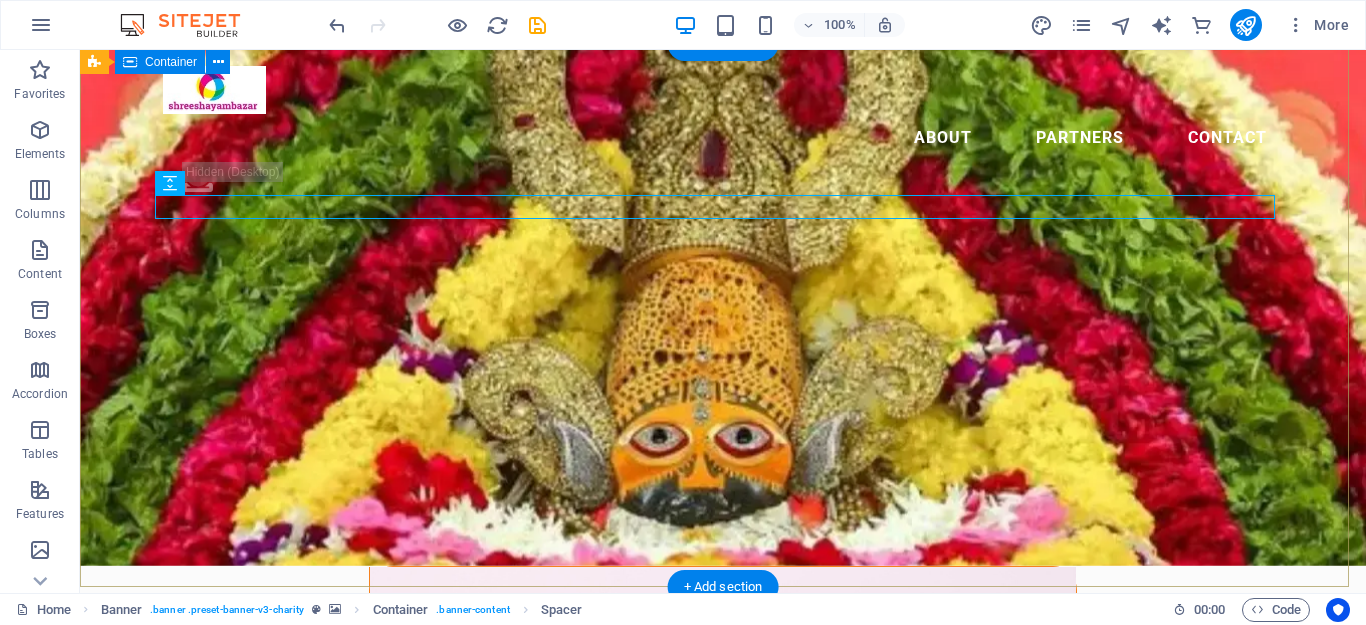scroll, scrollTop: 0, scrollLeft: 0, axis: both 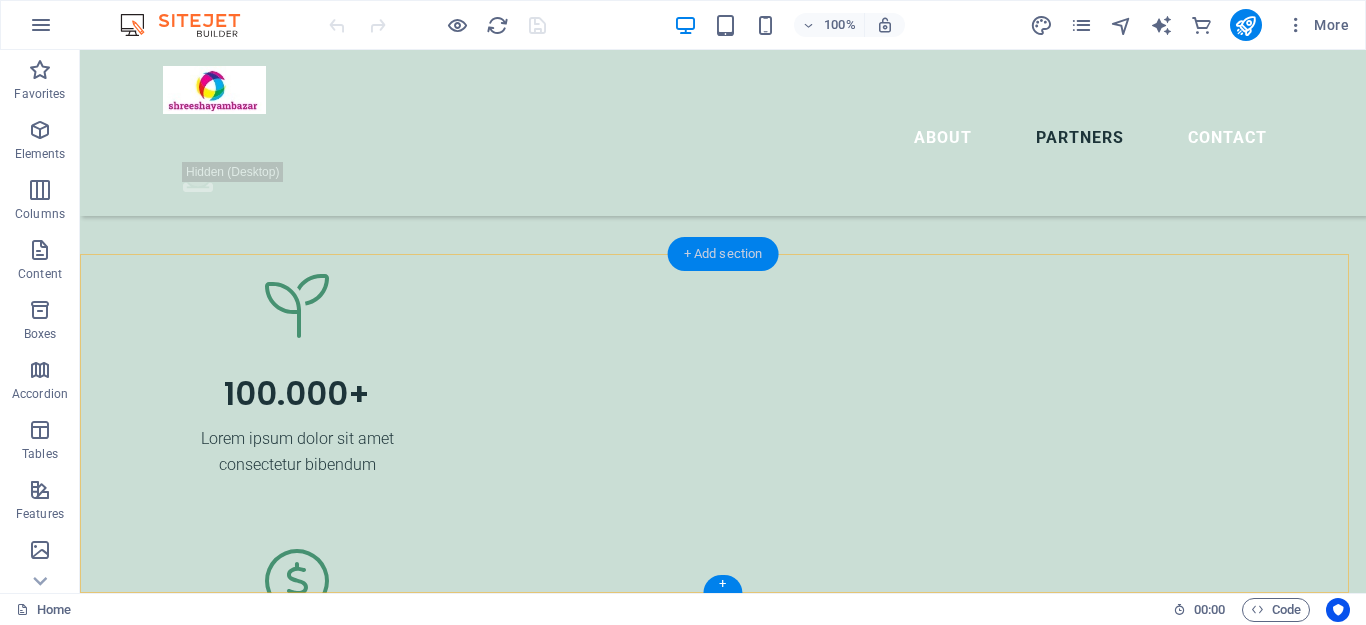 click on "+ Add section" at bounding box center (723, 254) 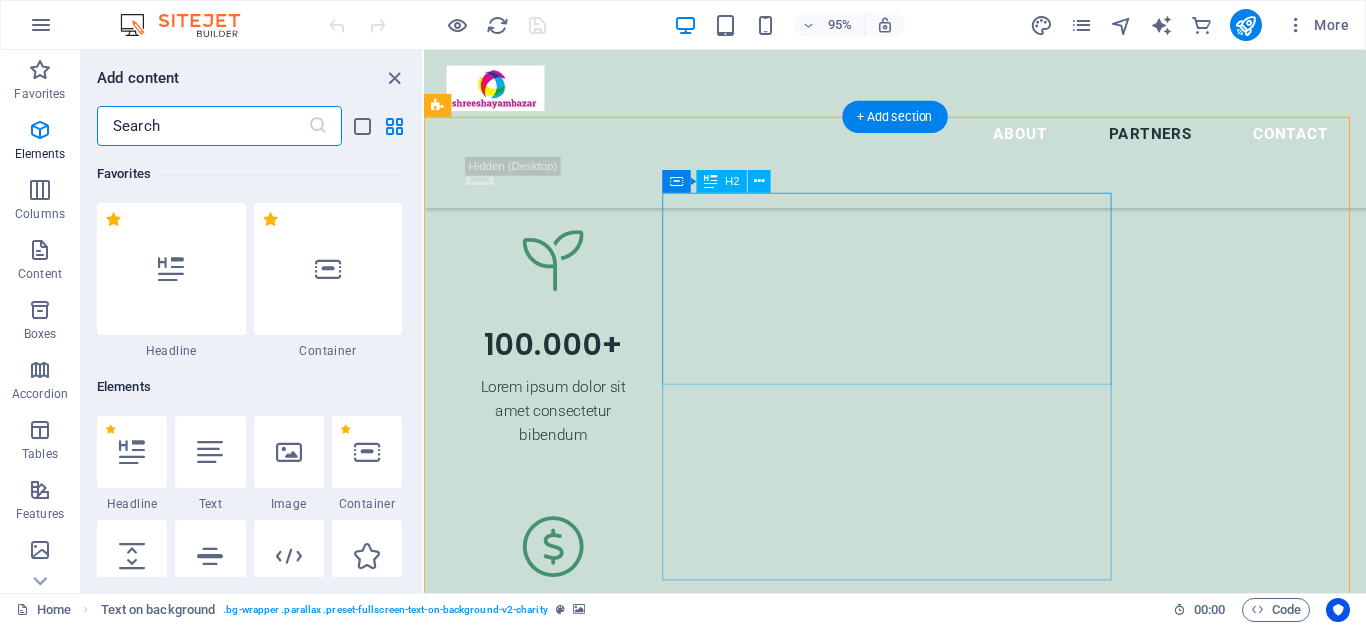 scroll, scrollTop: 3499, scrollLeft: 0, axis: vertical 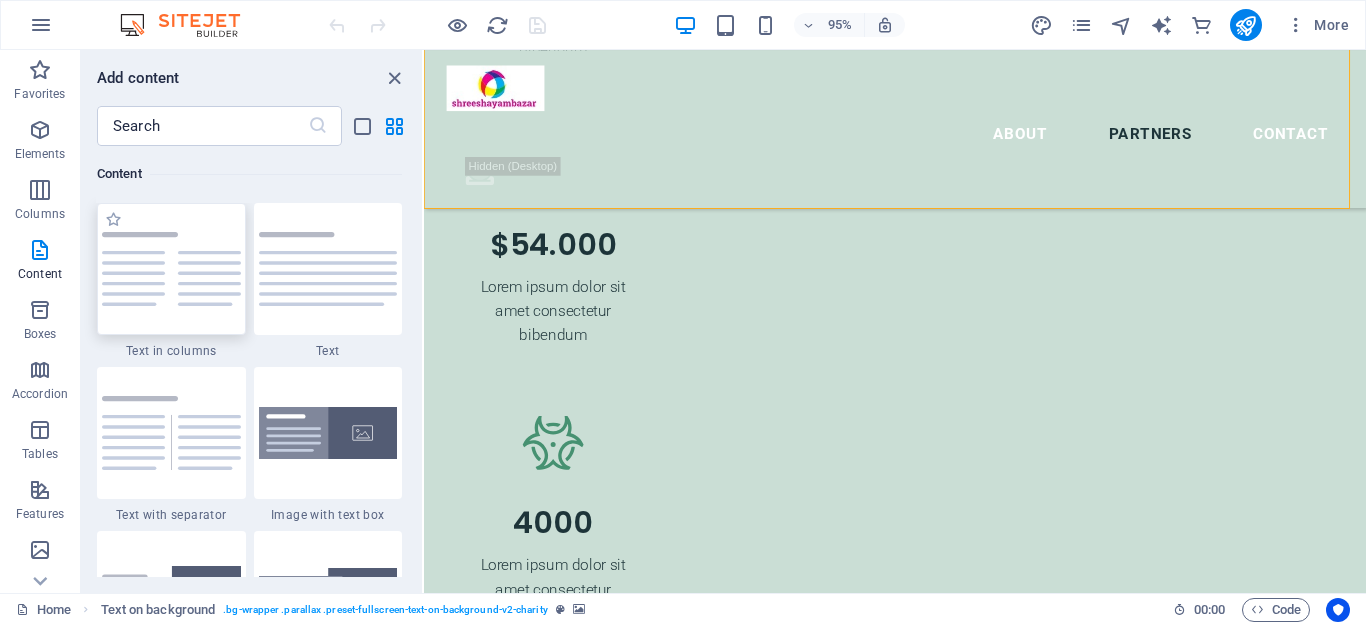 click at bounding box center (171, 269) 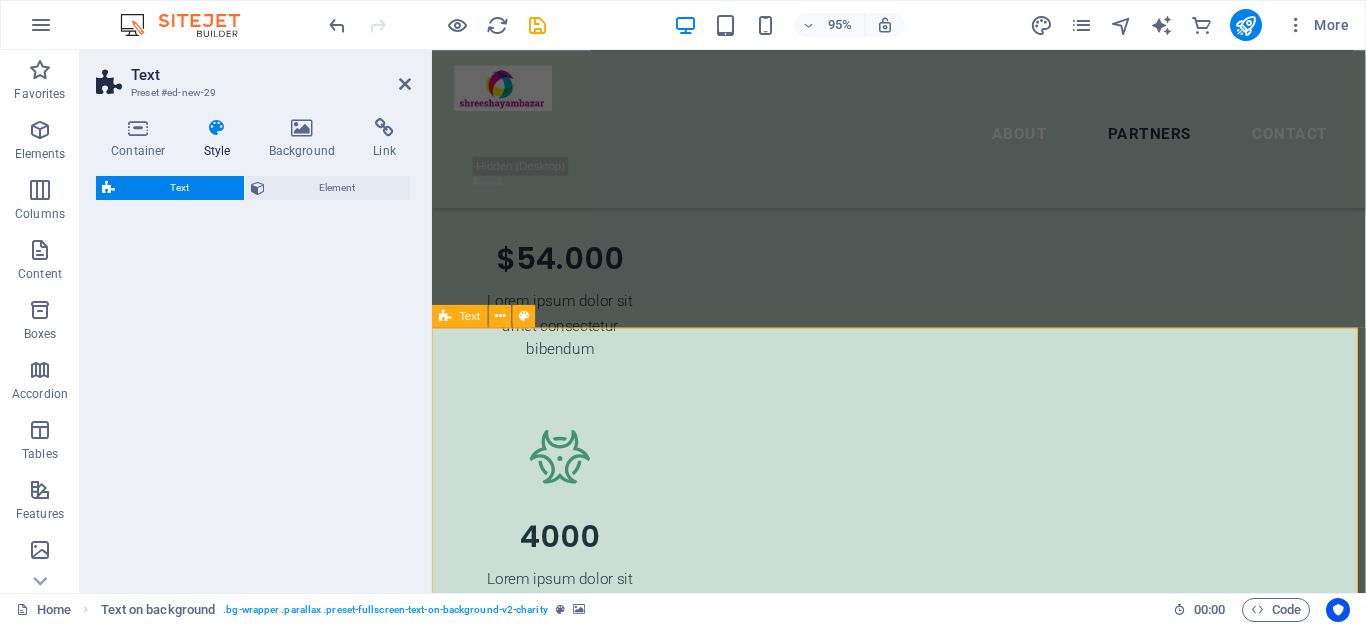 scroll, scrollTop: 5890, scrollLeft: 0, axis: vertical 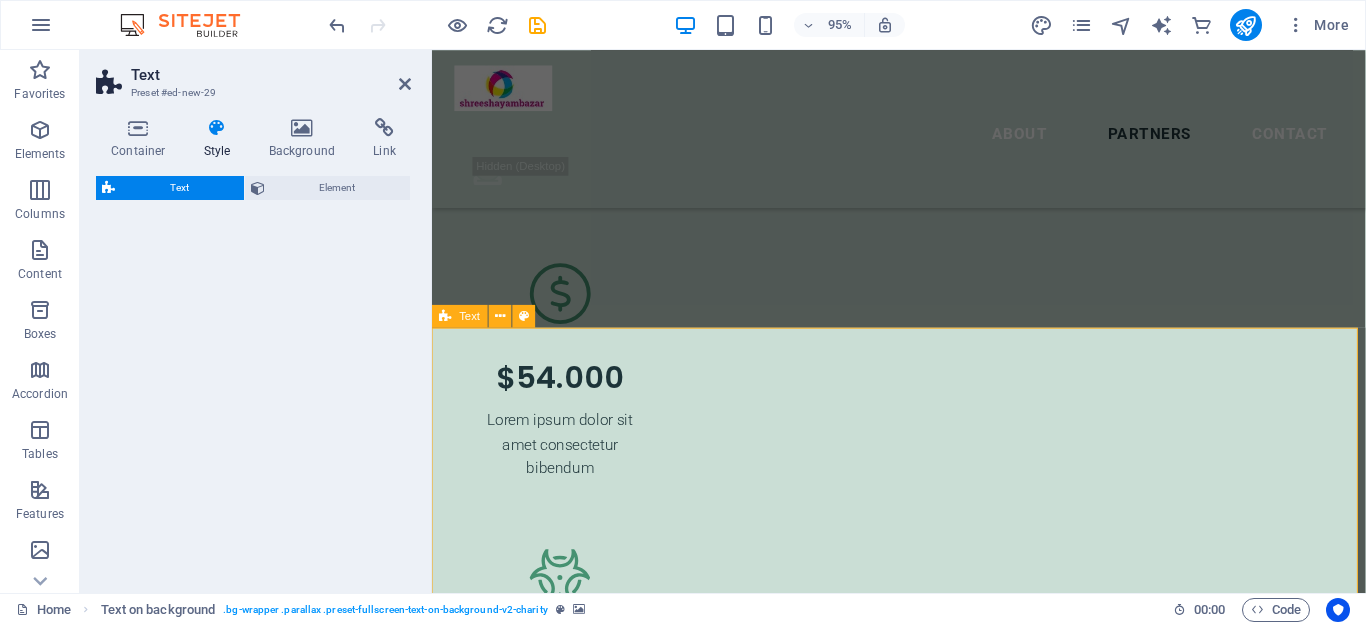 select on "rem" 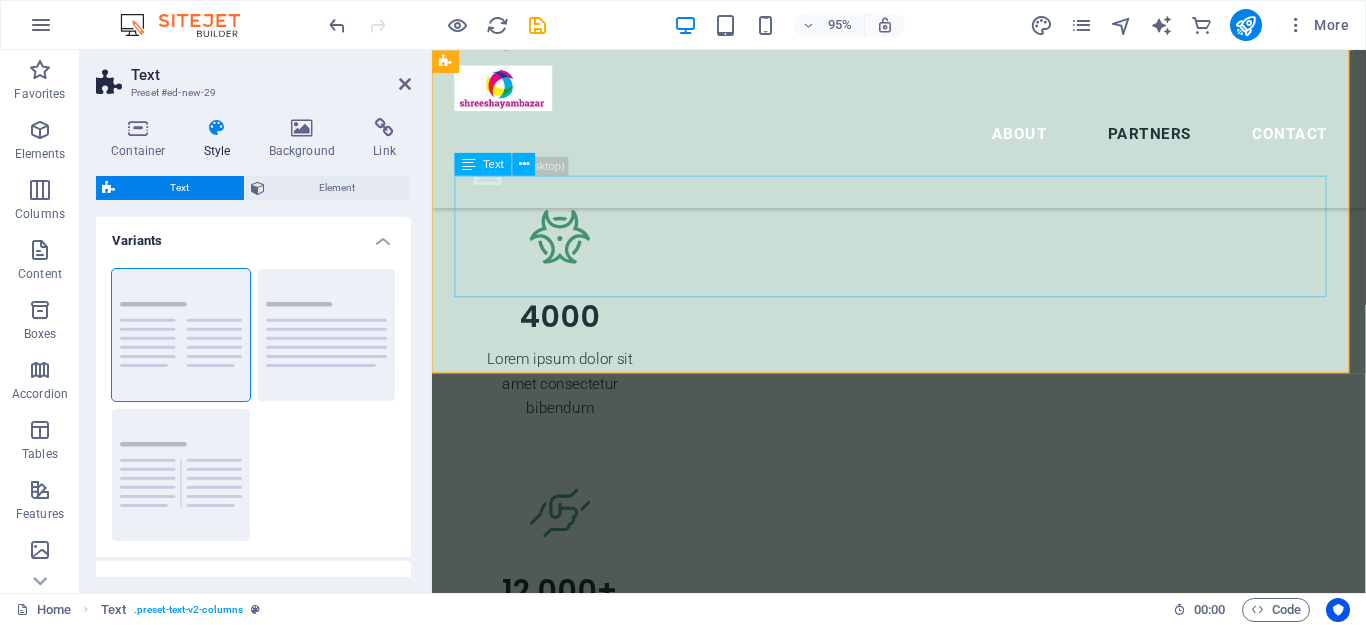 scroll, scrollTop: 6205, scrollLeft: 0, axis: vertical 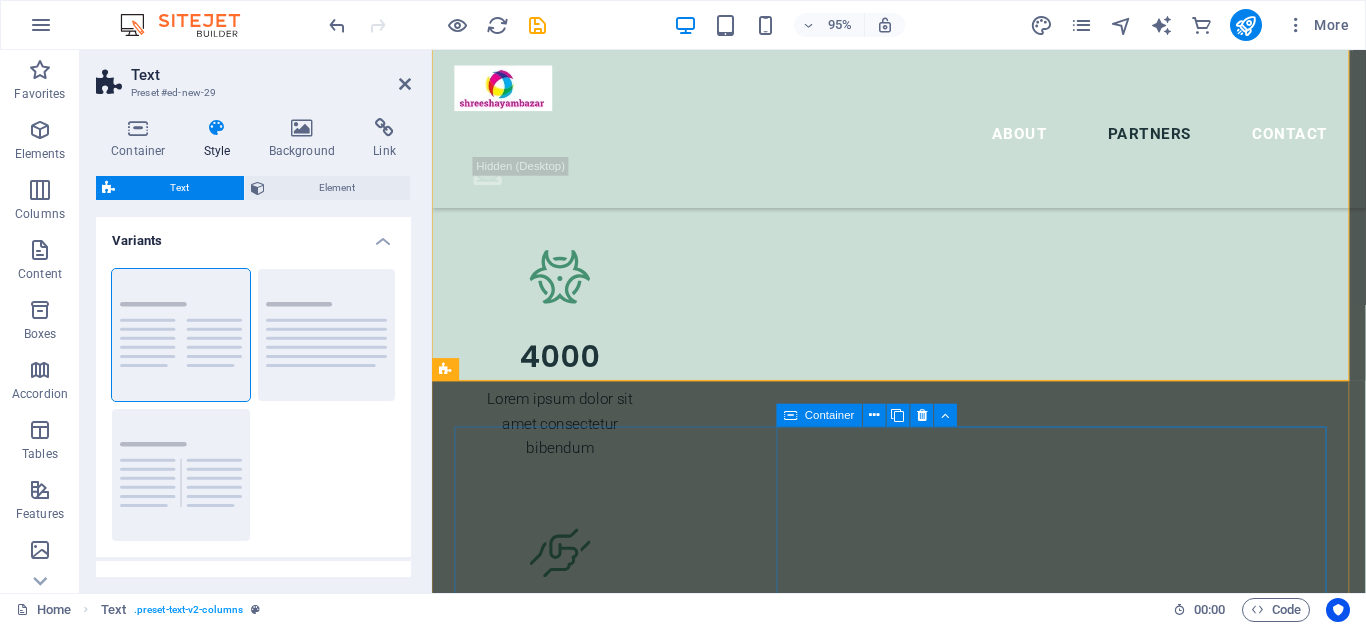 click on "Contact Us About Partners Donate" at bounding box center [751, 4833] 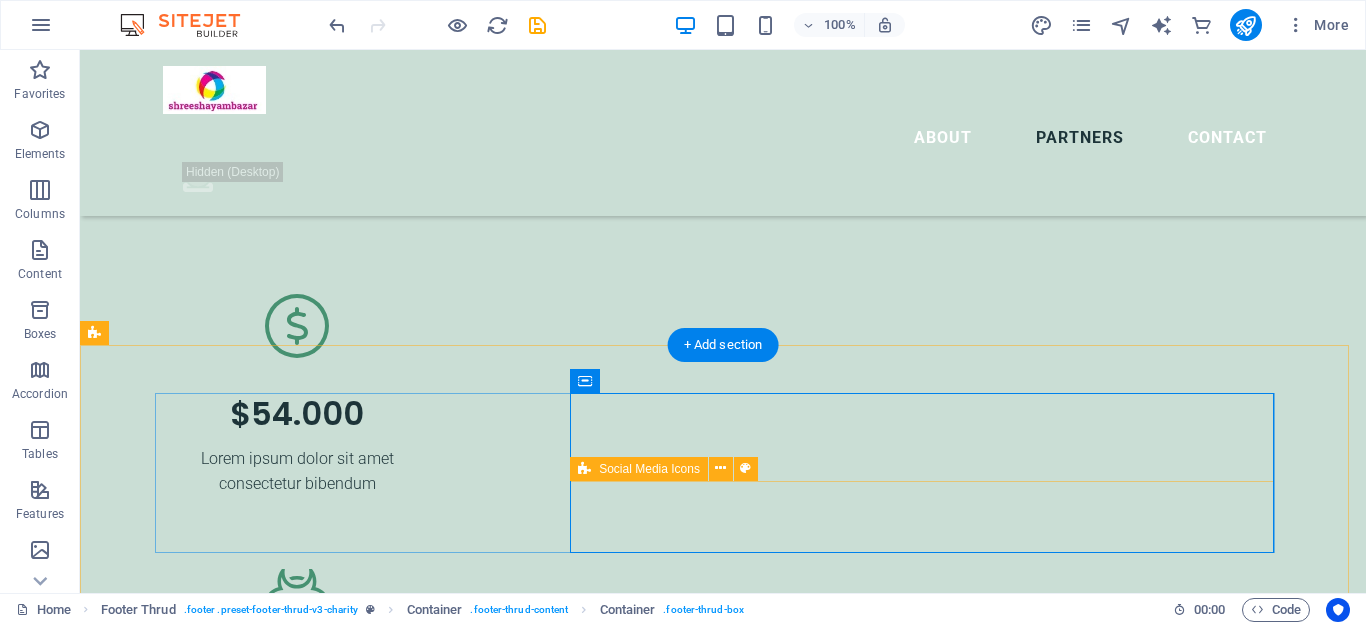 scroll, scrollTop: 5835, scrollLeft: 0, axis: vertical 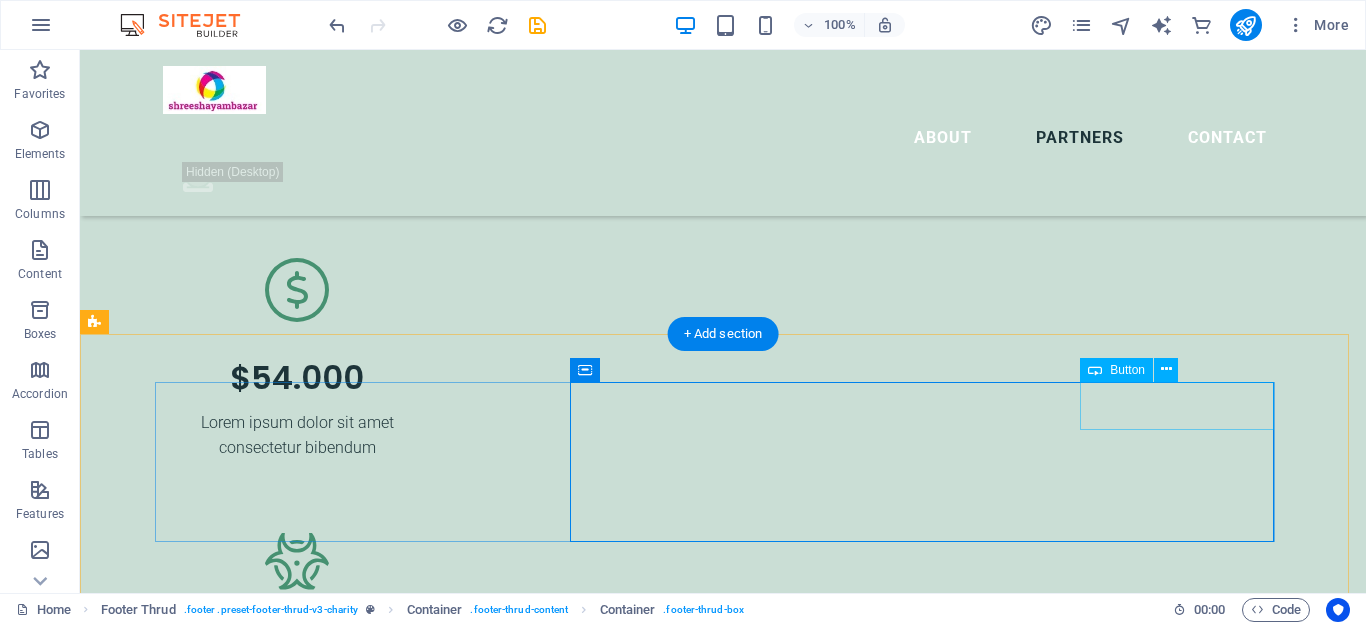 click on "Contact Us" at bounding box center (539, 4779) 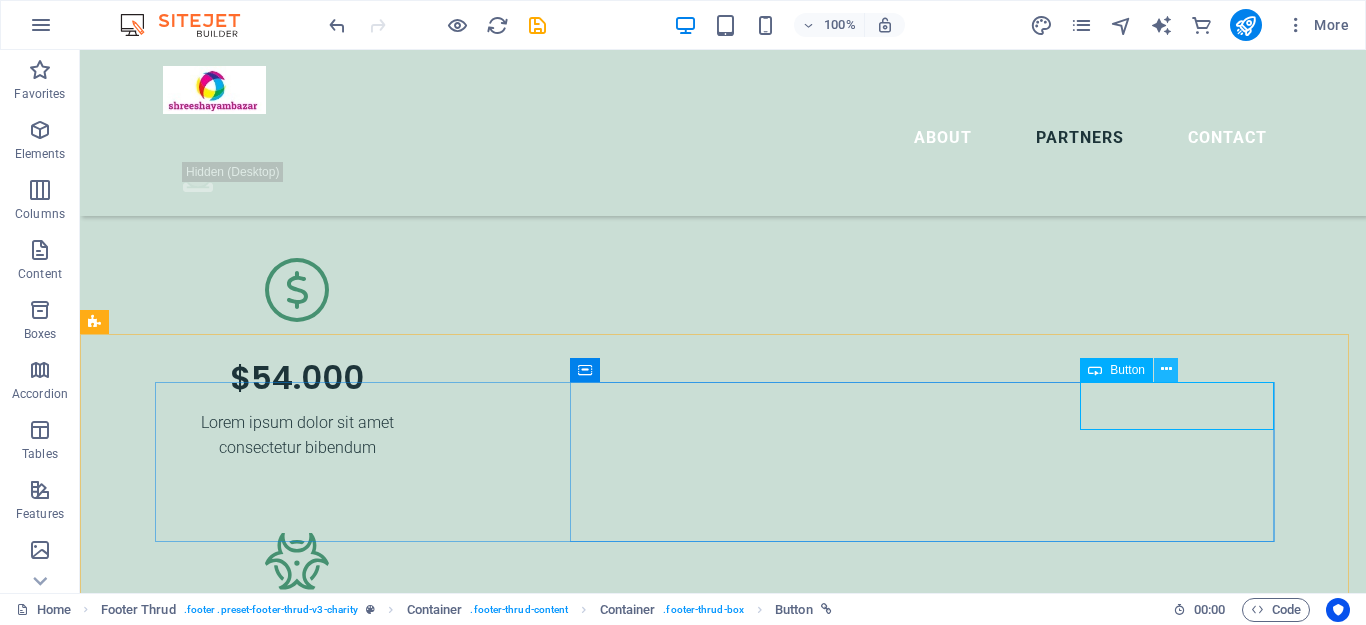click at bounding box center [1166, 369] 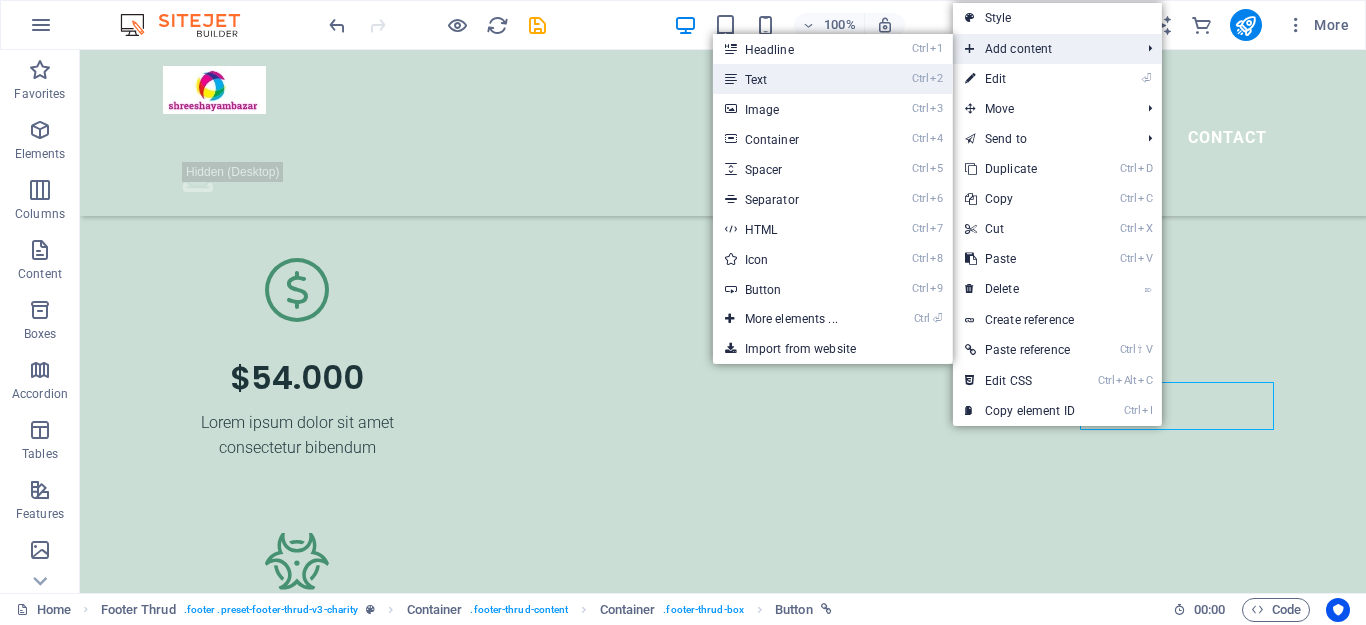 click on "Ctrl 2  Text" at bounding box center (795, 79) 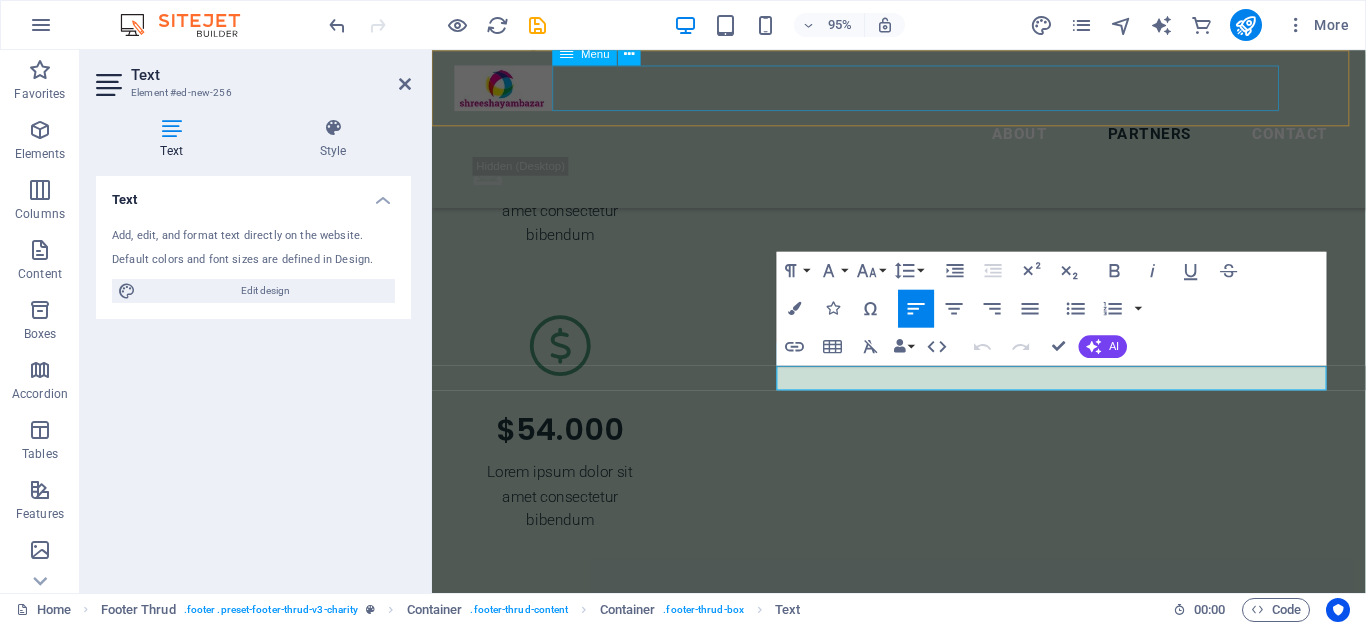 scroll, scrollTop: 6269, scrollLeft: 0, axis: vertical 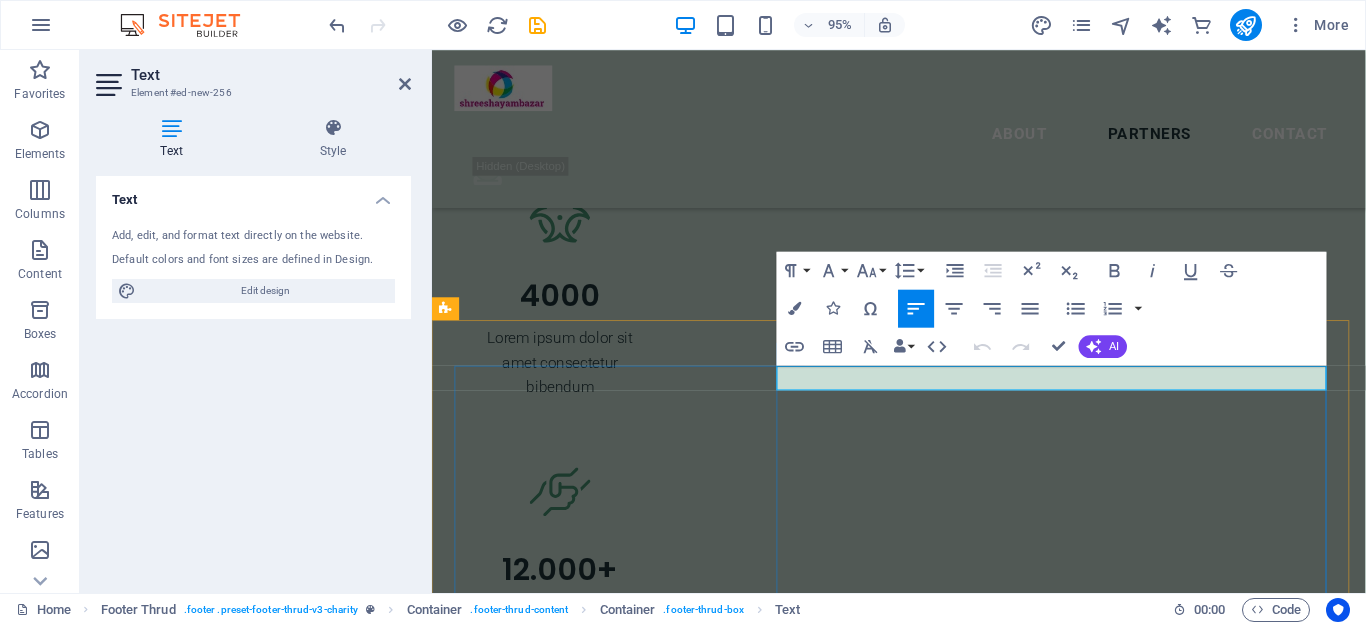 click on "New text element" at bounding box center [751, 4653] 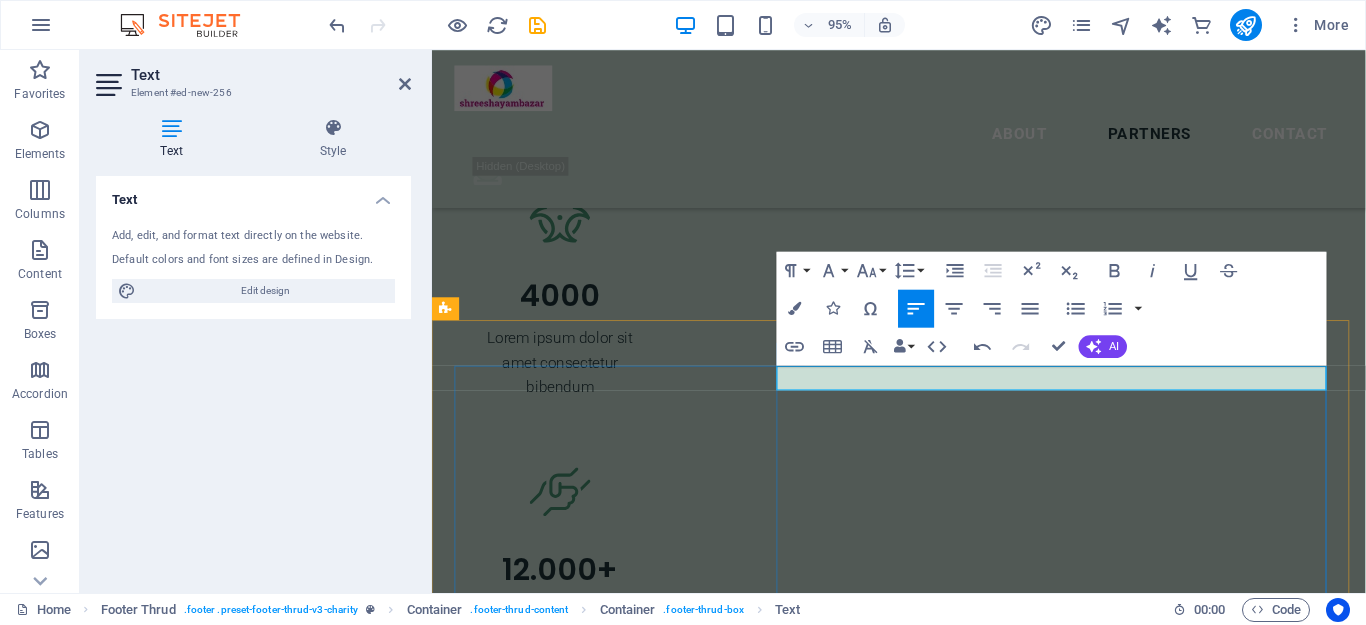 type 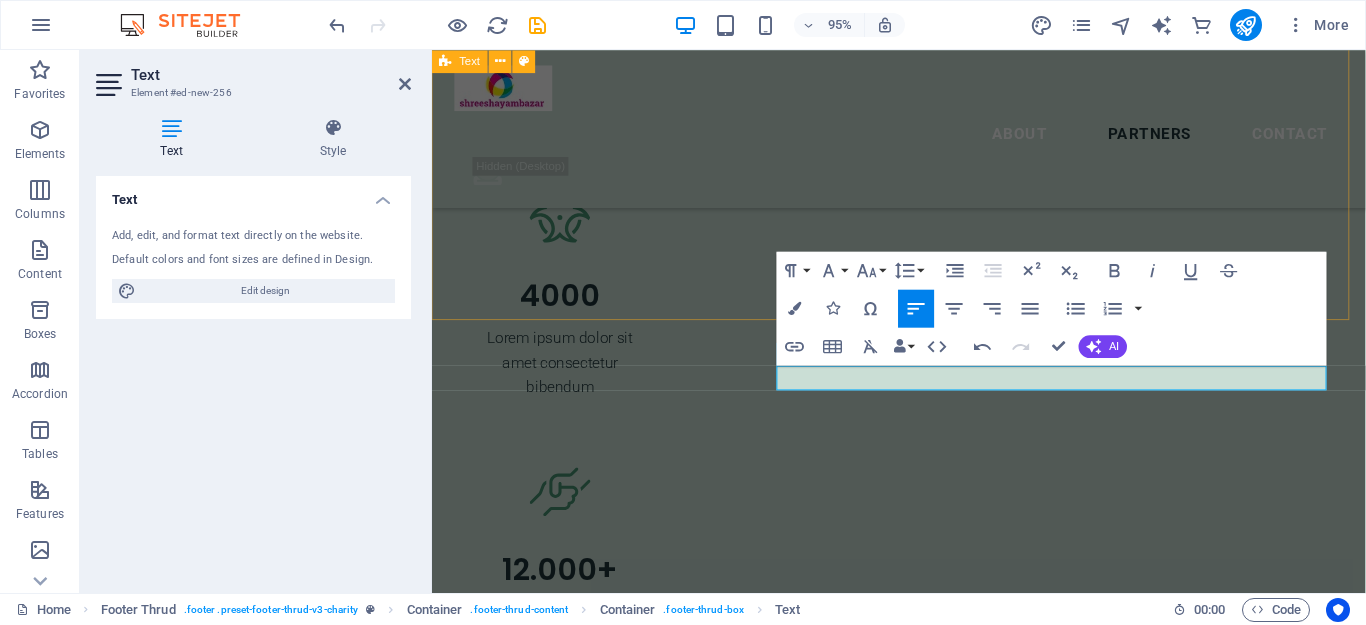 click on "Headline Lorem ipsum dolor sitope amet, consectetur adipisicing elitip. Massumenda, dolore, cum vel modi asperiores consequatur suscipit quidem ducimus eveniet iure expedita consecteture odiogil voluptatum similique fugit voluptates atem accusamus quae quas dolorem tenetur facere tempora maiores adipisci reiciendis accusantium voluptatibus id voluptate tempore dolor harum nisi amet! Nobis, eaque. Aenean commodo ligula eget dolor. Lorem ipsum dolor sit amet, consectetuer adipiscing elit leget odiogil voluptatum similique fugit voluptates dolor. Libero assumenda, dolore, cum vel modi asperiores consequatur." at bounding box center [923, 4145] 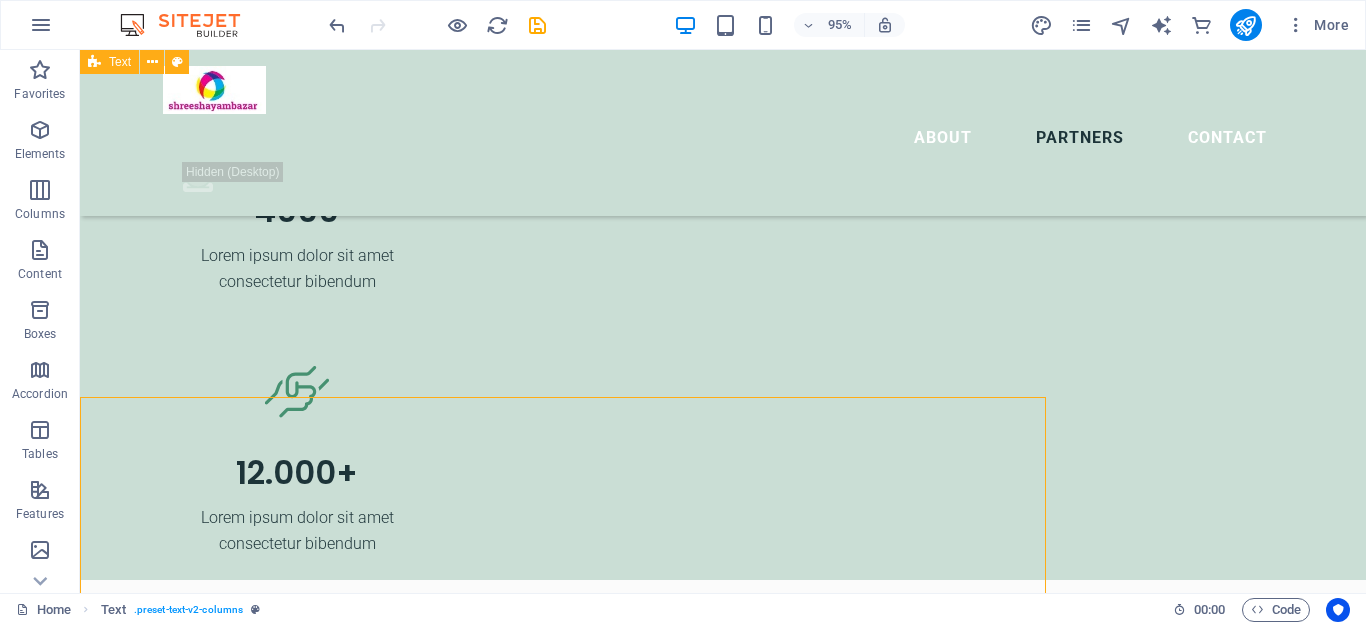 scroll, scrollTop: 5835, scrollLeft: 0, axis: vertical 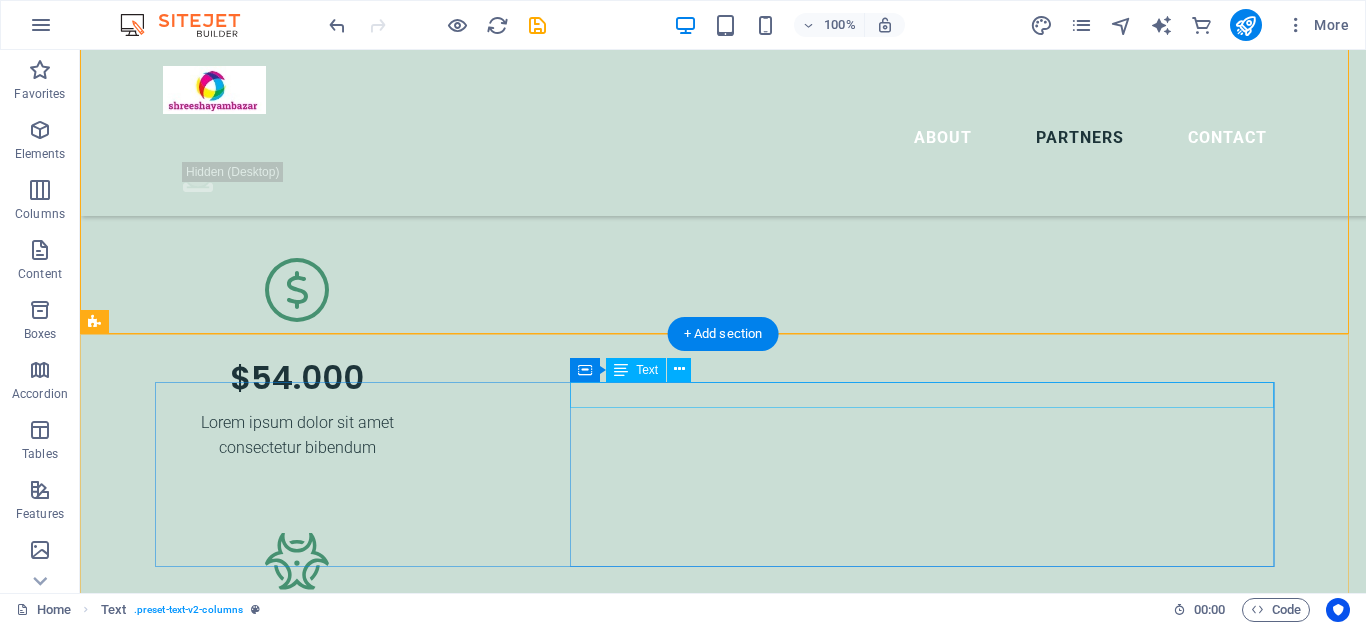click on "[FIRST] [LAST] [PHONE]" at bounding box center [515, 4856] 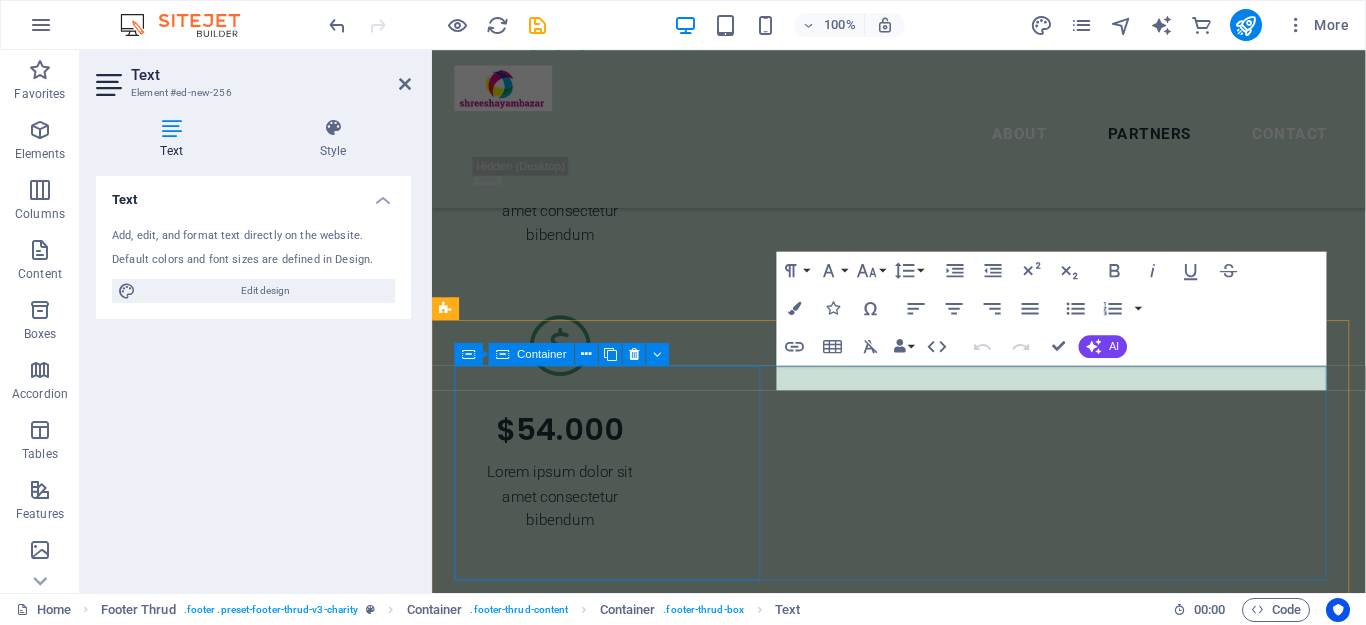scroll, scrollTop: 6269, scrollLeft: 0, axis: vertical 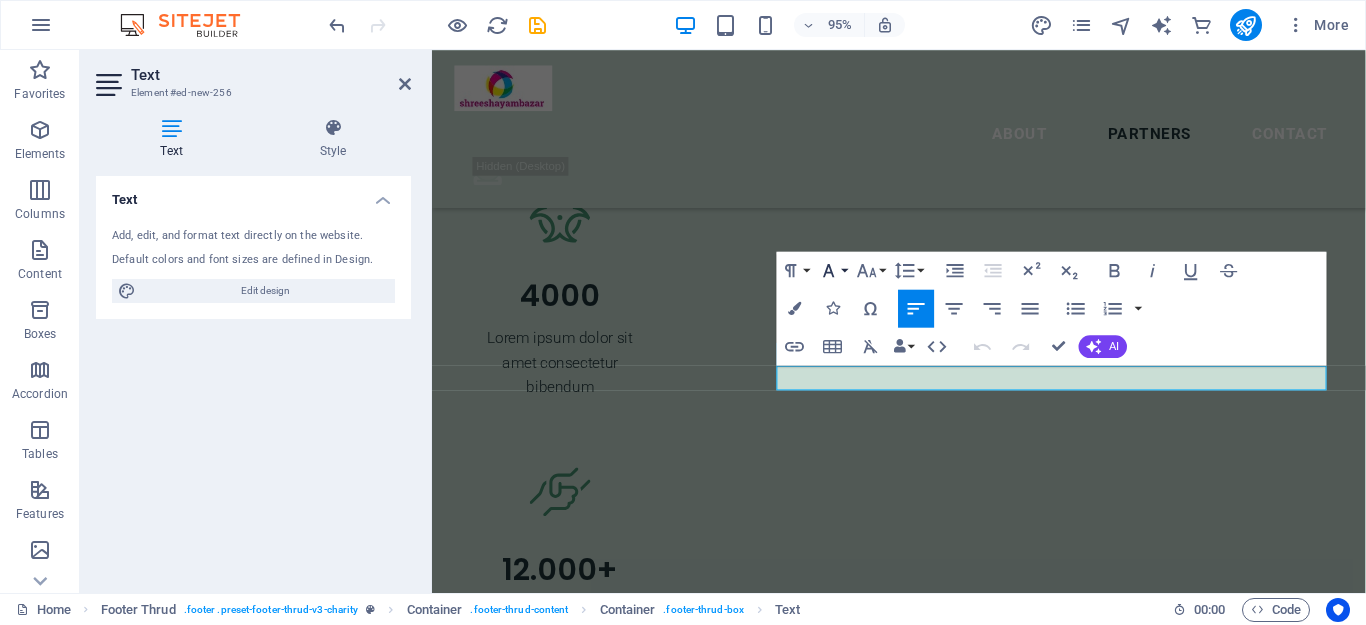 click on "Font Family" at bounding box center [833, 271] 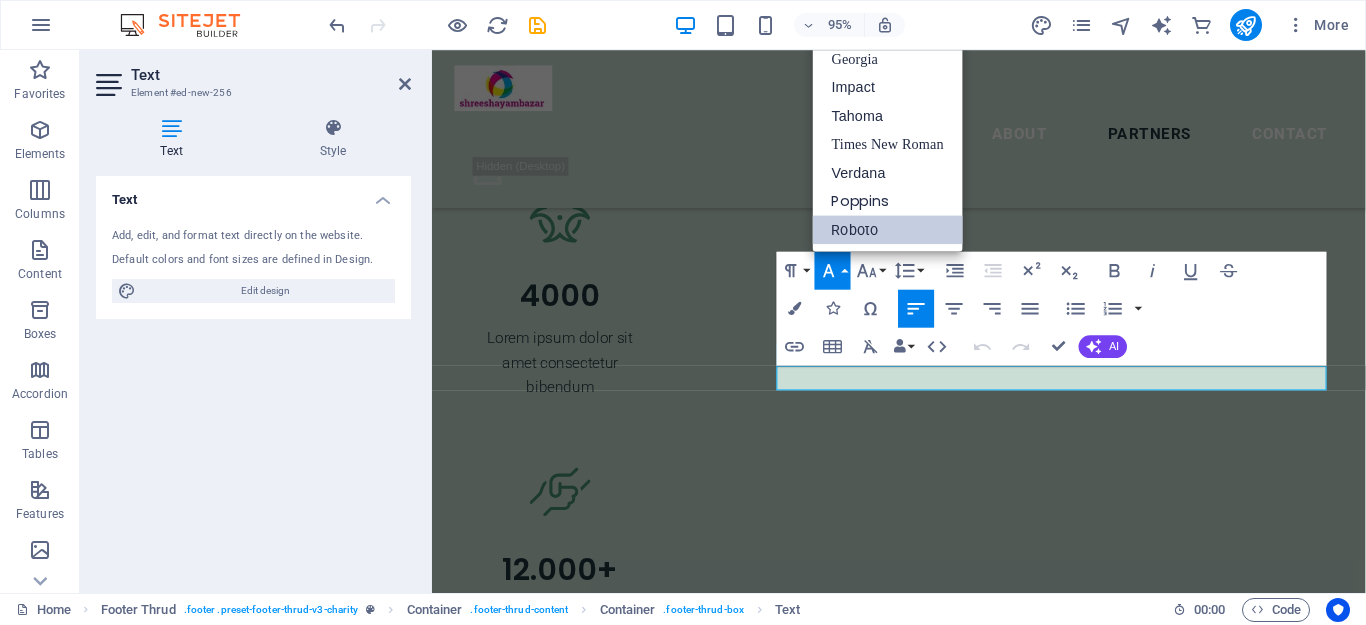 scroll, scrollTop: 0, scrollLeft: 0, axis: both 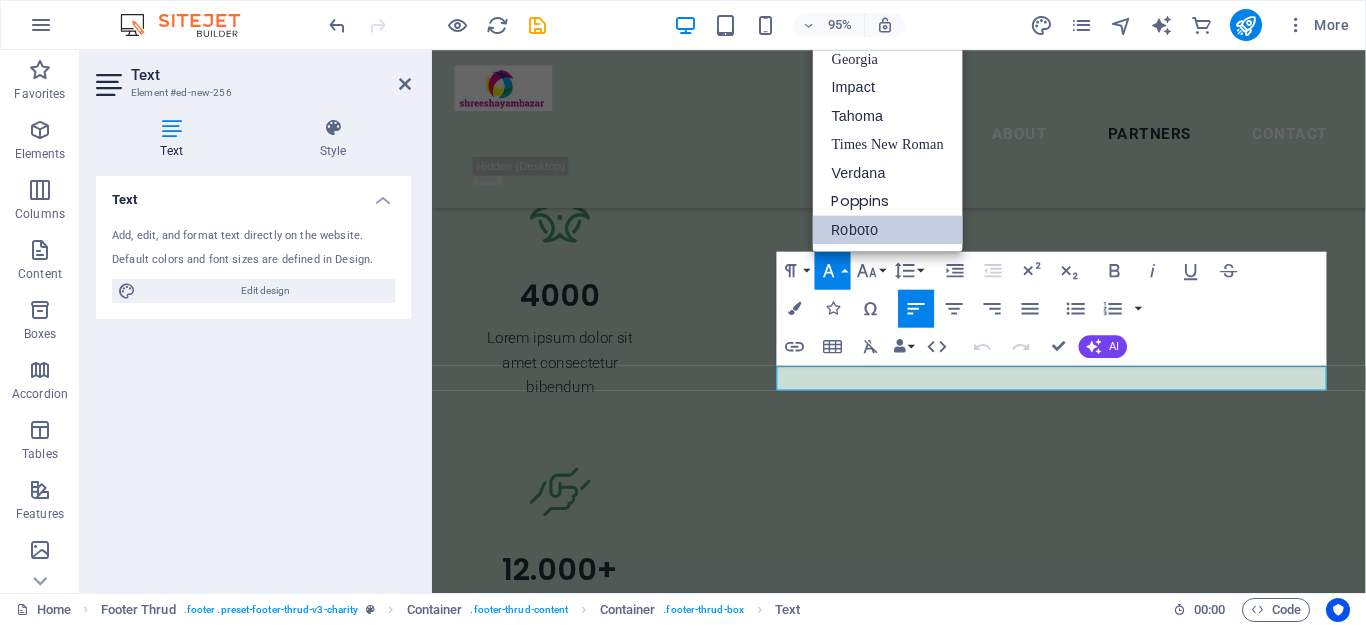 click on "Font Family" at bounding box center [833, 271] 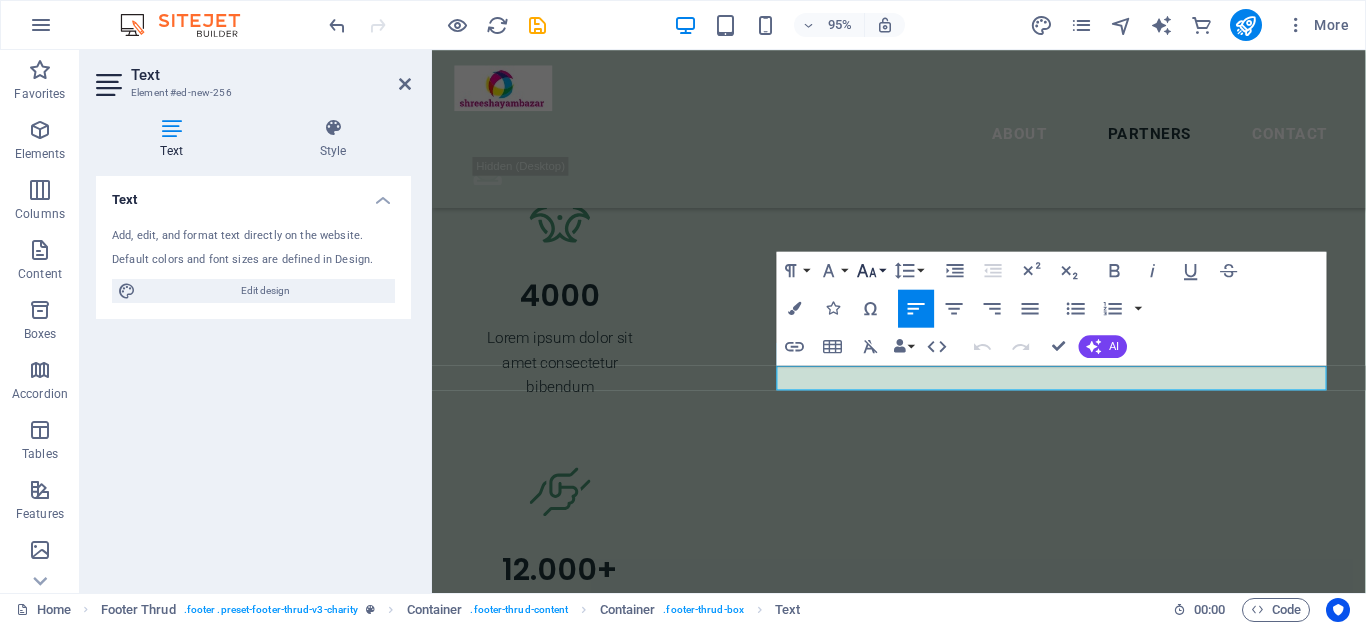 click on "Font Size" at bounding box center (871, 271) 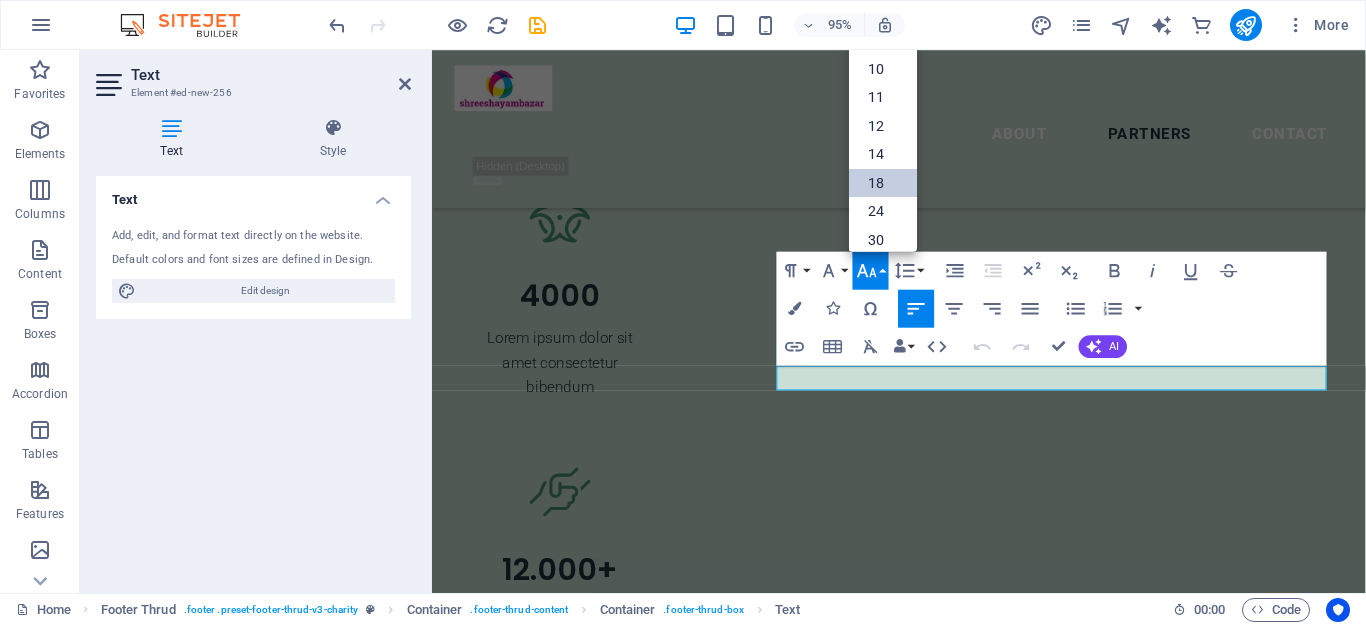 click on "18" at bounding box center [883, 183] 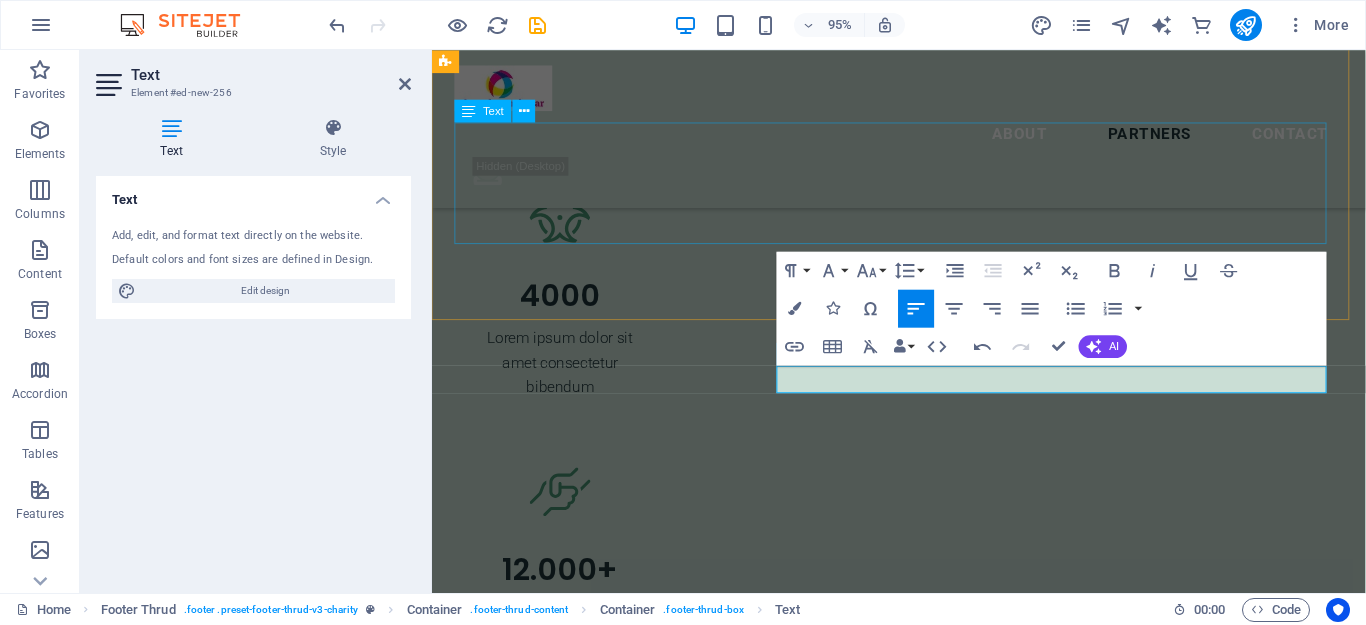 click on "Lorem ipsum dolor sitope amet, consectetur adipisicing elitip. Massumenda, dolore, cum vel modi asperiores consequatur suscipit quidem ducimus eveniet iure expedita consecteture odiogil voluptatum similique fugit voluptates atem accusamus quae quas dolorem tenetur facere tempora maiores adipisci reiciendis accusantium voluptatibus id voluptate tempore dolor harum nisi amet! Nobis, eaque. Aenean commodo ligula eget dolor. Lorem ipsum dolor sit amet, consectetuer adipiscing elit leget odiogil voluptatum similique fugit voluptates dolor. Libero assumenda, dolore, cum vel modi asperiores consequatur." at bounding box center [923, 4188] 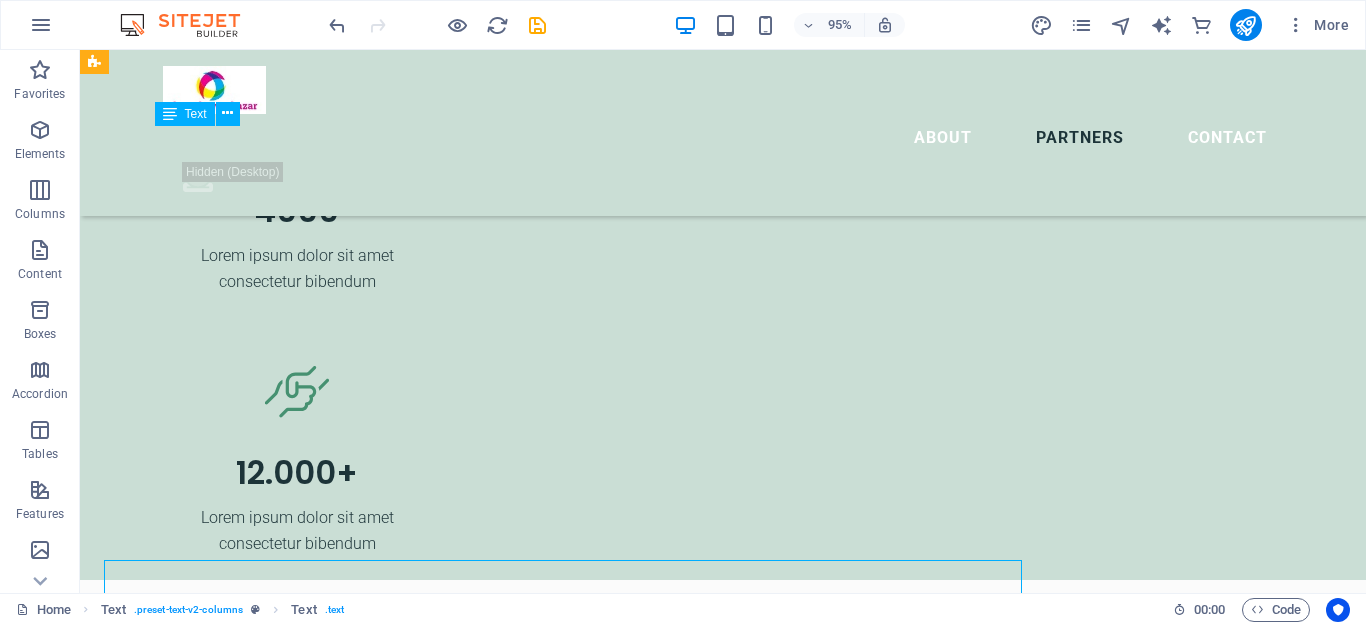 scroll, scrollTop: 5835, scrollLeft: 0, axis: vertical 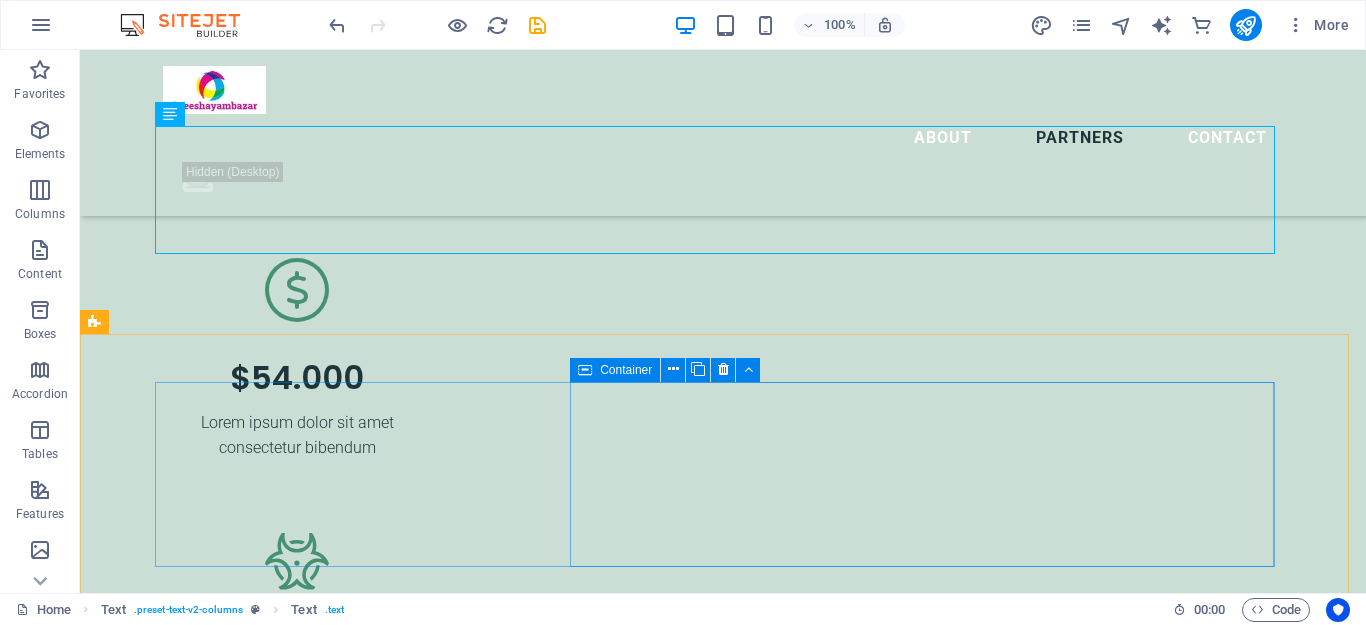 click on "Container" at bounding box center [626, 370] 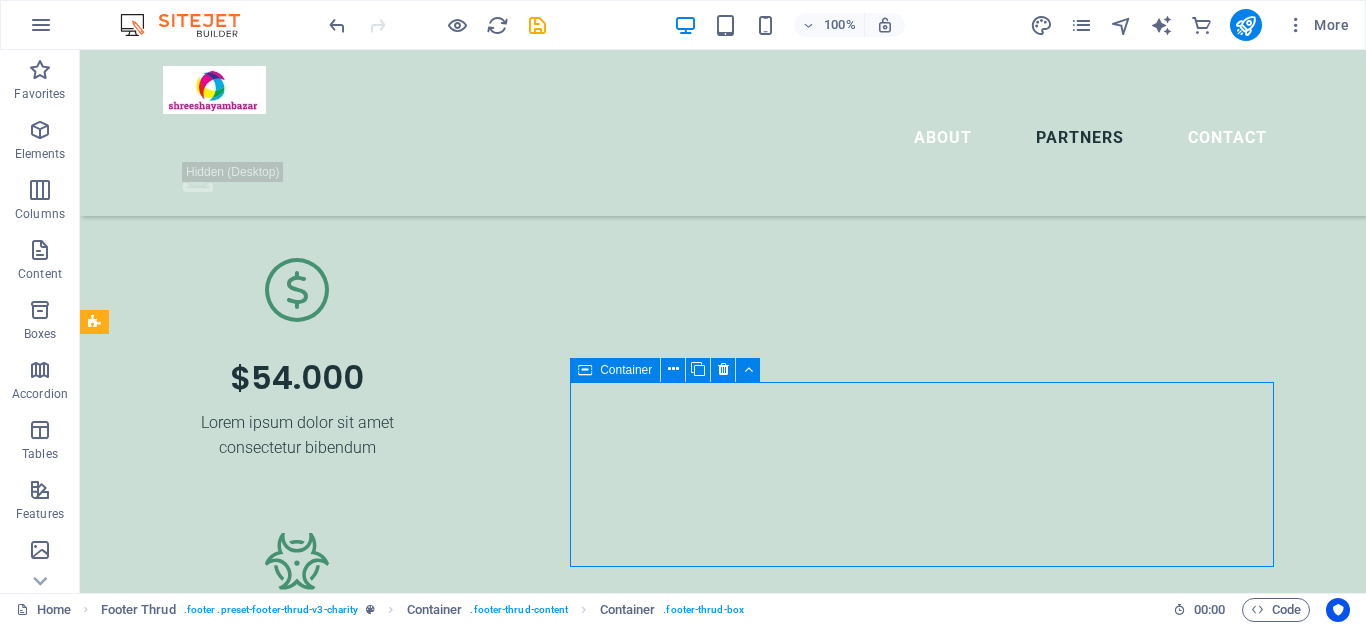 click on "Container" at bounding box center [626, 370] 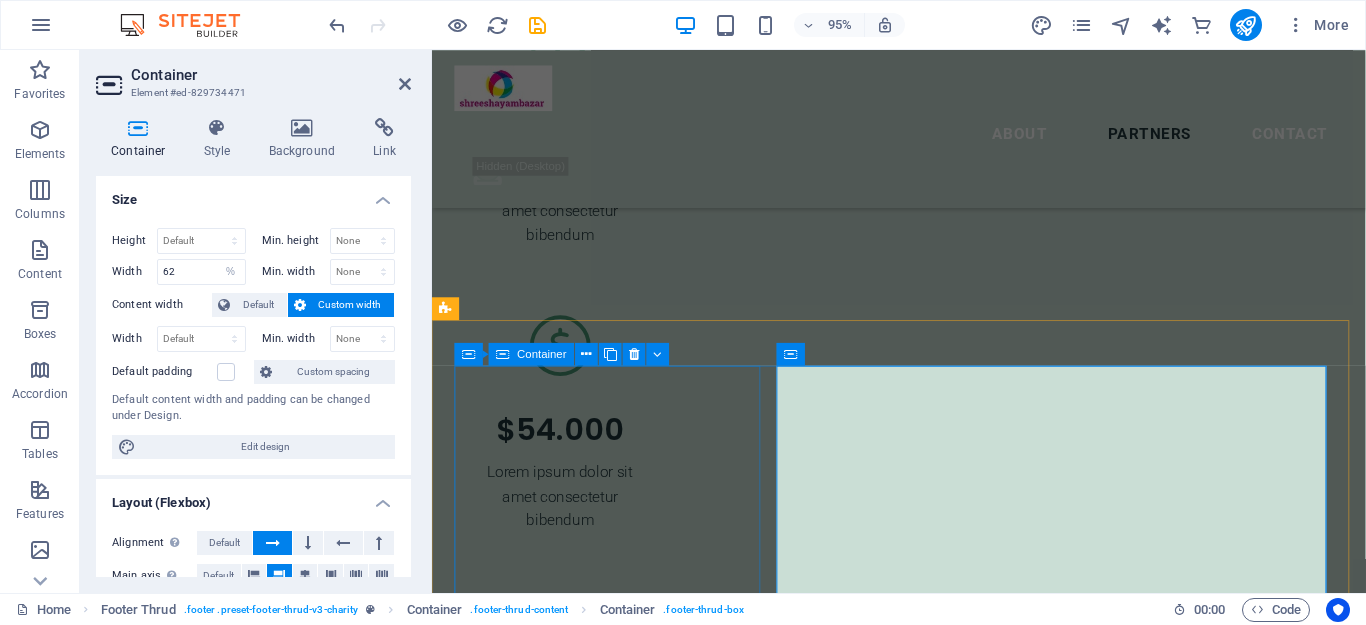 scroll, scrollTop: 6269, scrollLeft: 0, axis: vertical 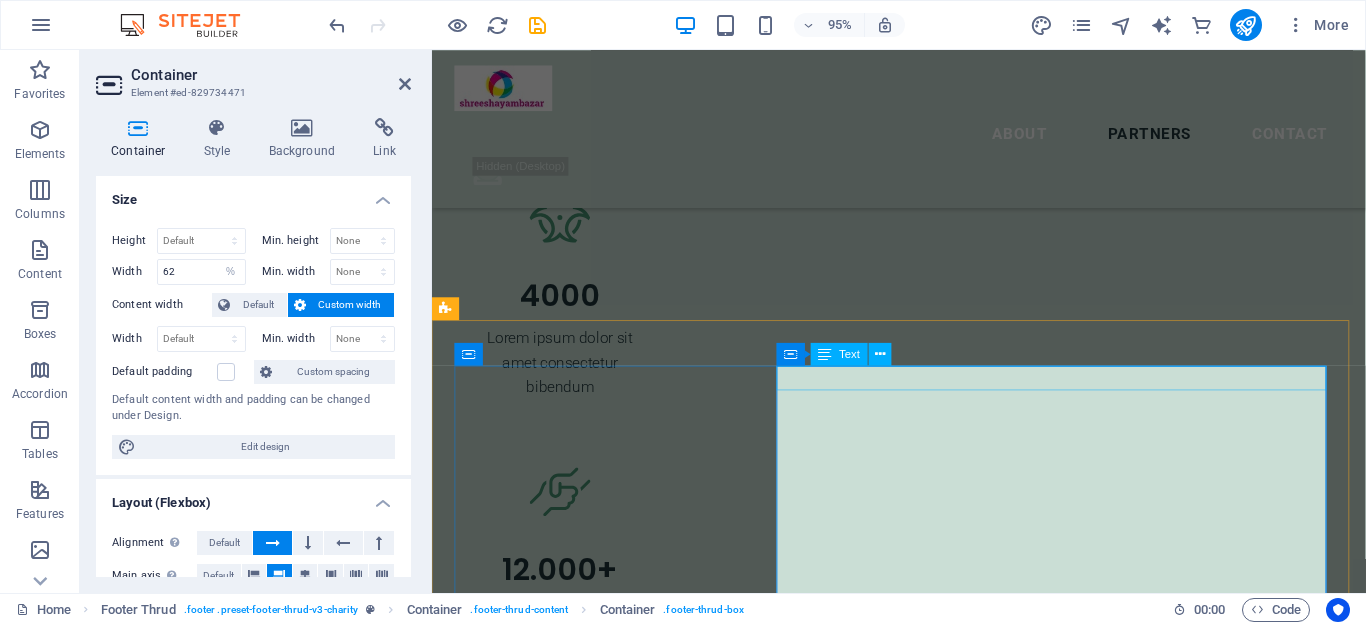 click on "[FIRST] [LAST] [PHONE]" at bounding box center [751, 4653] 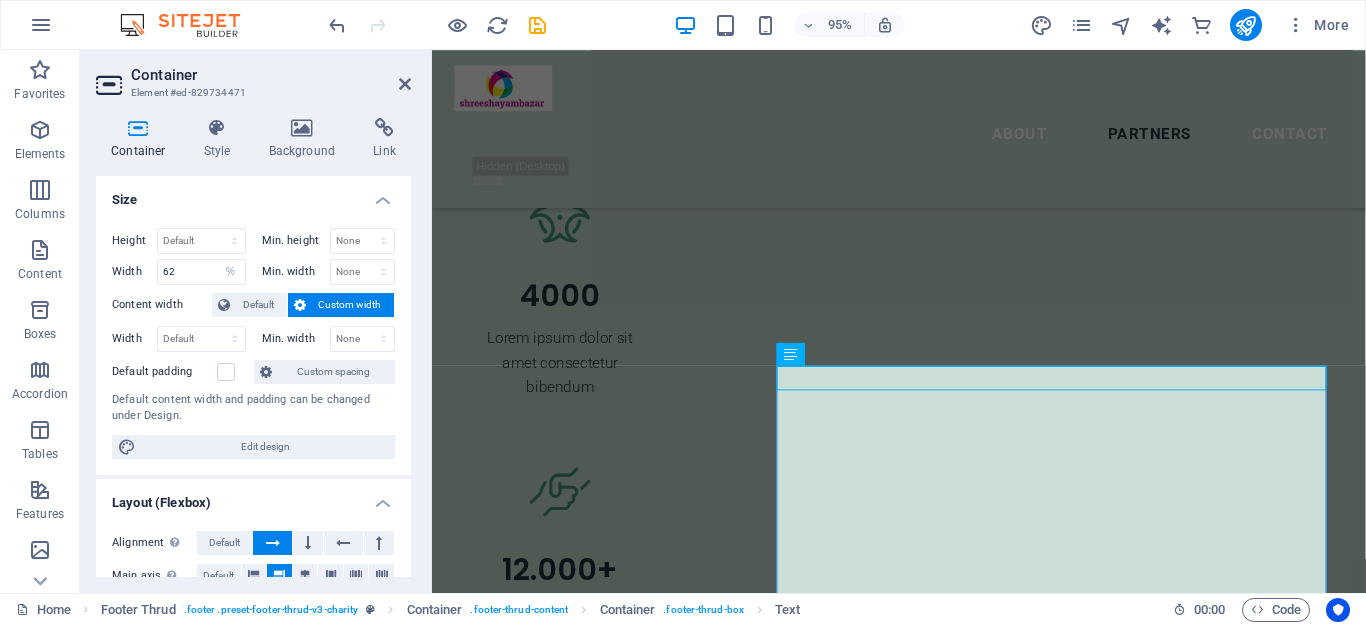 drag, startPoint x: 343, startPoint y: 356, endPoint x: 253, endPoint y: 332, distance: 93.14505 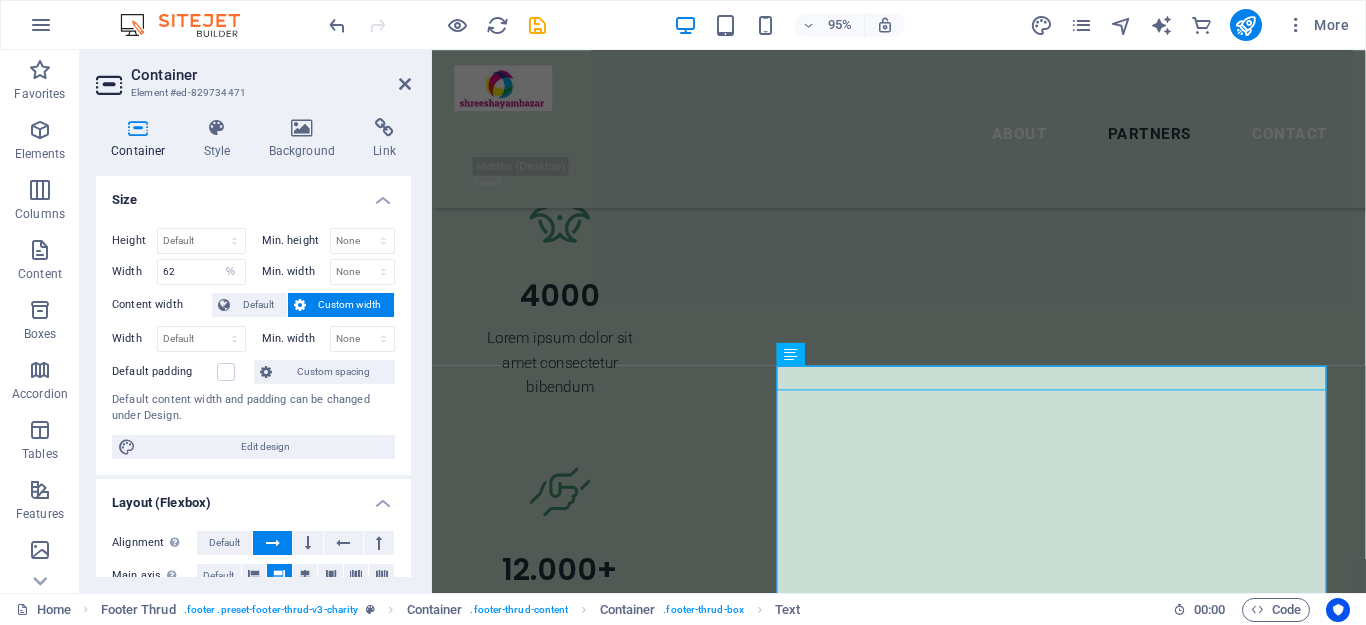 click on "Height Default px rem % vh vw Min. height None px rem % vh vw Width 62 Default px rem % em vh vw Min. width None px rem % vh vw Content width Default Custom width Width Default px rem % em vh vw Min. width None px rem % vh vw Default padding Custom spacing Default content width and padding can be changed under Design. Edit design" at bounding box center [253, 343] 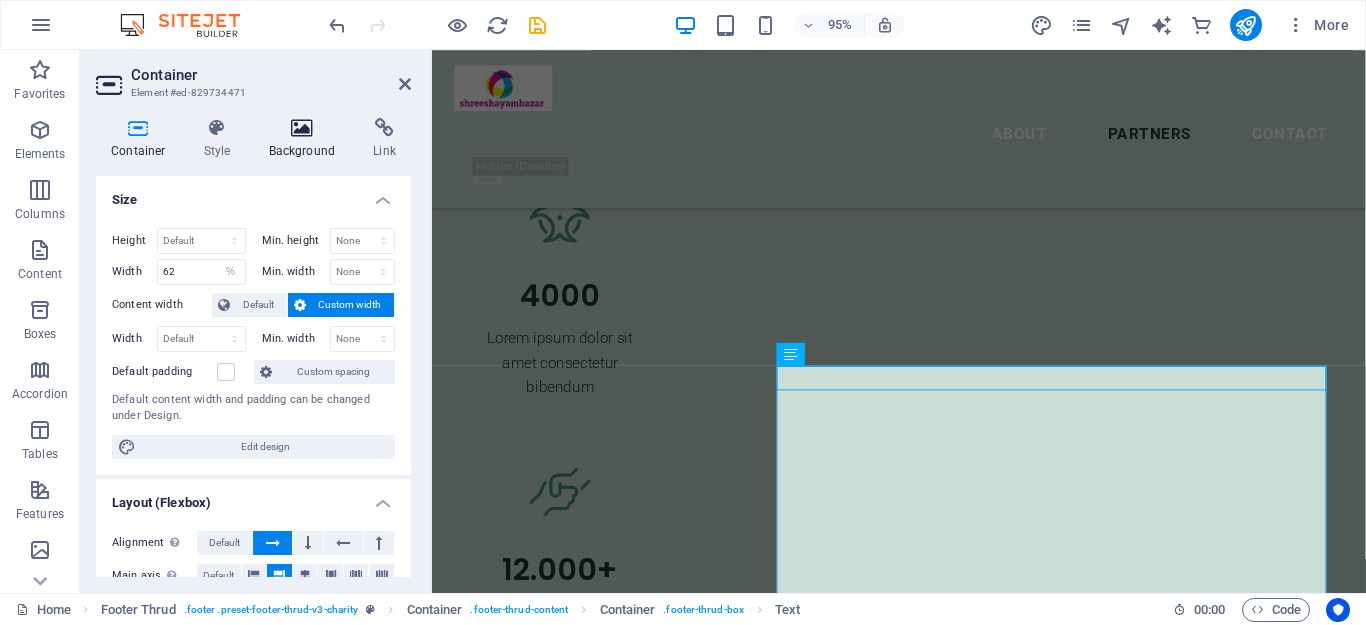 click on "Background" at bounding box center [306, 139] 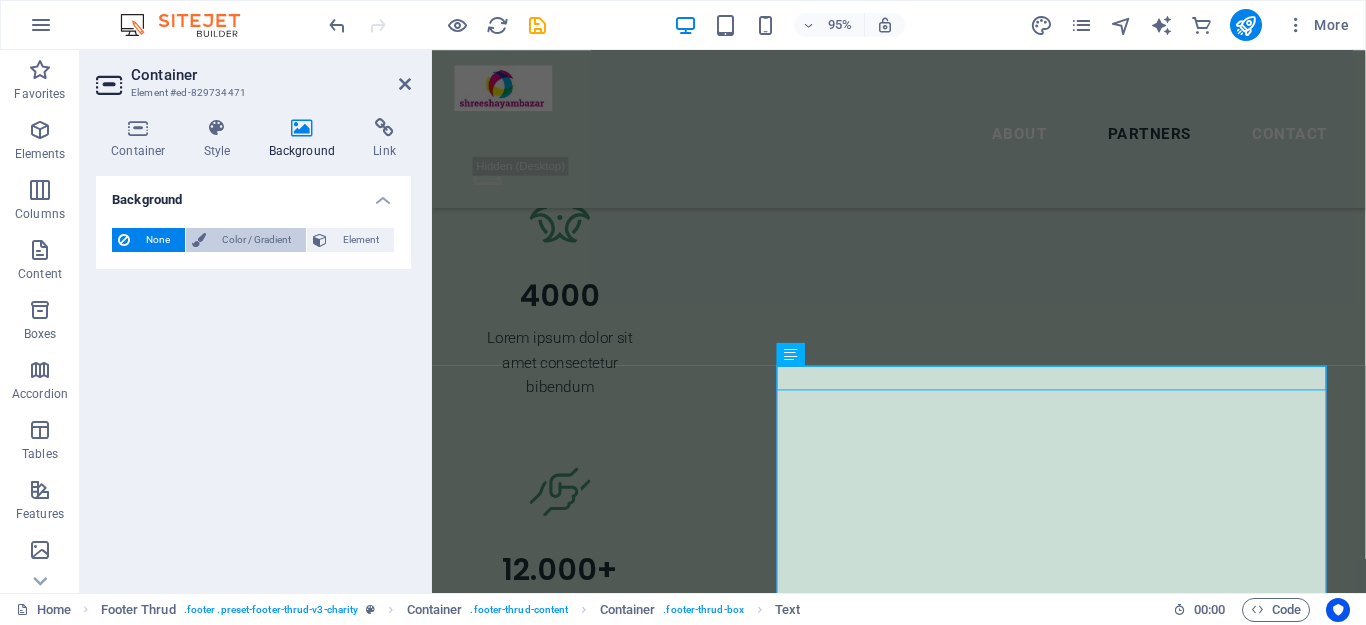 click on "Color / Gradient" at bounding box center [256, 240] 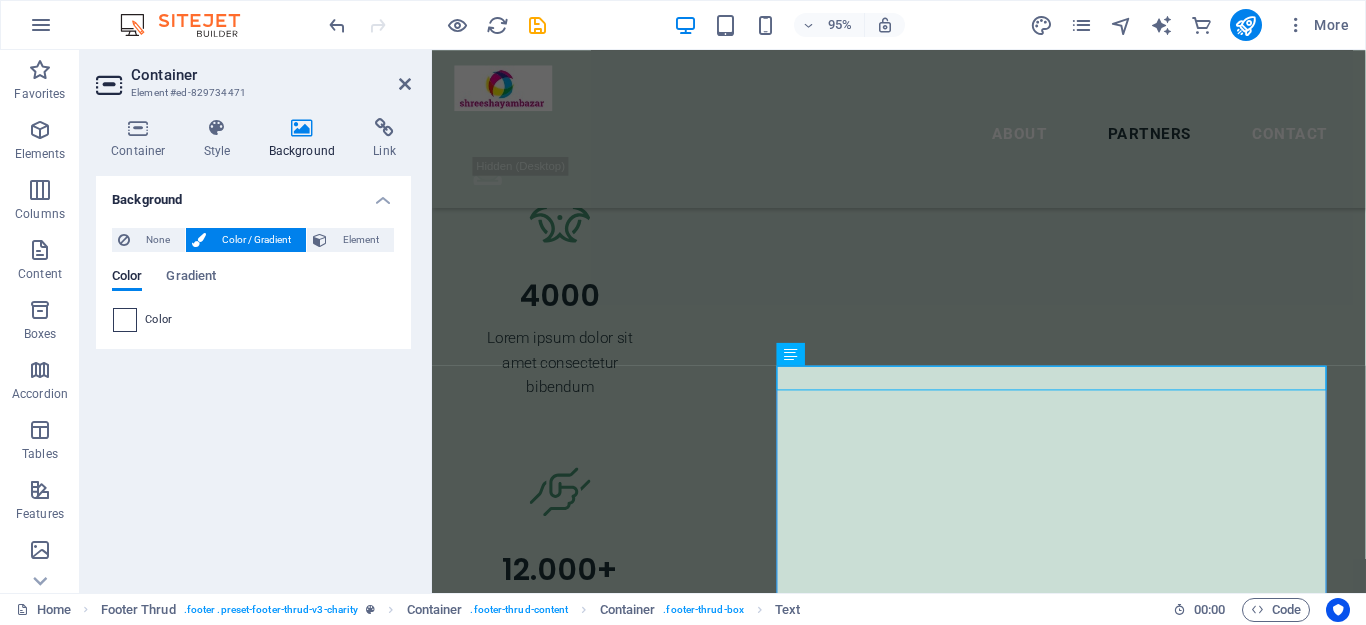 click at bounding box center [125, 320] 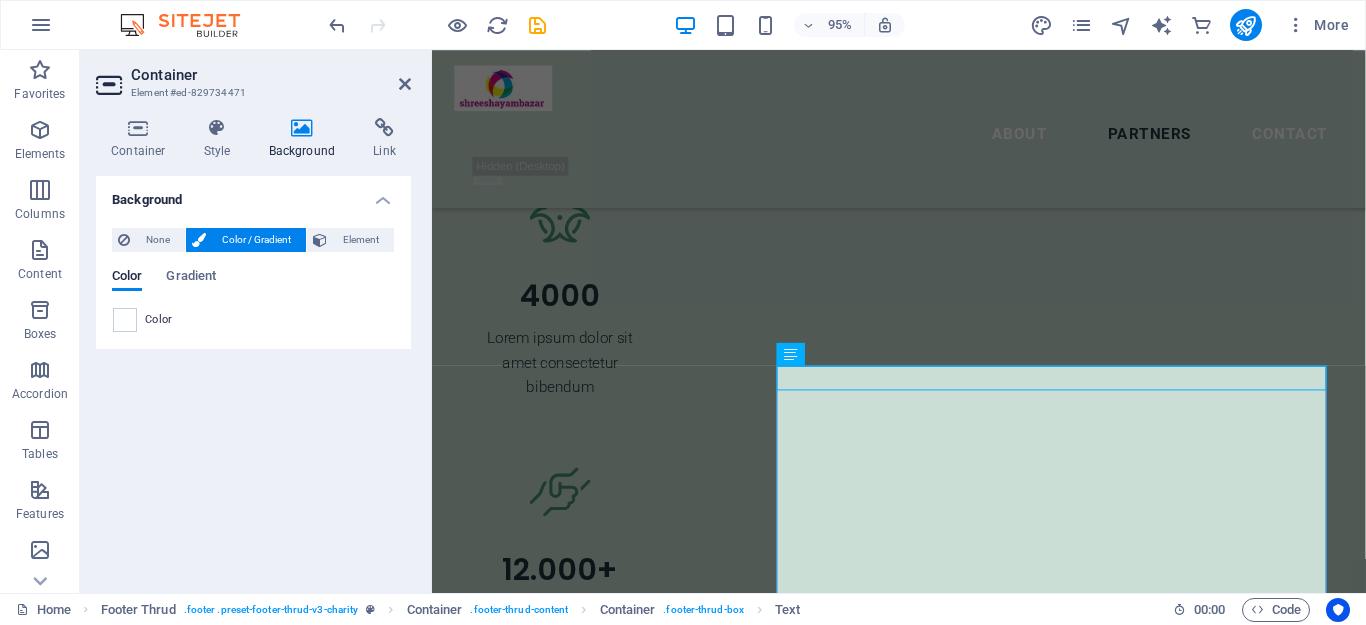 click on "Color" at bounding box center [159, 320] 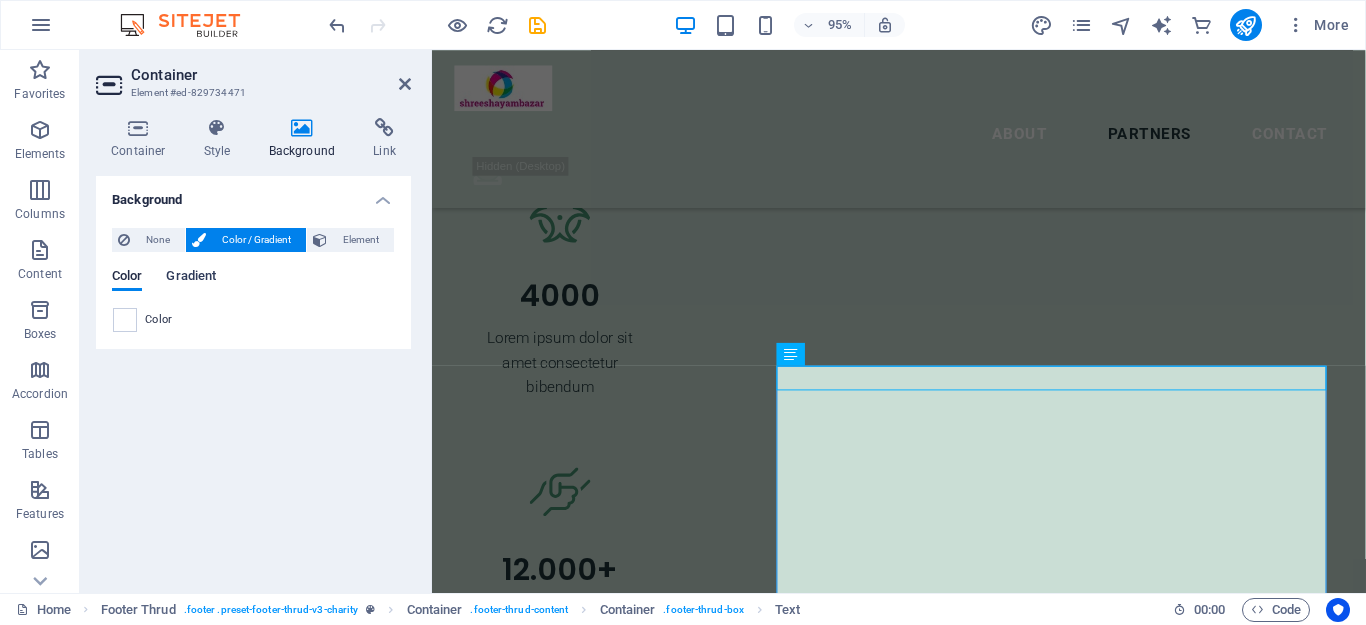 click on "Gradient" at bounding box center (191, 278) 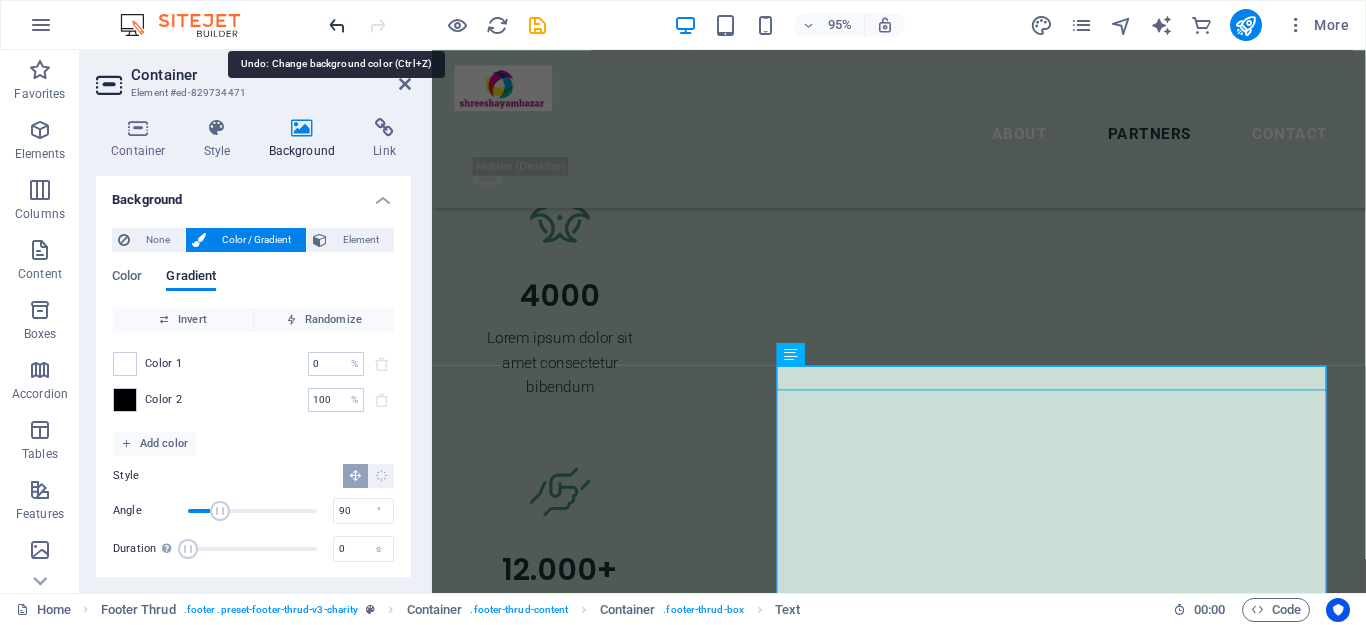 click at bounding box center (337, 25) 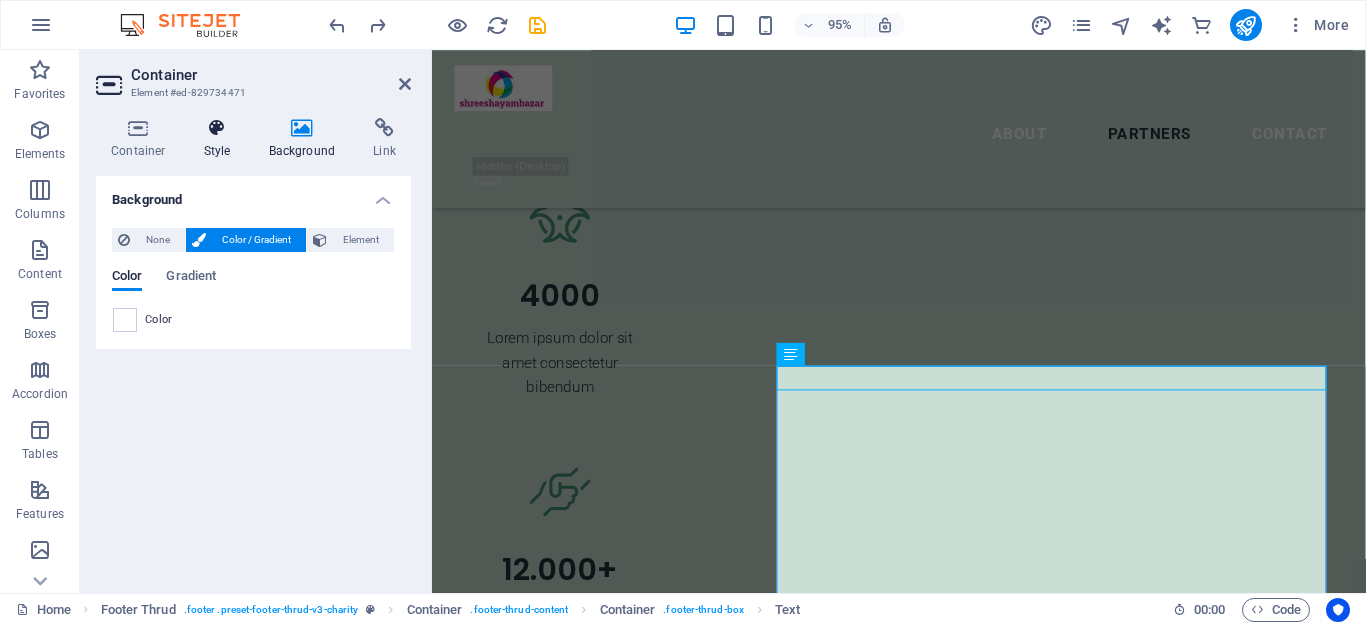 click at bounding box center [217, 128] 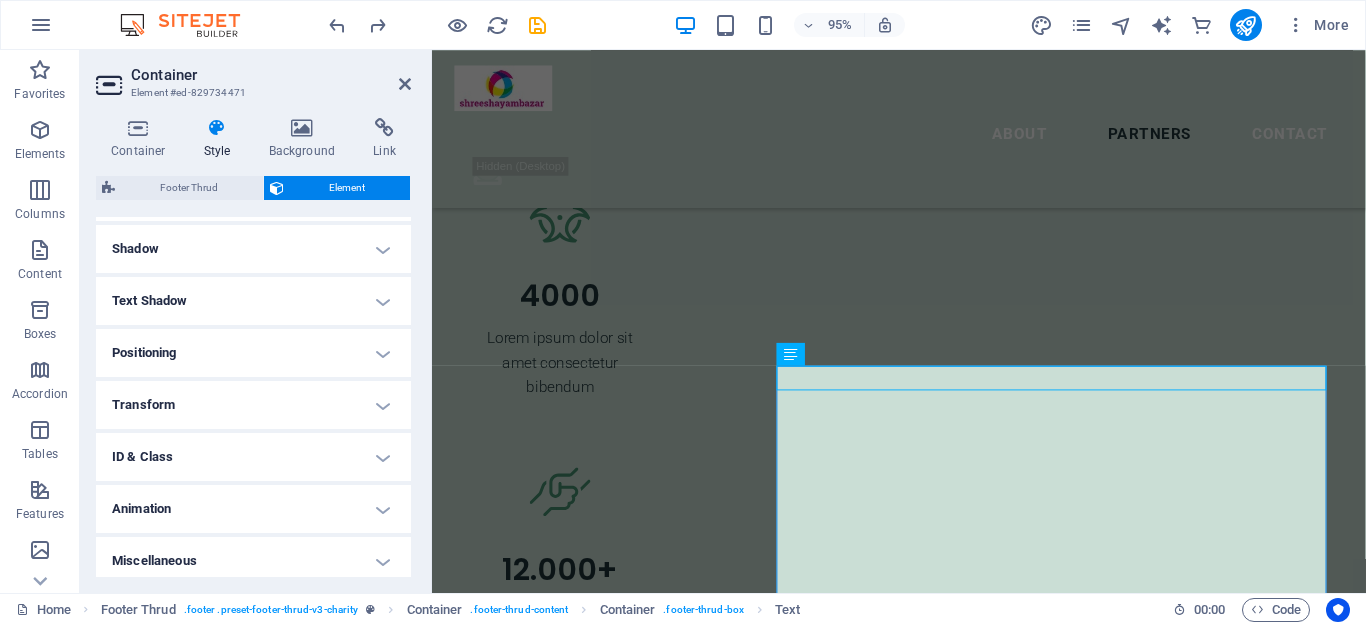 scroll, scrollTop: 485, scrollLeft: 0, axis: vertical 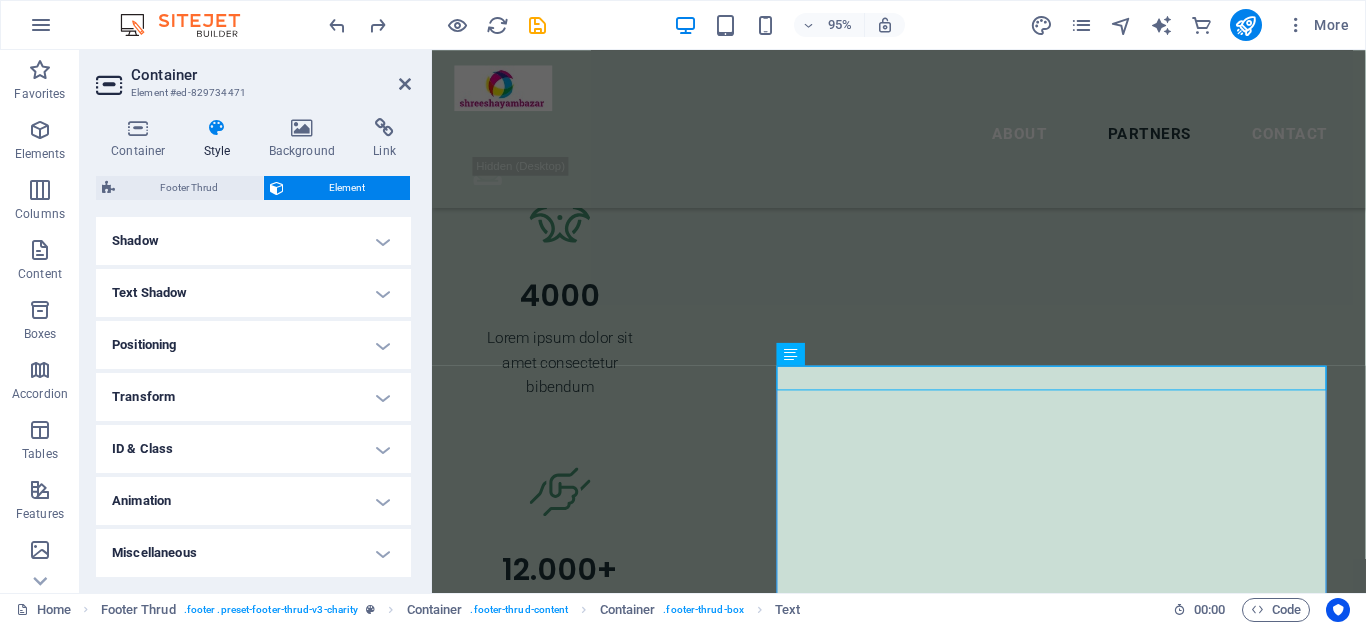 click on "Animation" at bounding box center (253, 501) 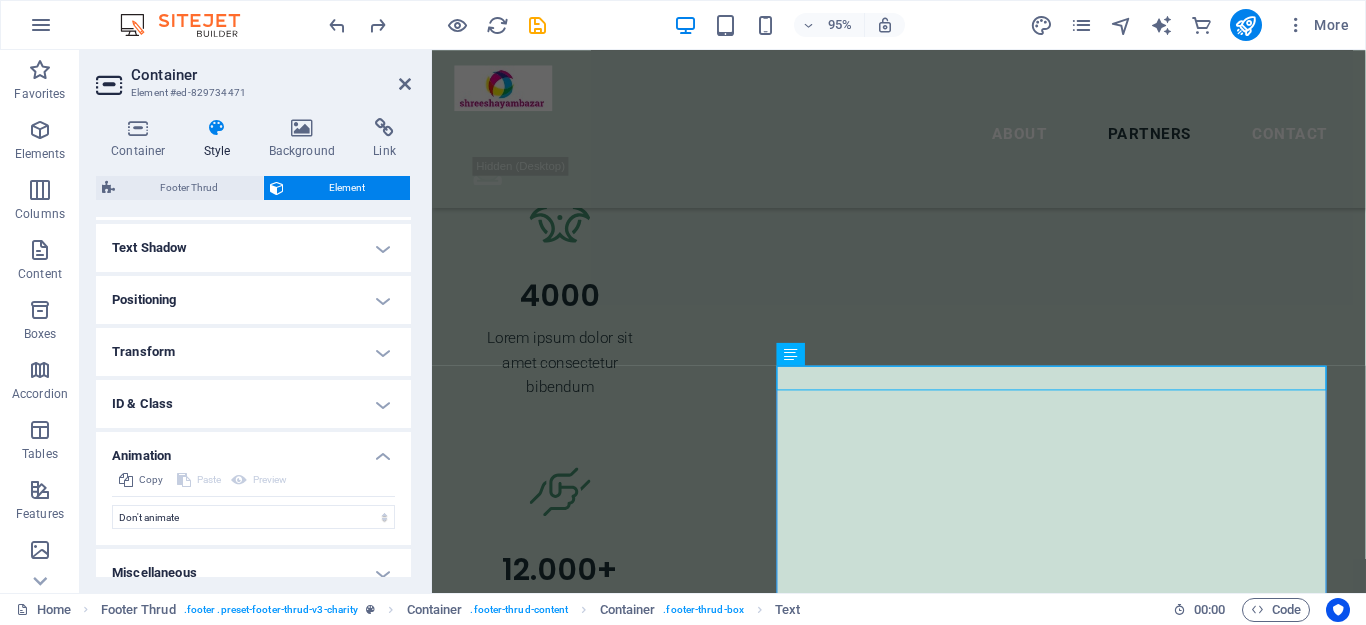 scroll, scrollTop: 550, scrollLeft: 0, axis: vertical 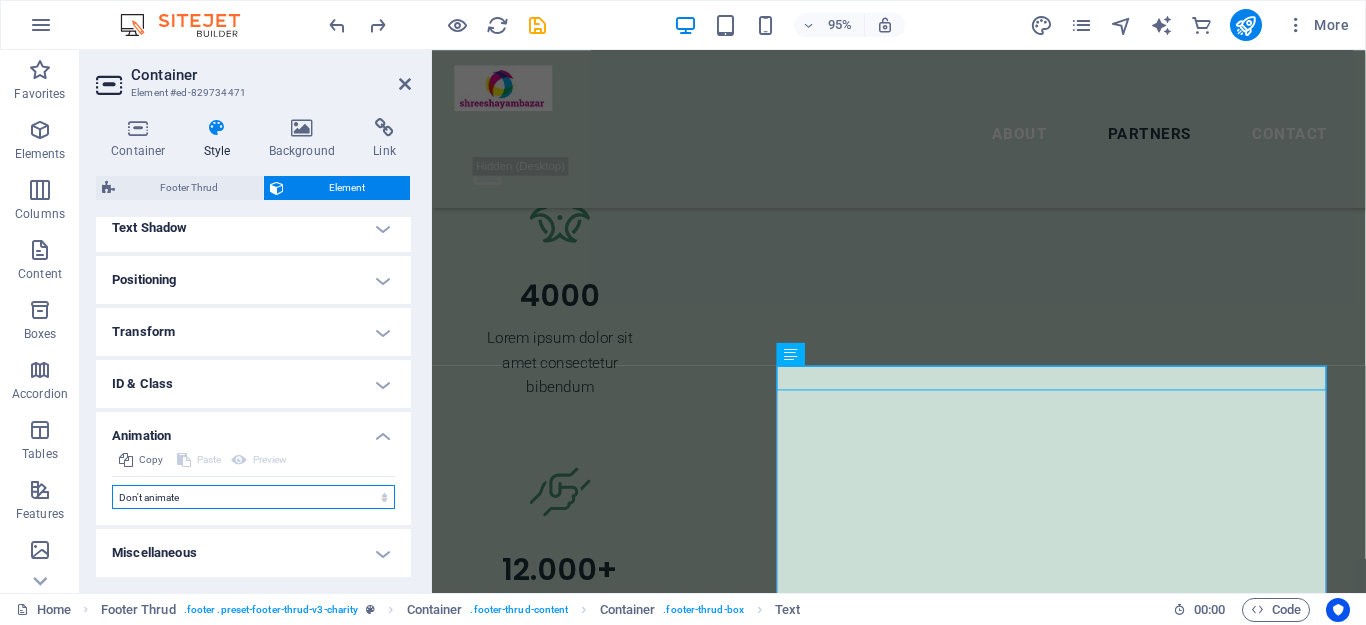 click on "Don't animate Show / Hide Slide up/down Zoom in/out Slide left to right Slide right to left Slide top to bottom Slide bottom to top Pulse Blink Open as overlay" at bounding box center [253, 497] 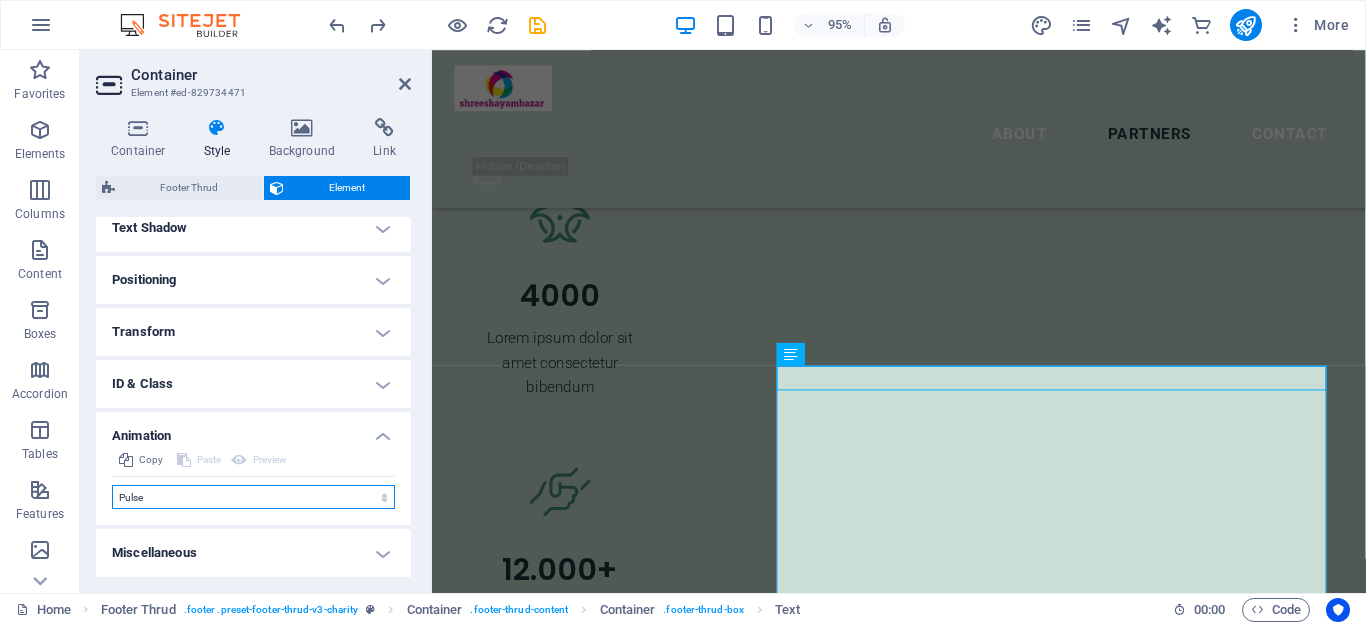 click on "Don't animate Show / Hide Slide up/down Zoom in/out Slide left to right Slide right to left Slide top to bottom Slide bottom to top Pulse Blink Open as overlay" at bounding box center [253, 497] 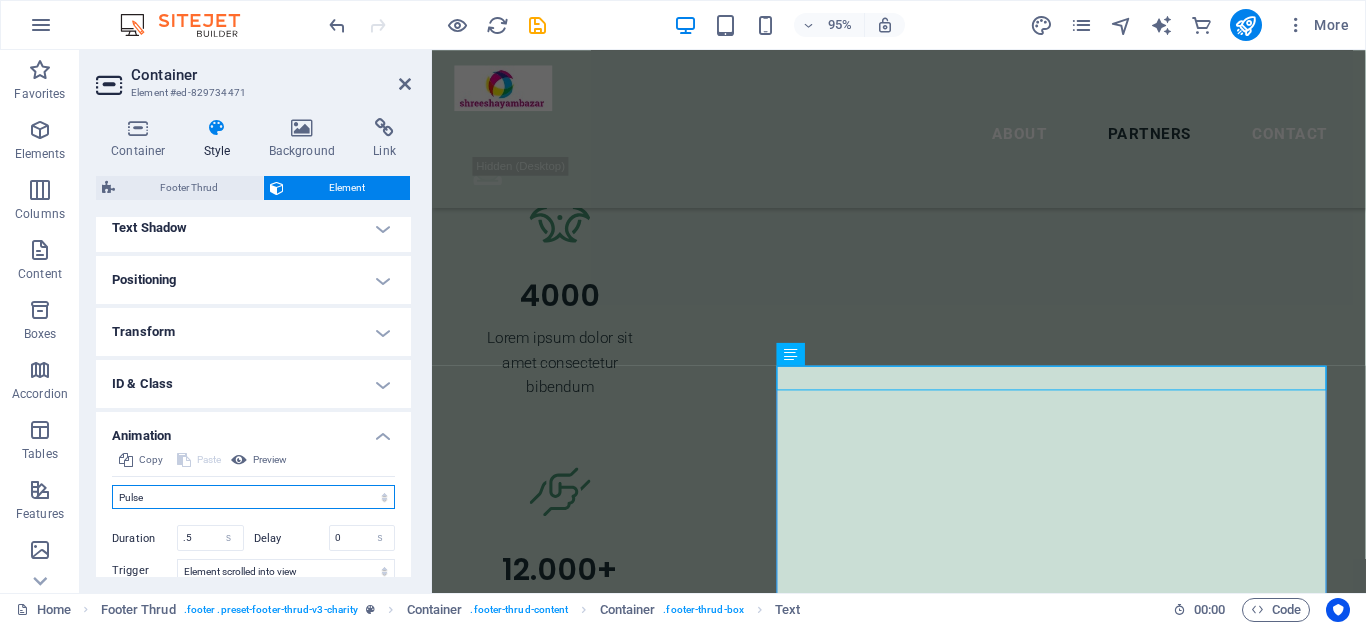 click on "Don't animate Show / Hide Slide up/down Zoom in/out Slide left to right Slide right to left Slide top to bottom Slide bottom to top Pulse Blink Open as overlay" at bounding box center [253, 497] 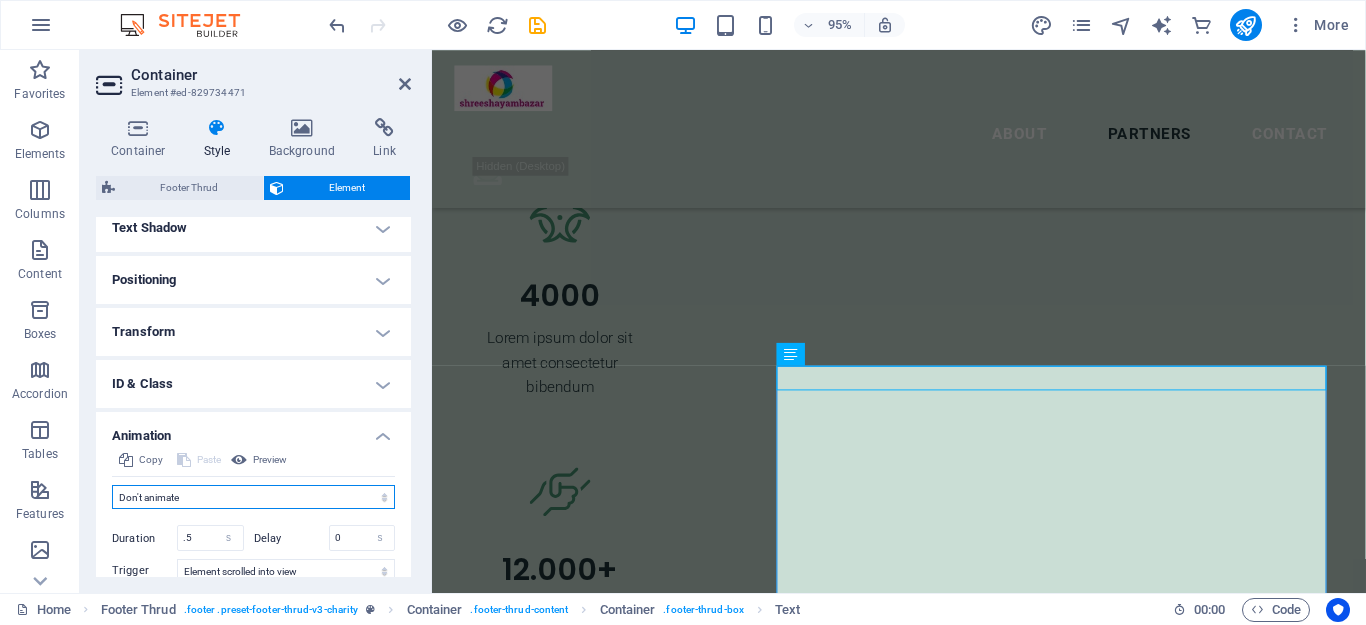 click on "Don't animate Show / Hide Slide up/down Zoom in/out Slide left to right Slide right to left Slide top to bottom Slide bottom to top Pulse Blink Open as overlay" at bounding box center [253, 497] 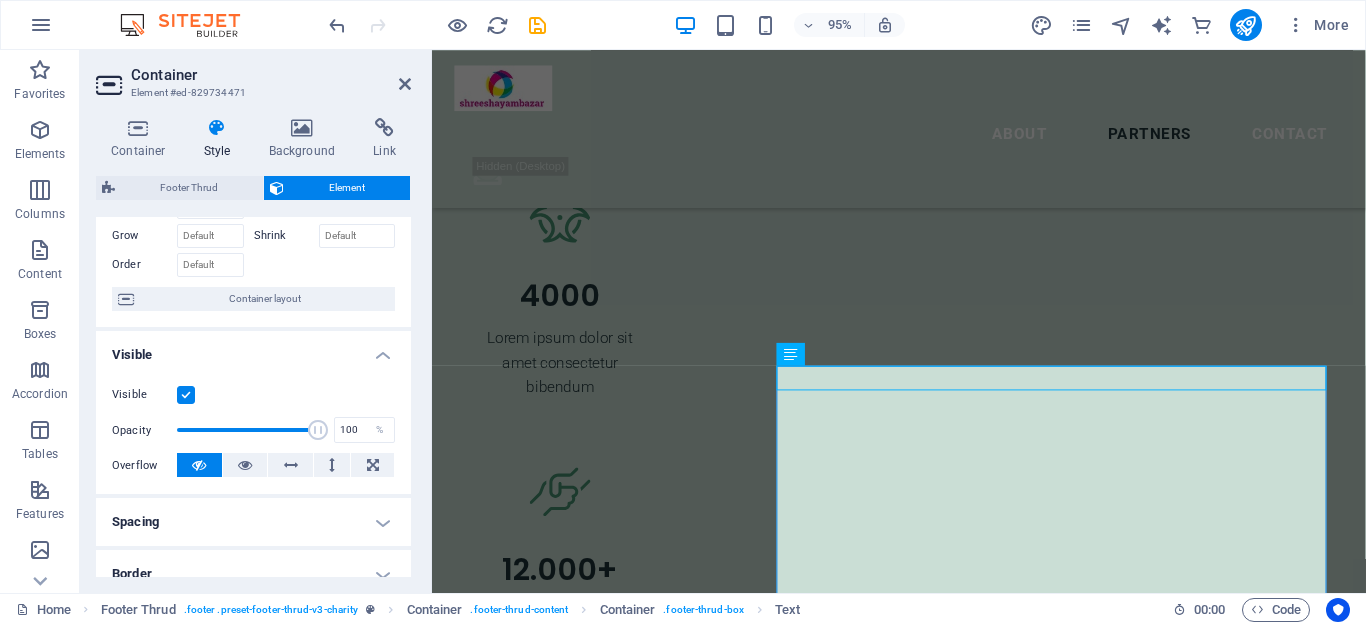 scroll, scrollTop: 0, scrollLeft: 0, axis: both 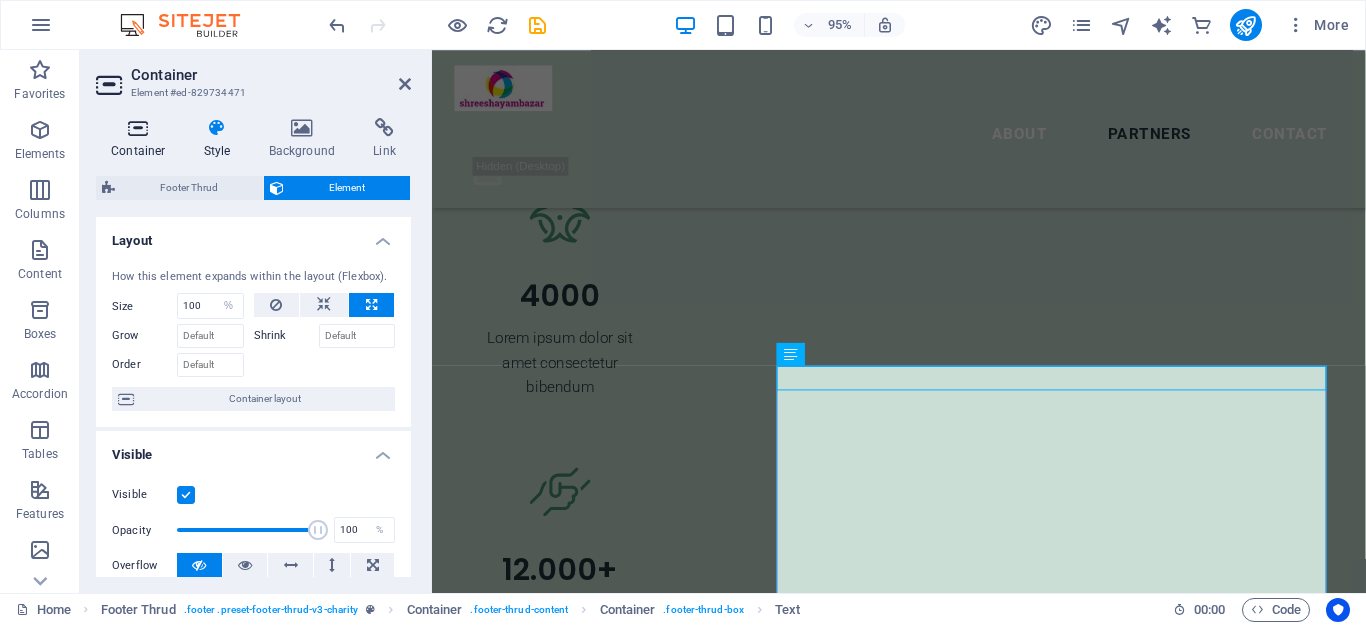 click on "Container" at bounding box center (142, 139) 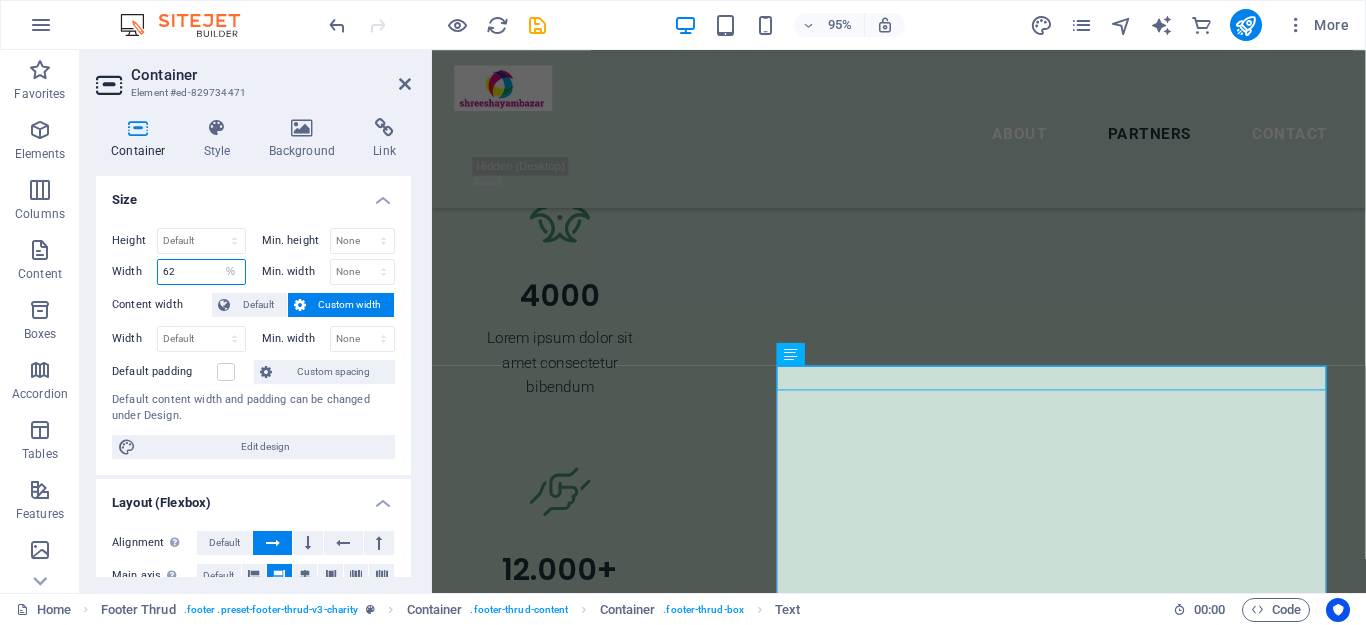 drag, startPoint x: 200, startPoint y: 267, endPoint x: 143, endPoint y: 280, distance: 58.463665 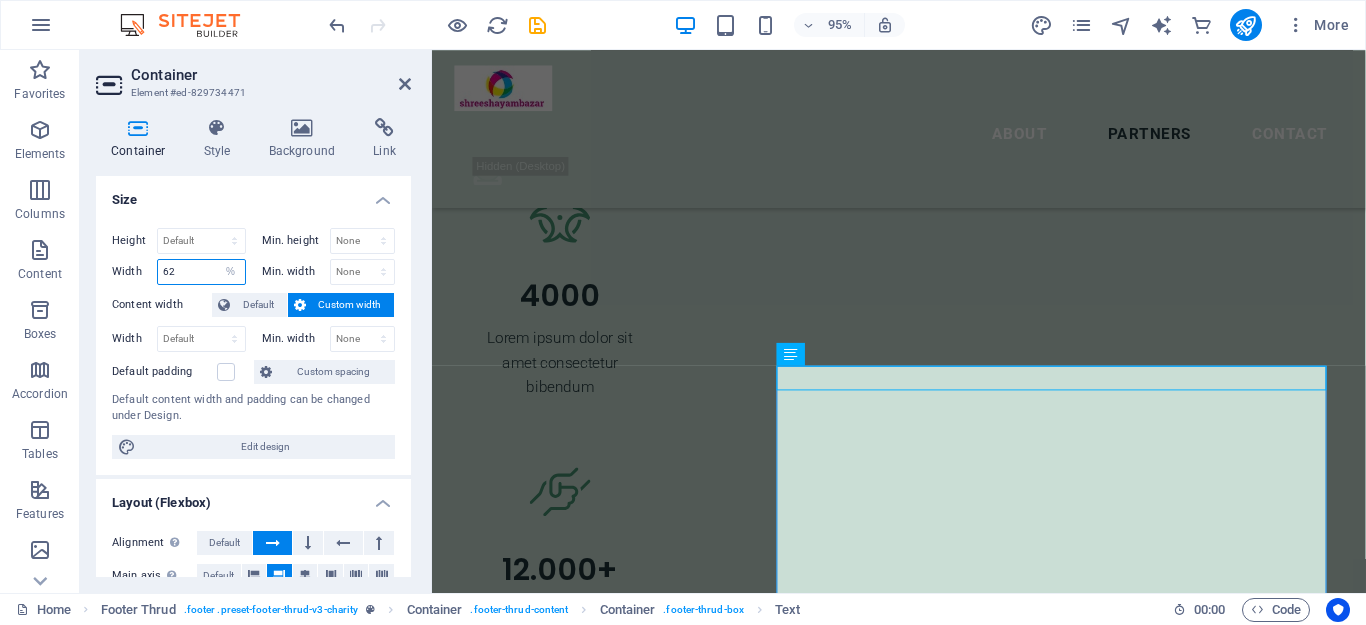 click on "Width 62 Default px rem % em vh vw" at bounding box center (179, 272) 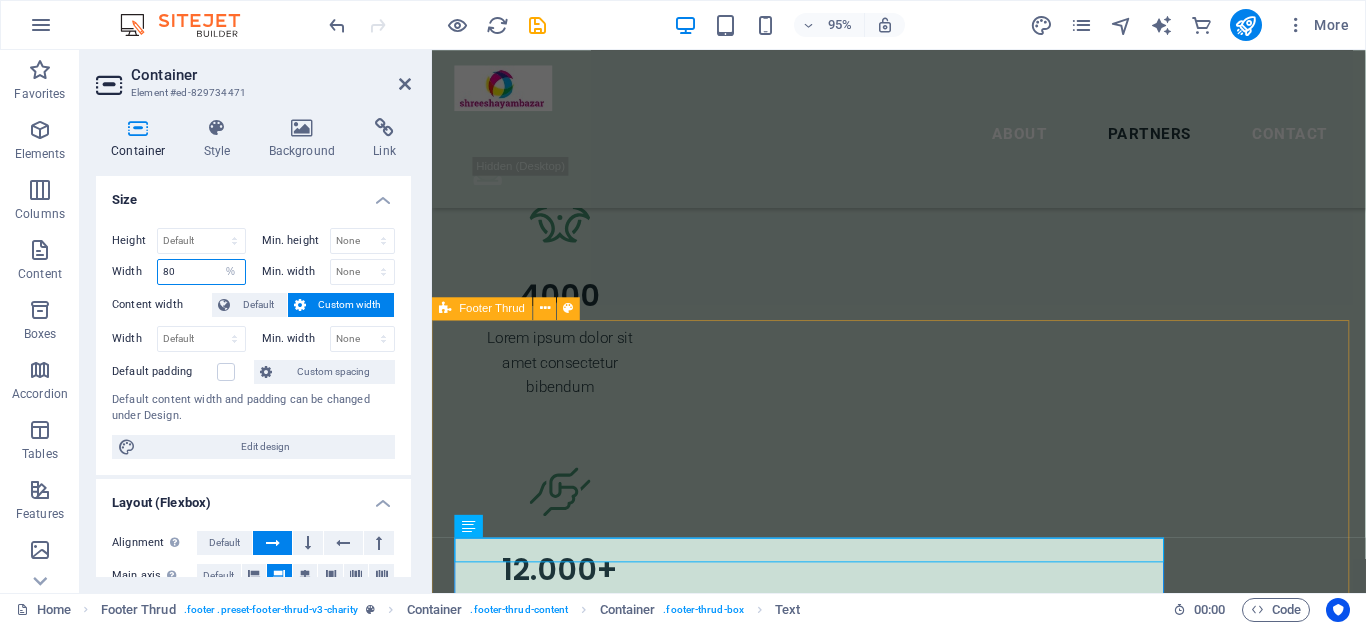 type on "62" 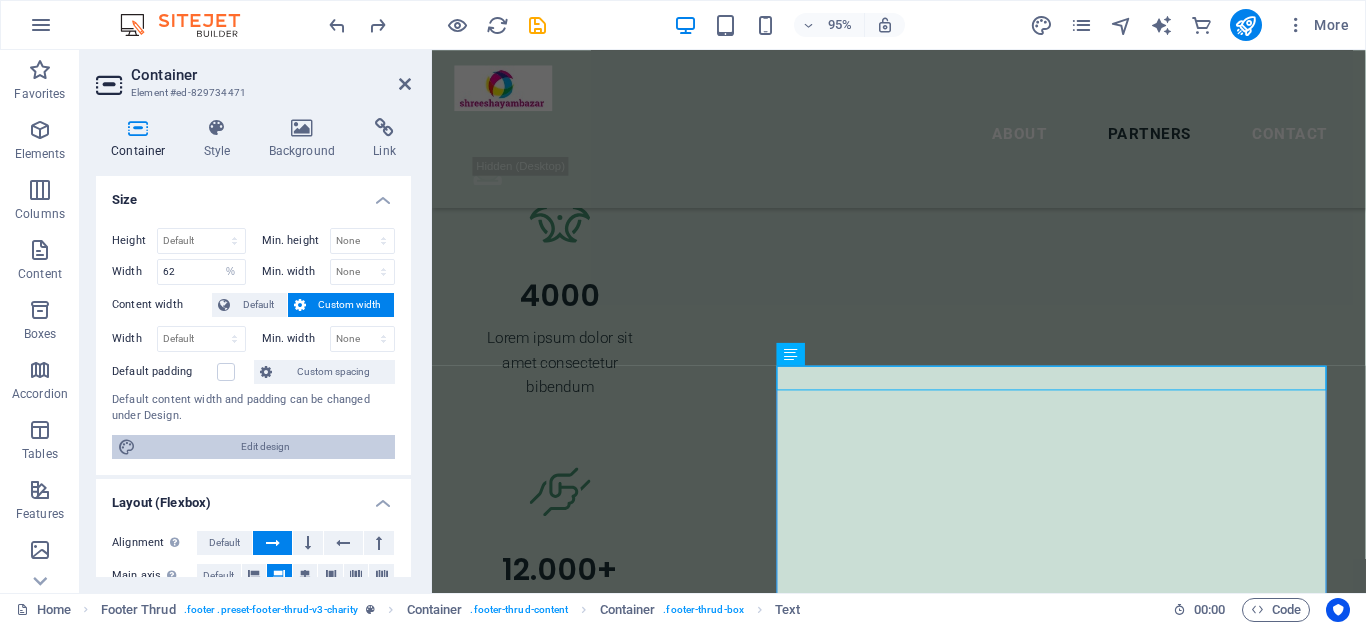 click on "Edit design" at bounding box center (265, 447) 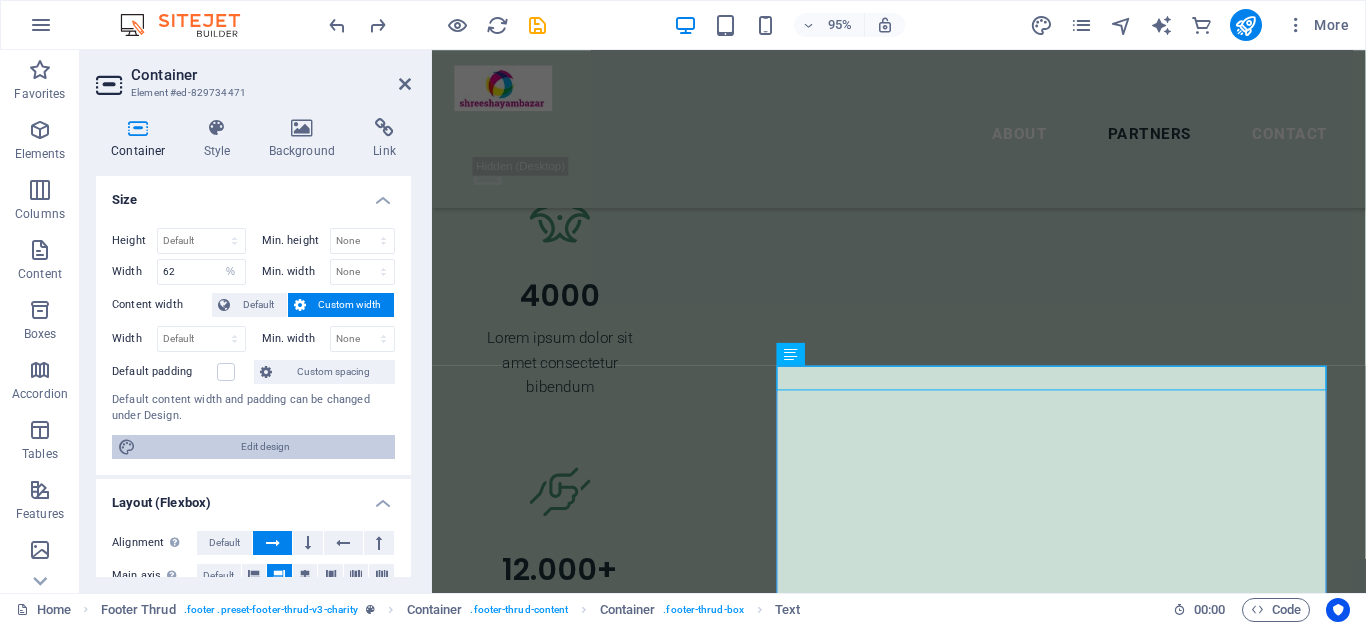select on "rem" 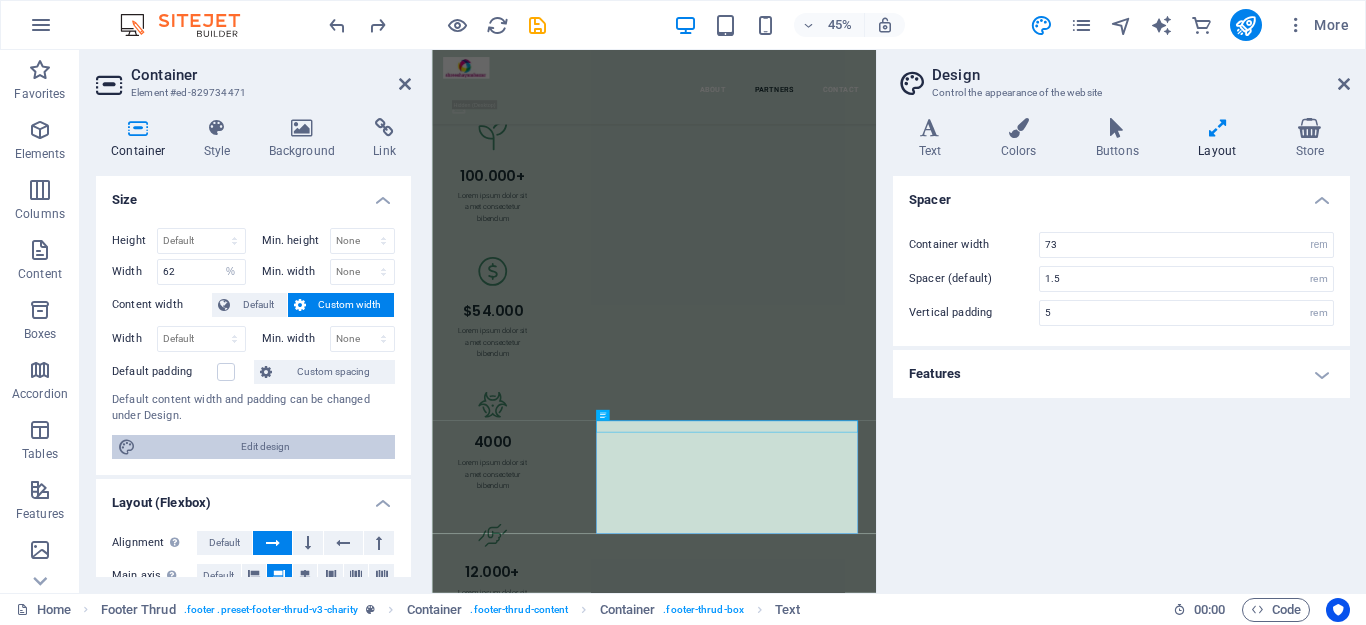 scroll, scrollTop: 6412, scrollLeft: 0, axis: vertical 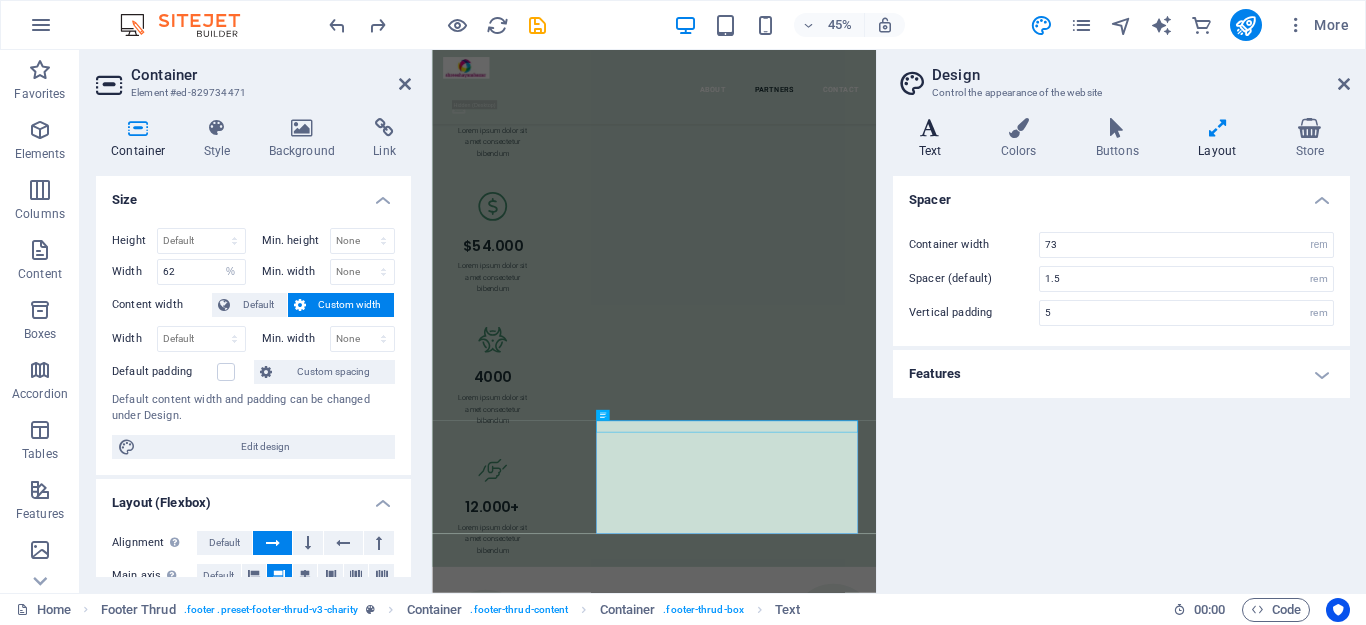 click at bounding box center [930, 128] 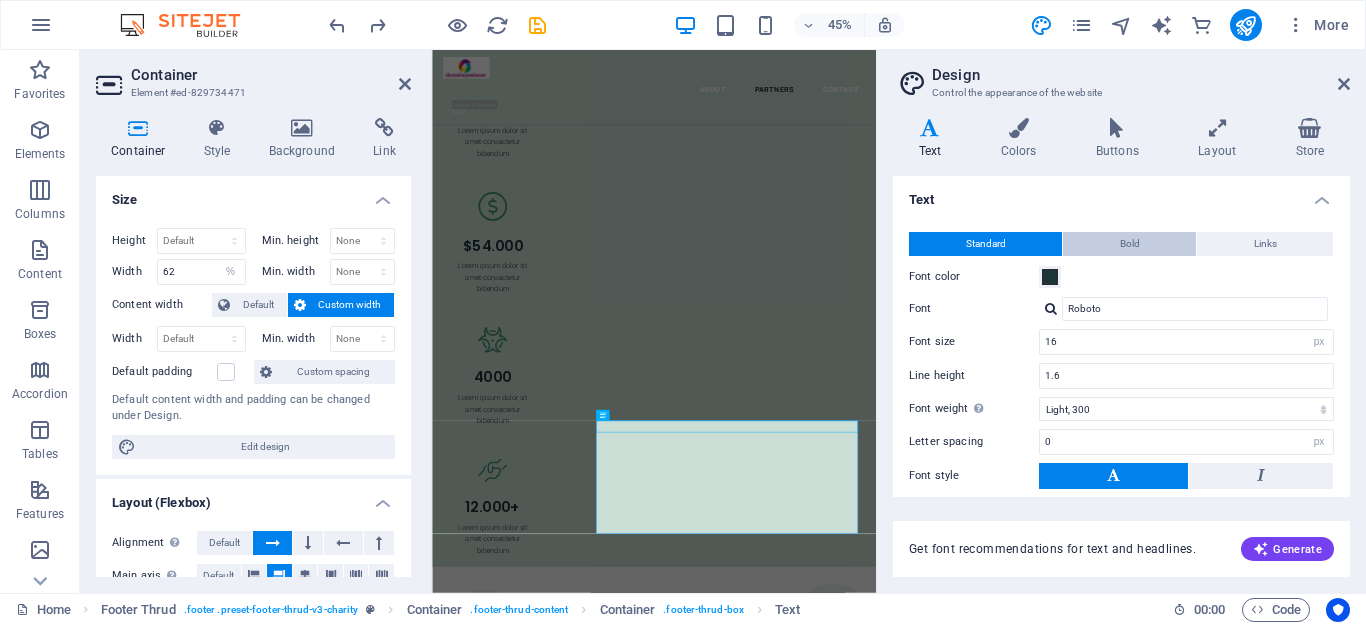 click on "Bold" at bounding box center [1129, 244] 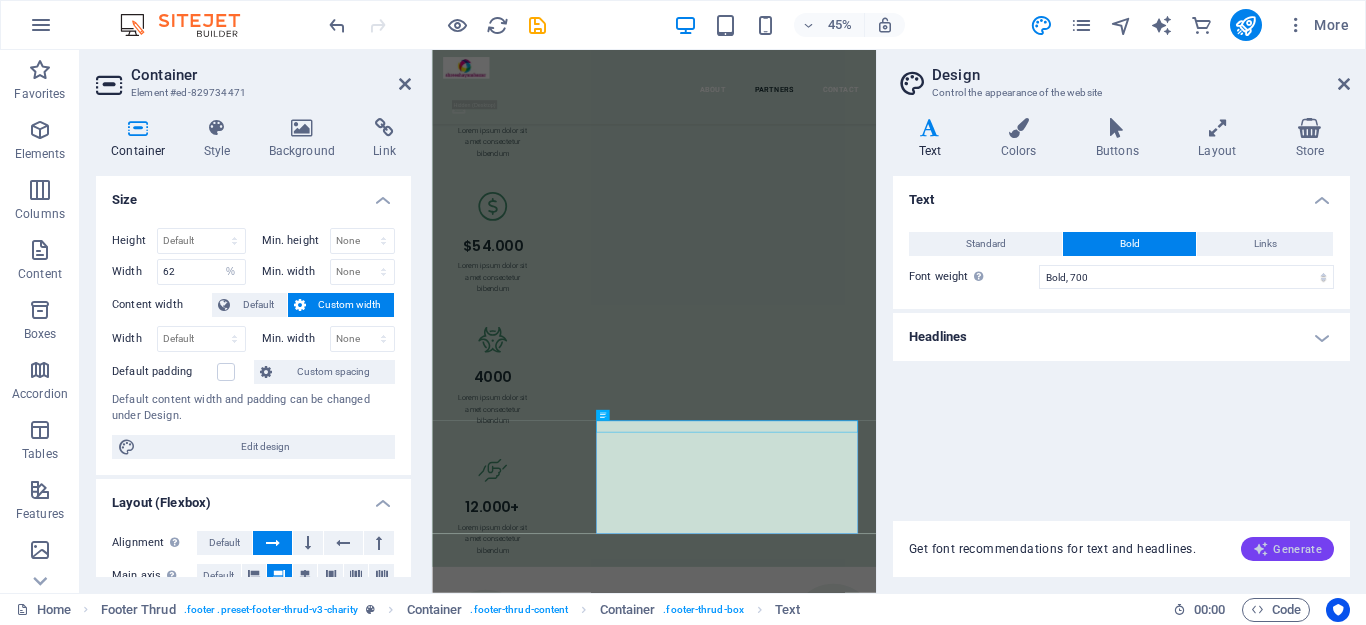 click on "Generate" at bounding box center (1287, 549) 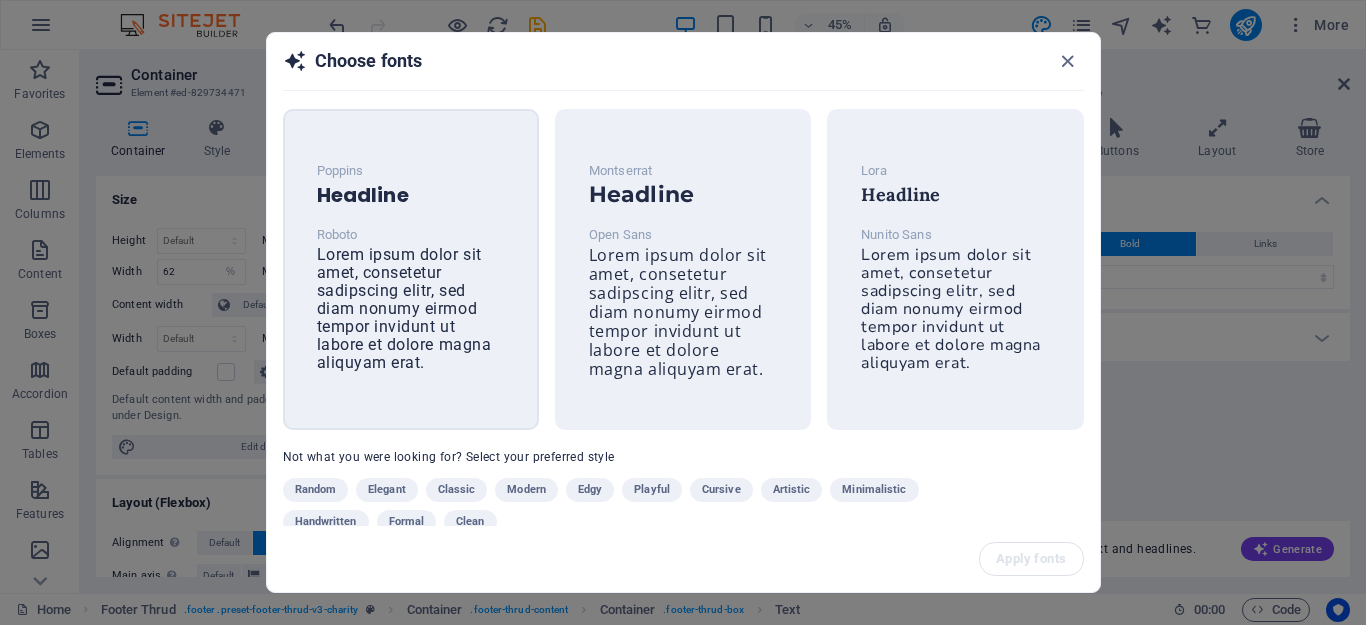 click on "Lorem ipsum dolor sit amet, consetetur sadipscing elitr, sed diam nonumy eirmod tempor invidunt ut labore et dolore magna aliquyam erat." at bounding box center [404, 308] 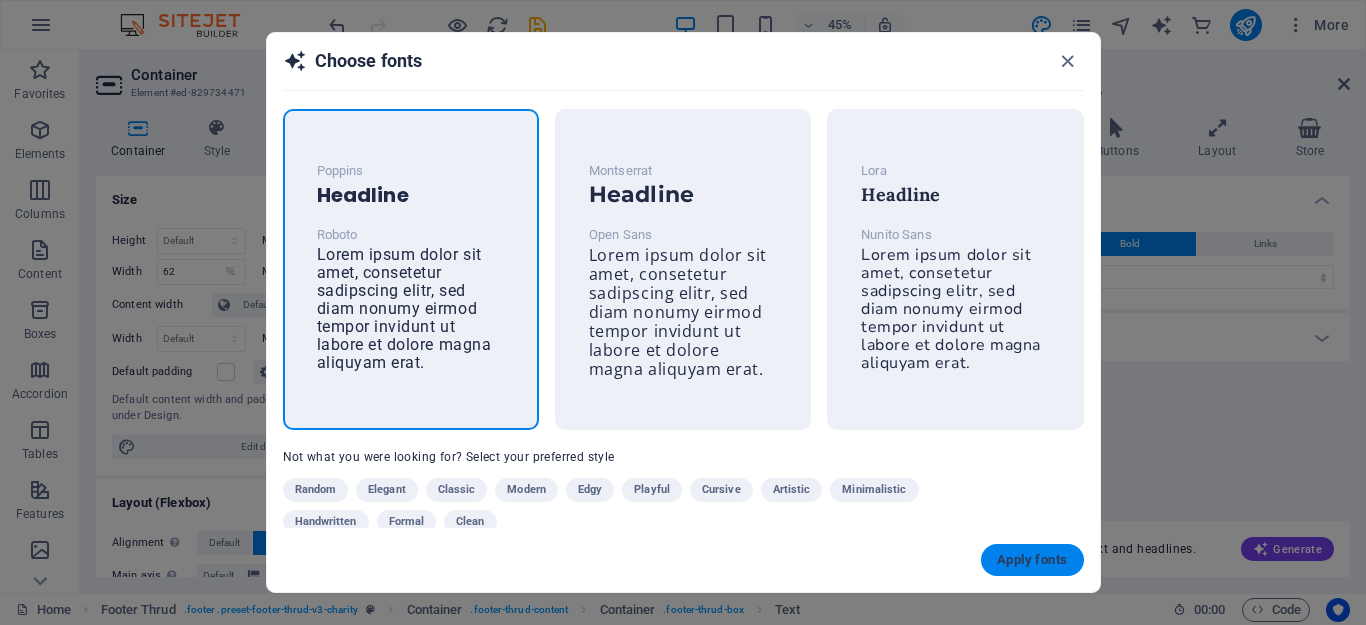 click on "Apply fonts" at bounding box center (1032, 560) 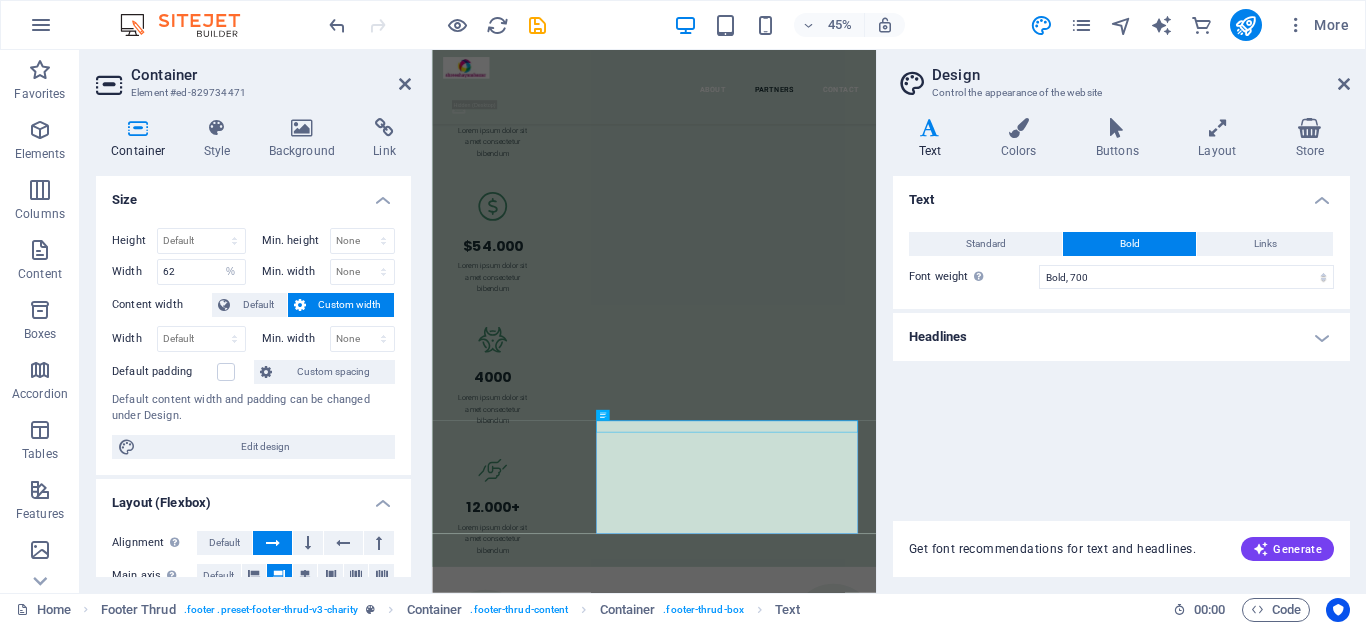 click on "Text Standard Bold Links Font color Font Roboto Font size 16 rem px Line height 1.6 Font weight To display the font weight correctly, it may need to be enabled.  Manage Fonts Thin, 100 Extra-light, 200 Light, 300 Regular, 400 Medium, 500 Semi-bold, 600 Bold, 700 Extra-bold, 800 Black, 900 Letter spacing 0 rem px Font style Text transform Tt TT tt Text align Font weight To display the font weight correctly, it may need to be enabled.  Manage Fonts Thin, 100 Extra-light, 200 Light, 300 Regular, 400 Medium, 500 Semi-bold, 600 Bold, 700 Extra-bold, 800 Black, 900 Default Hover / Active Font color Font color Decoration None Decoration None Transition duration 0.3 s Transition function Ease Ease In Ease Out Ease In/Ease Out Linear Headlines All H1 / Textlogo H2 H3 H4 H5 H6 Font color Font Poppins Line height 1.4 Font weight To display the font weight correctly, it may need to be enabled.  Manage Fonts Thin, 100 Extra-light, 200 Light, 300 Regular, 400 Medium, 500 Semi-bold, 600 Bold, 700 Extra-bold, 800 Black, 900" at bounding box center [1121, 336] 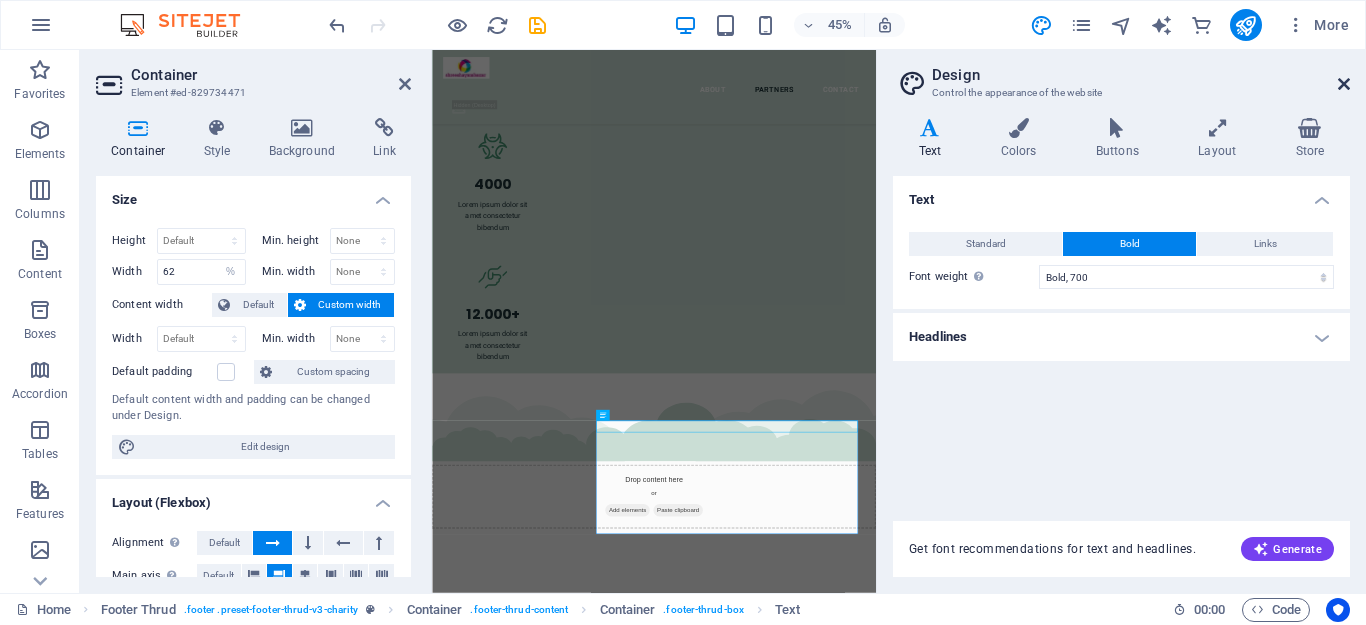 scroll, scrollTop: 5732, scrollLeft: 0, axis: vertical 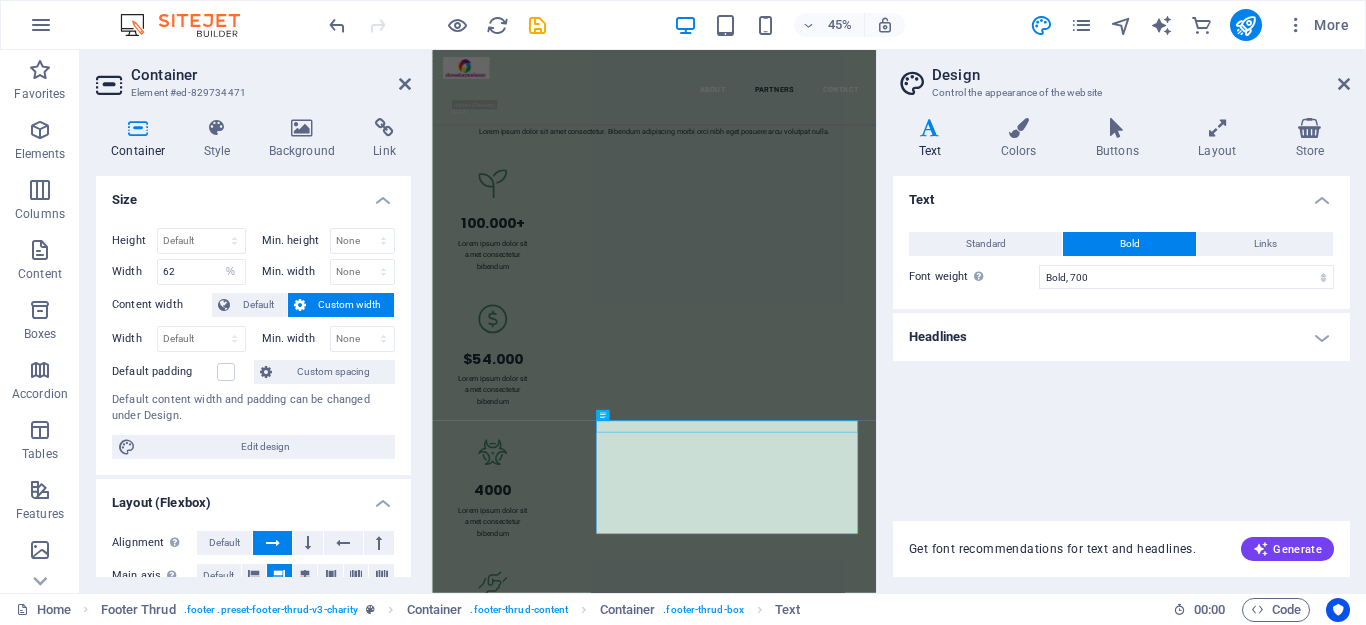 click on "Headlines" at bounding box center (1121, 337) 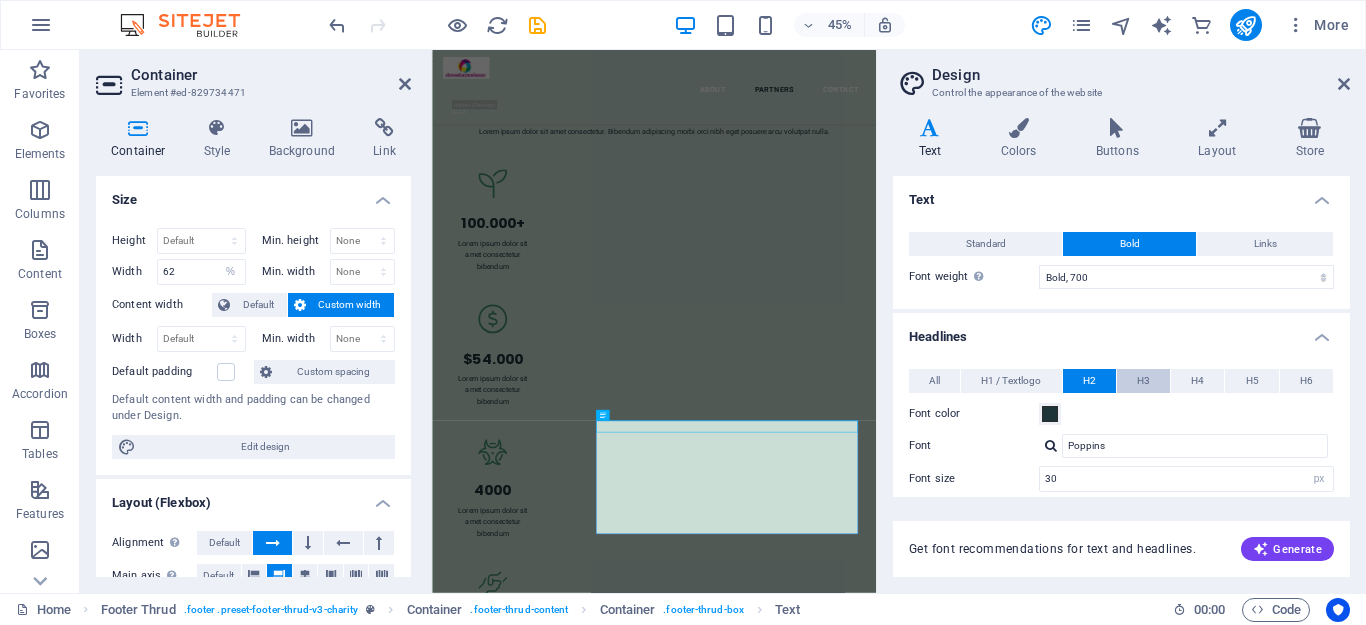 click on "H3" at bounding box center (1143, 381) 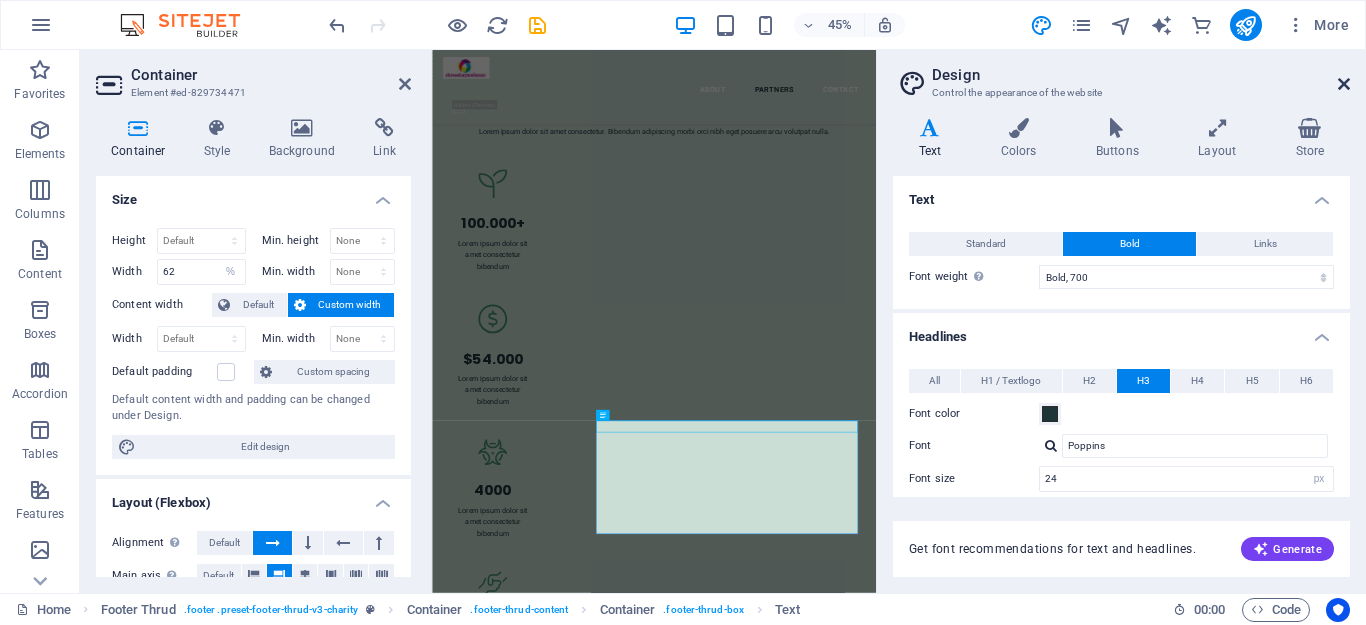 click at bounding box center (1344, 84) 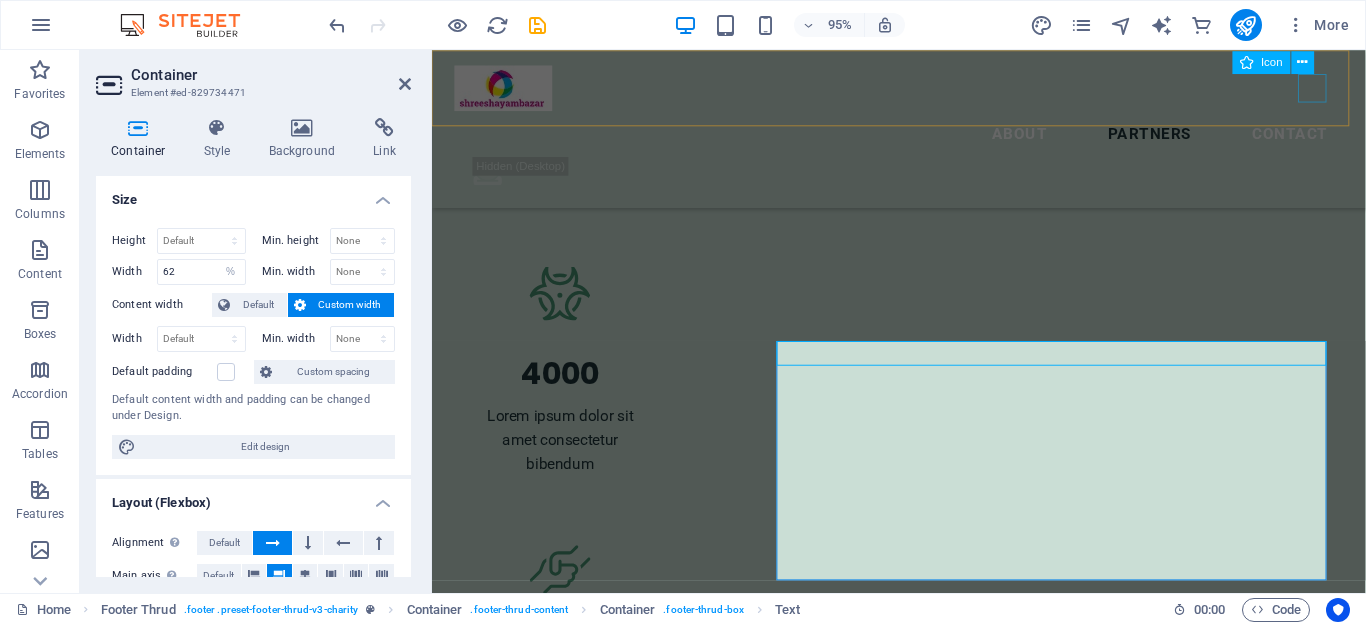 scroll, scrollTop: 5615, scrollLeft: 0, axis: vertical 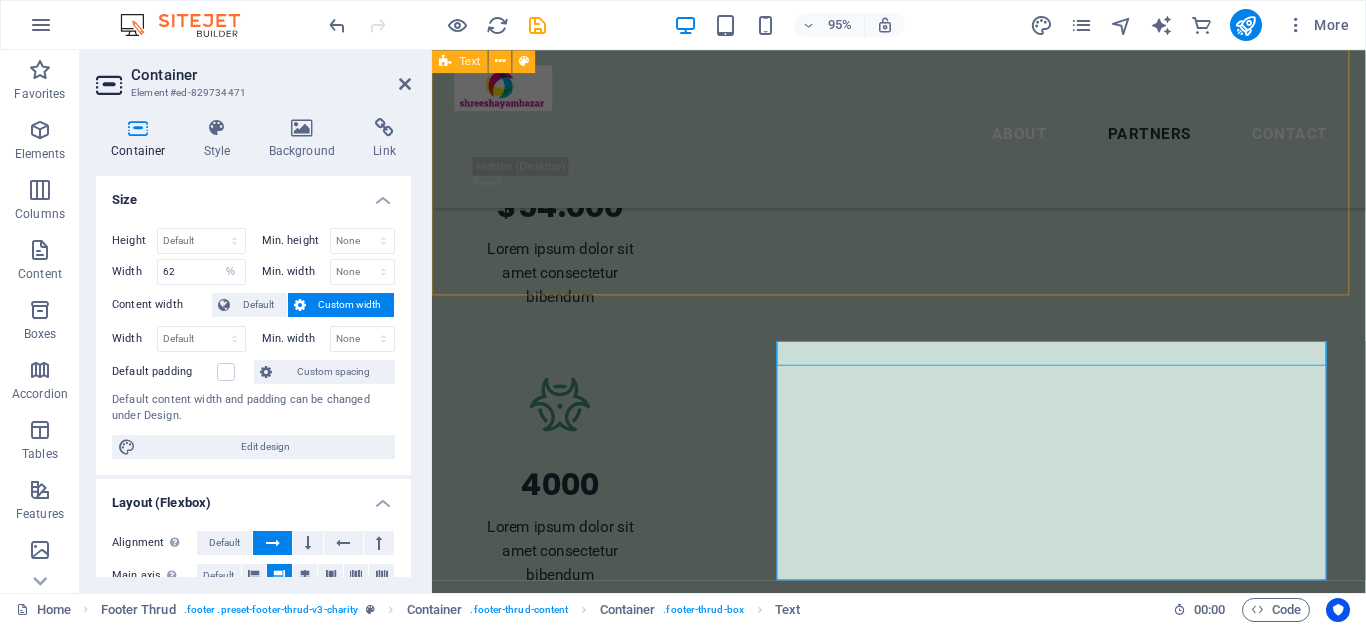 click on "Headline Lorem ipsum dolor sitope amet, consectetur adipisicing elitip. Massumenda, dolore, cum vel modi asperiores consequatur suscipit quidem ducimus eveniet iure expedita consecteture odiogil voluptatum similique fugit voluptates atem accusamus quae quas dolorem tenetur facere tempora maiores adipisci reiciendis accusantium voluptatibus id voluptate tempore dolor harum nisi amet! Nobis, eaque. Aenean commodo ligula eget dolor. Lorem ipsum dolor sit amet, consectetuer adipiscing elit leget odiogil voluptatum similique fugit voluptates dolor. Libero assumenda, dolore, cum vel modi asperiores consequatur." at bounding box center [923, 4212] 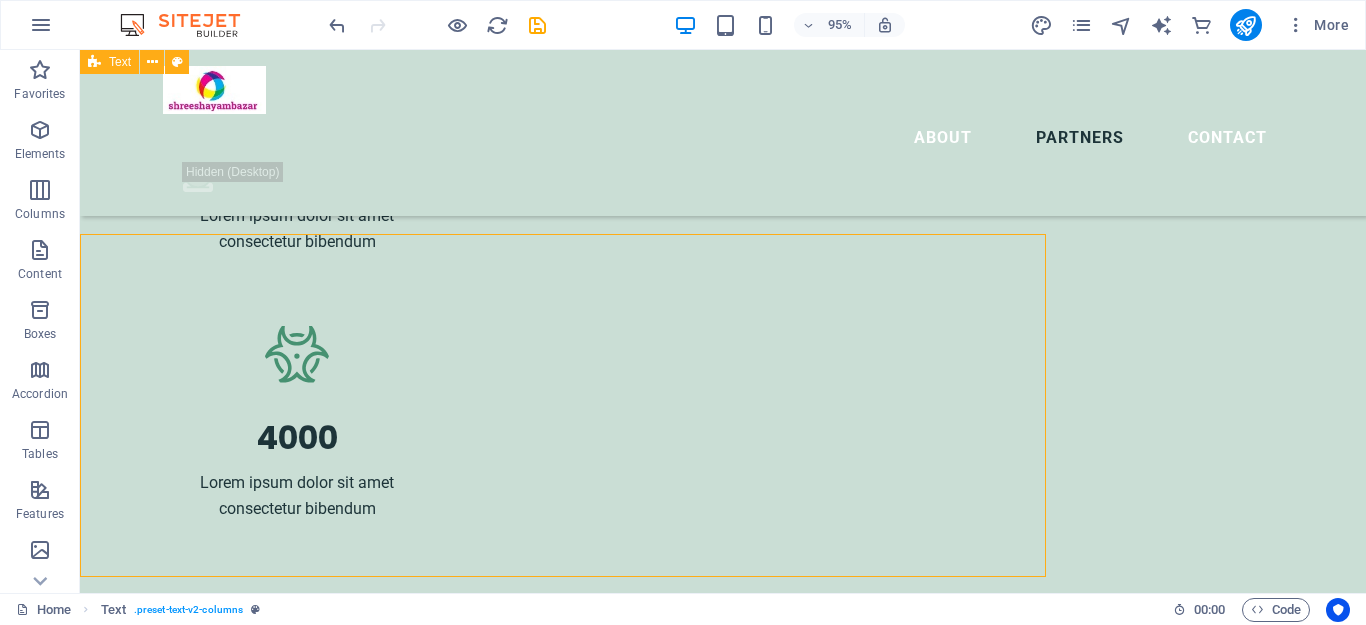 scroll, scrollTop: 5346, scrollLeft: 0, axis: vertical 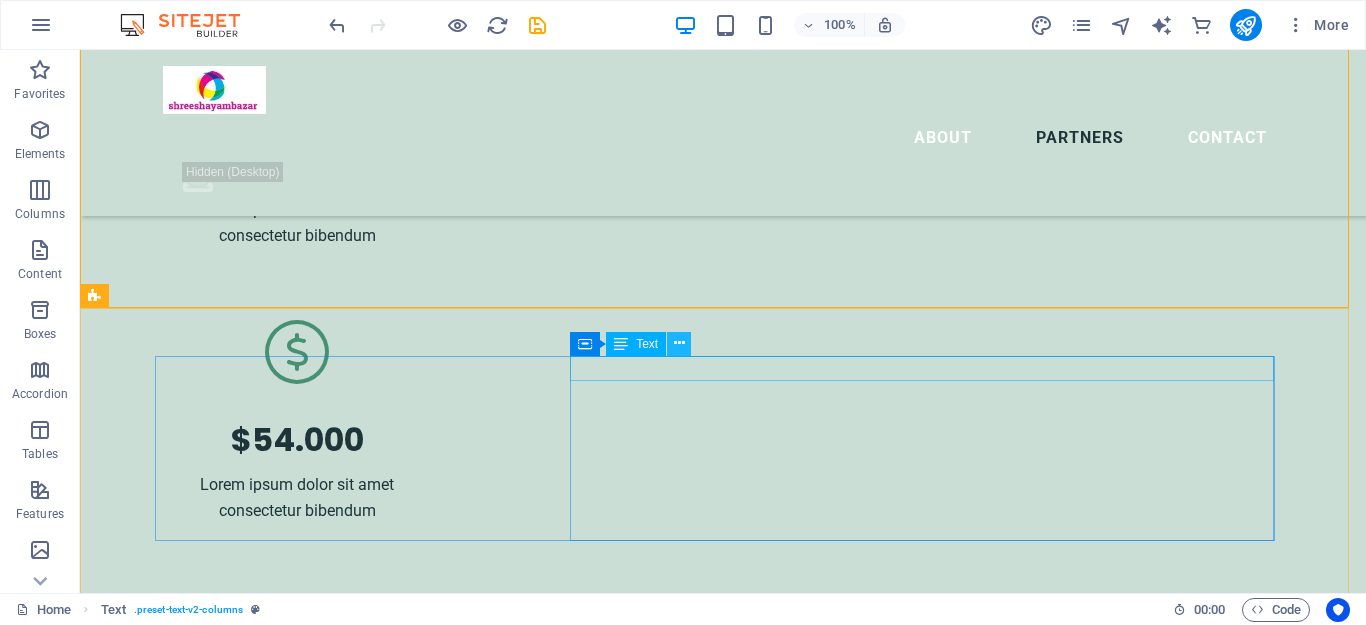 click at bounding box center [679, 343] 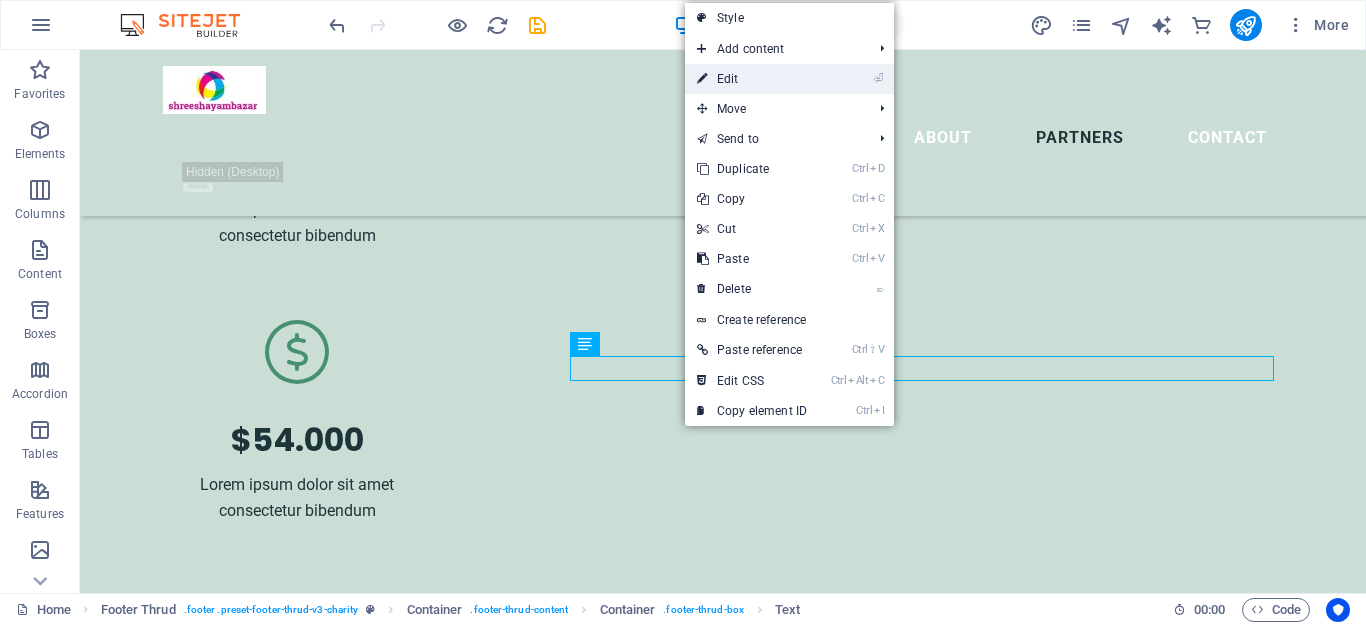 click on "⏎  Edit" at bounding box center [752, 79] 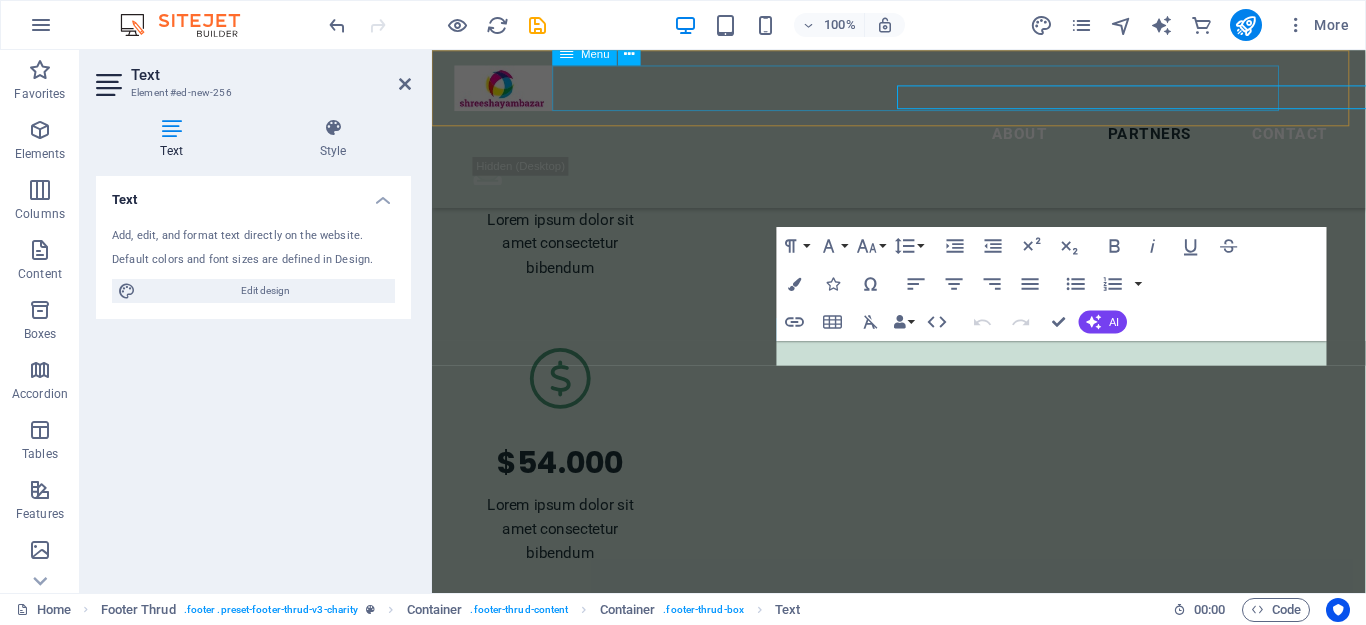 scroll, scrollTop: 5615, scrollLeft: 0, axis: vertical 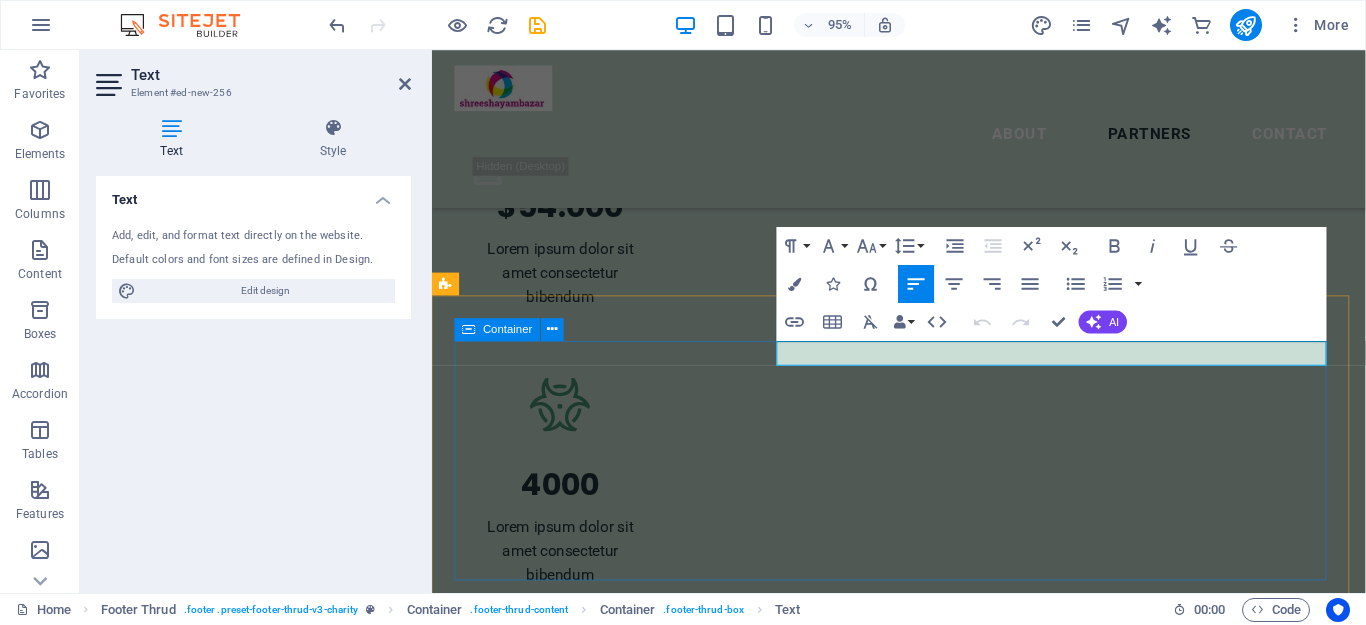 drag, startPoint x: 978, startPoint y: 365, endPoint x: 781, endPoint y: 385, distance: 198.01262 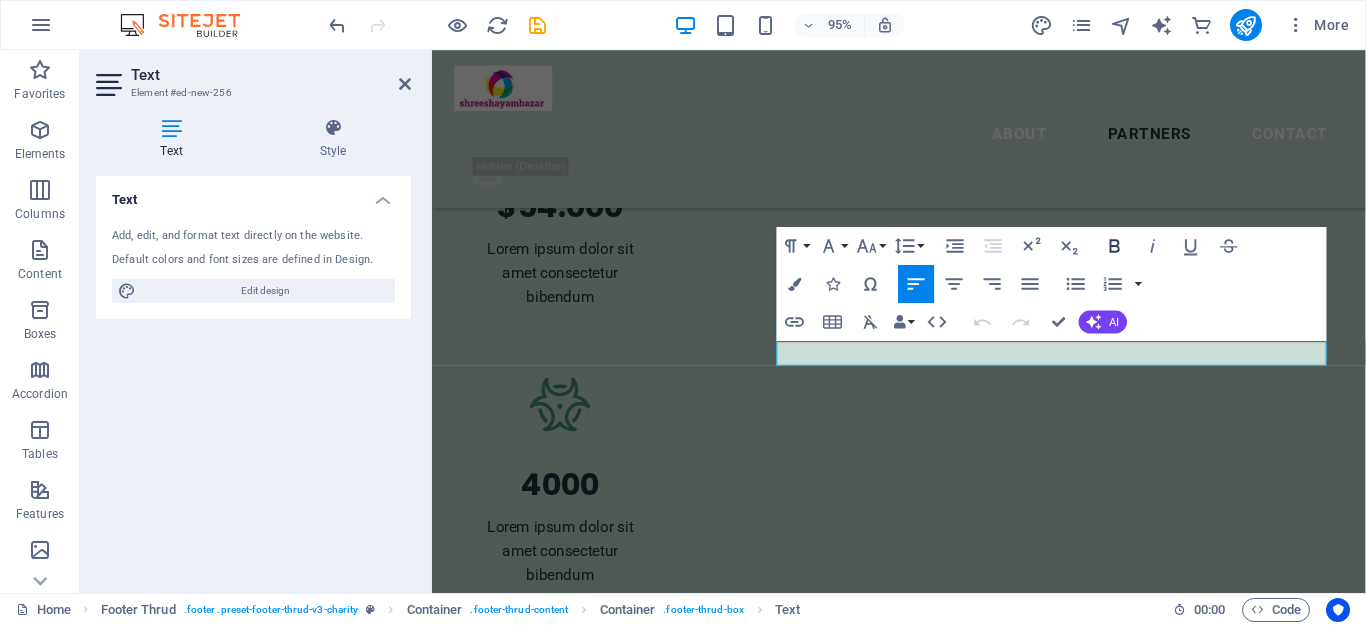 click 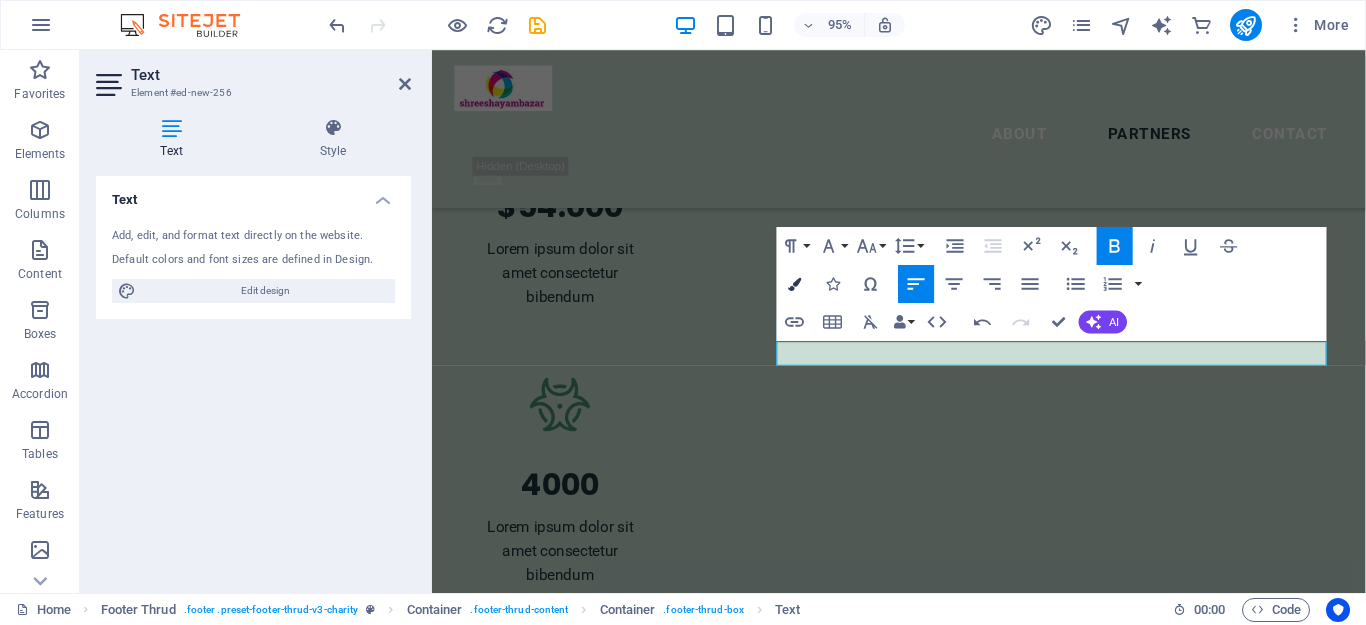 click at bounding box center [794, 283] 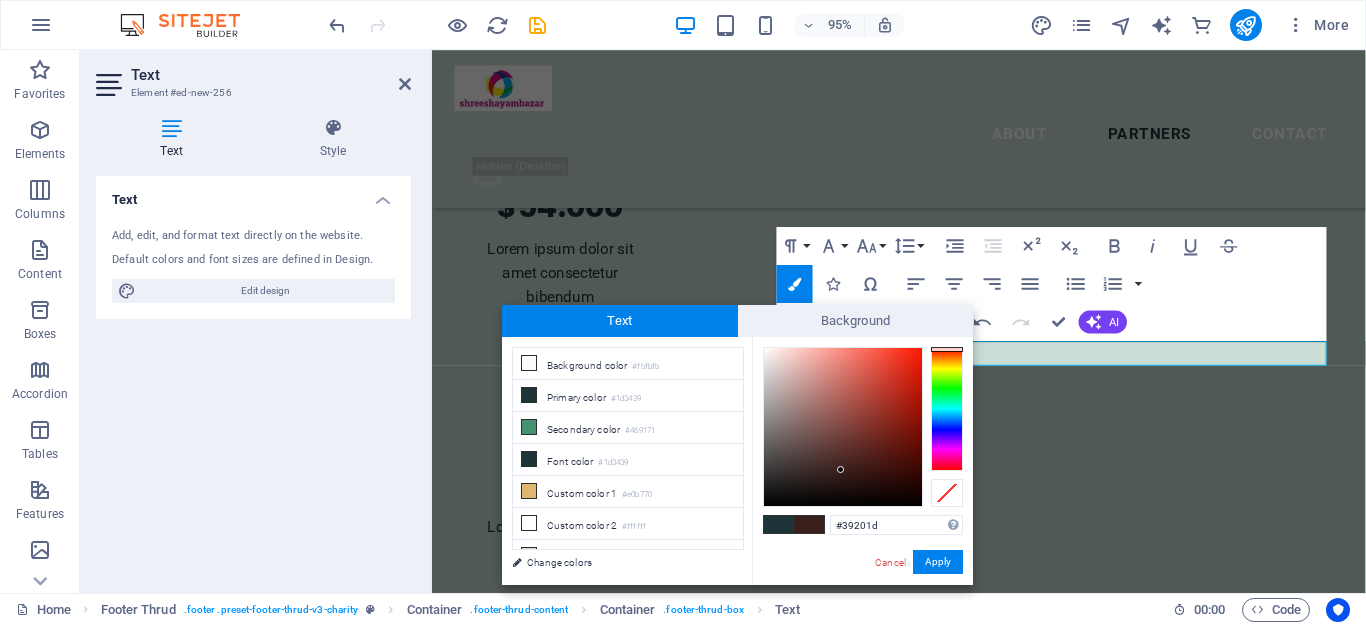 click at bounding box center (947, 409) 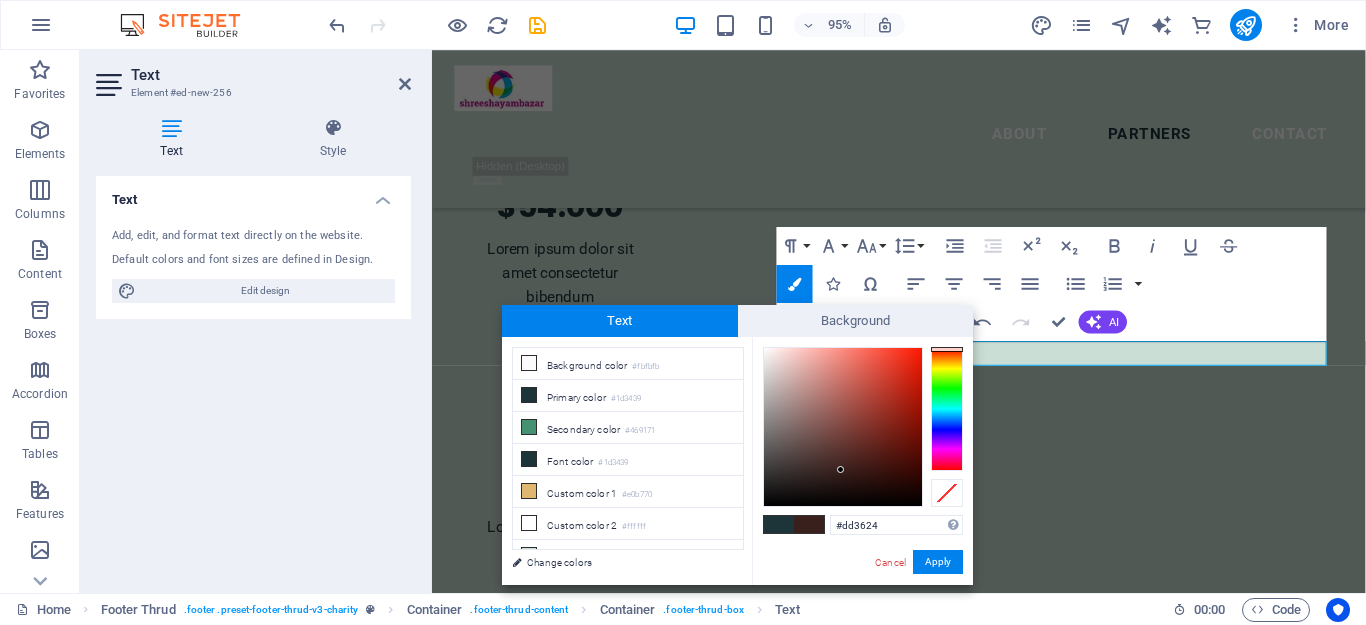 click at bounding box center (843, 427) 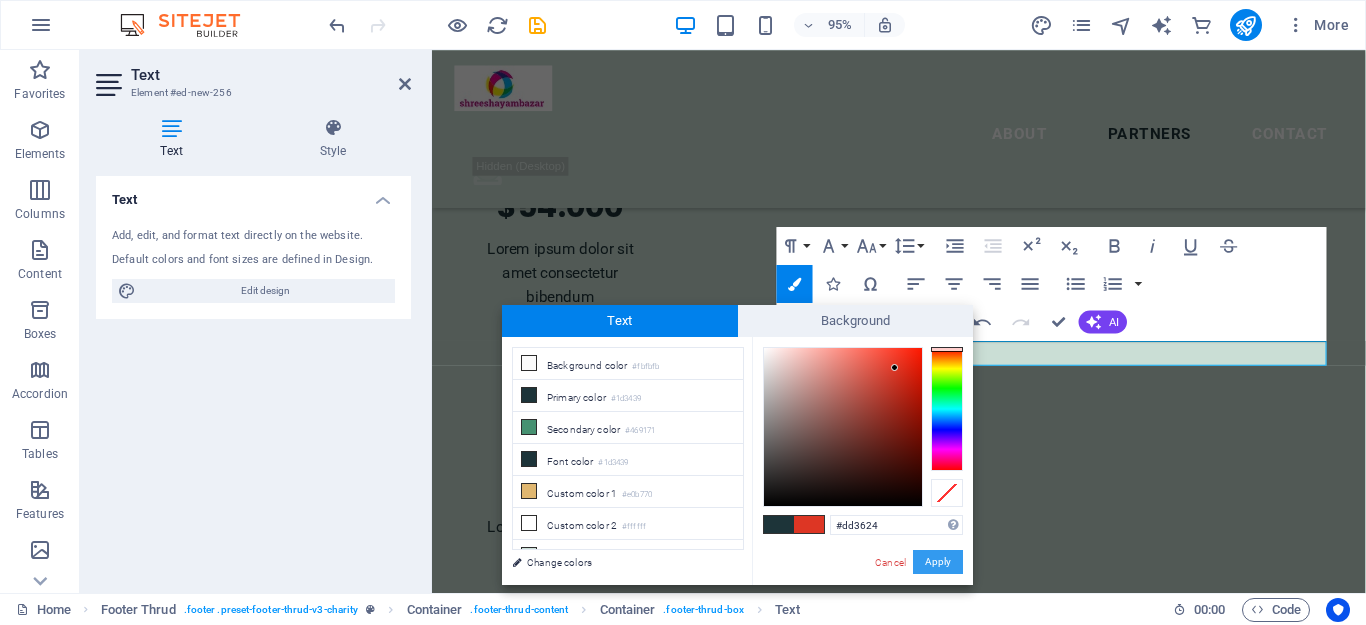 click on "Apply" at bounding box center [938, 562] 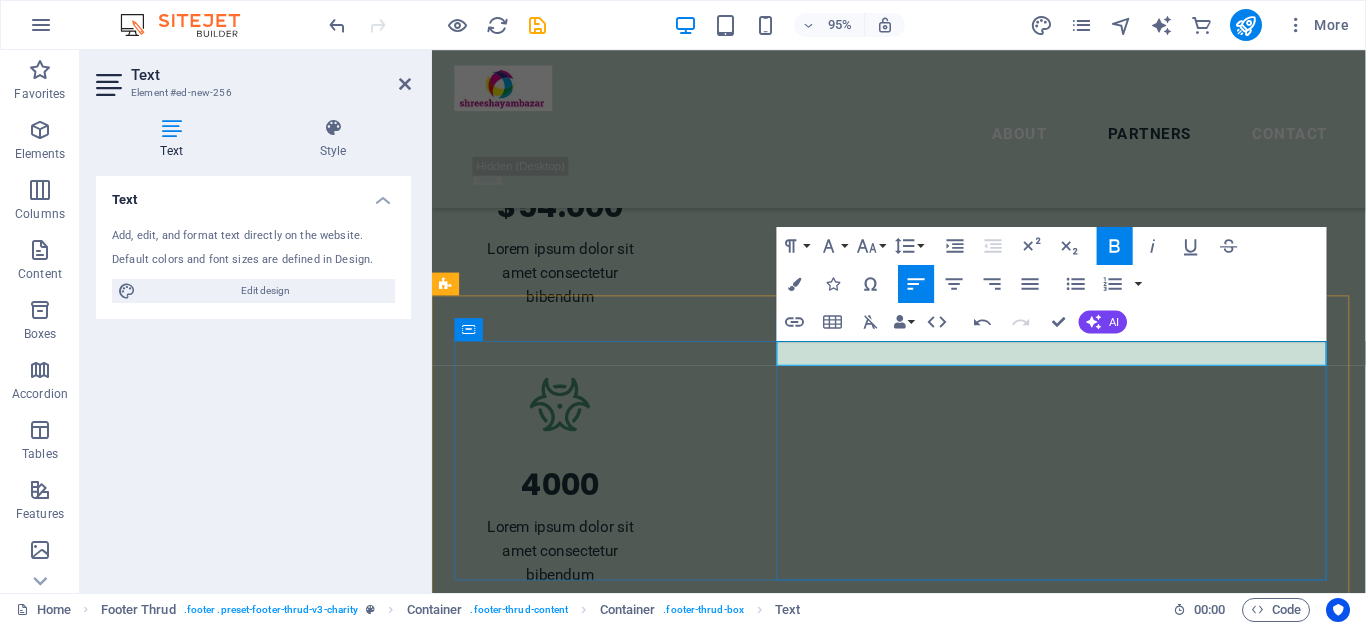 click on "Contact Us Ankt garg 9138436882 About Partners Donate" at bounding box center [751, 4834] 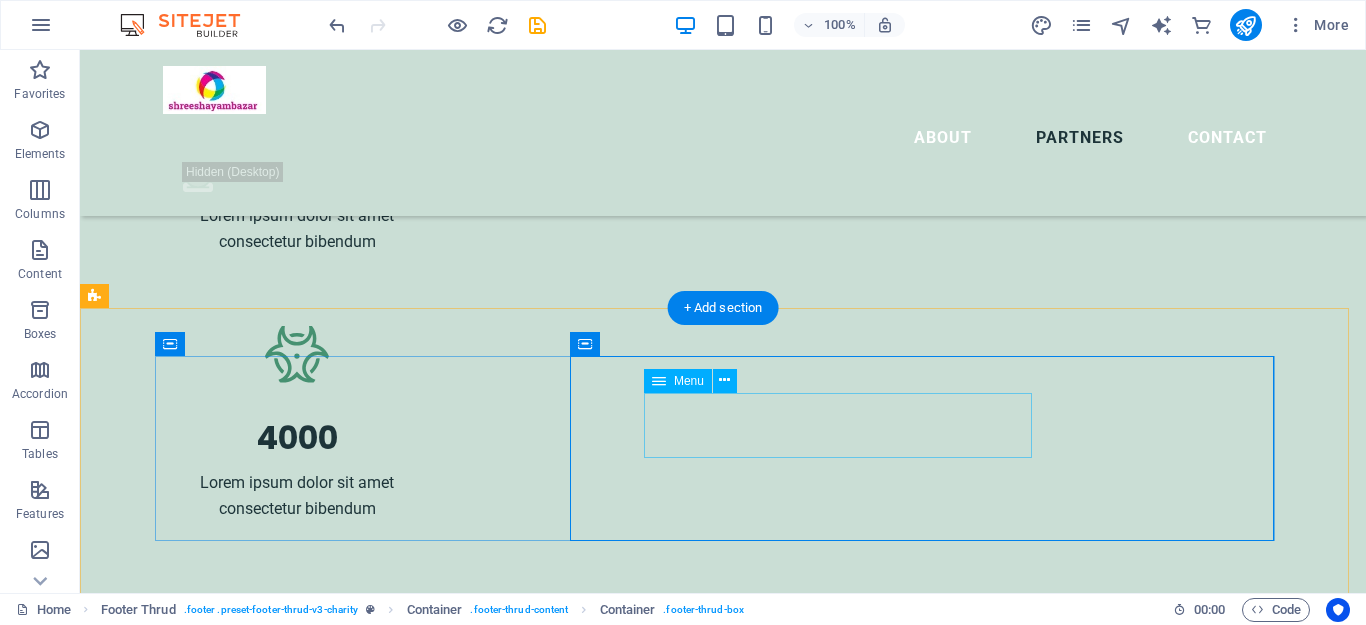 scroll, scrollTop: 5346, scrollLeft: 0, axis: vertical 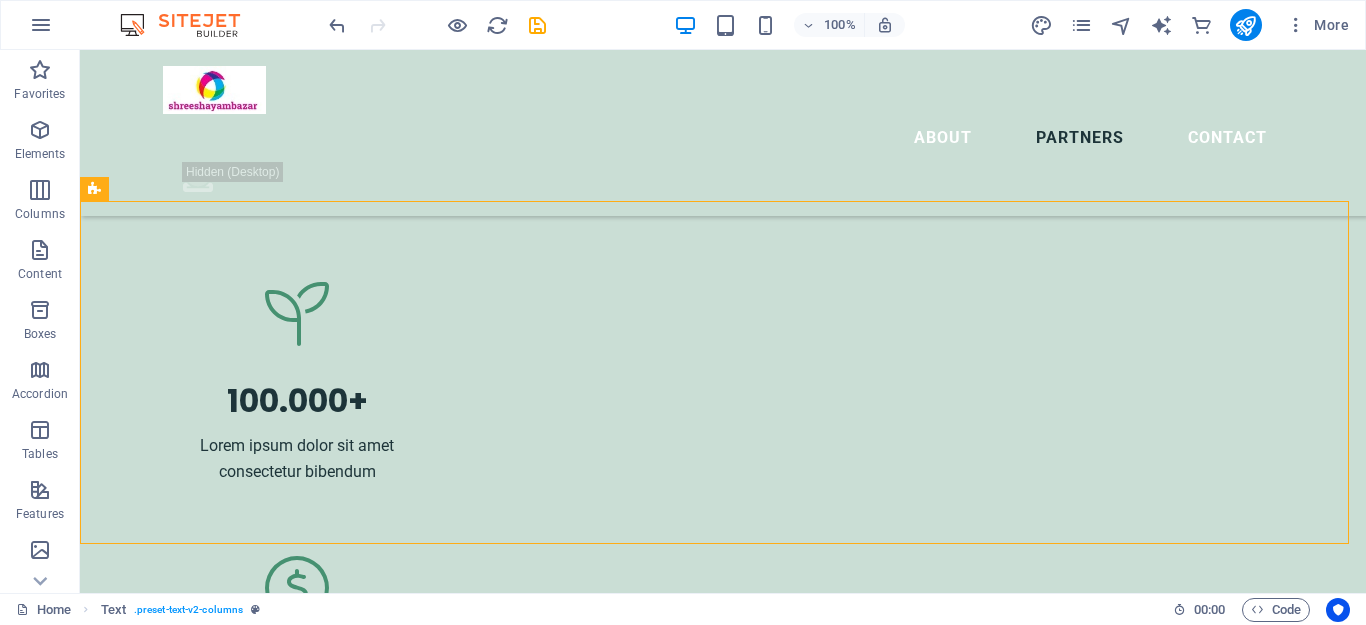 drag, startPoint x: 1348, startPoint y: 513, endPoint x: 1355, endPoint y: 554, distance: 41.59327 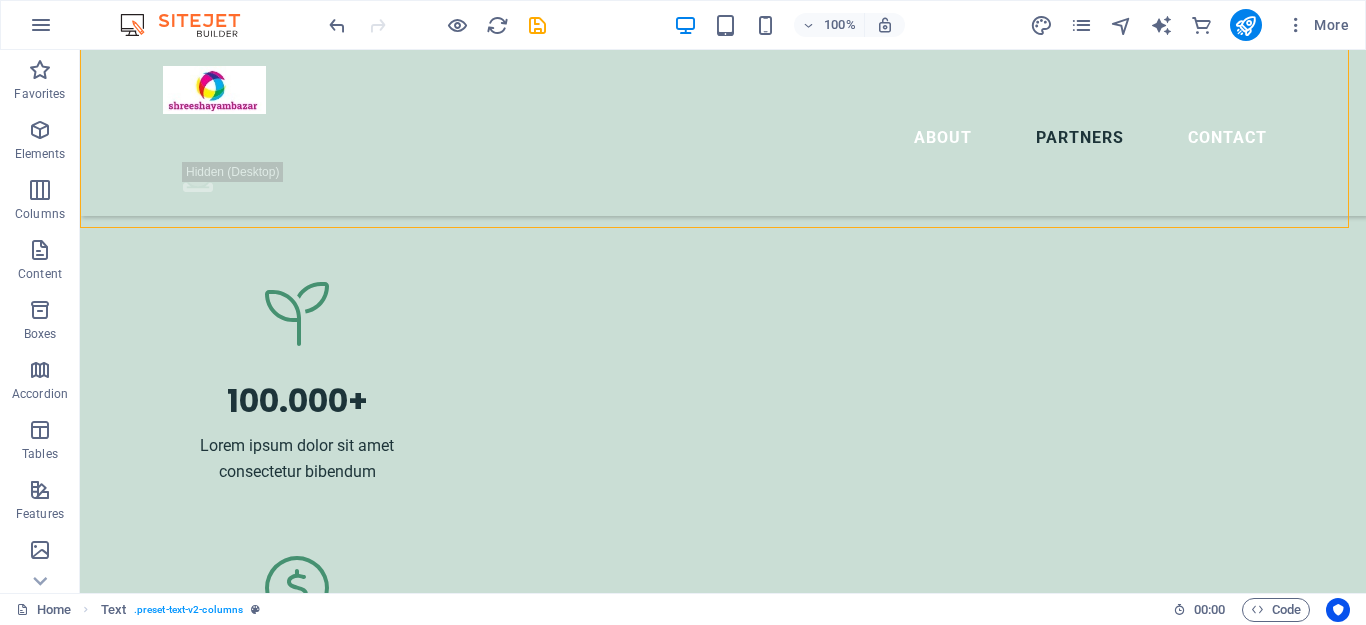 scroll, scrollTop: 5426, scrollLeft: 0, axis: vertical 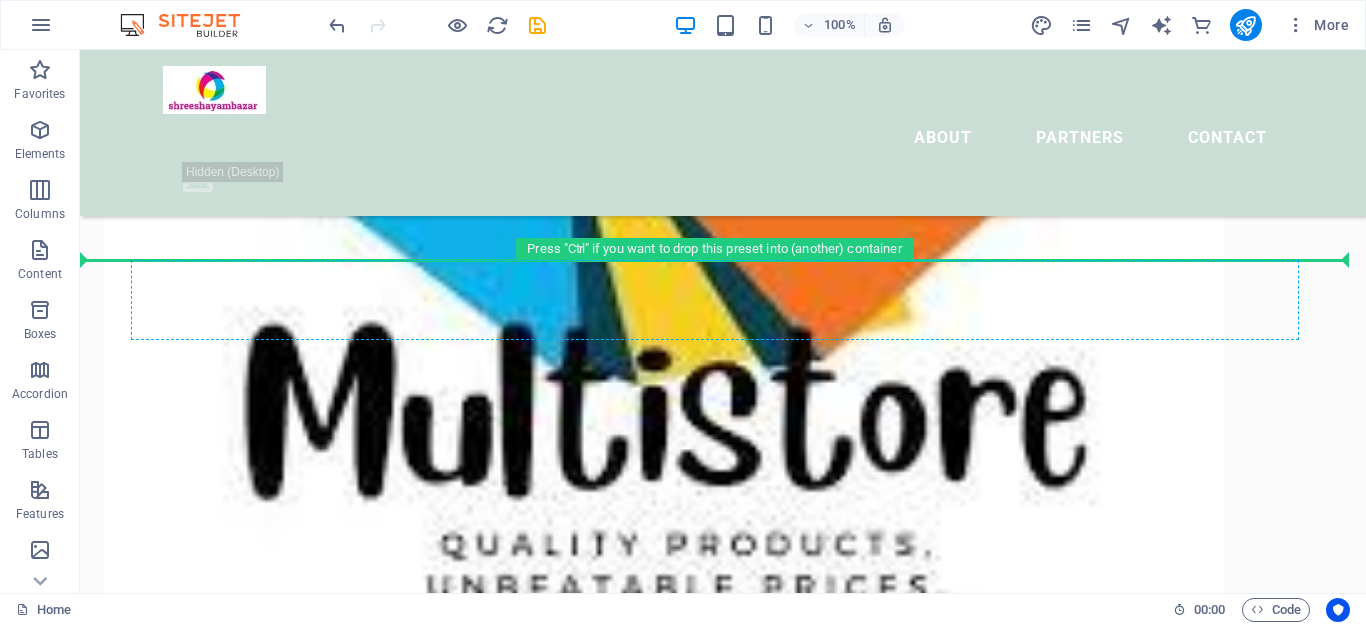 click on "About Partners Contact" at bounding box center (723, 138) 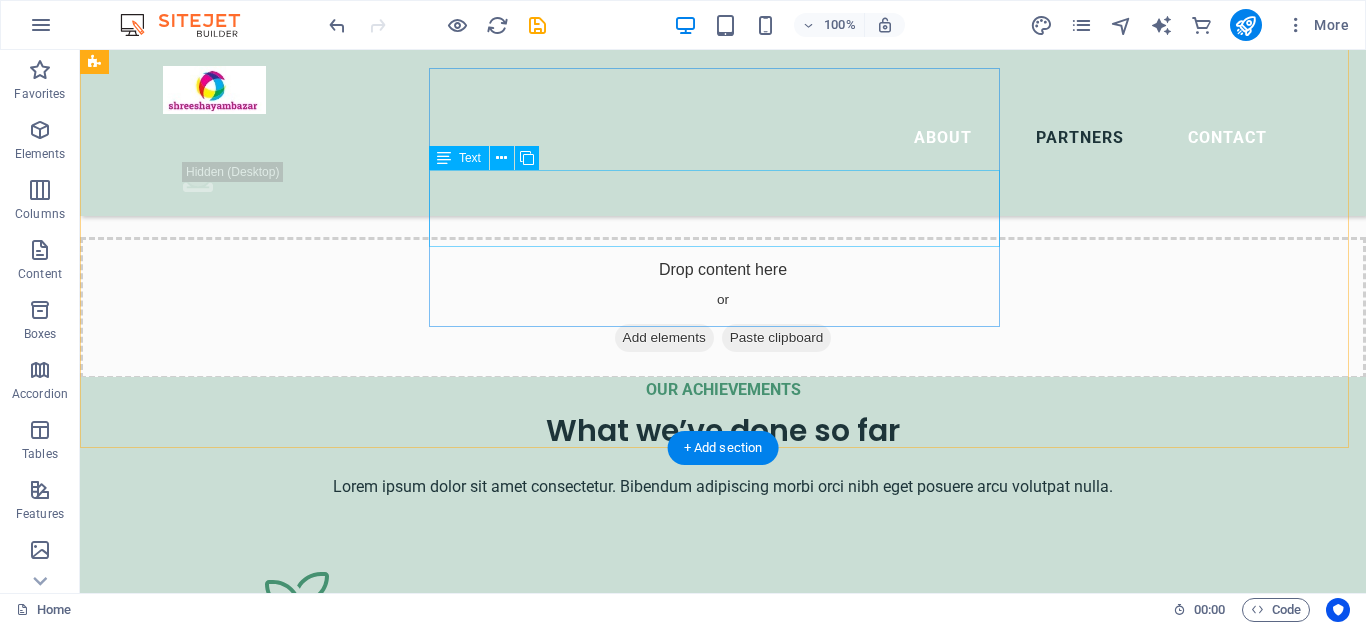 scroll, scrollTop: 5426, scrollLeft: 0, axis: vertical 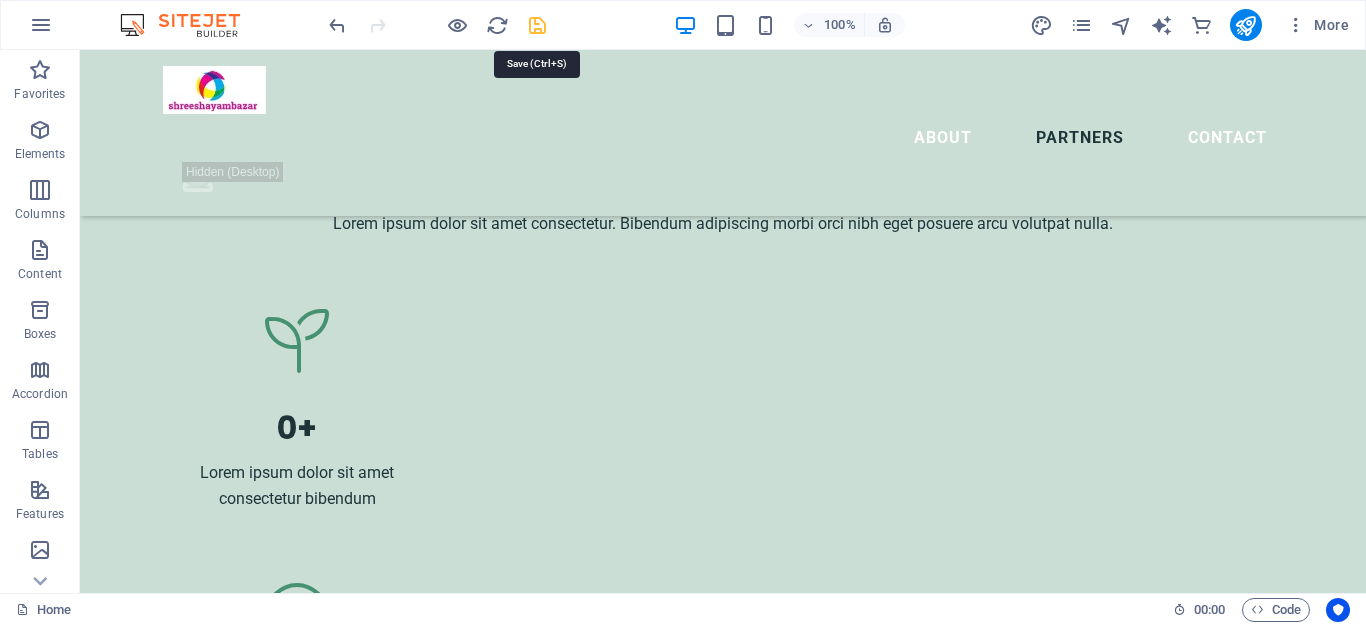 click at bounding box center (537, 25) 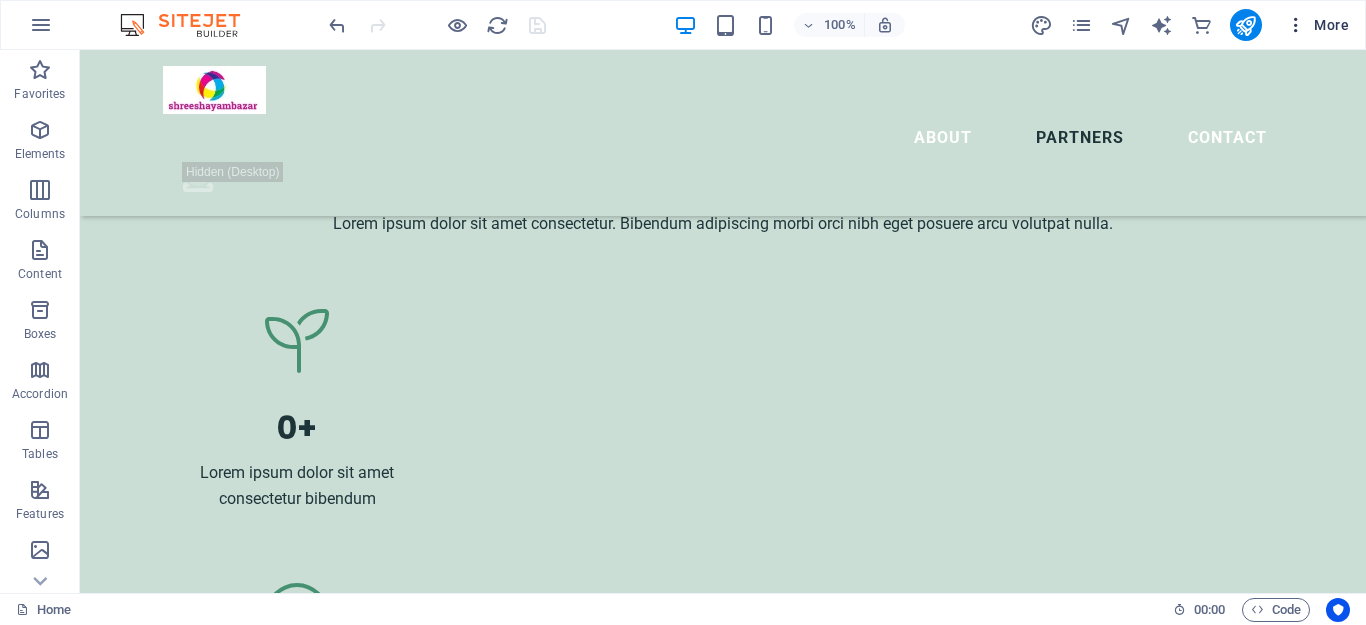 click on "More" at bounding box center (1317, 25) 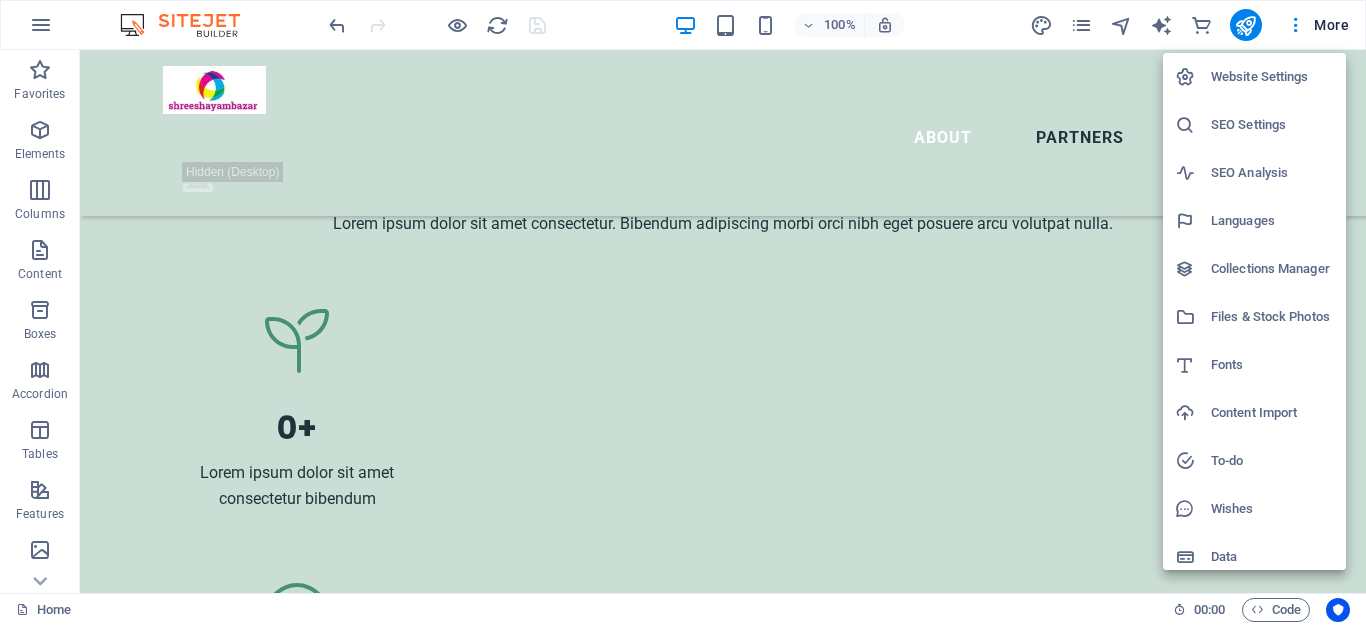 click at bounding box center [683, 312] 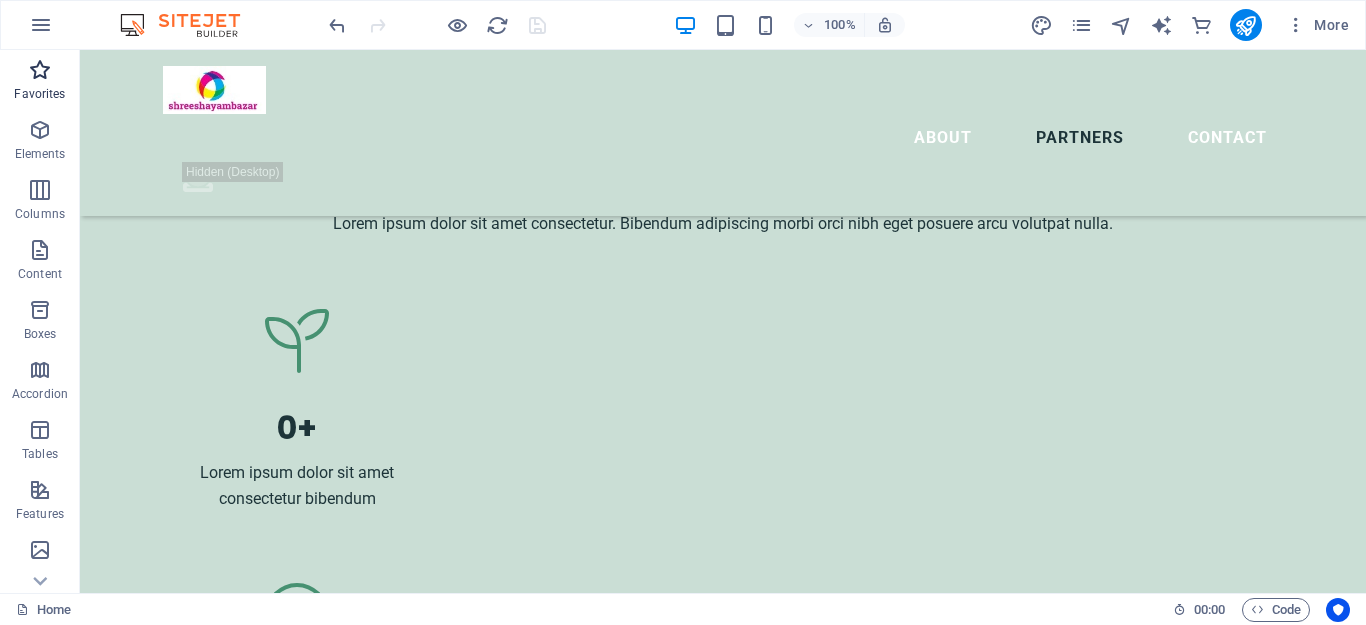 click at bounding box center (40, 70) 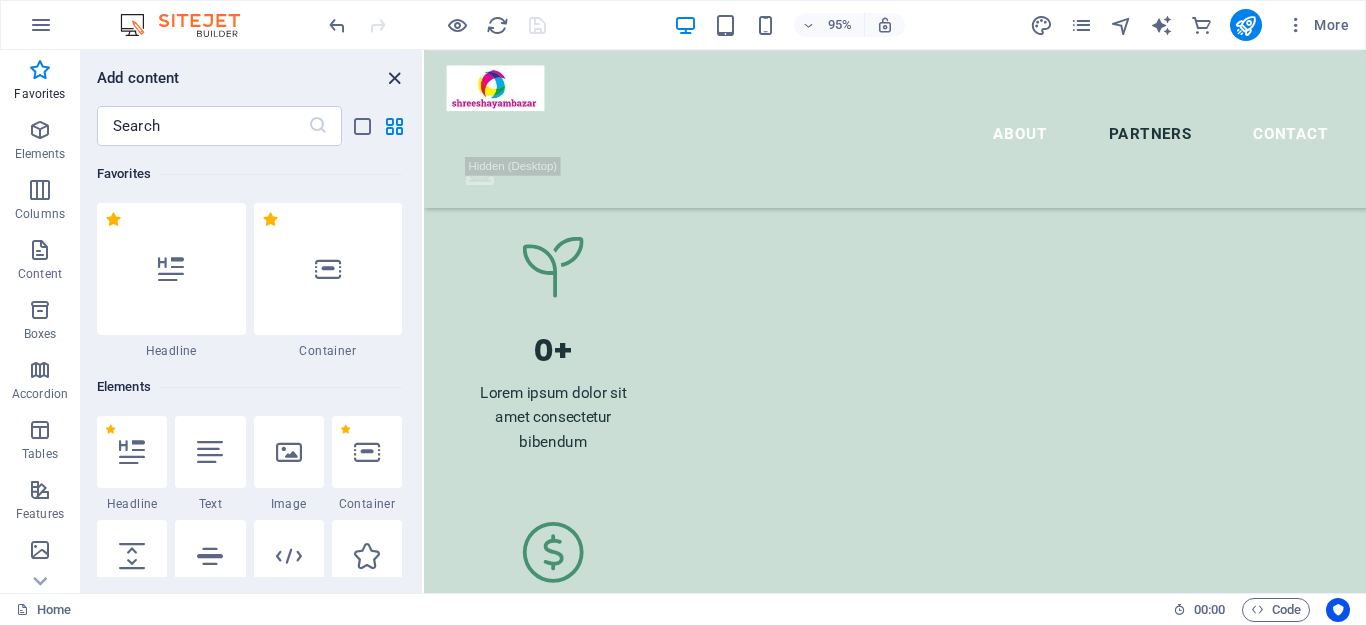 click at bounding box center (394, 78) 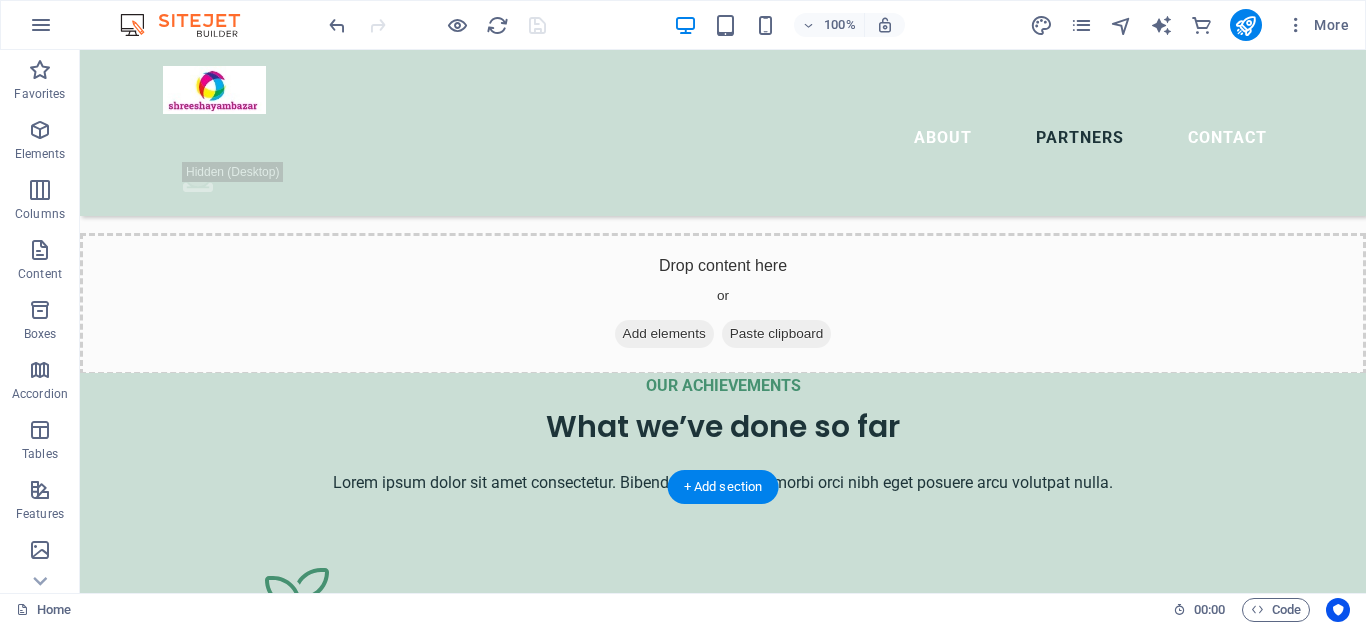 scroll, scrollTop: 5215, scrollLeft: 0, axis: vertical 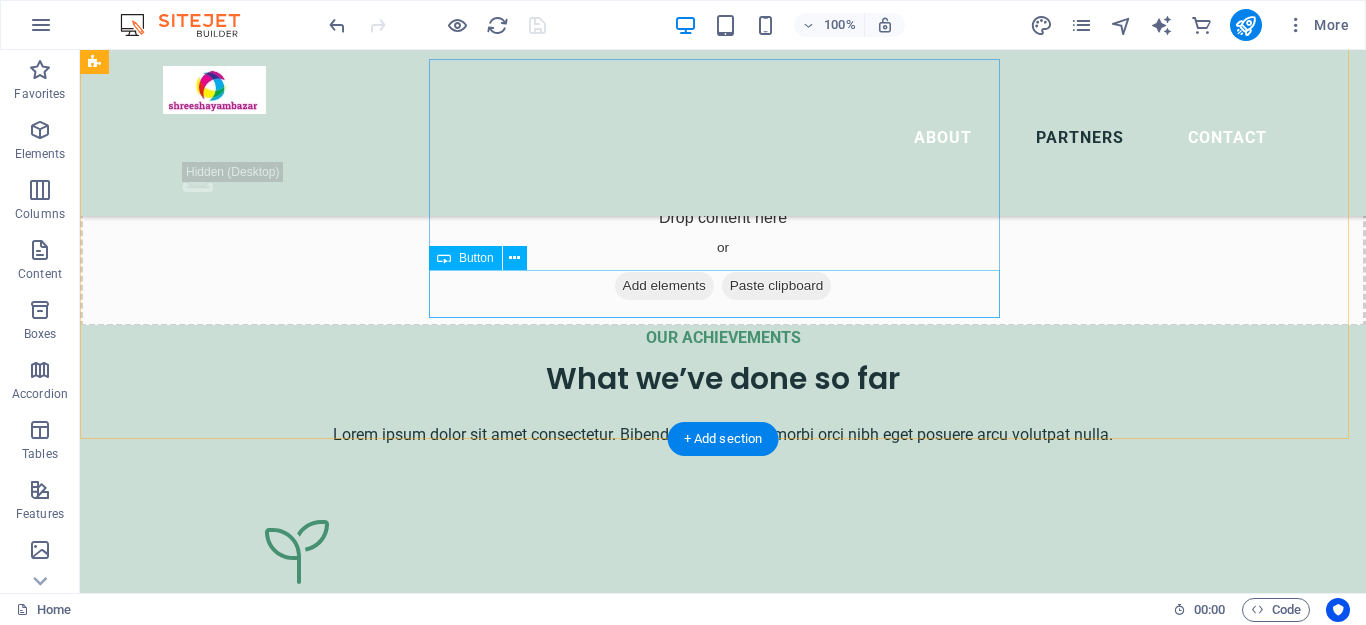 click on "donate now" at bounding box center (723, 4581) 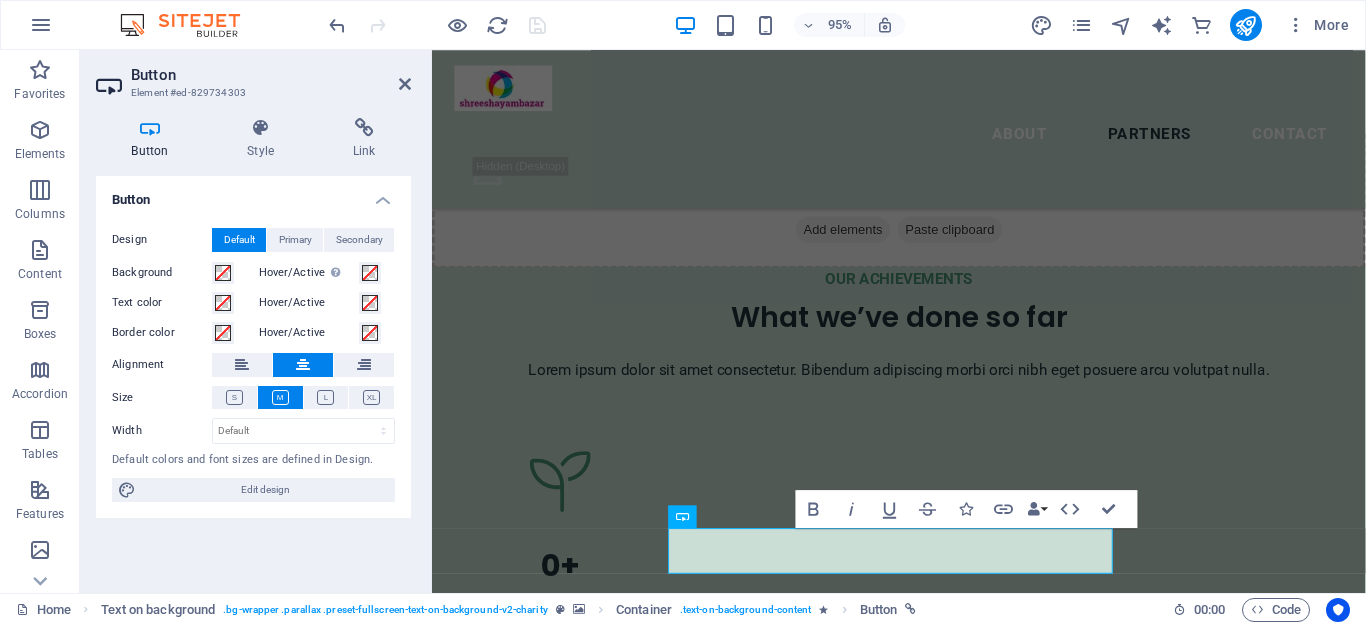 type 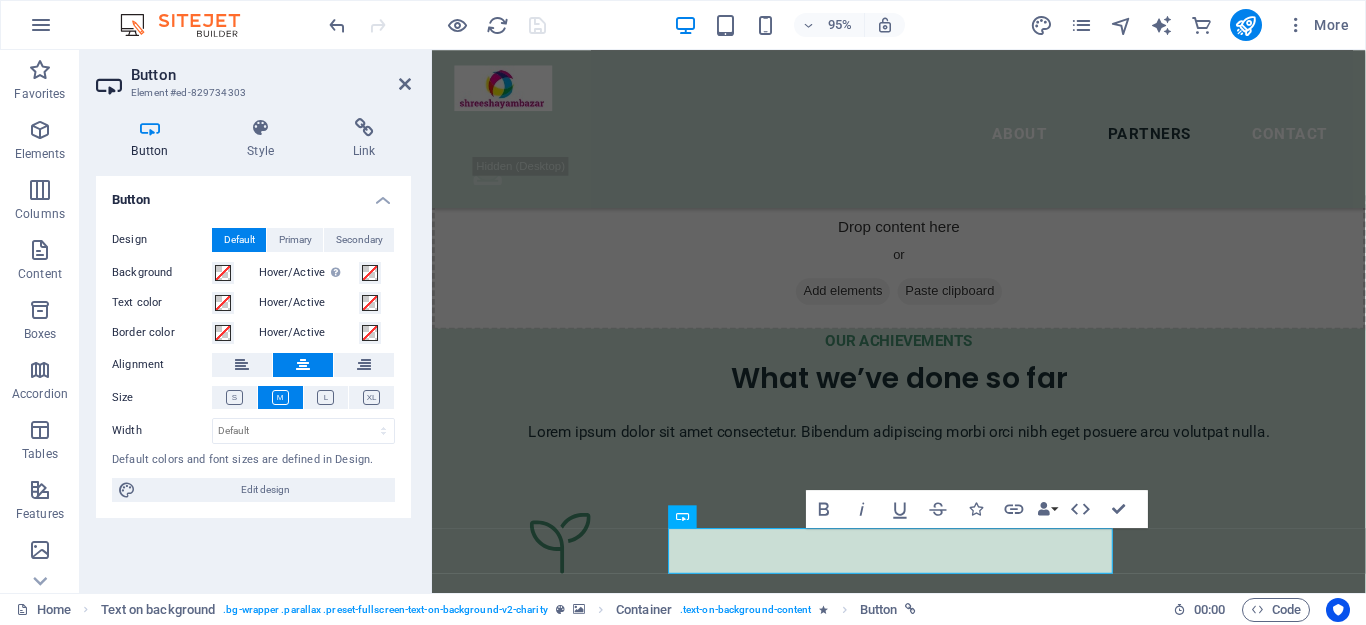 click at bounding box center [923, 4083] 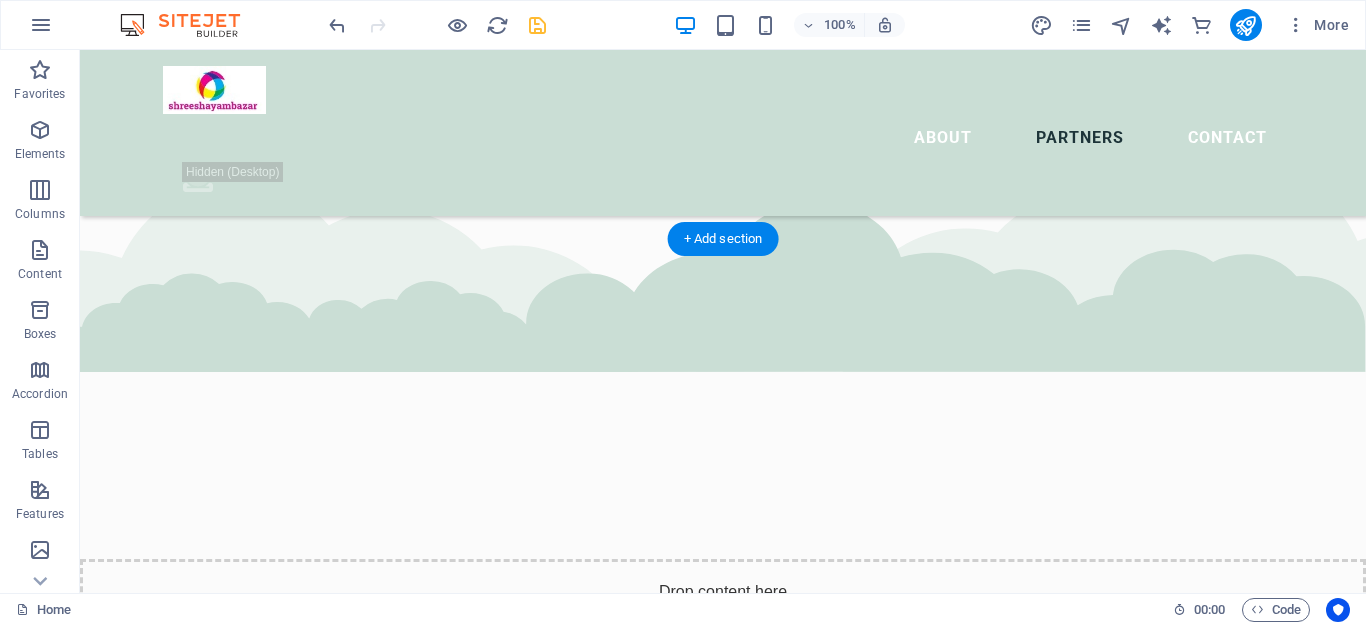scroll, scrollTop: 4933, scrollLeft: 0, axis: vertical 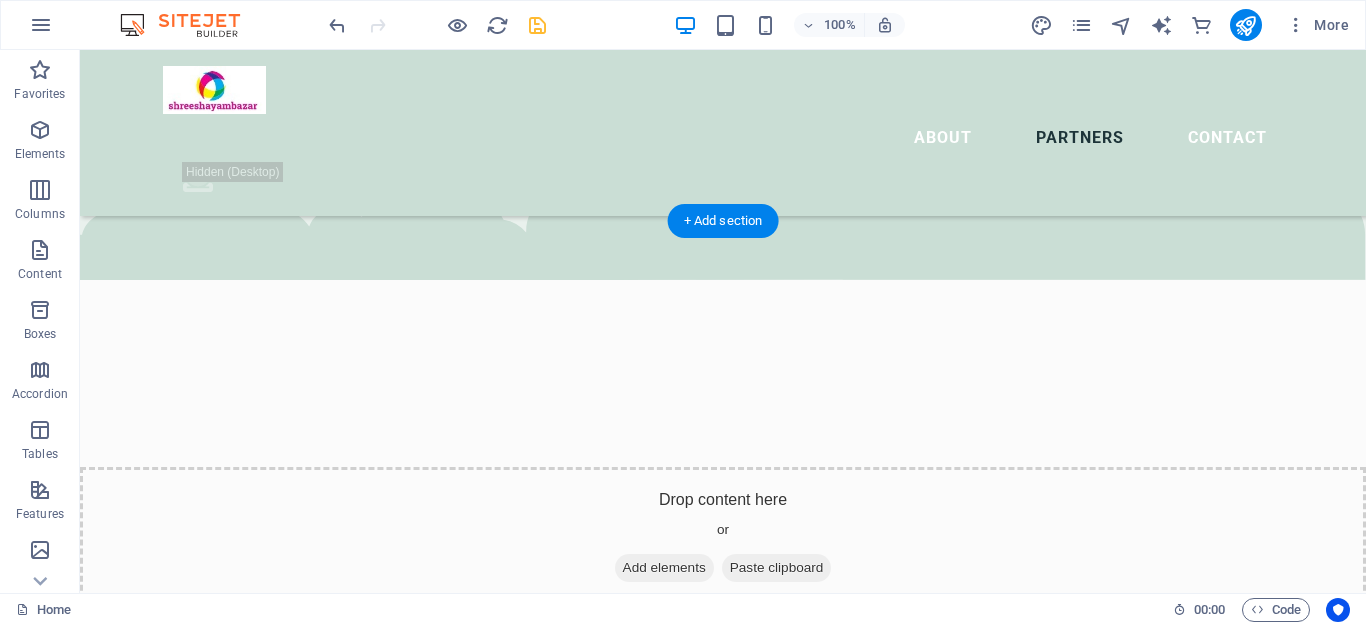 click at bounding box center (723, 4267) 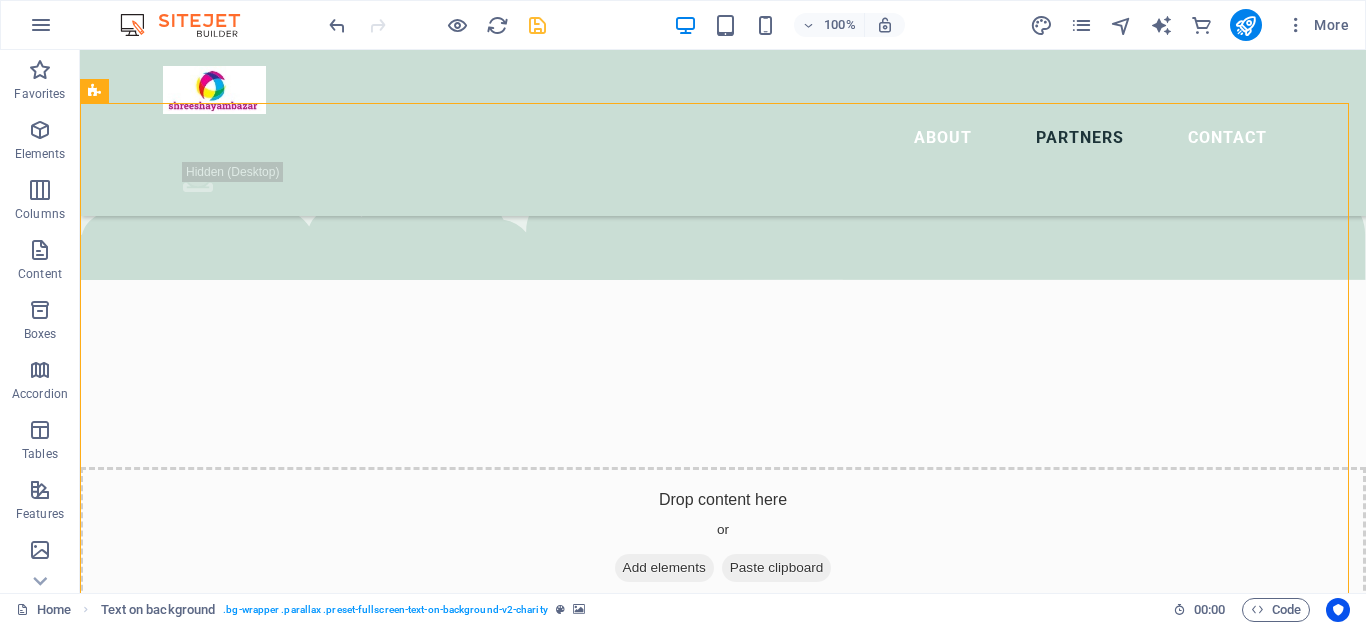 scroll, scrollTop: 5426, scrollLeft: 0, axis: vertical 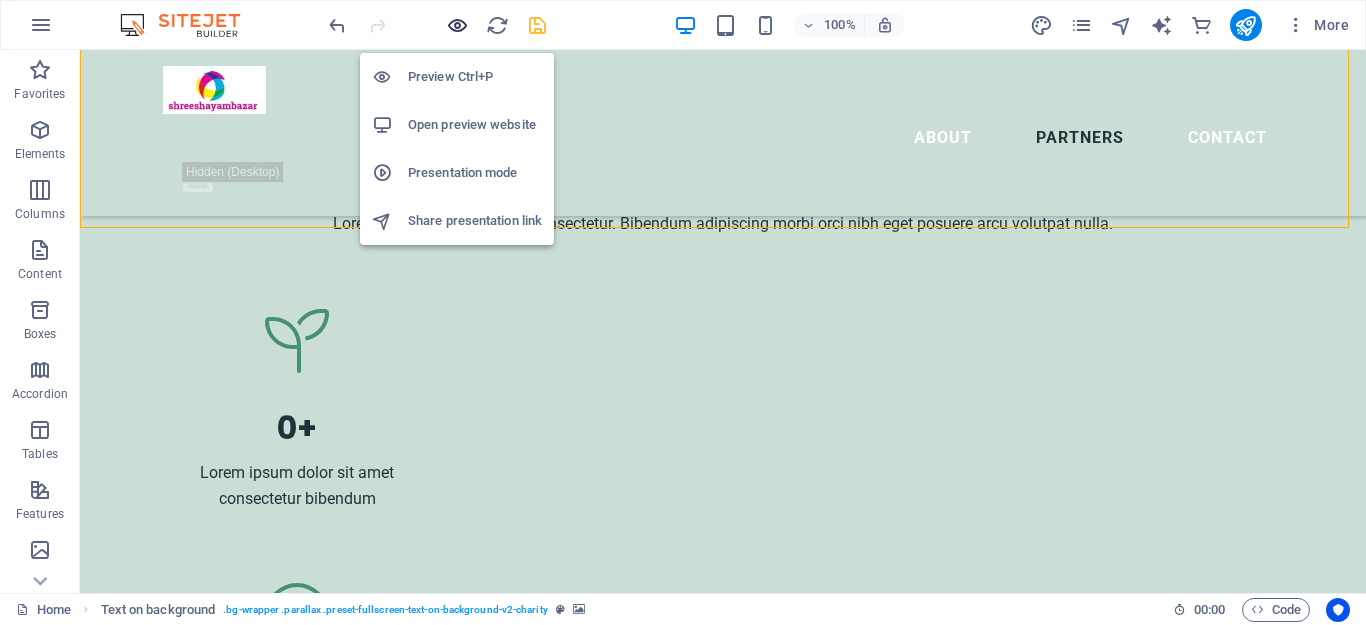 click at bounding box center (457, 25) 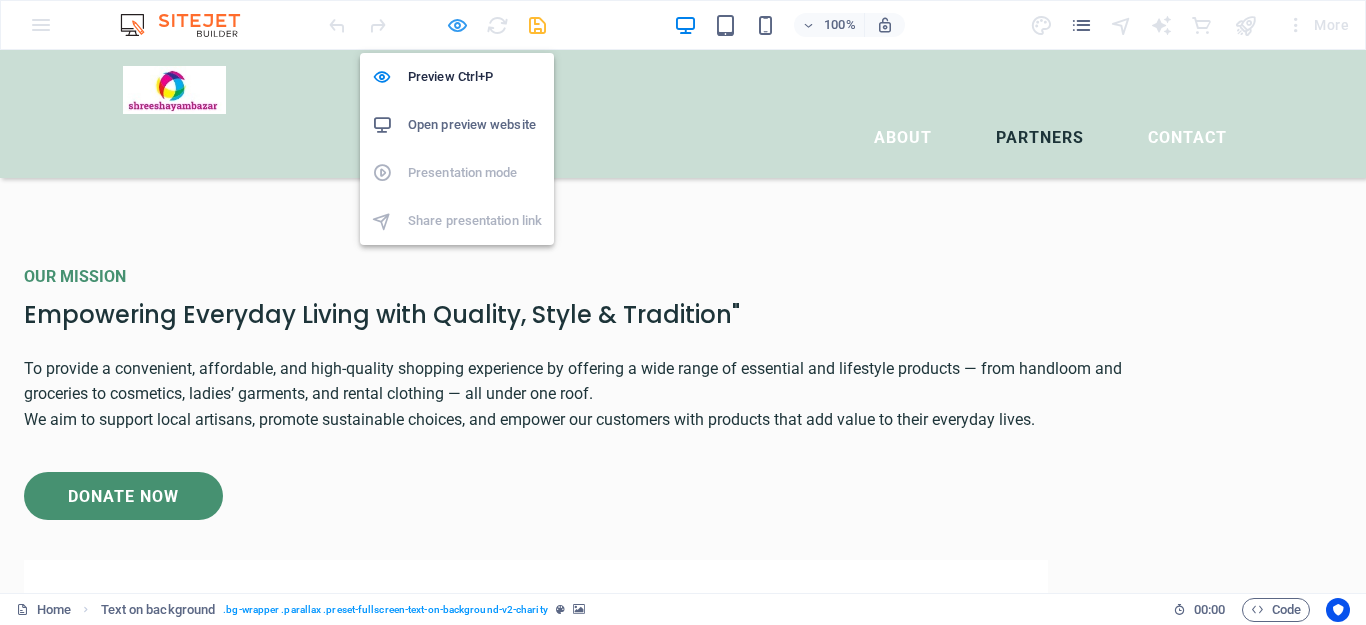 scroll, scrollTop: 4311, scrollLeft: 0, axis: vertical 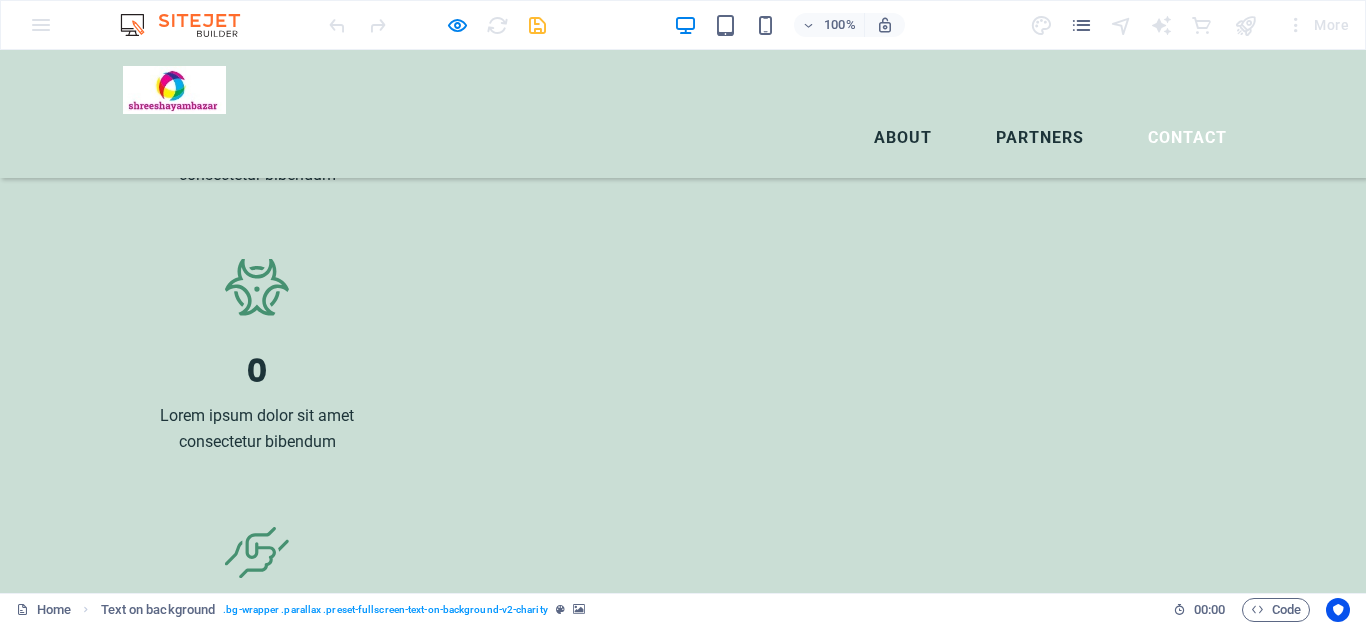 click on "About" at bounding box center (903, 138) 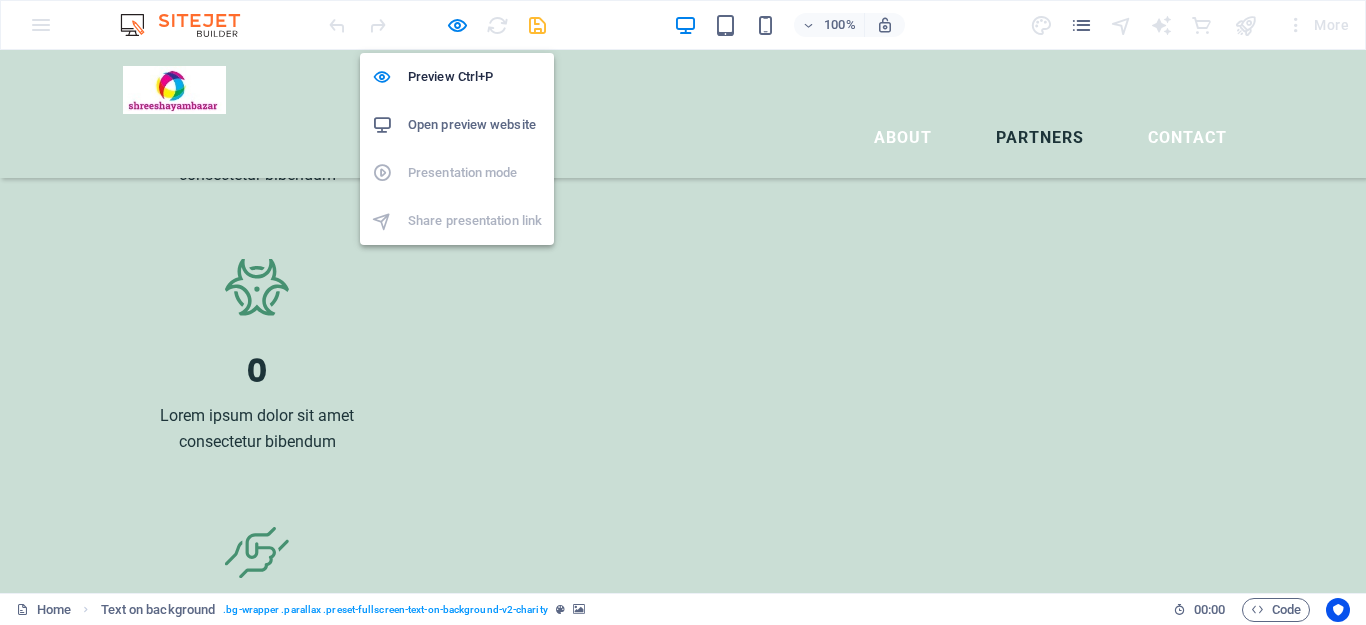 click on "Open preview website" at bounding box center (475, 125) 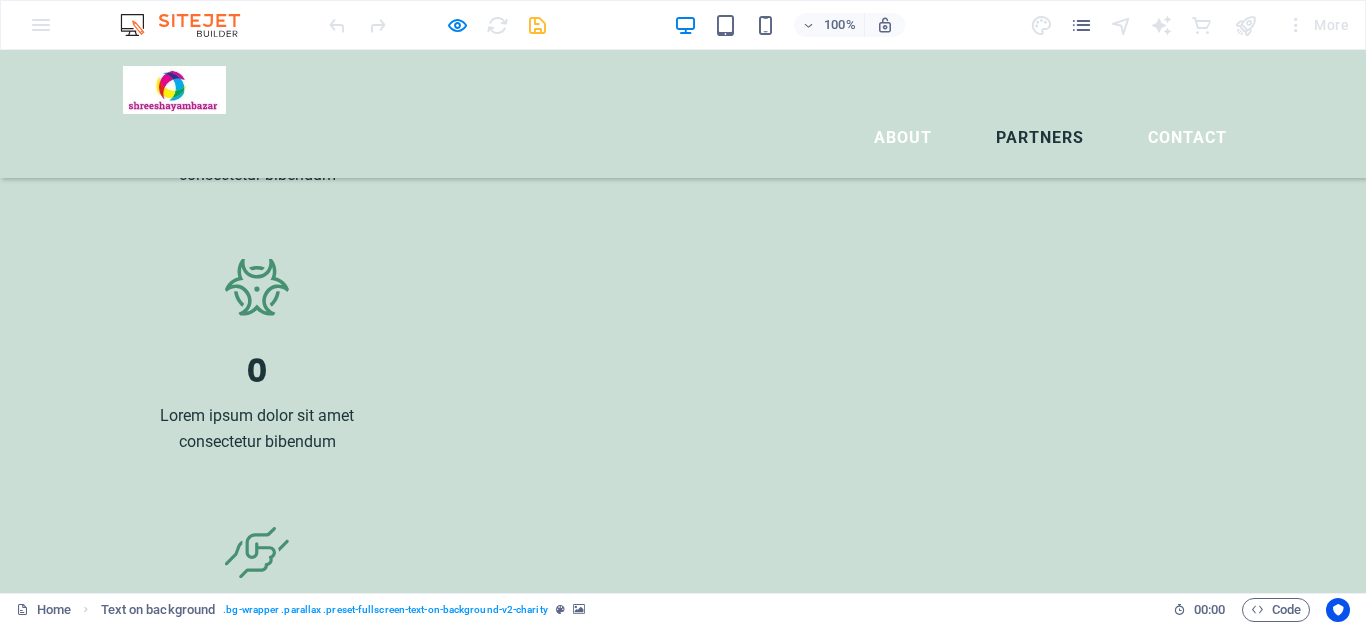 scroll, scrollTop: 3937, scrollLeft: 0, axis: vertical 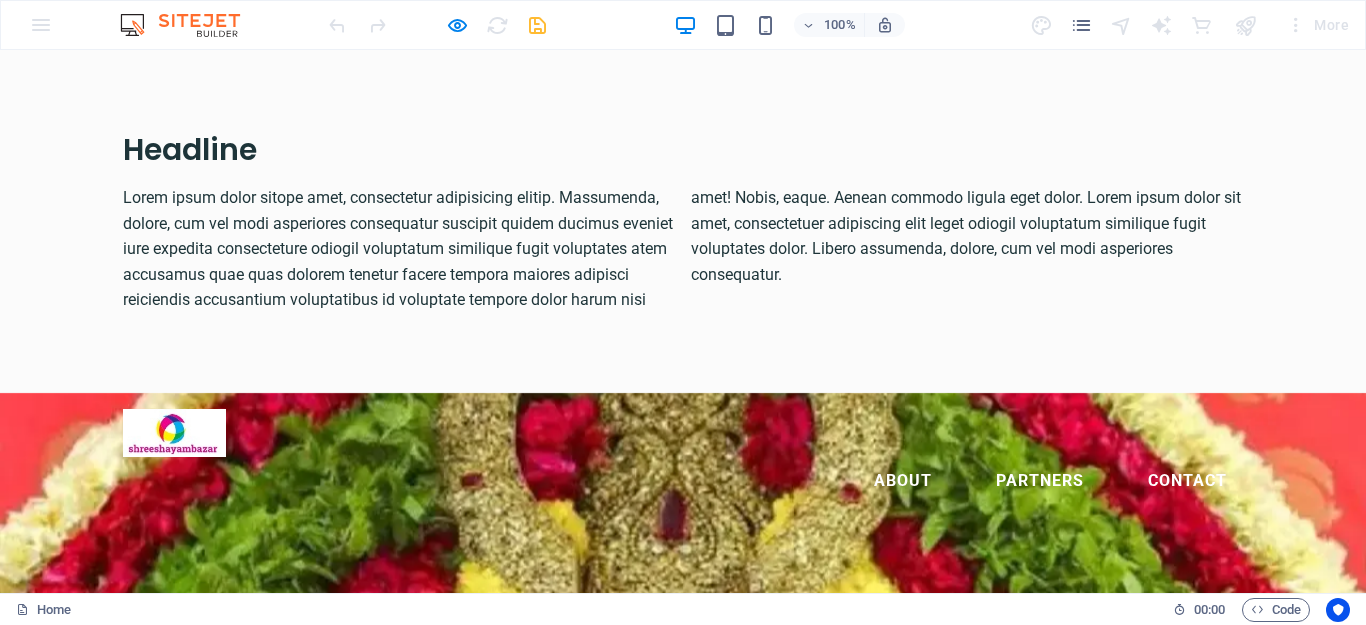 click on "Headline" at bounding box center (683, 149) 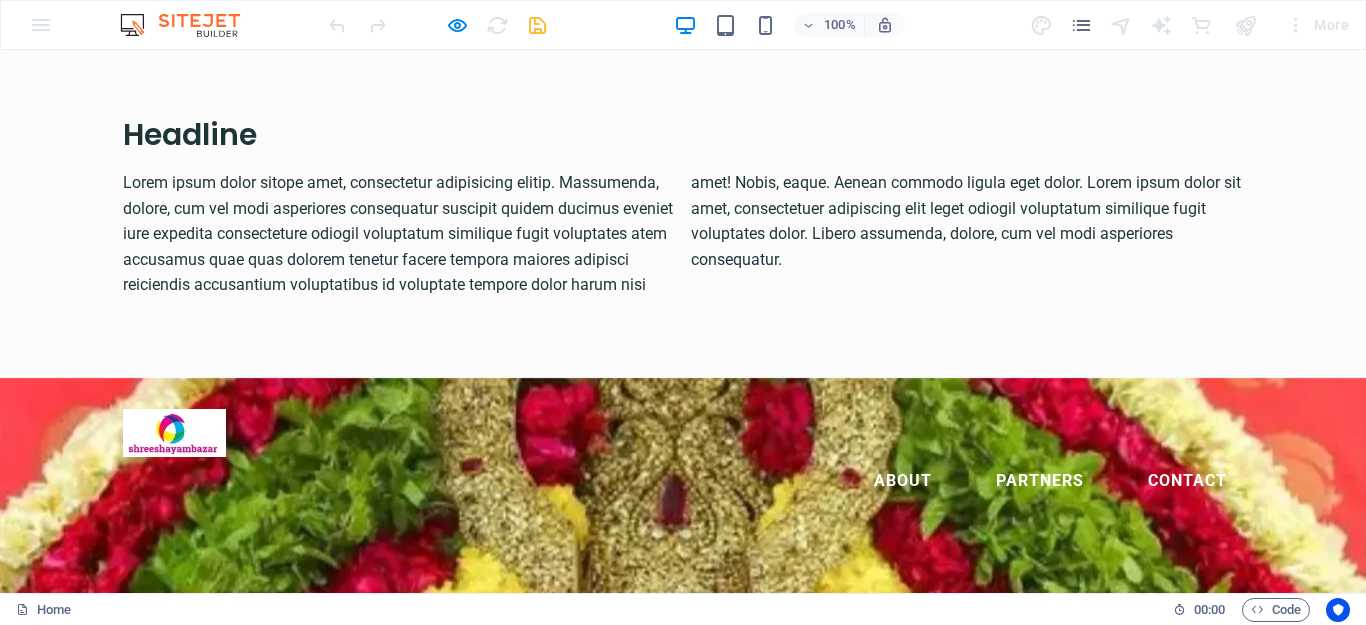 scroll, scrollTop: 40, scrollLeft: 0, axis: vertical 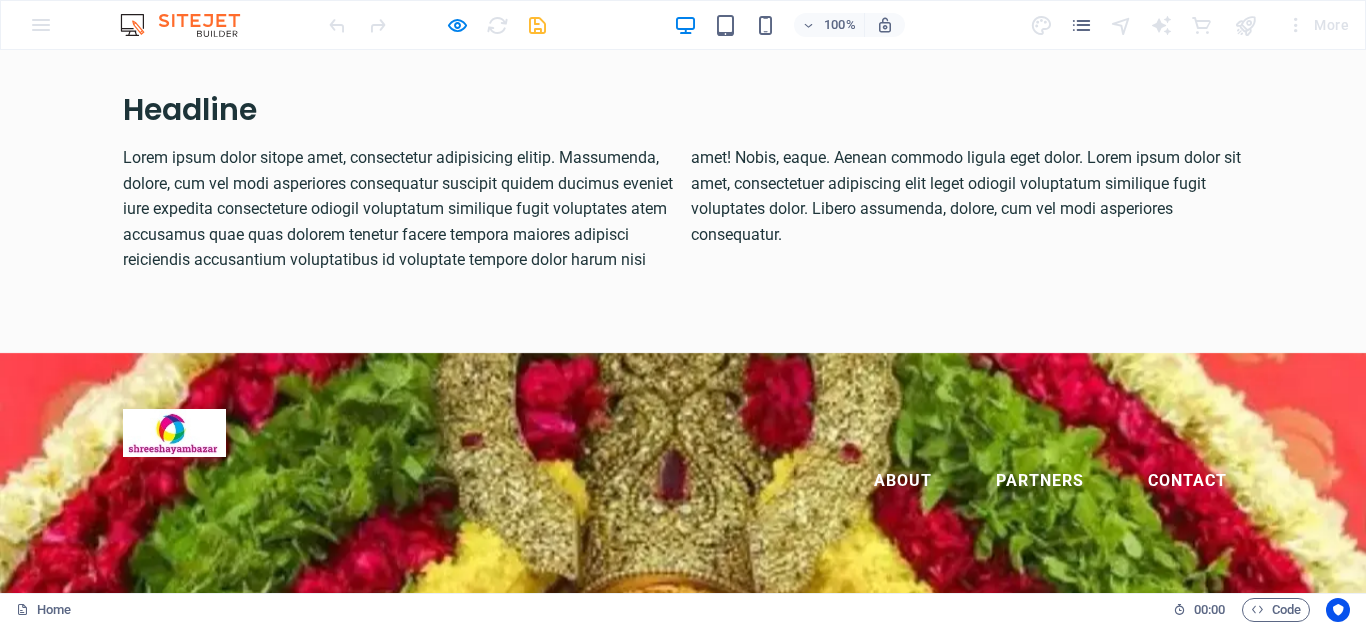 click on "100% More" at bounding box center [683, 25] 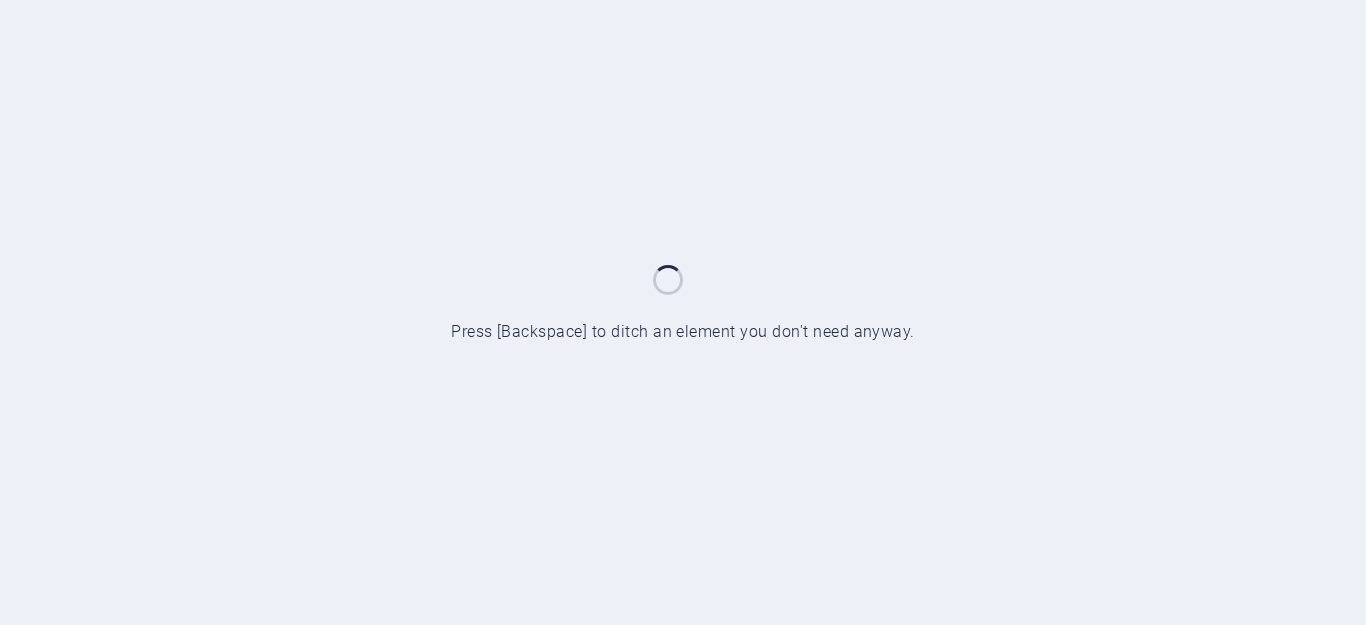 scroll, scrollTop: 0, scrollLeft: 0, axis: both 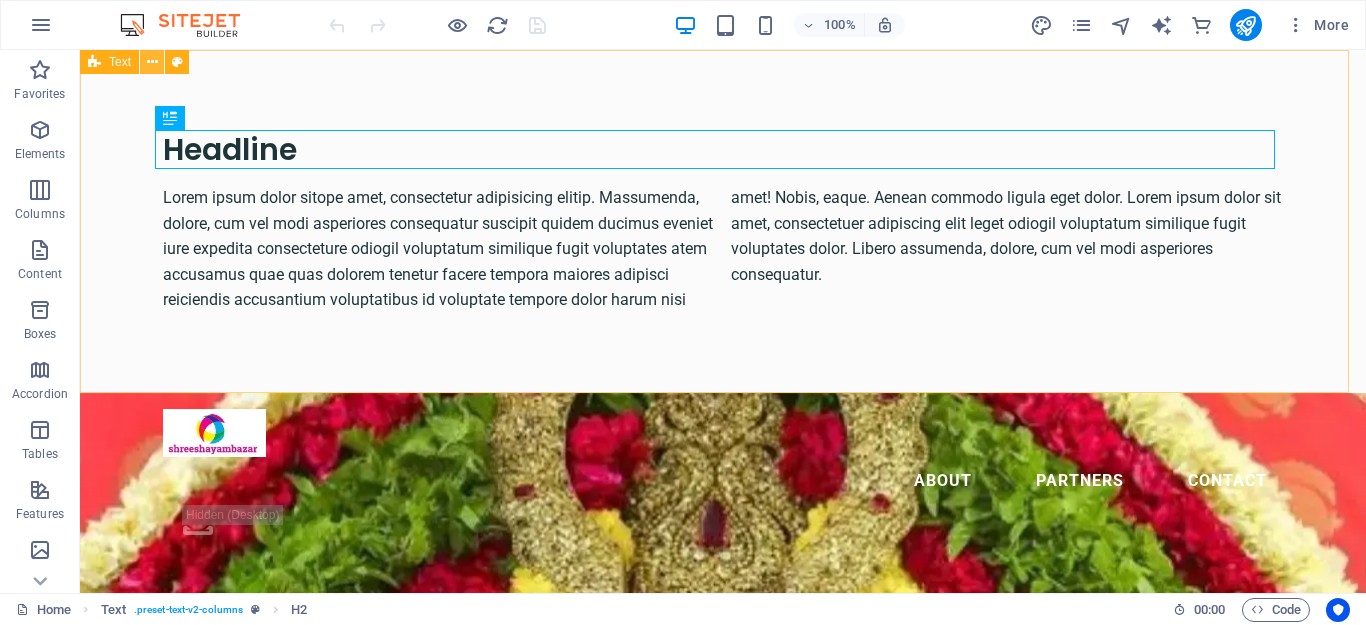 click at bounding box center (152, 62) 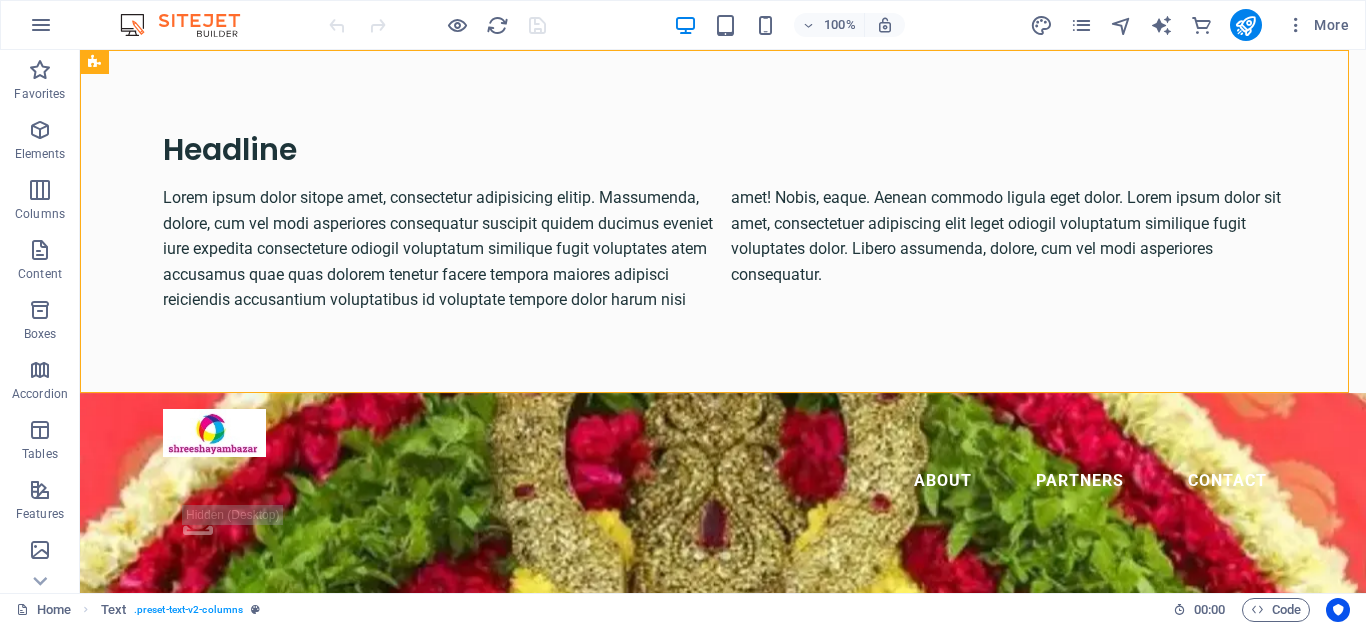 click at bounding box center (94, 62) 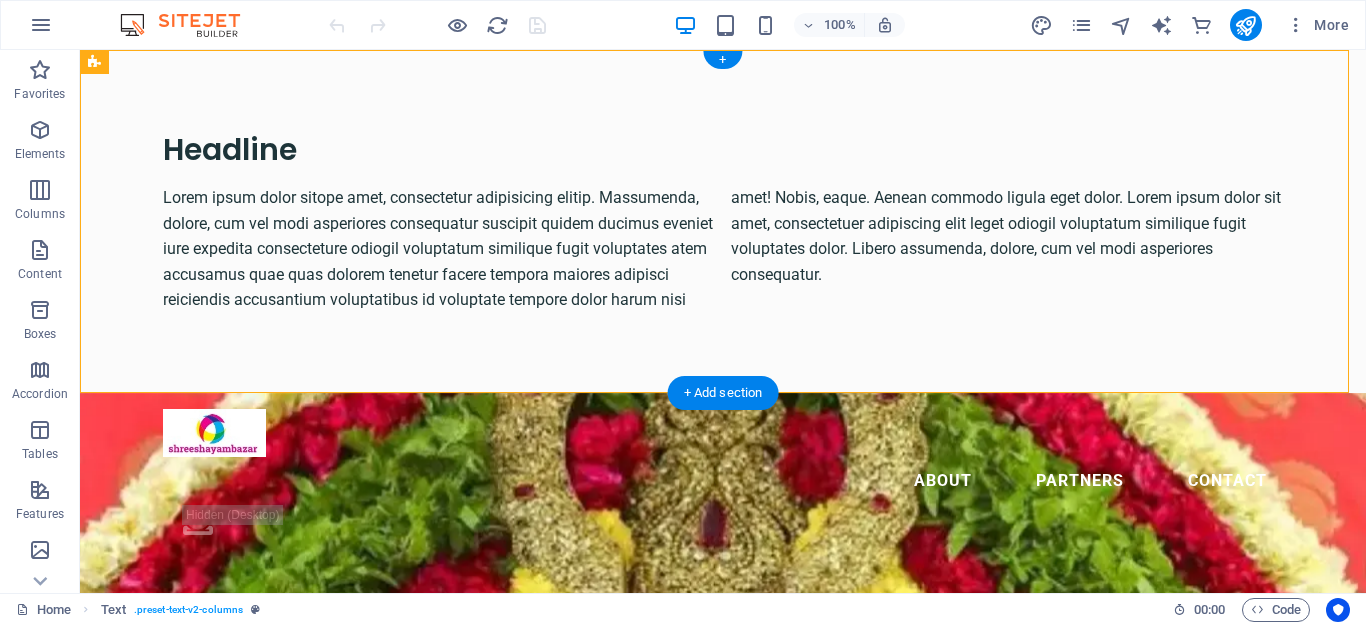 drag, startPoint x: 180, startPoint y: 115, endPoint x: 221, endPoint y: 352, distance: 240.52026 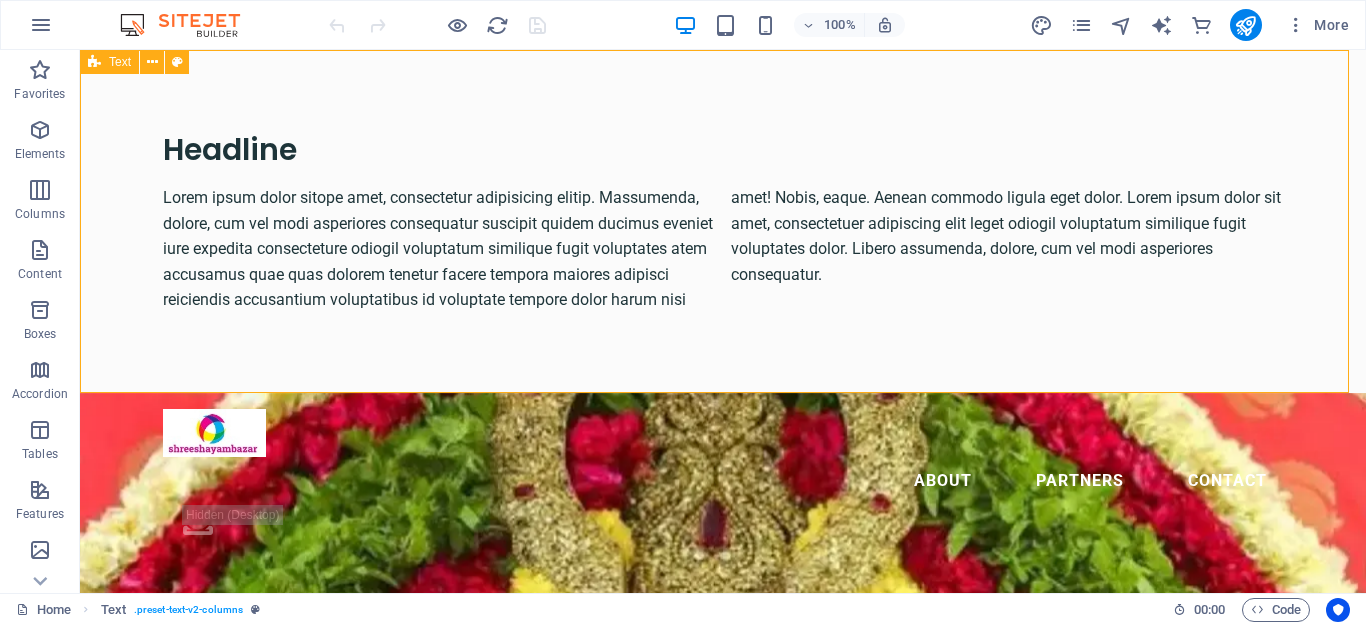 click on "Text" at bounding box center (109, 62) 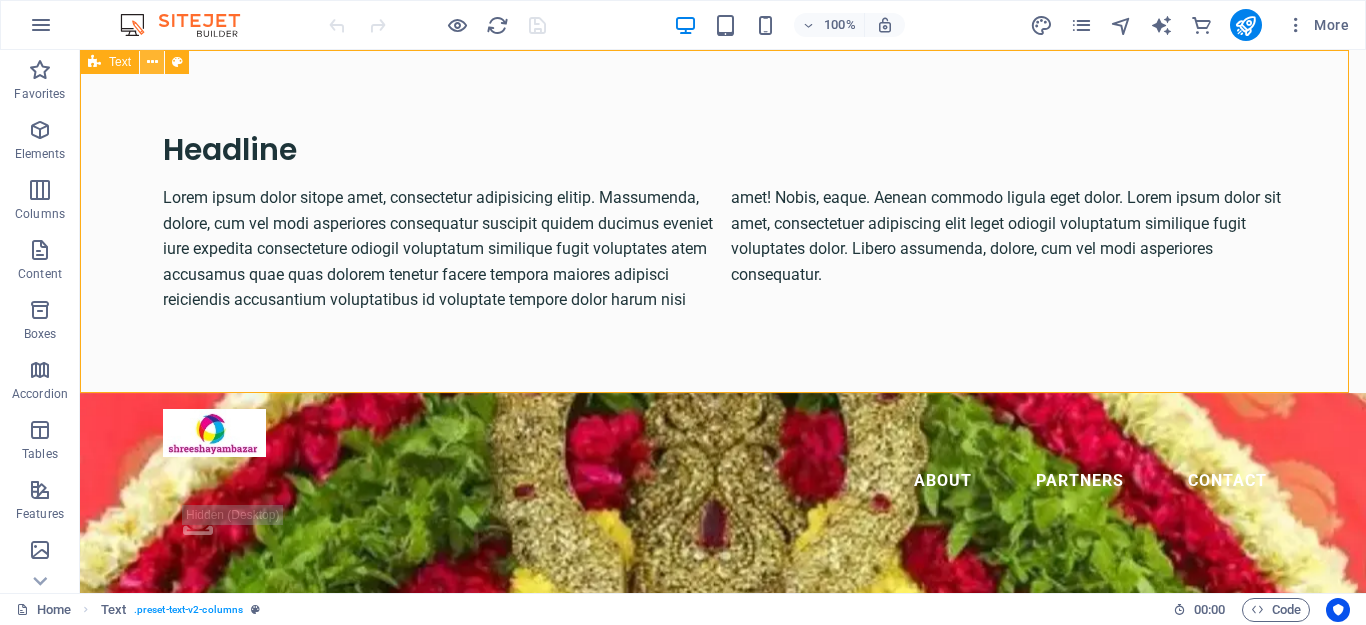 click at bounding box center [152, 62] 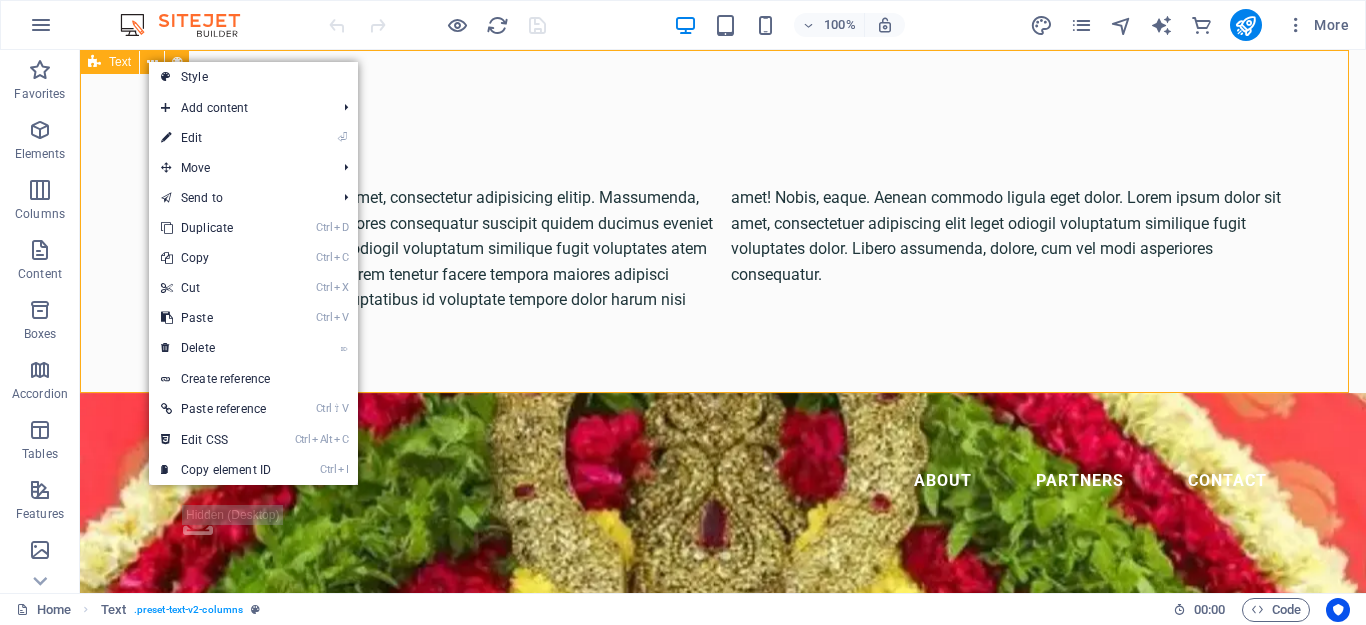 click on "Text" at bounding box center [120, 62] 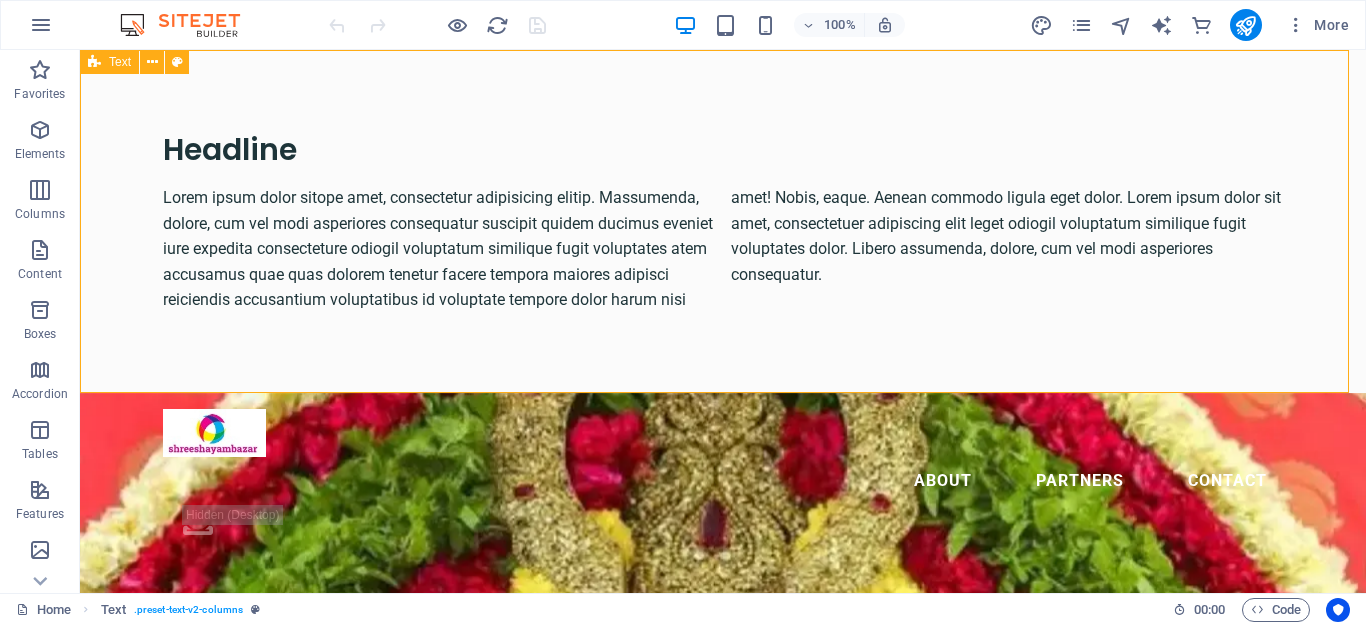 type 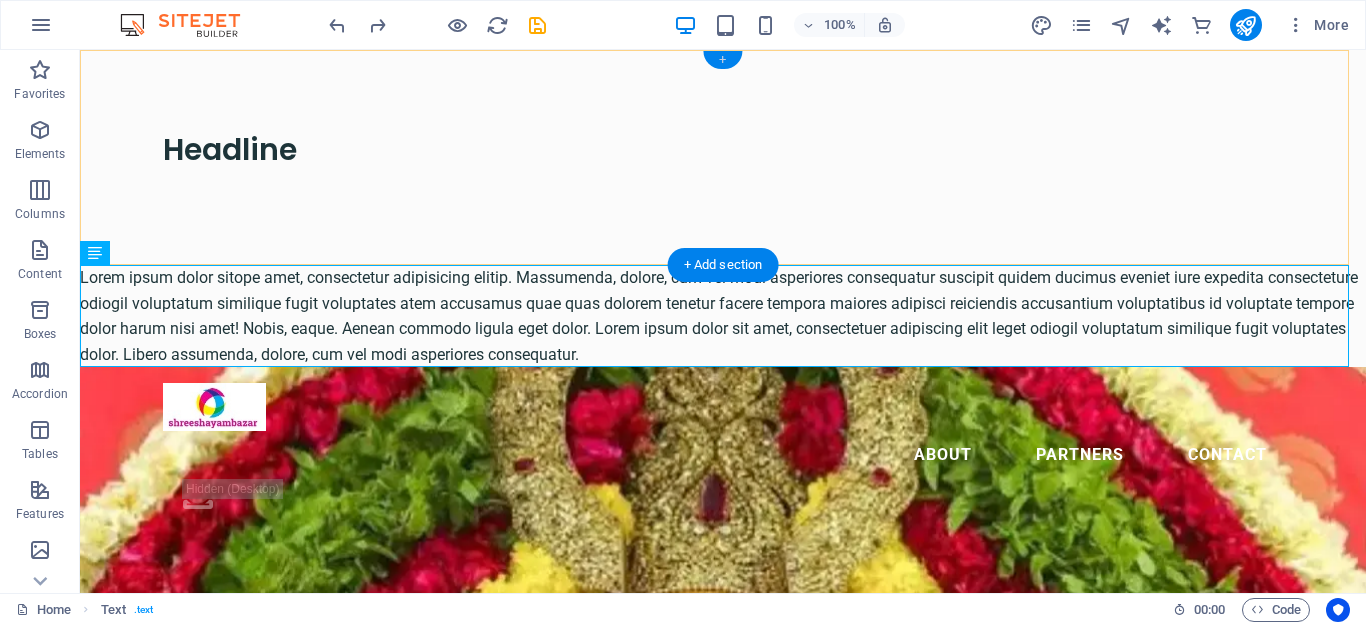 click on "+" at bounding box center [722, 60] 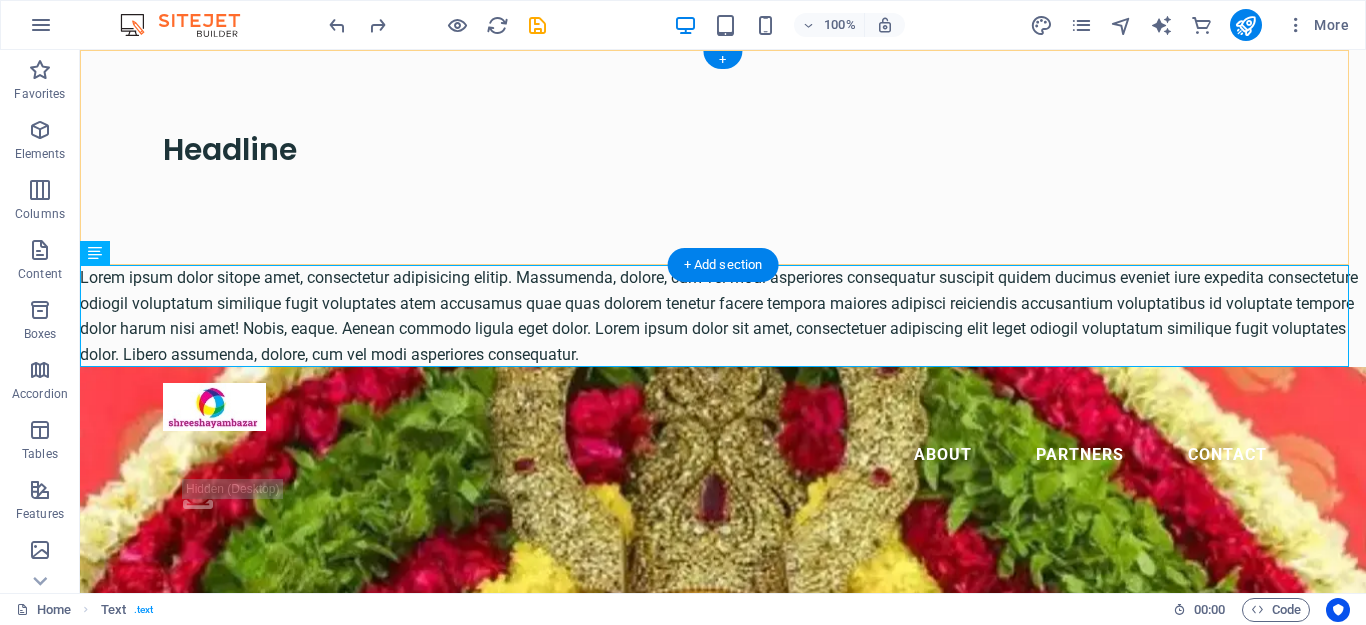 click on "Headline" at bounding box center (723, 157) 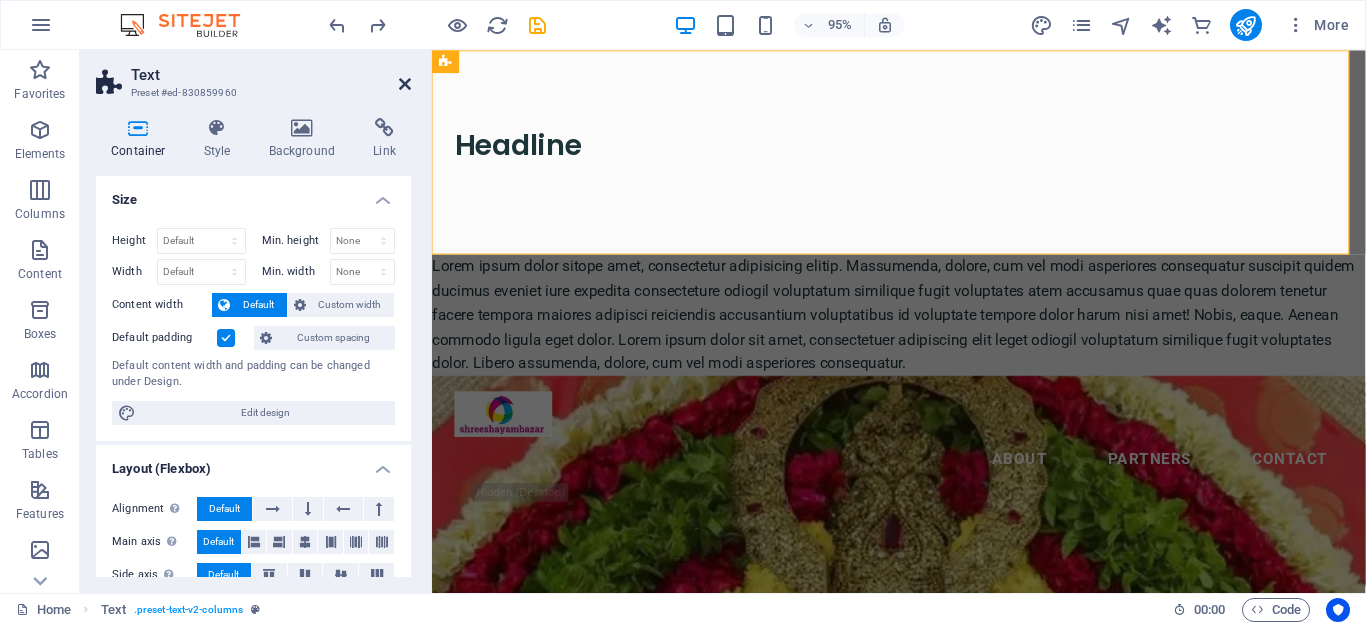 click at bounding box center [405, 84] 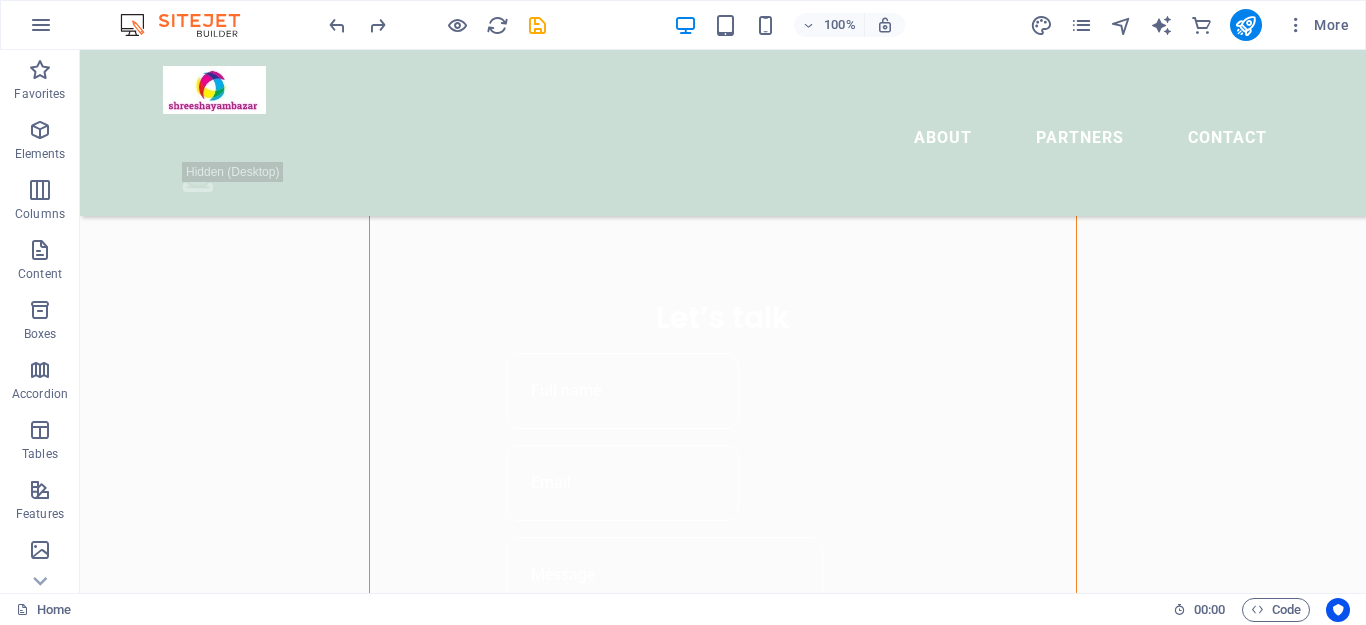 scroll, scrollTop: 1450, scrollLeft: 0, axis: vertical 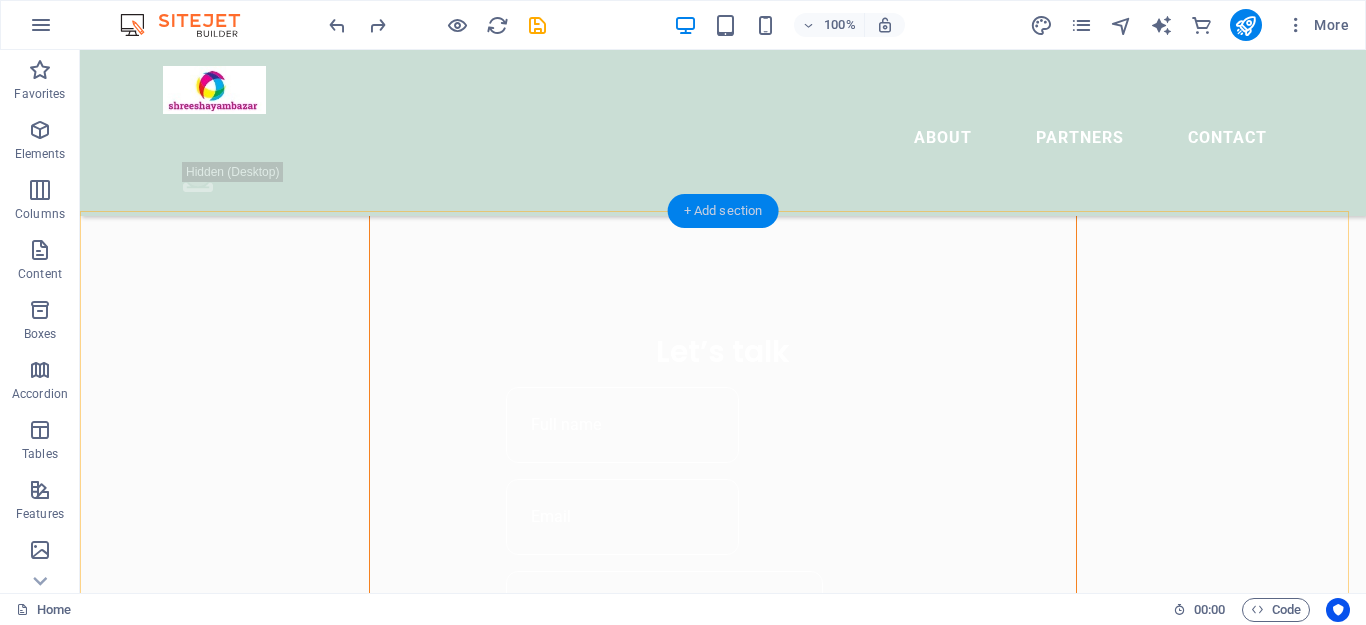 click on "+ Add section" at bounding box center (723, 211) 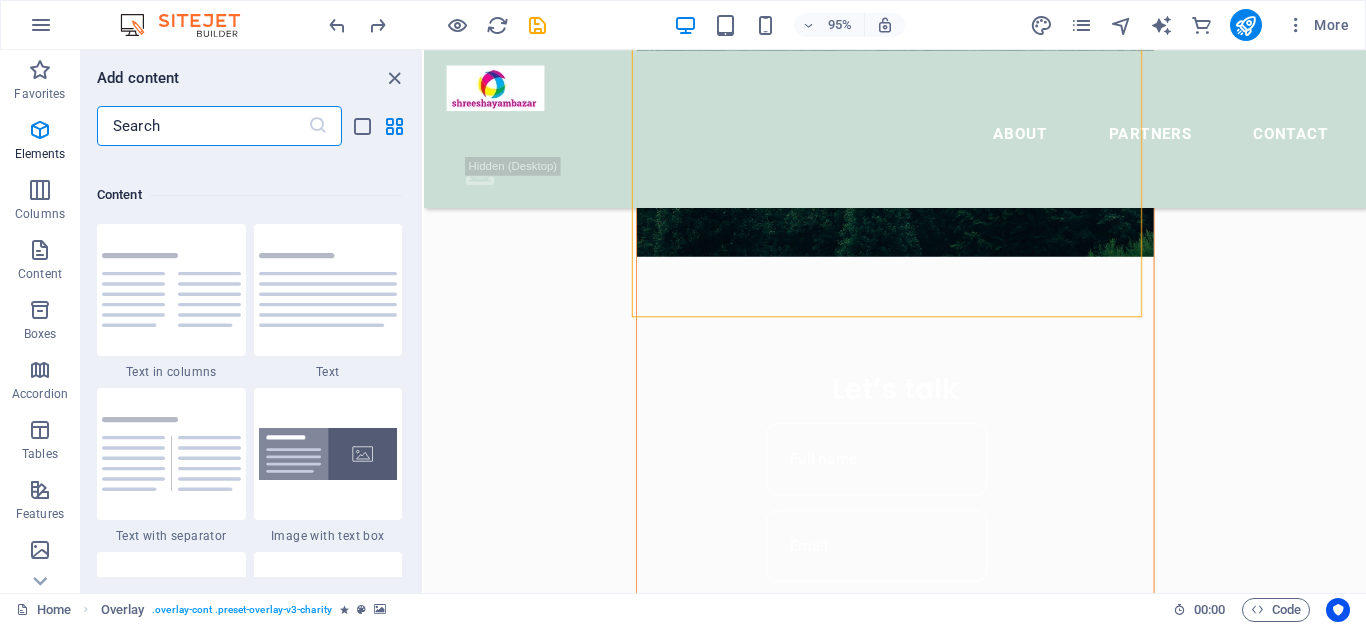 scroll, scrollTop: 3499, scrollLeft: 0, axis: vertical 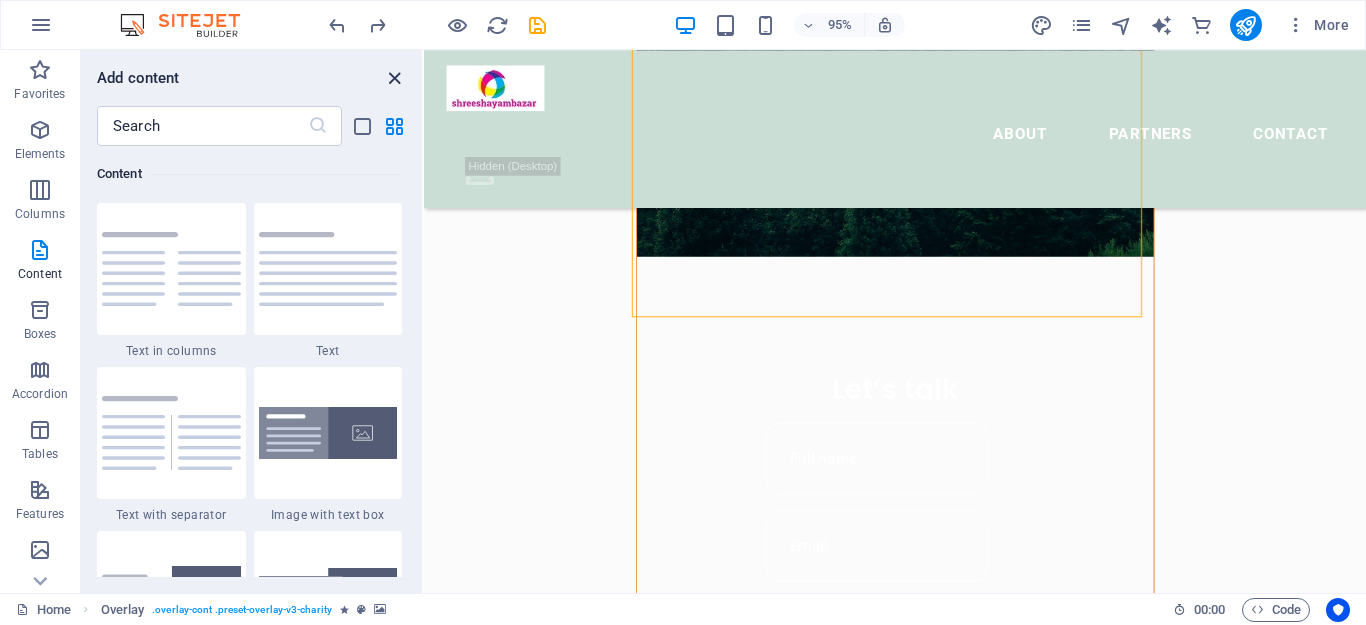 click at bounding box center (394, 78) 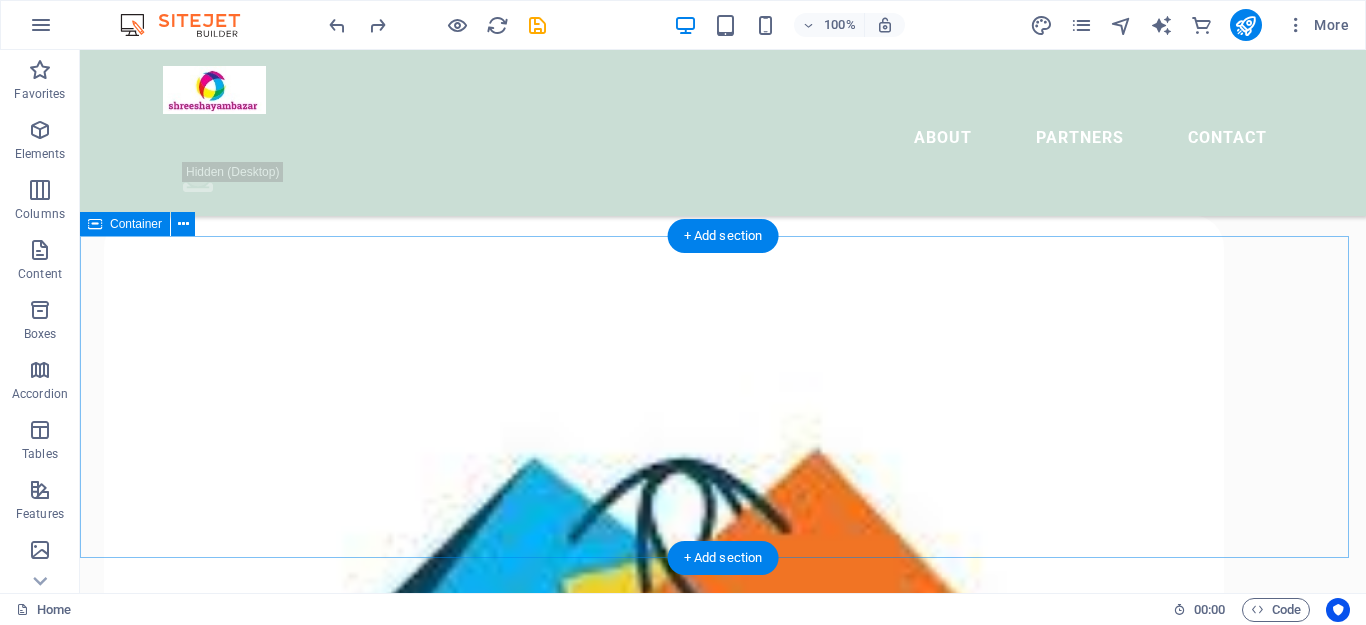 scroll, scrollTop: 2919, scrollLeft: 0, axis: vertical 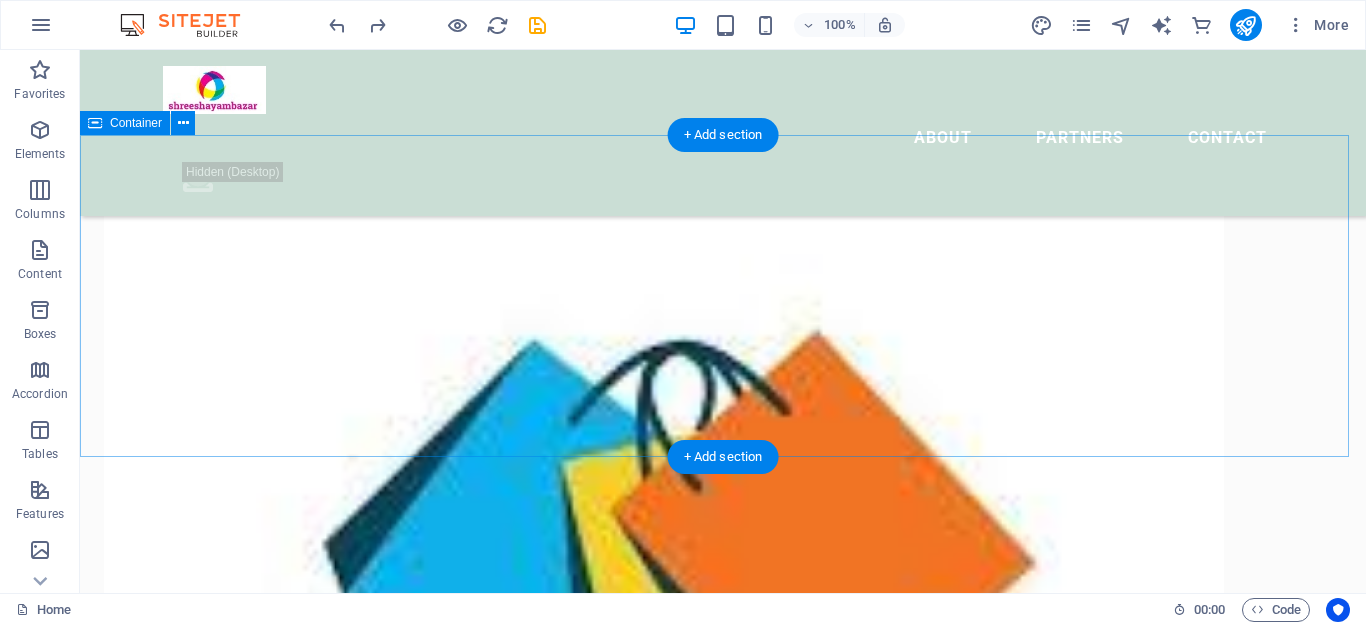 click on "Drop content here or  Add elements  Paste clipboard" at bounding box center (723, 2527) 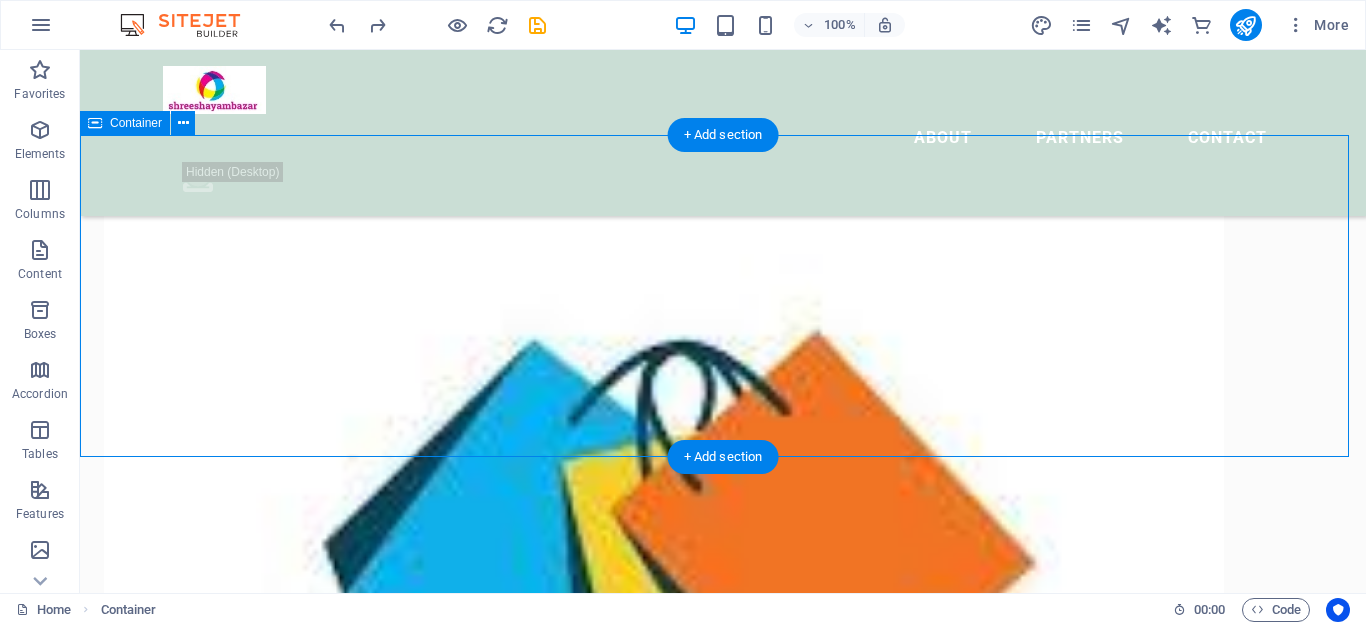 click on "Drop content here or  Add elements  Paste clipboard" at bounding box center [723, 2527] 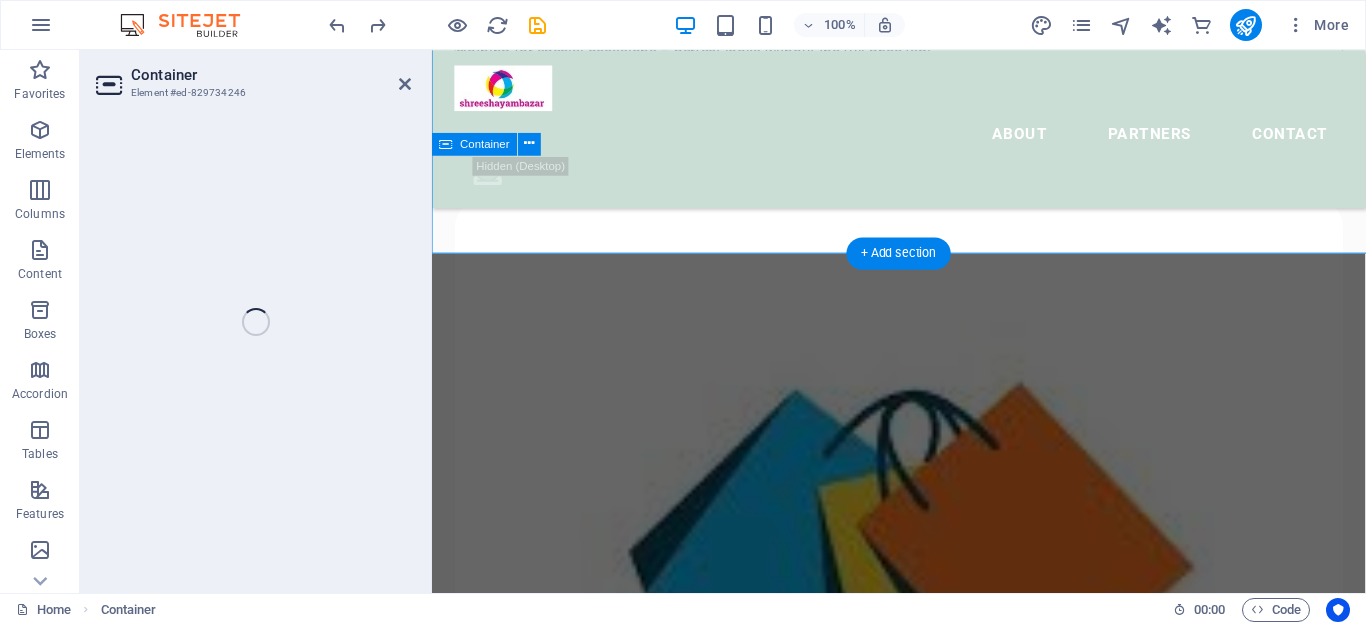 select on "multiple-clouds" 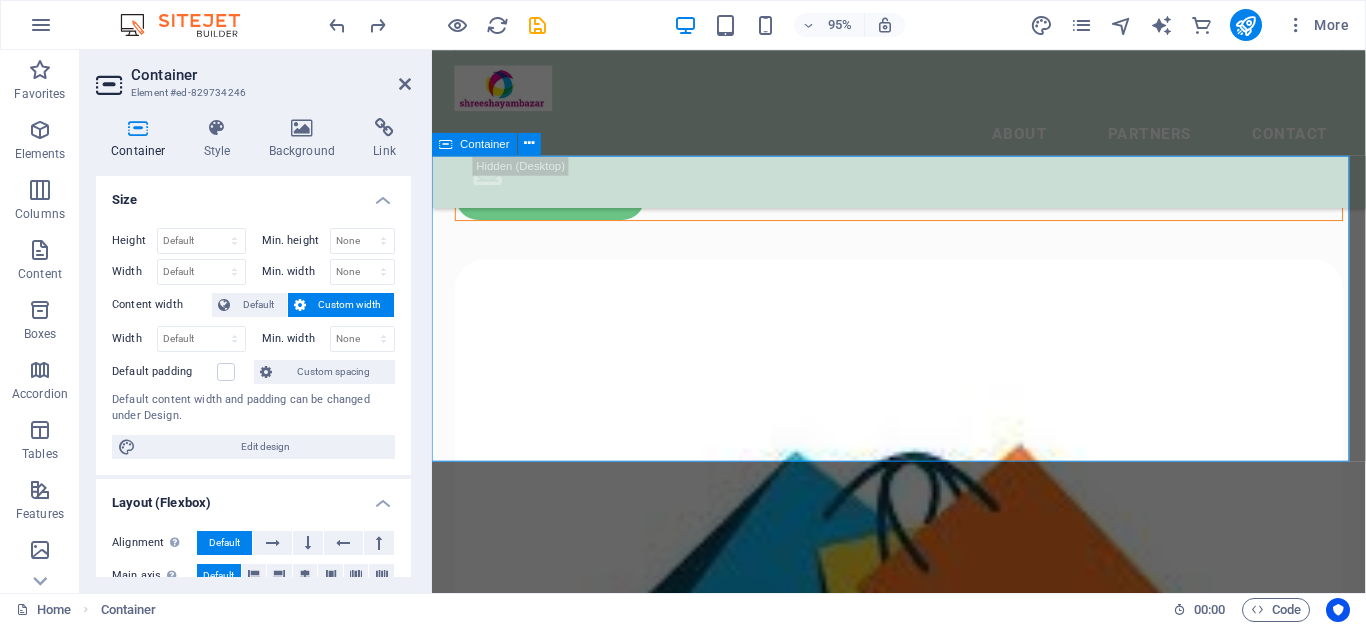 scroll, scrollTop: 3112, scrollLeft: 0, axis: vertical 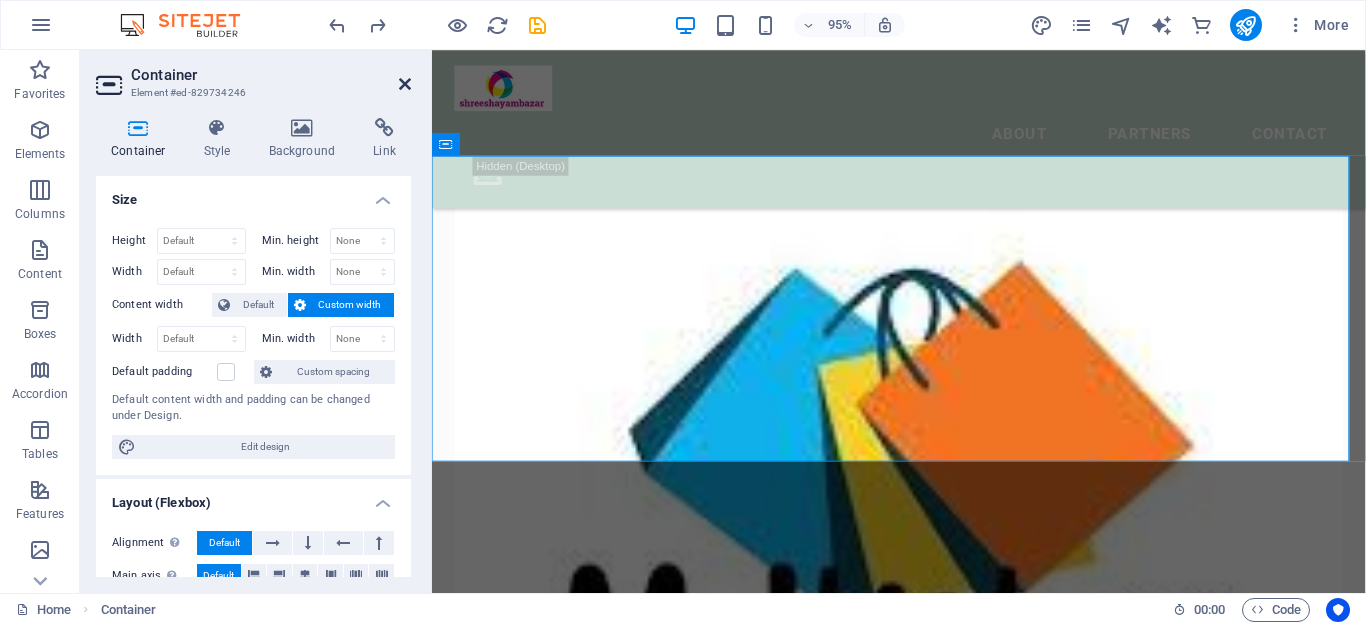click at bounding box center (405, 84) 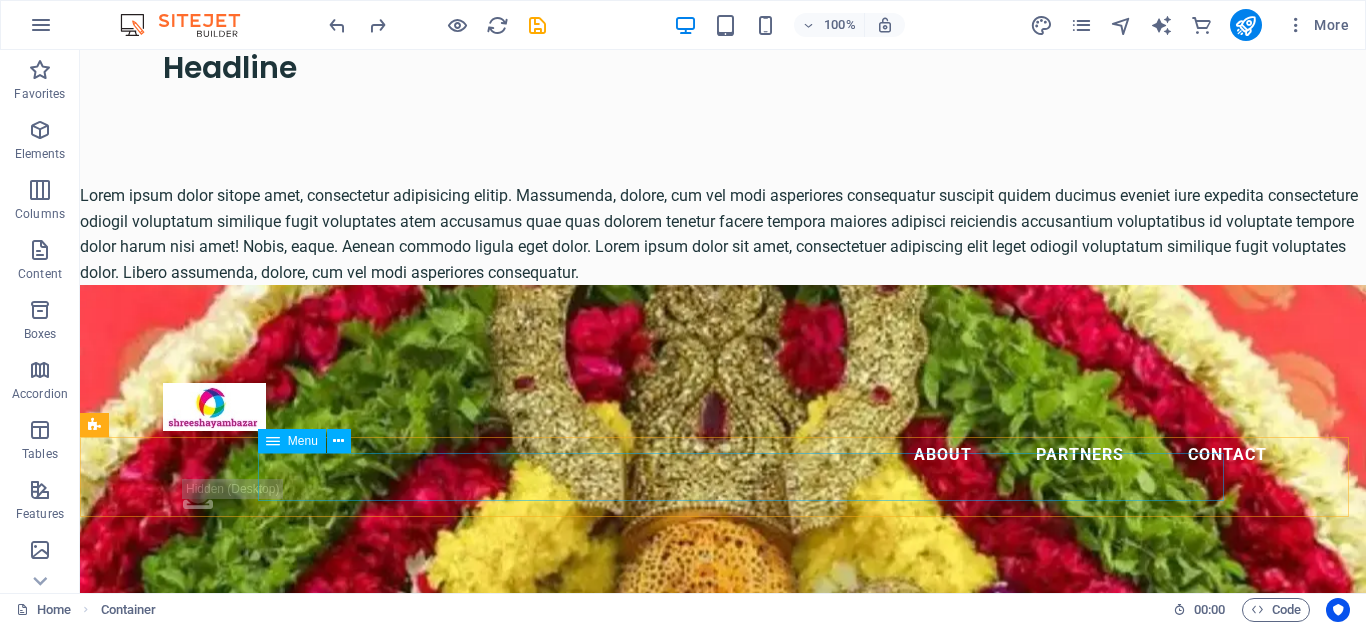 scroll, scrollTop: 0, scrollLeft: 0, axis: both 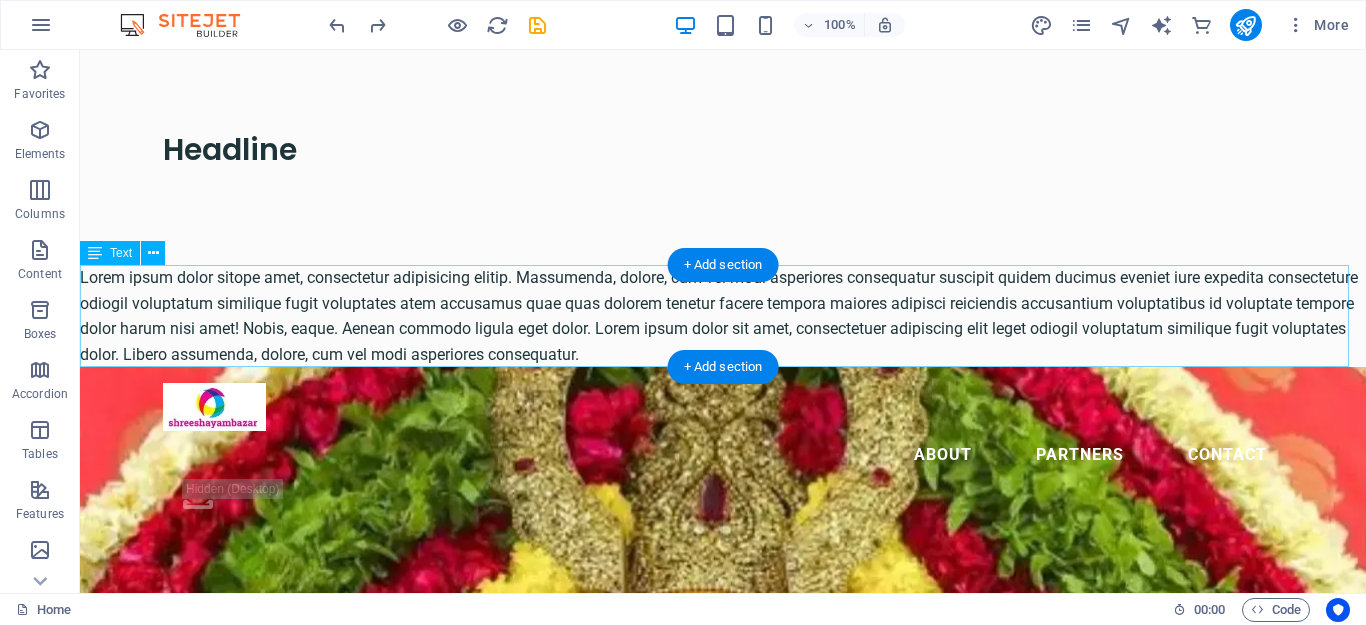 click on "Lorem ipsum dolor sitope amet, consectetur adipisicing elitip. Massumenda, dolore, cum vel modi asperiores consequatur suscipit quidem ducimus eveniet iure expedita consecteture odiogil voluptatum similique fugit voluptates atem accusamus quae quas dolorem tenetur facere tempora maiores adipisci reiciendis accusantium voluptatibus id voluptate tempore dolor harum nisi amet! Nobis, eaque. Aenean commodo ligula eget dolor. Lorem ipsum dolor sit amet, consectetuer adipiscing elit leget odiogil voluptatum similique fugit voluptates dolor. Libero assumenda, dolore, cum vel modi asperiores consequatur." at bounding box center (723, 316) 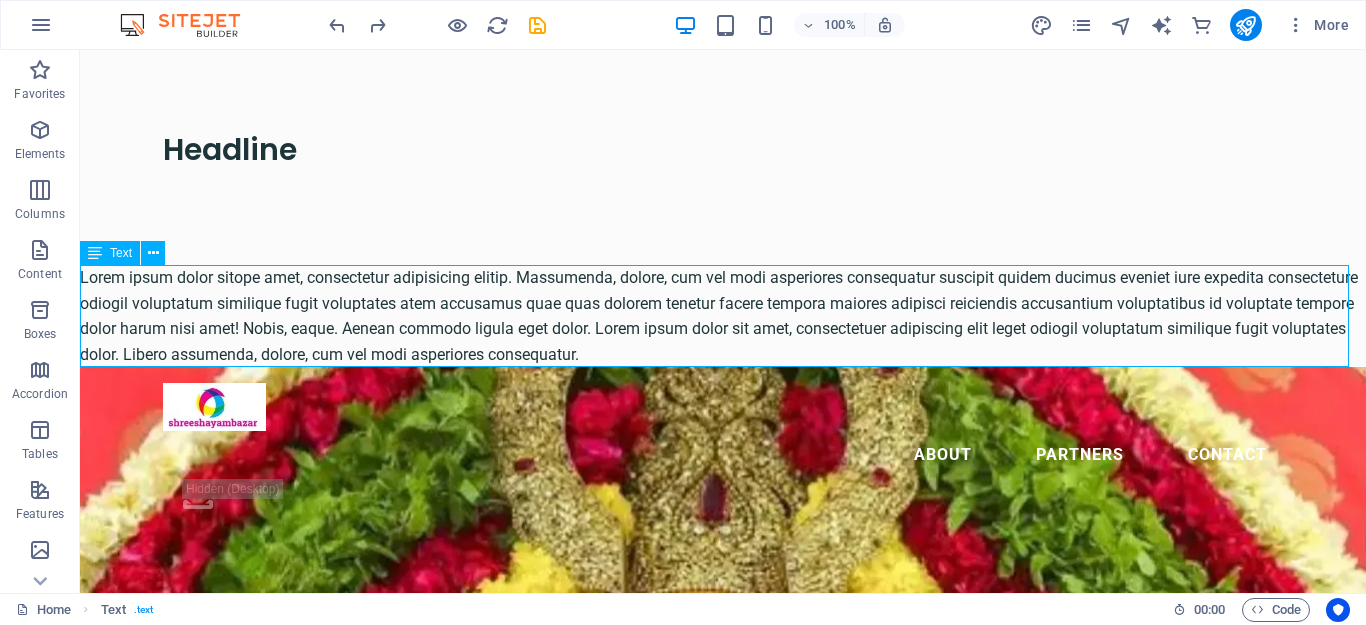 click at bounding box center [95, 253] 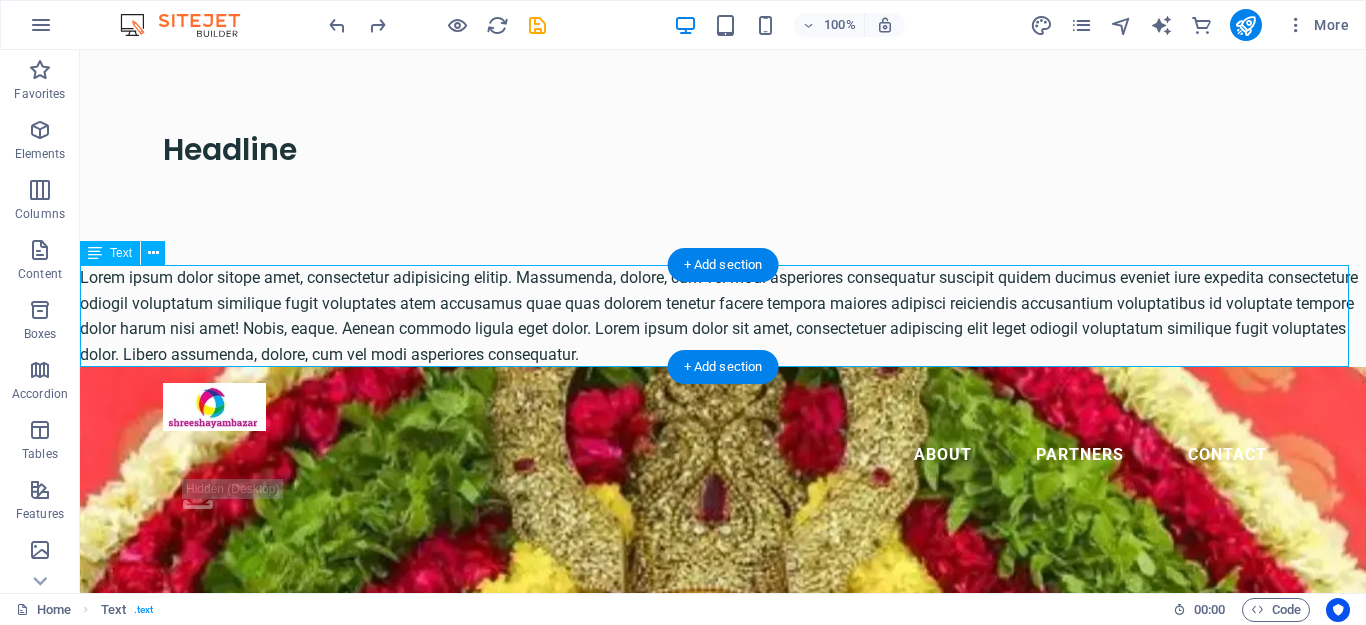 drag, startPoint x: 174, startPoint y: 310, endPoint x: 120, endPoint y: 268, distance: 68.41052 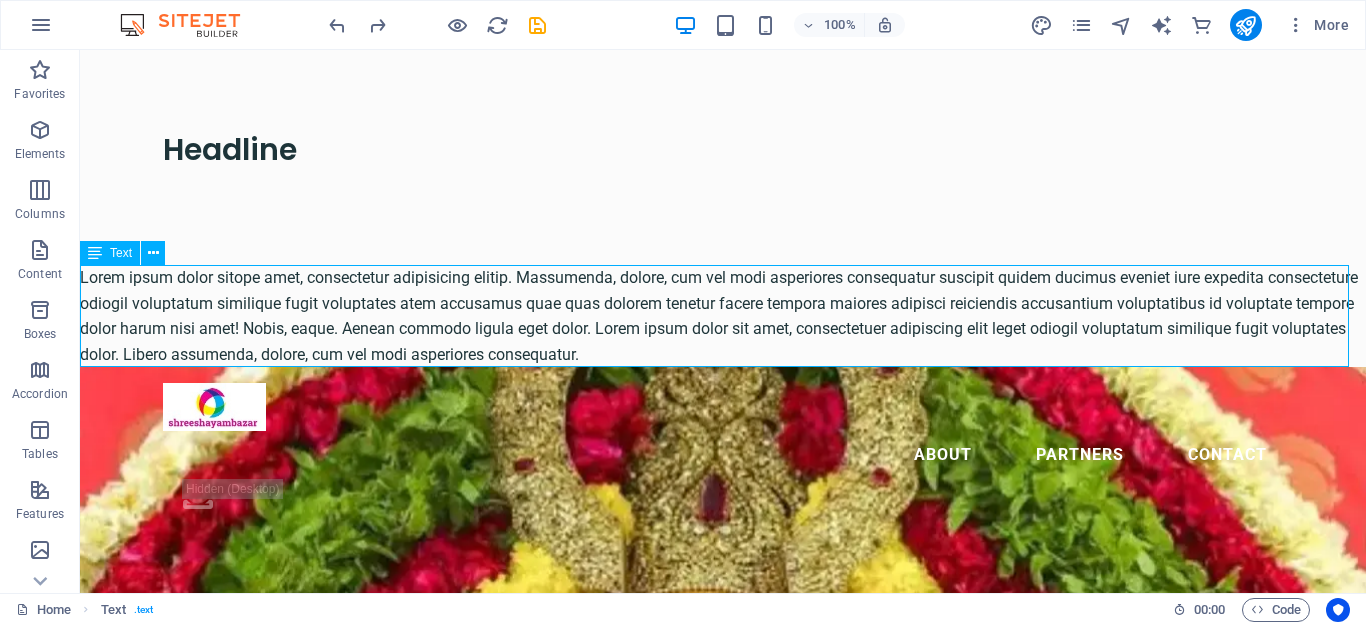 click at bounding box center [95, 253] 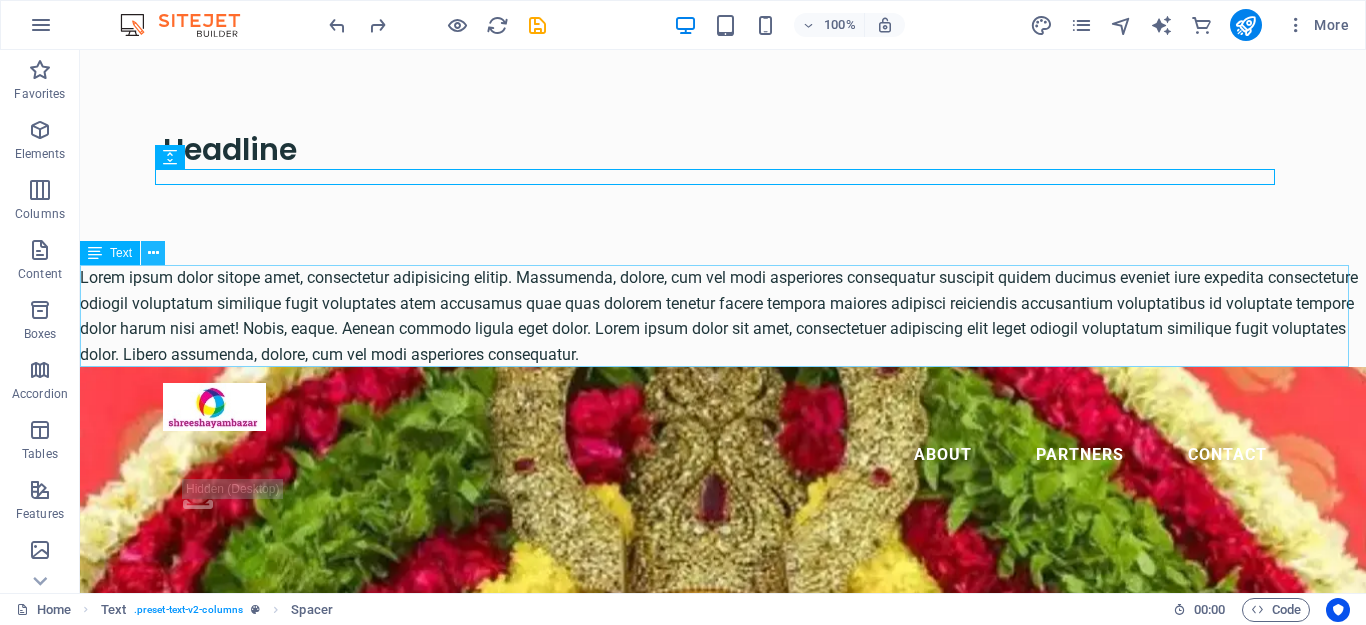 click at bounding box center (153, 253) 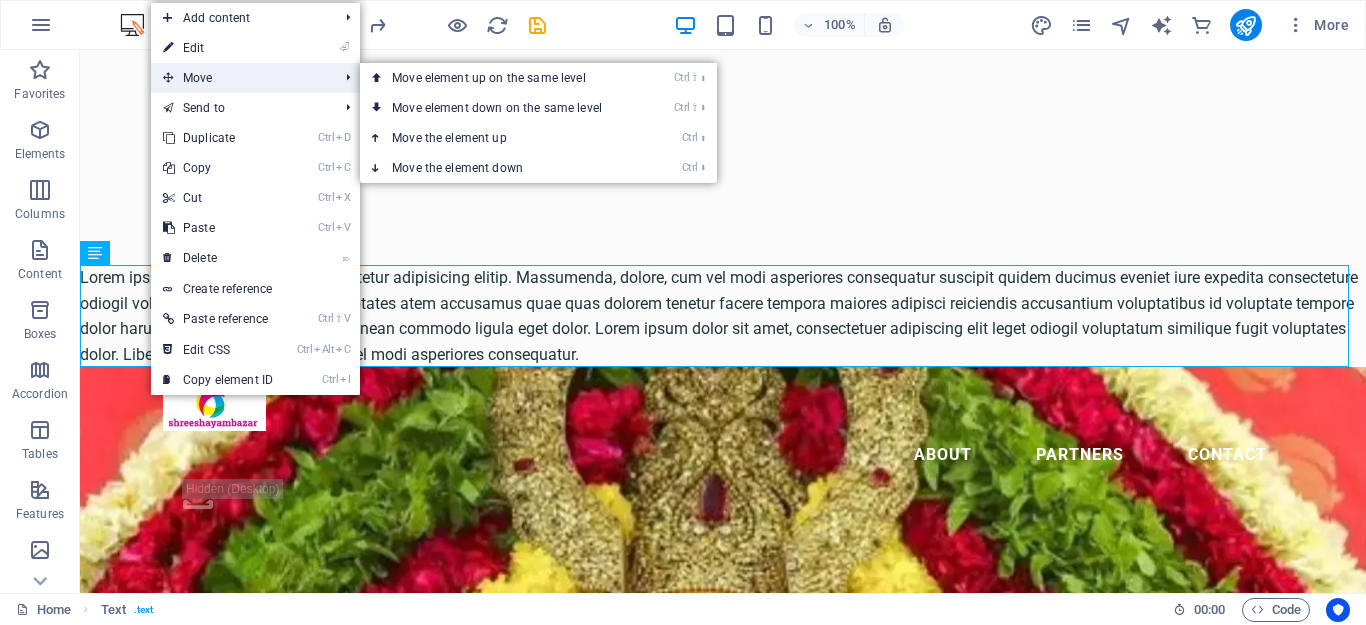 click on "Move" at bounding box center (240, 78) 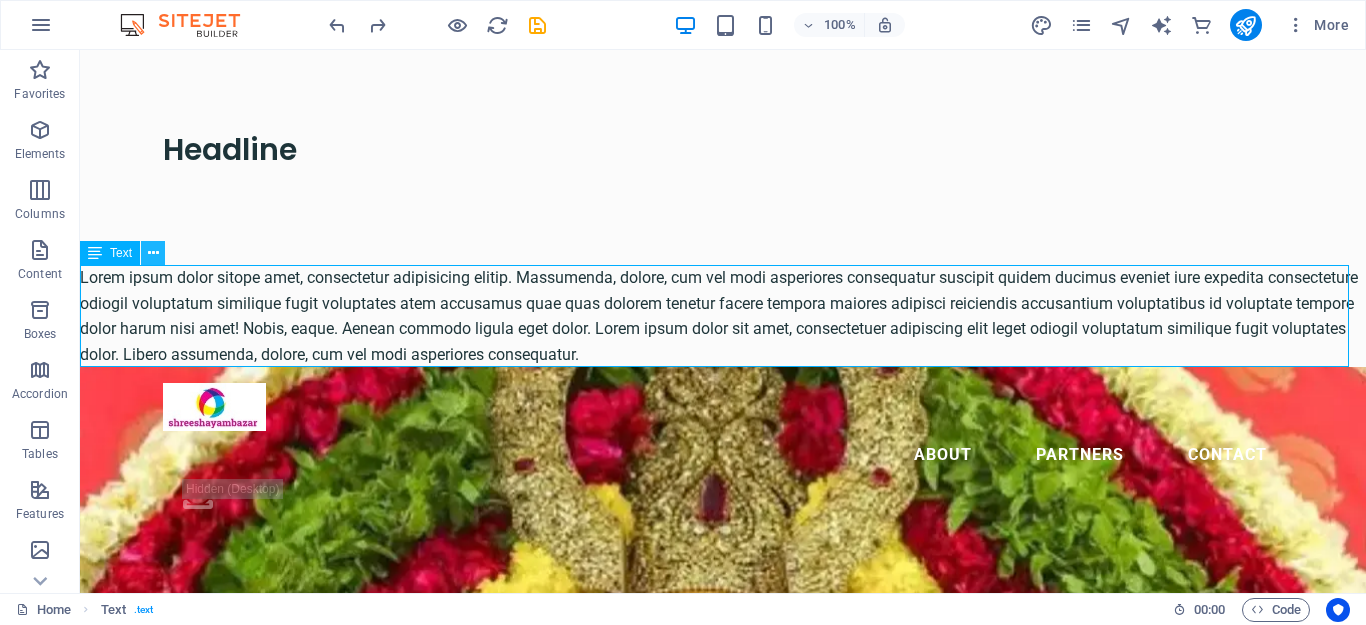 click at bounding box center (153, 253) 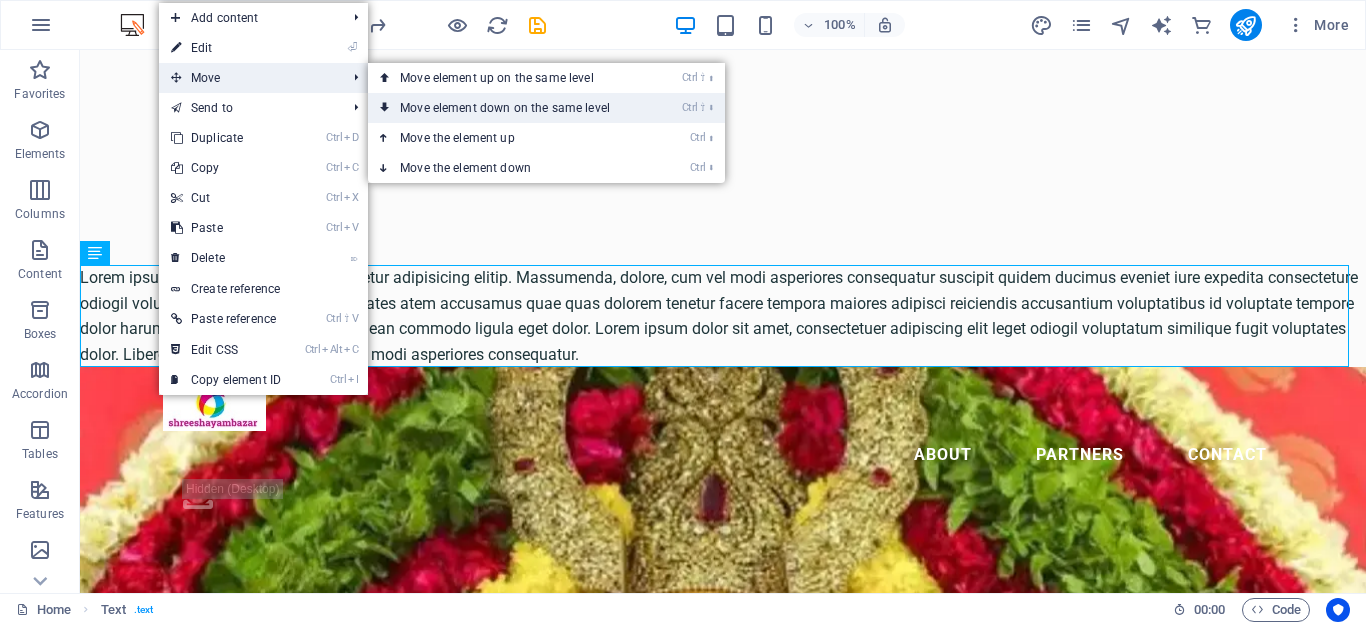 click on "Ctrl ⇧ ⬇  Move element down on the same level" at bounding box center (509, 108) 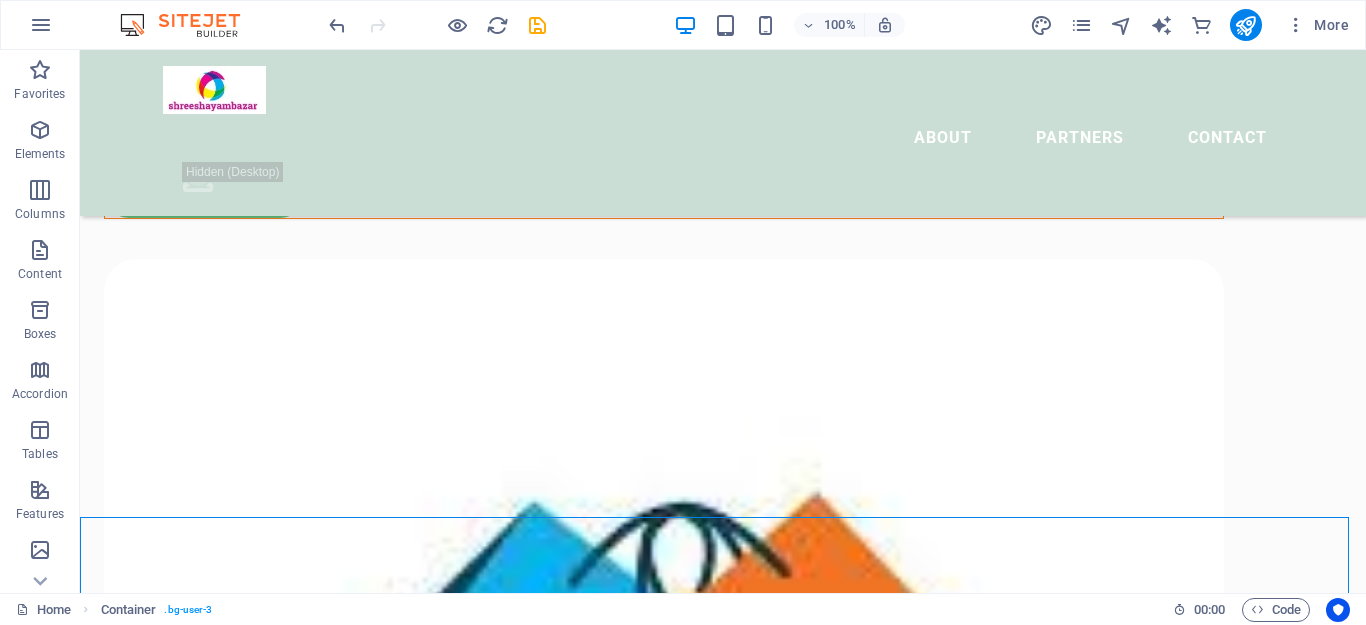 scroll, scrollTop: 2938, scrollLeft: 0, axis: vertical 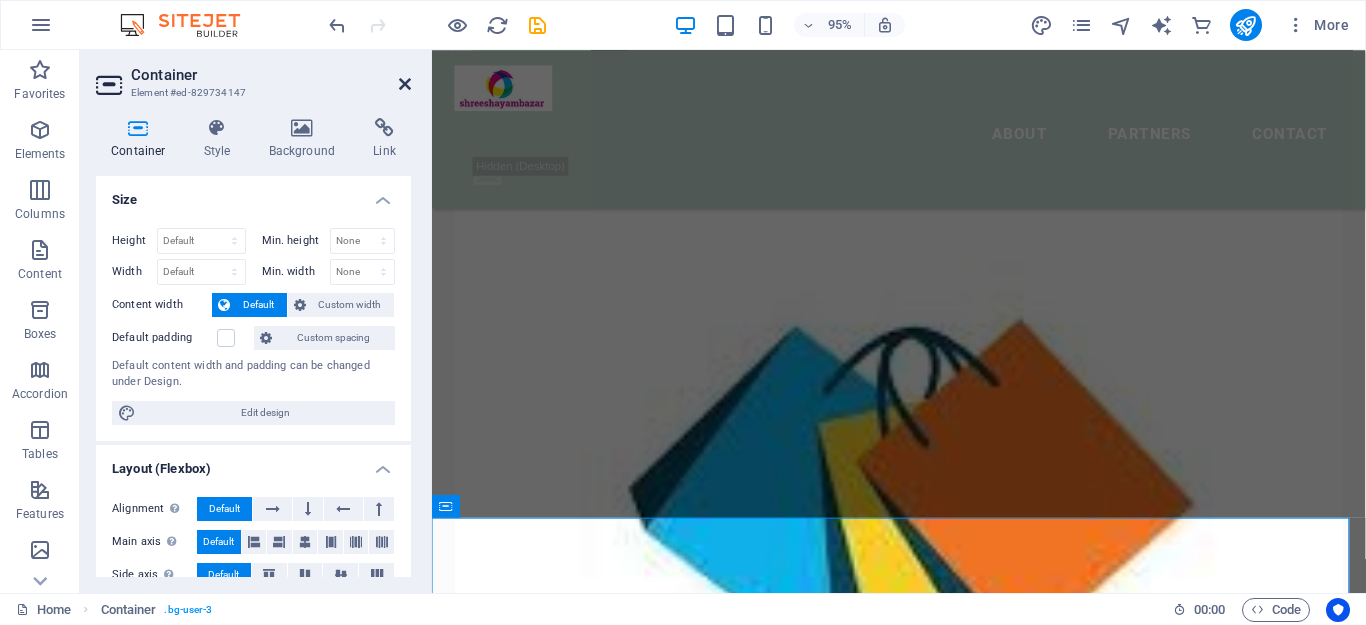 click at bounding box center (405, 84) 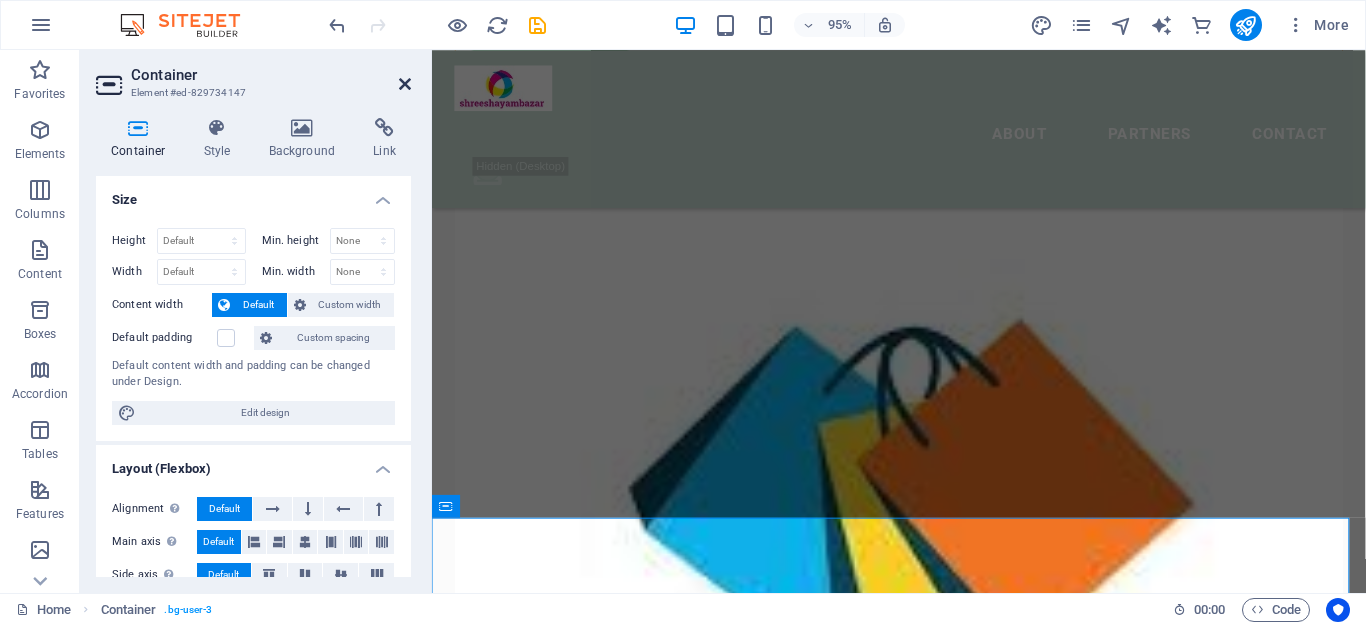 scroll, scrollTop: 2938, scrollLeft: 0, axis: vertical 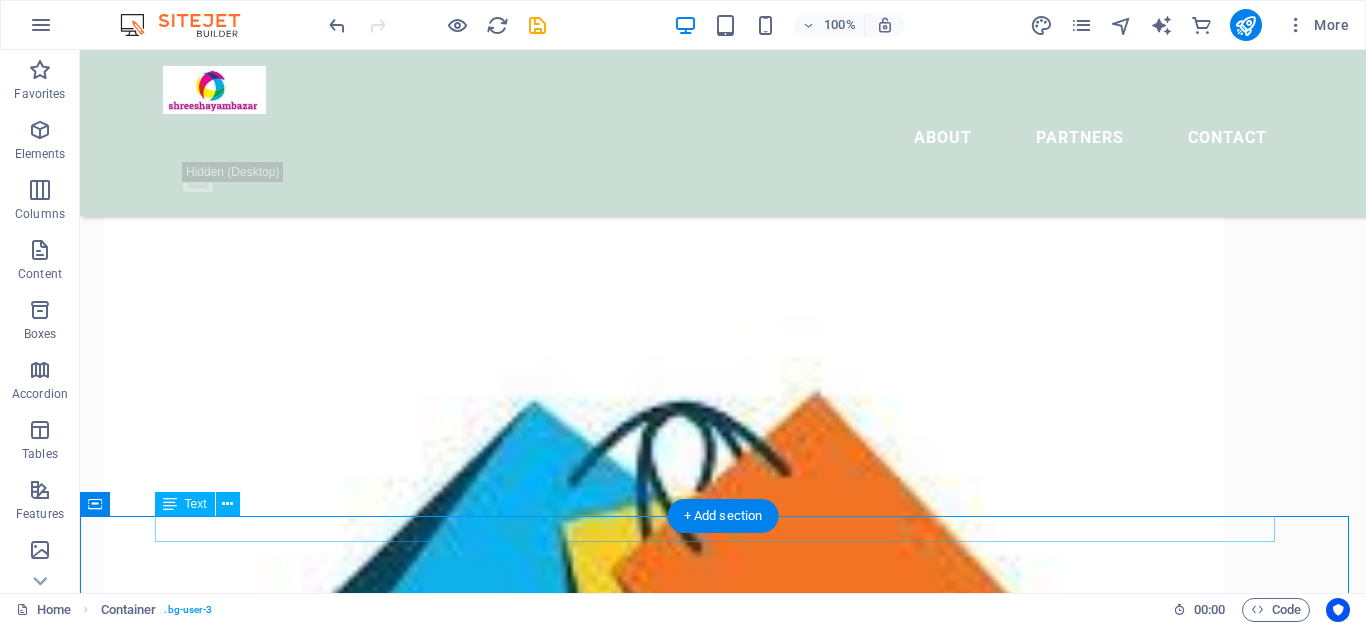 click on "OUR ACHIEVEMENTS" at bounding box center (723, 2670) 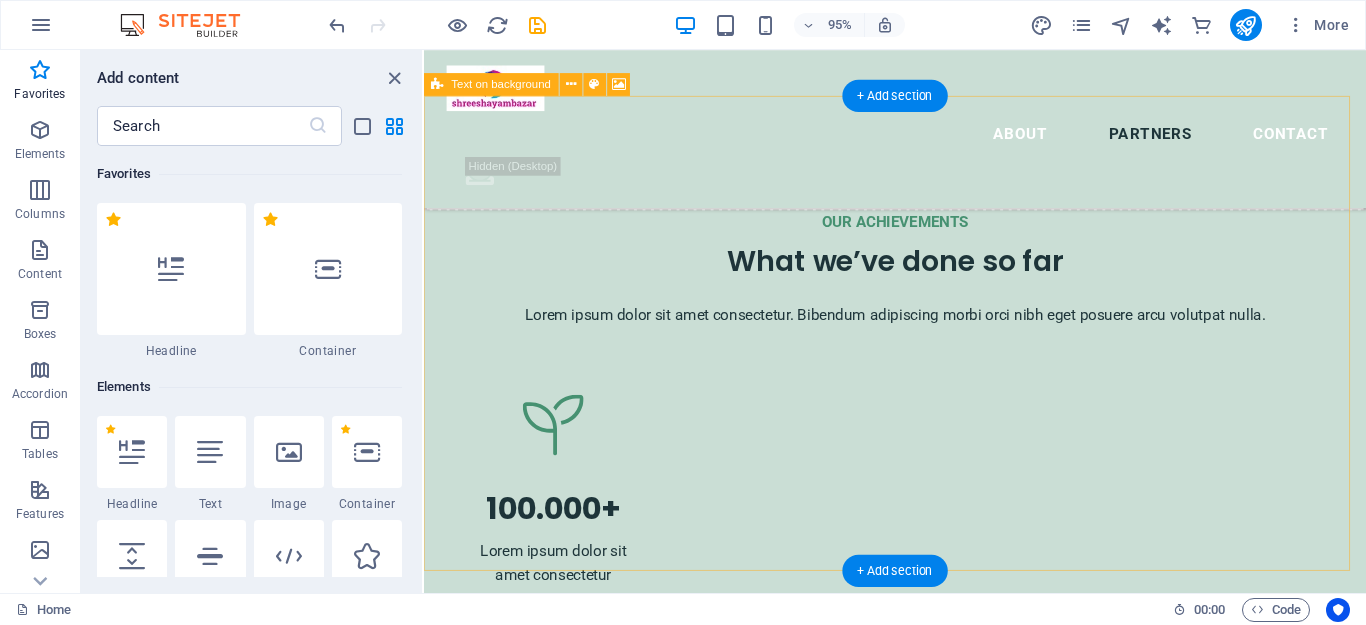 scroll, scrollTop: 5408, scrollLeft: 0, axis: vertical 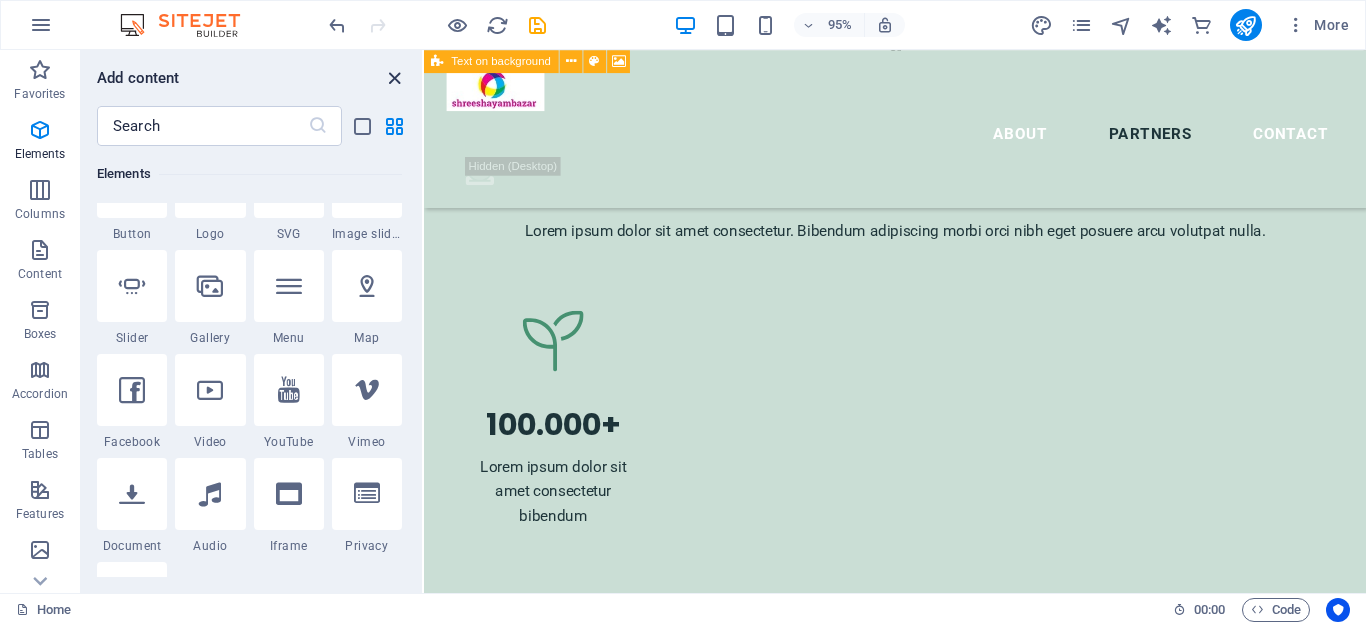 click at bounding box center [394, 78] 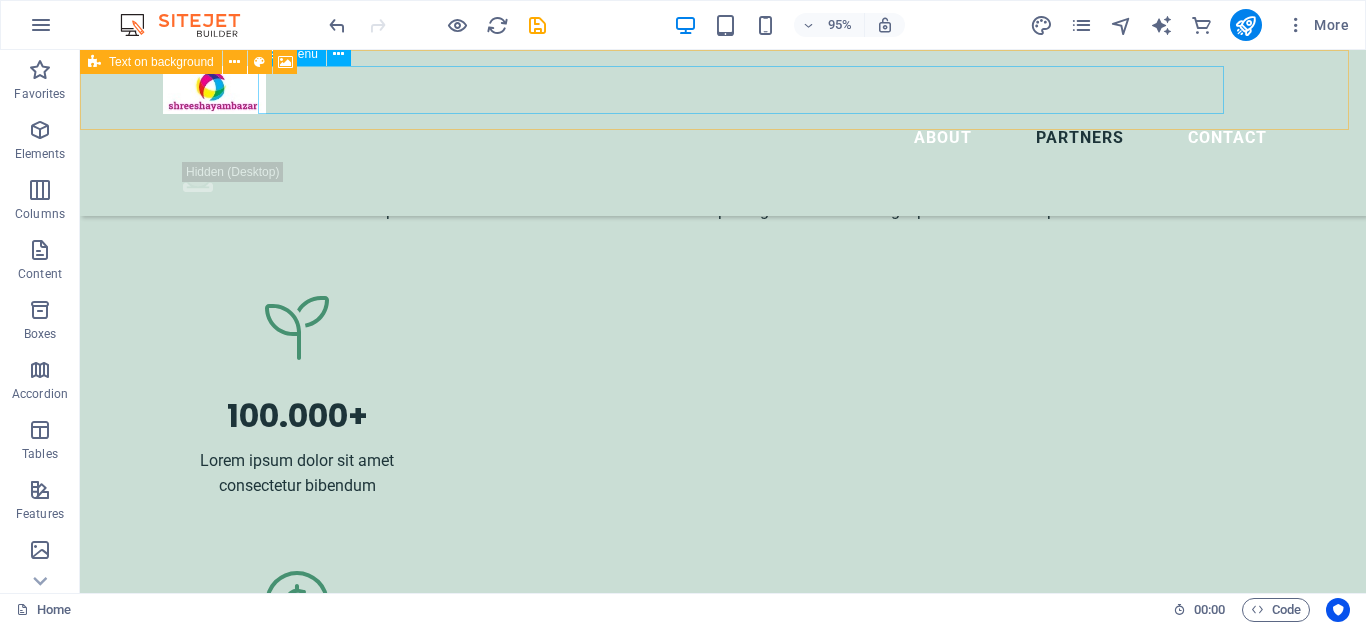 scroll, scrollTop: 5480, scrollLeft: 0, axis: vertical 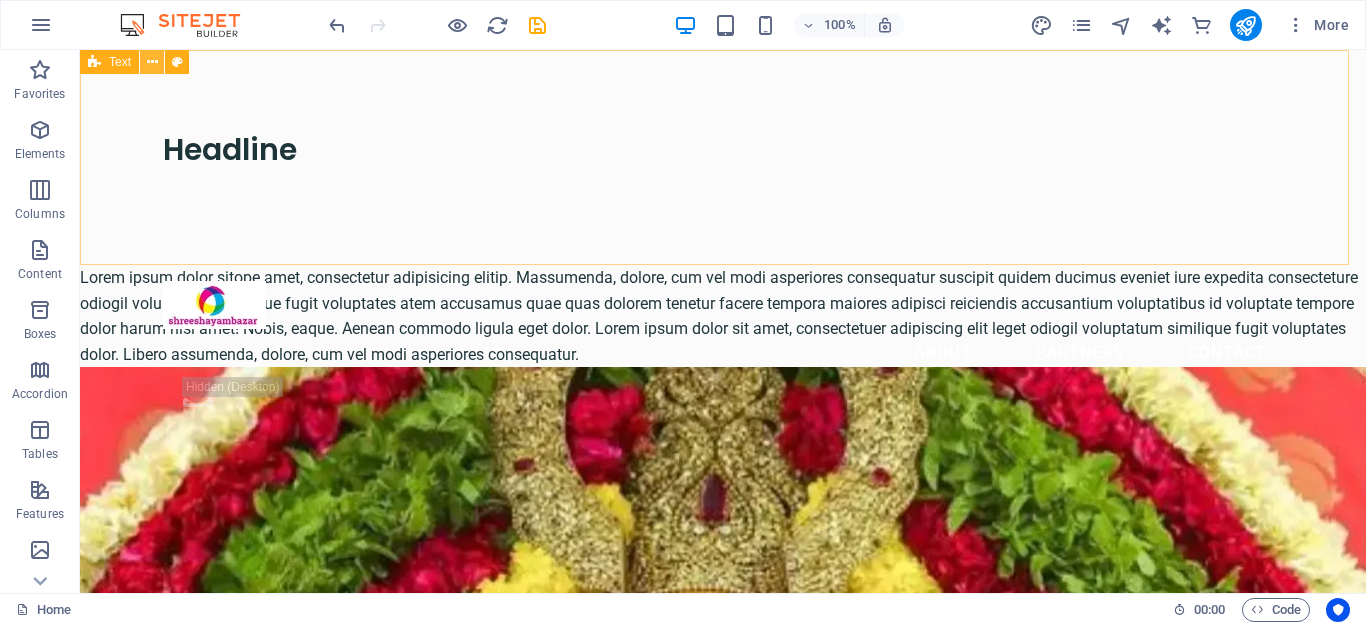 click at bounding box center [152, 62] 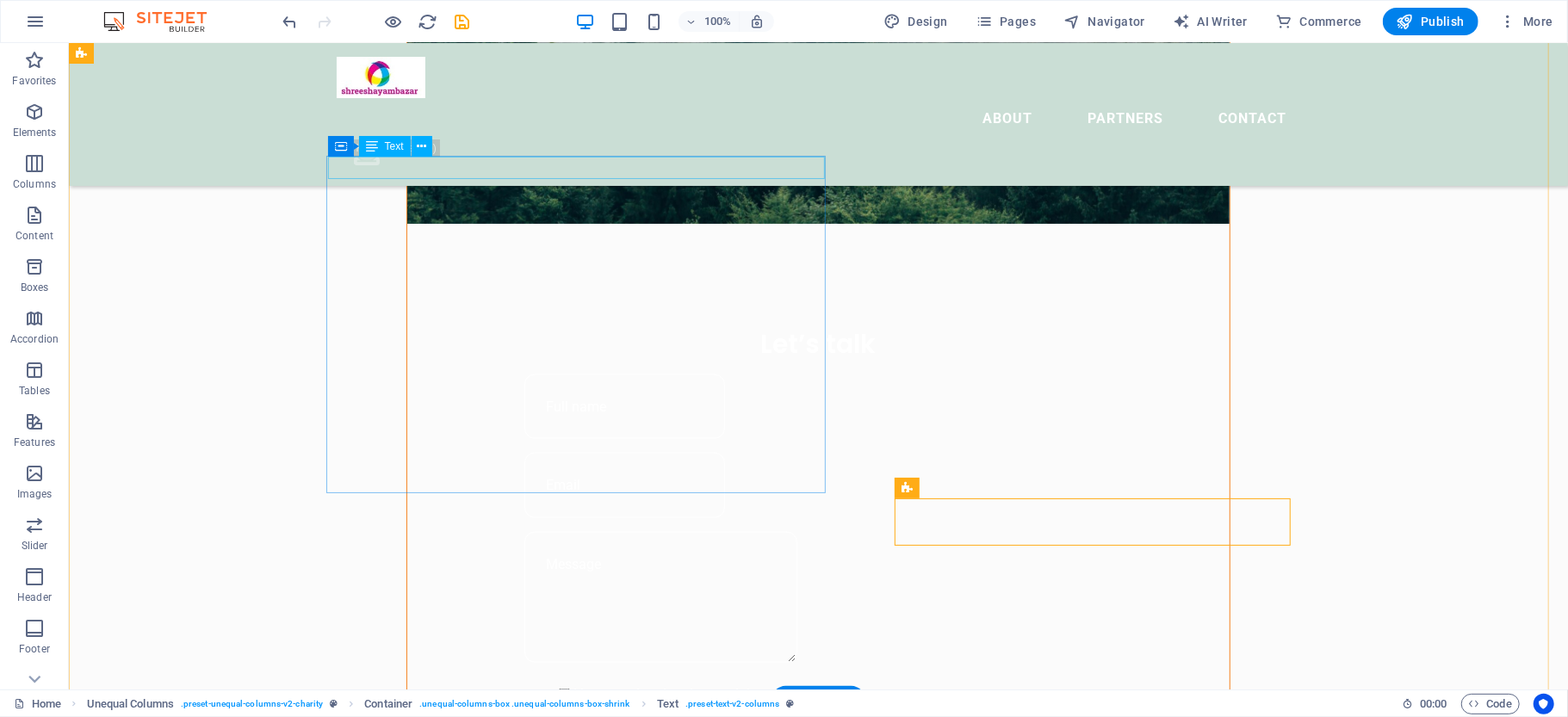 scroll, scrollTop: 1647, scrollLeft: 0, axis: vertical 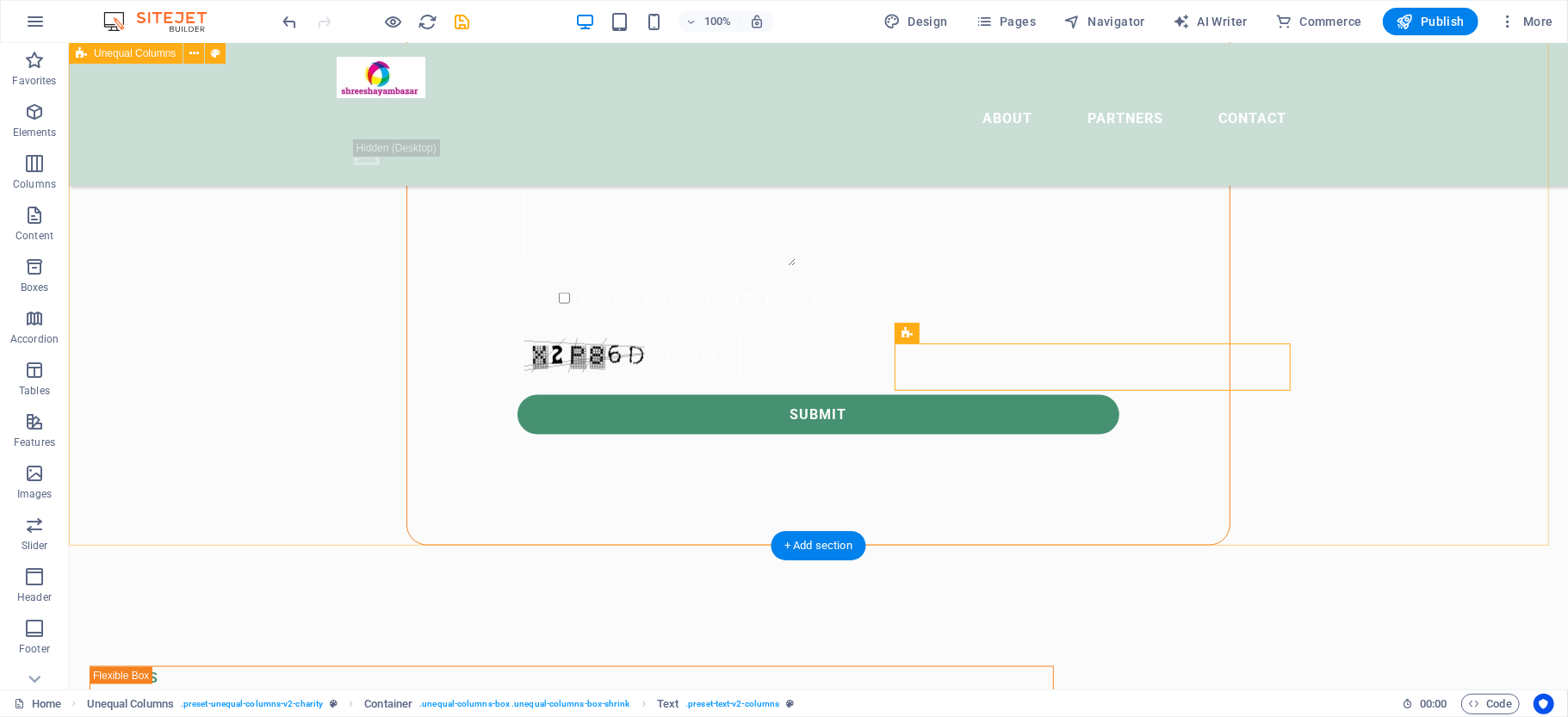 click on "ABOUT US One Stop for All Your Needs!   Welcome to your favorite local multi-store – where tradition meets trend!
From authentic handloom products that showcase our rich heritage, to daily grocery essentials, we’ve got your home covered. Pamper yourself with our premium cosmetics, discover the latest styles in ladies' garments, and don’t miss our affordable rental clothing for special occasions – perfect looks without the full price tag!
Shop smart, live well – all under one roof.
📍 Visit us today and experience the difference!
donate now Headline" at bounding box center (817, 1351) 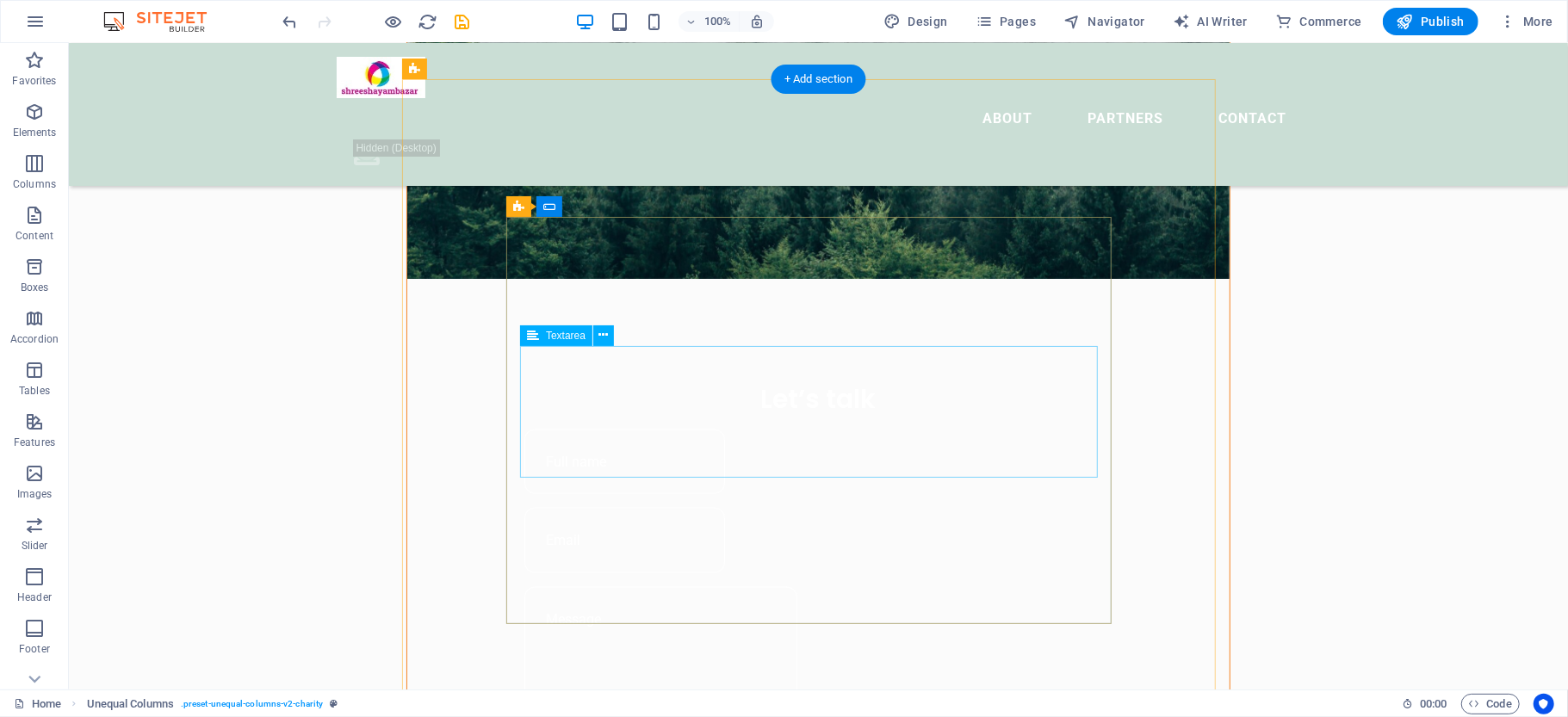 scroll, scrollTop: 0, scrollLeft: 0, axis: both 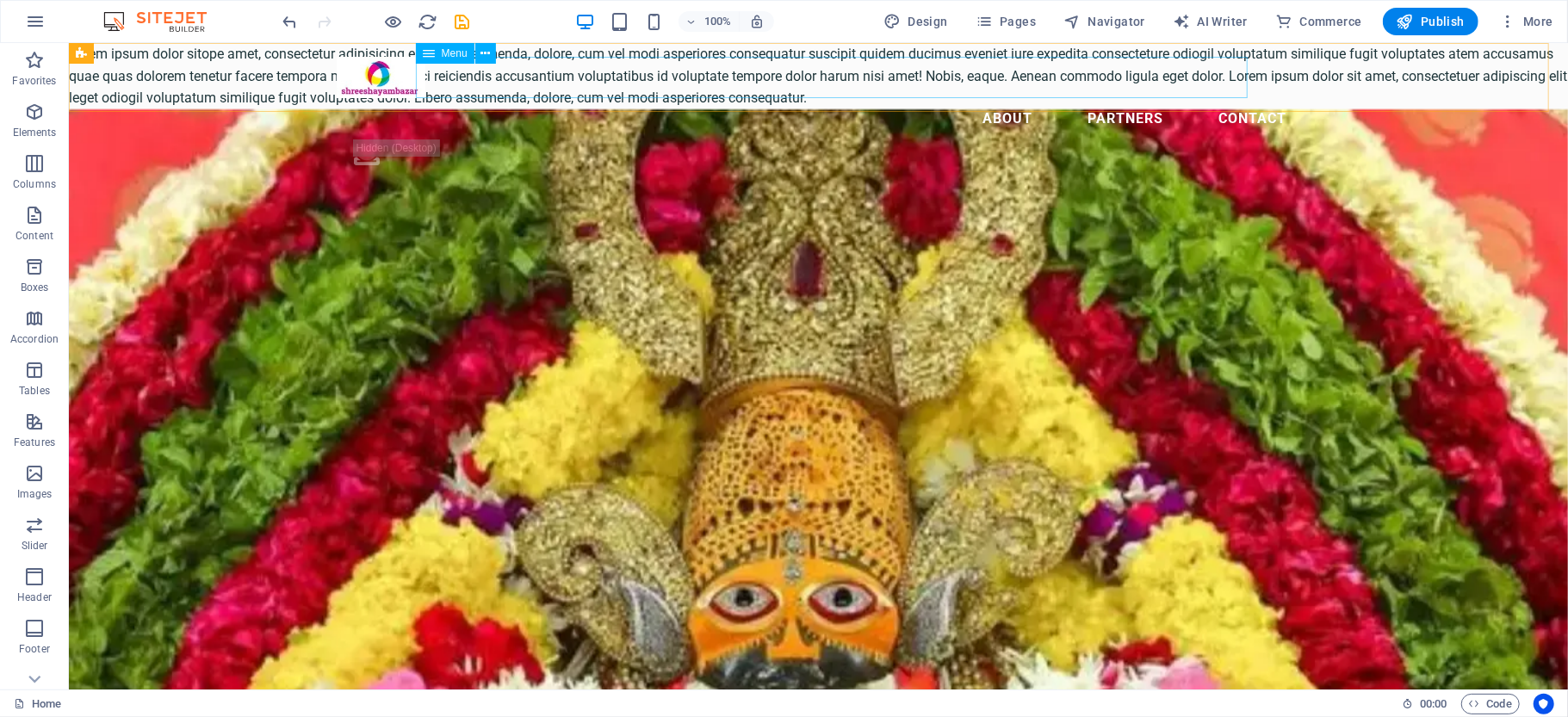 click on "About Partners Contact" at bounding box center (818, 118) 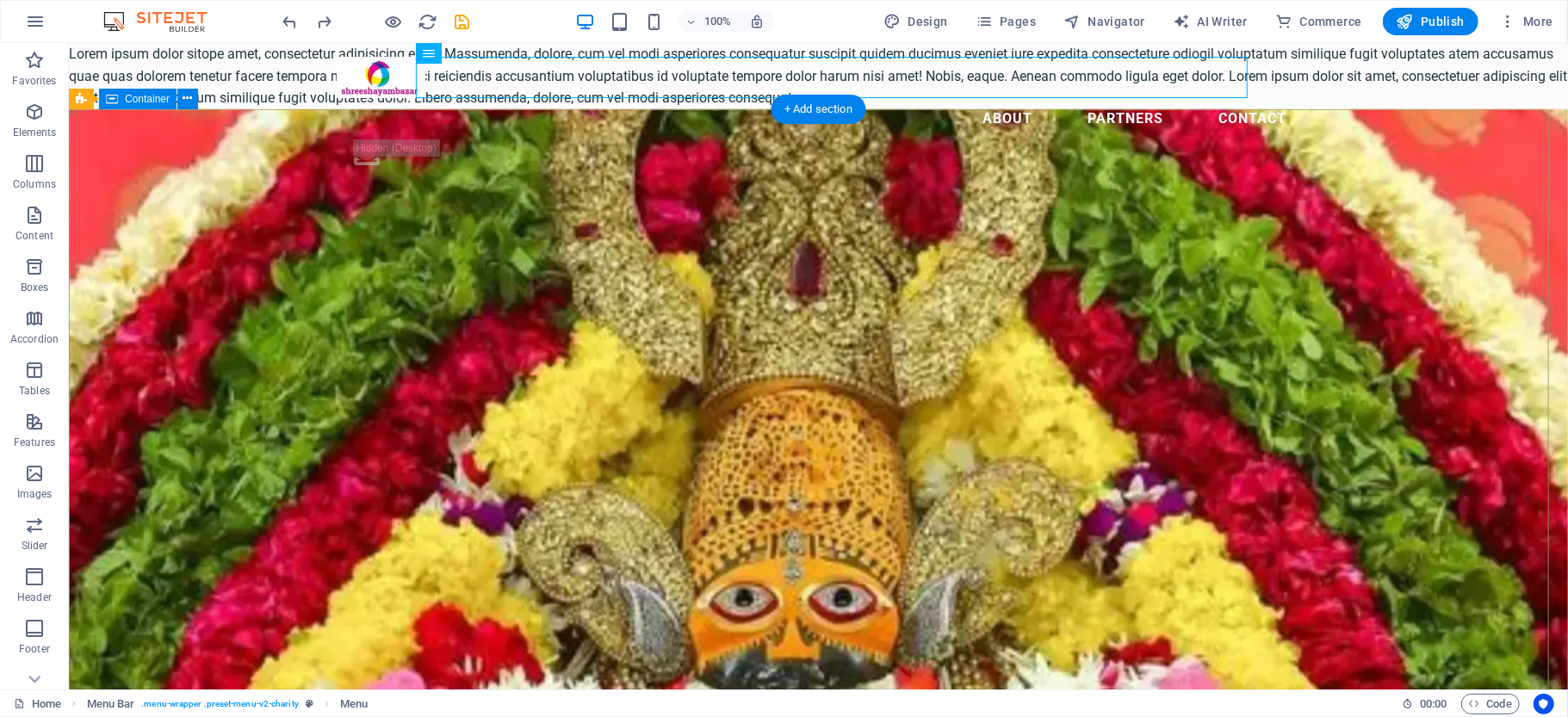 click on "Welcome to Shreeshyam Bazar मेरी ये जिंदगी, सरकार की अमानत है, बदल जो जाऊ, प्रभु से तो मुझपे लालत़ है, हमेशा आपकी, चौखट से मुसकुरा के गया, हमे तो जो भी दिया, श्याम बाबा ने दिया | ." at bounding box center [817, 947] 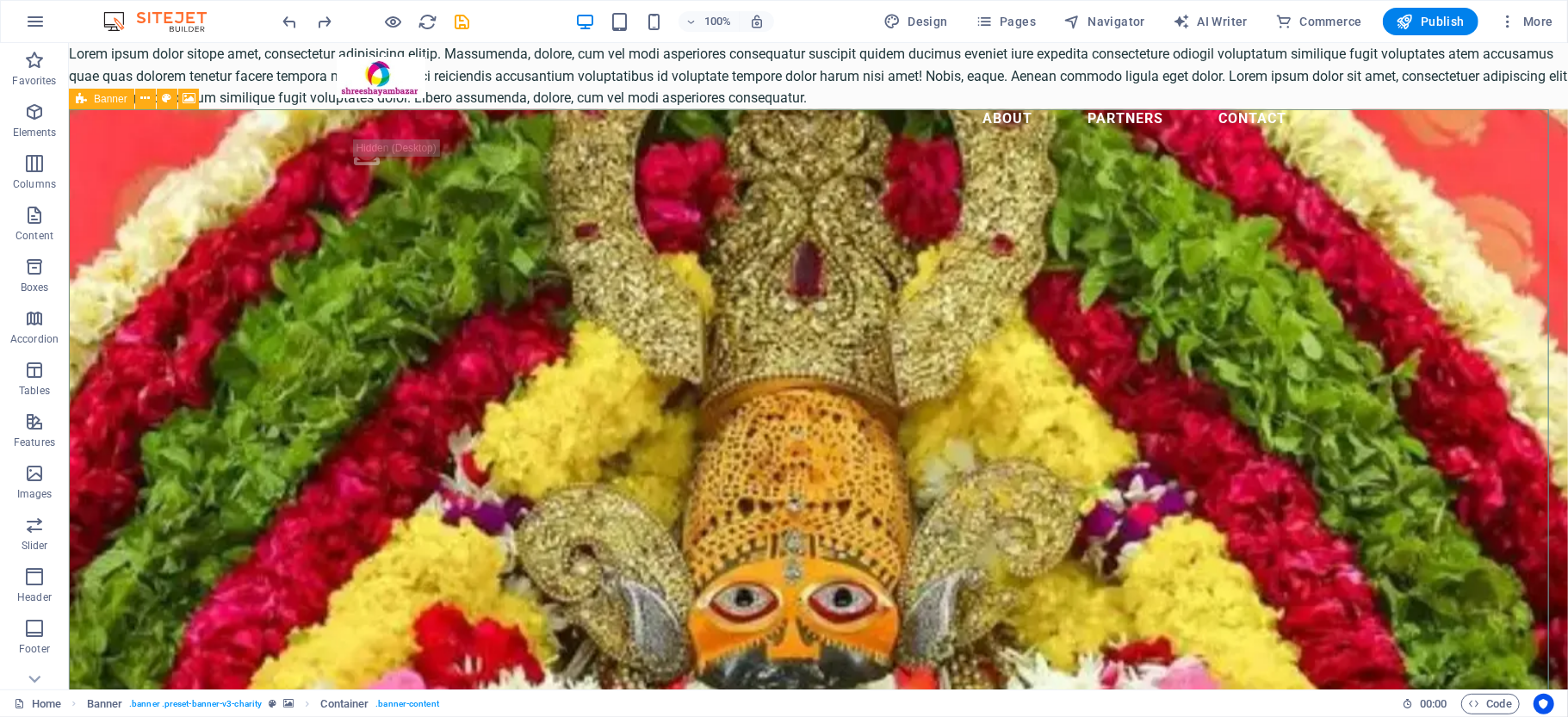 click at bounding box center (81, 99) 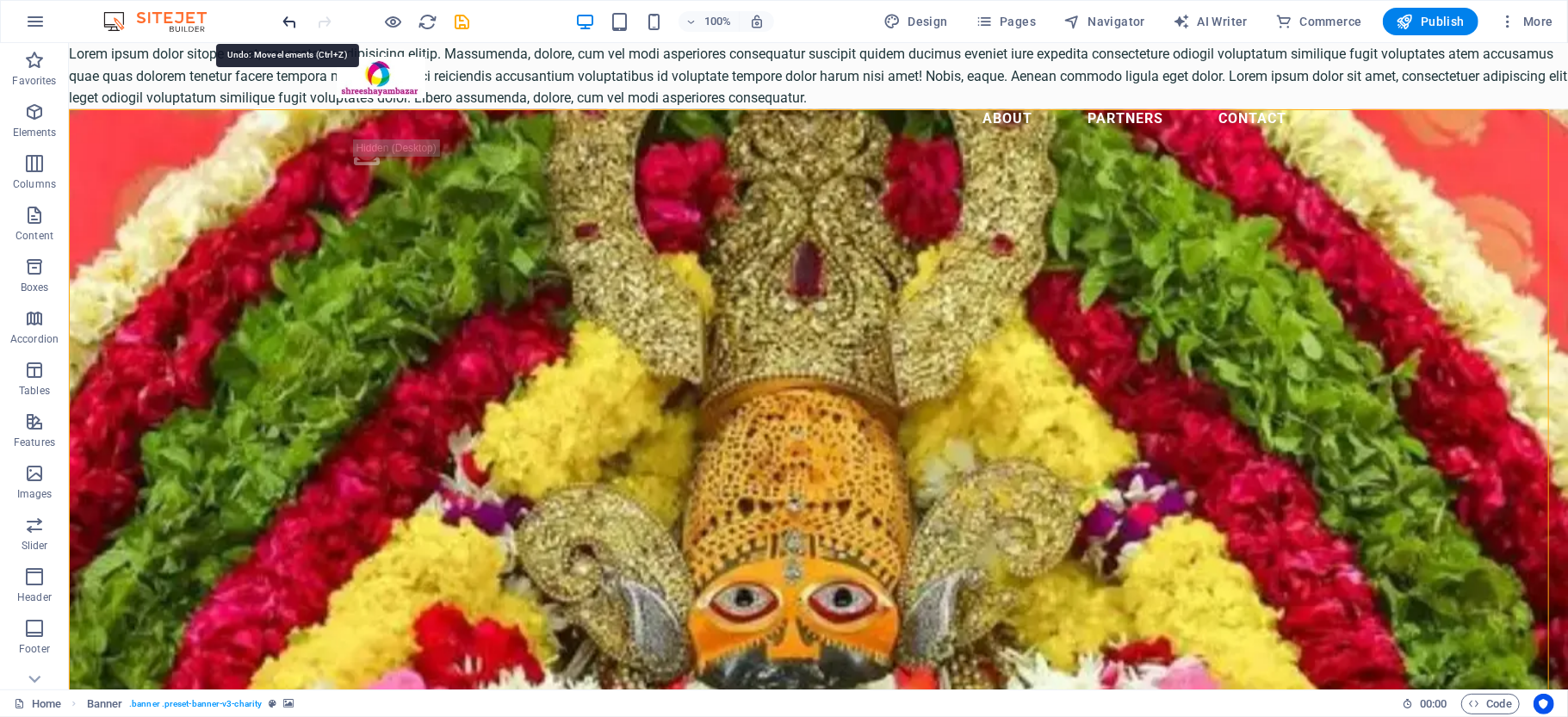 click at bounding box center [290, 22] 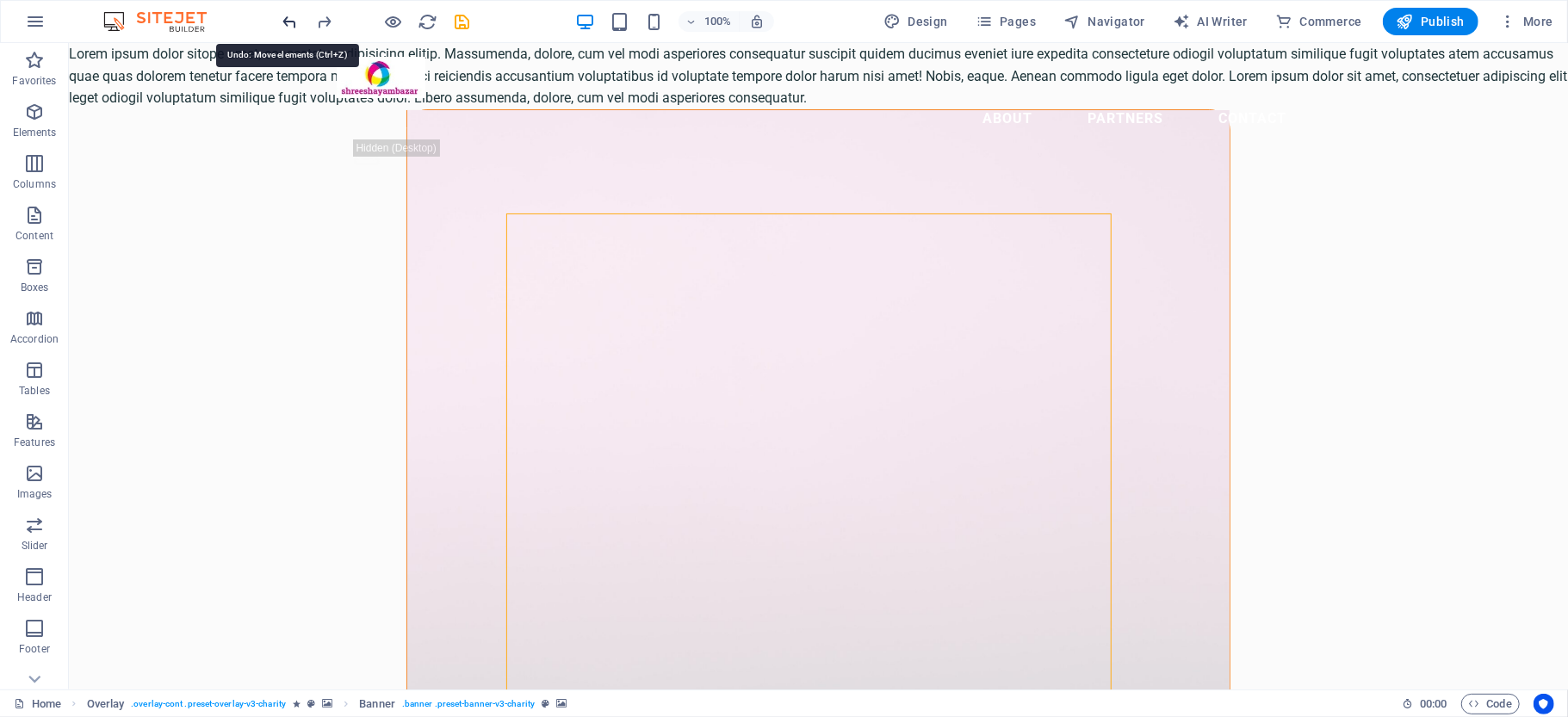 click at bounding box center [290, 22] 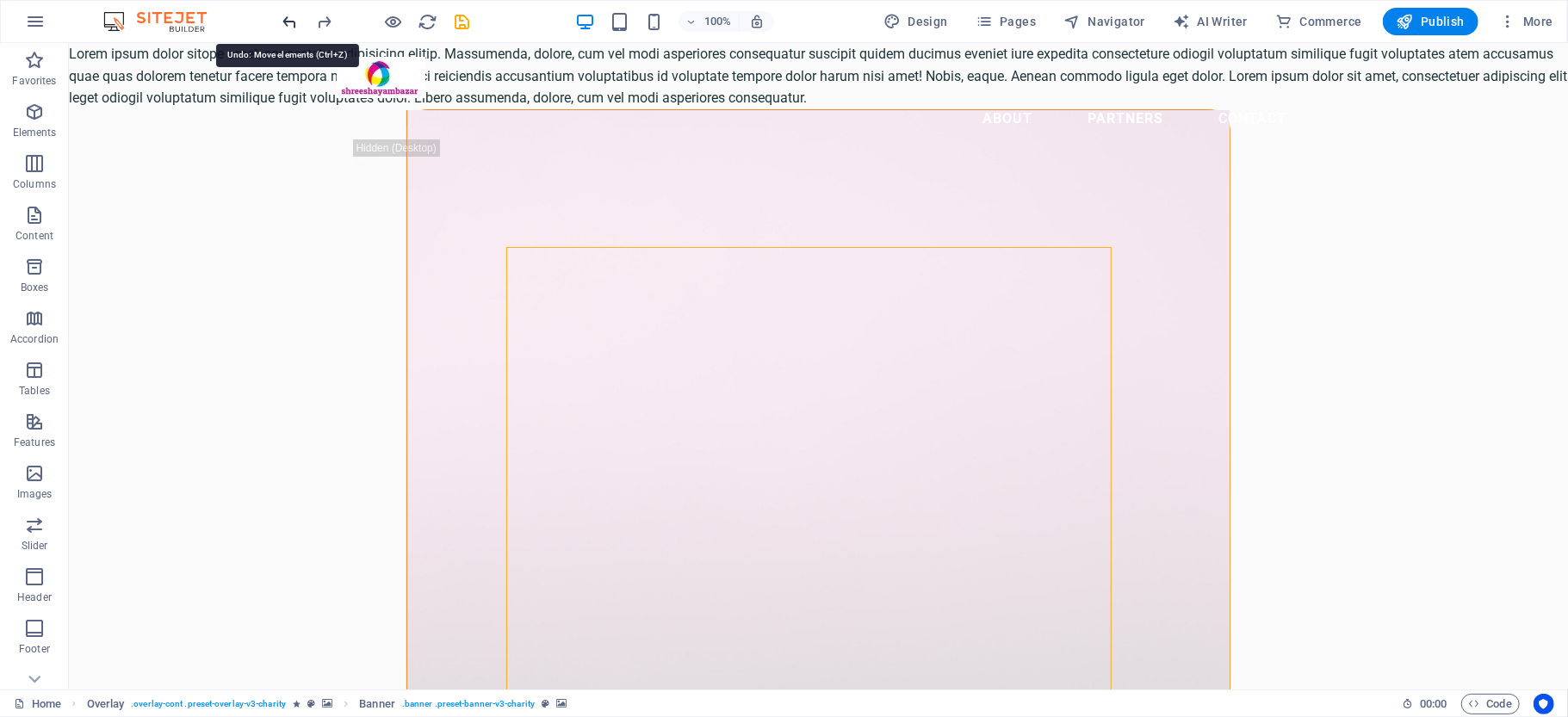 click at bounding box center [290, 22] 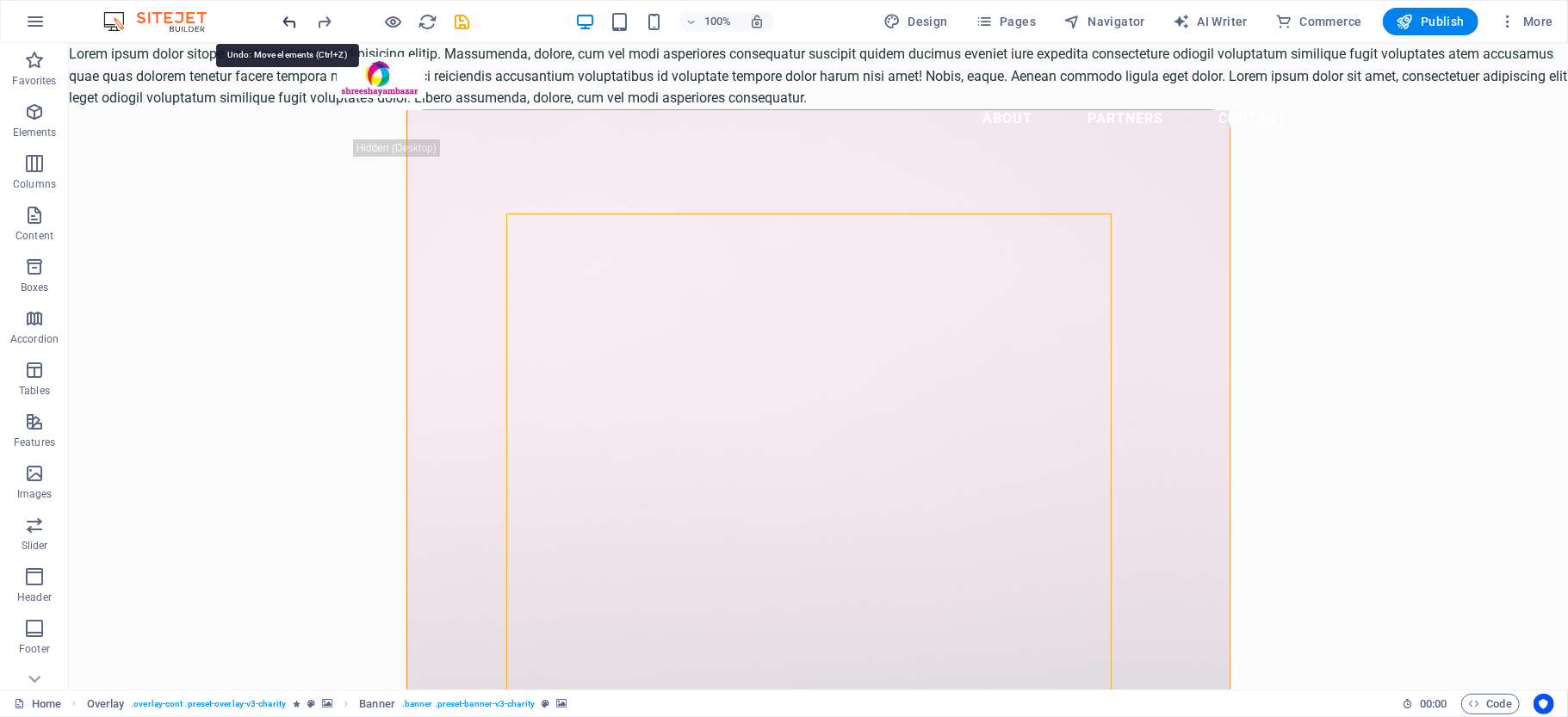 click at bounding box center [290, 22] 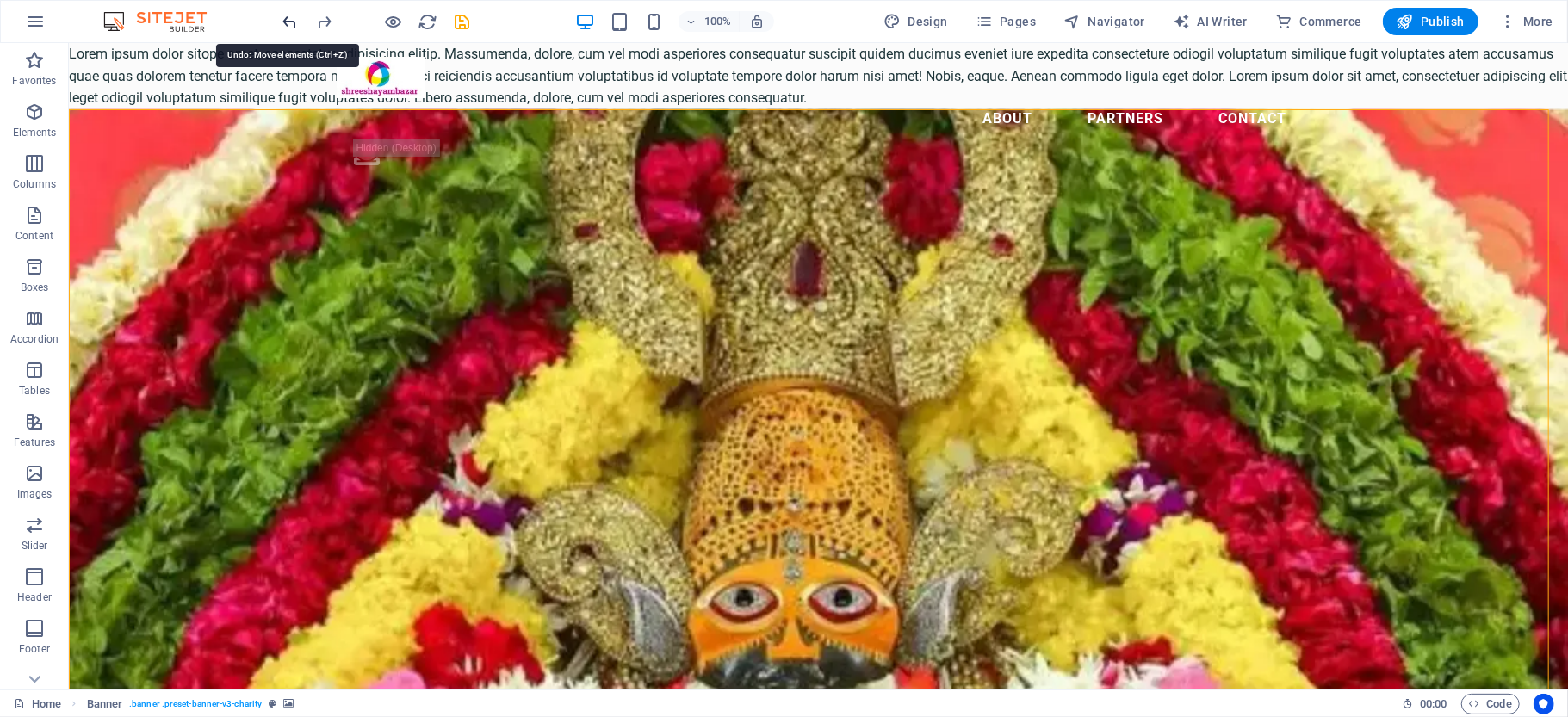 click at bounding box center [290, 22] 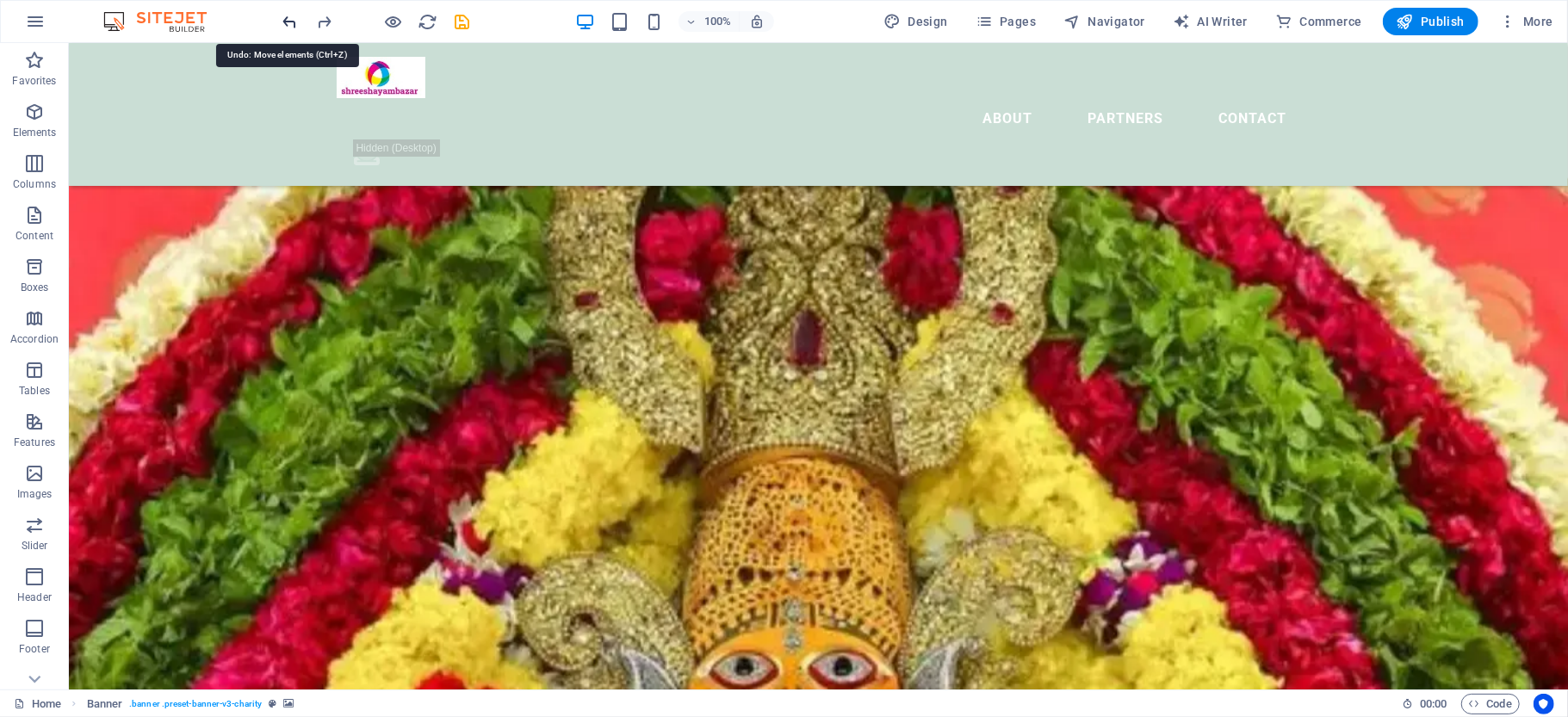 scroll, scrollTop: 1251, scrollLeft: 0, axis: vertical 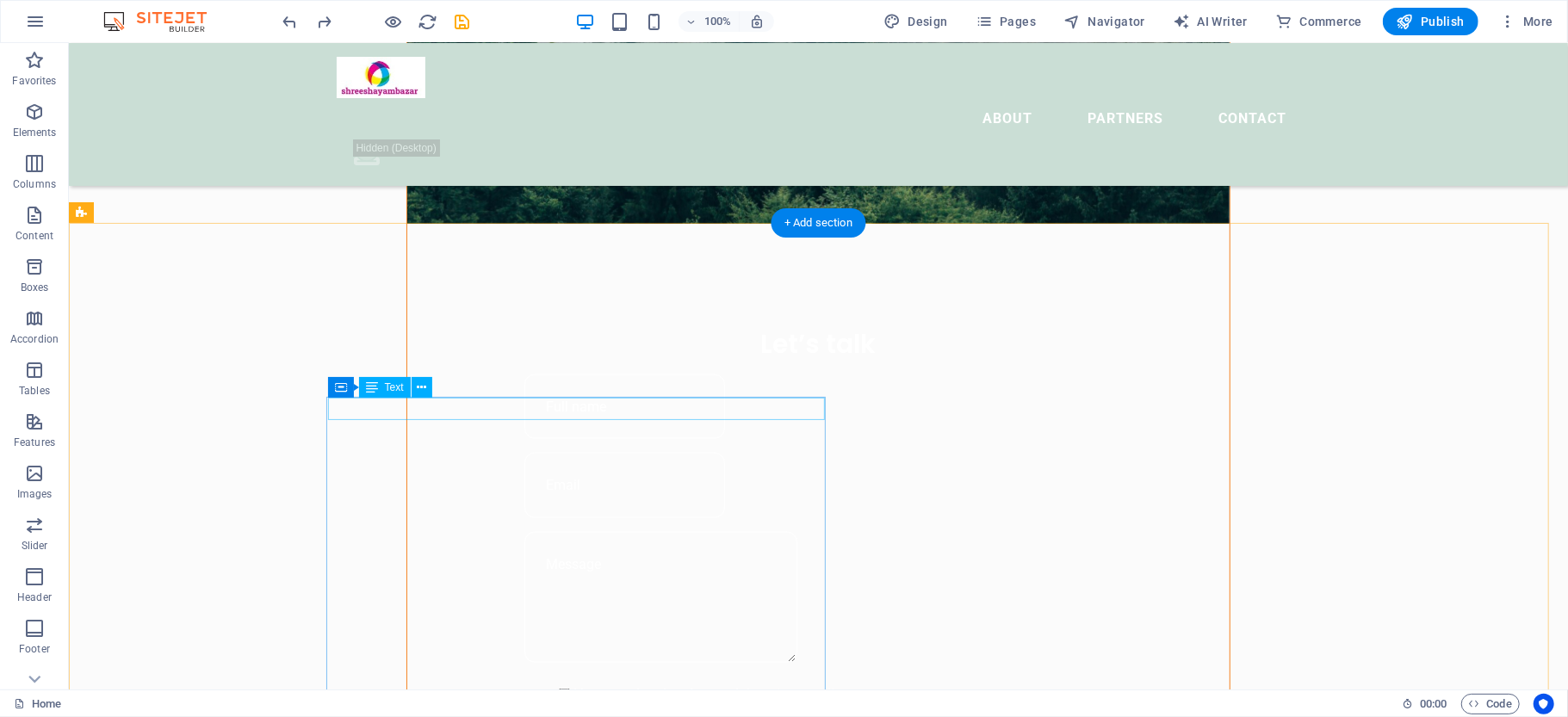 click on "ABOUT US" at bounding box center [571, 1073] 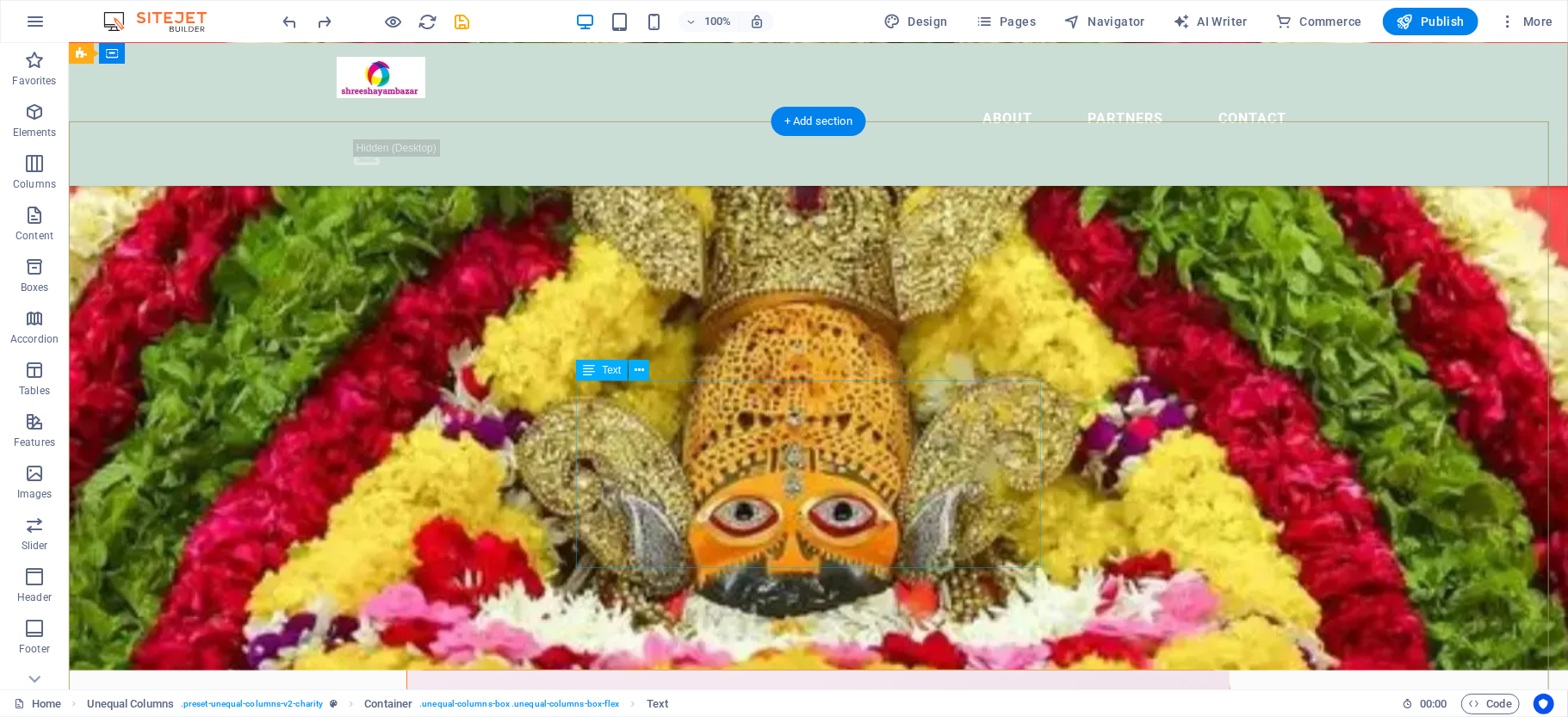 scroll, scrollTop: 0, scrollLeft: 0, axis: both 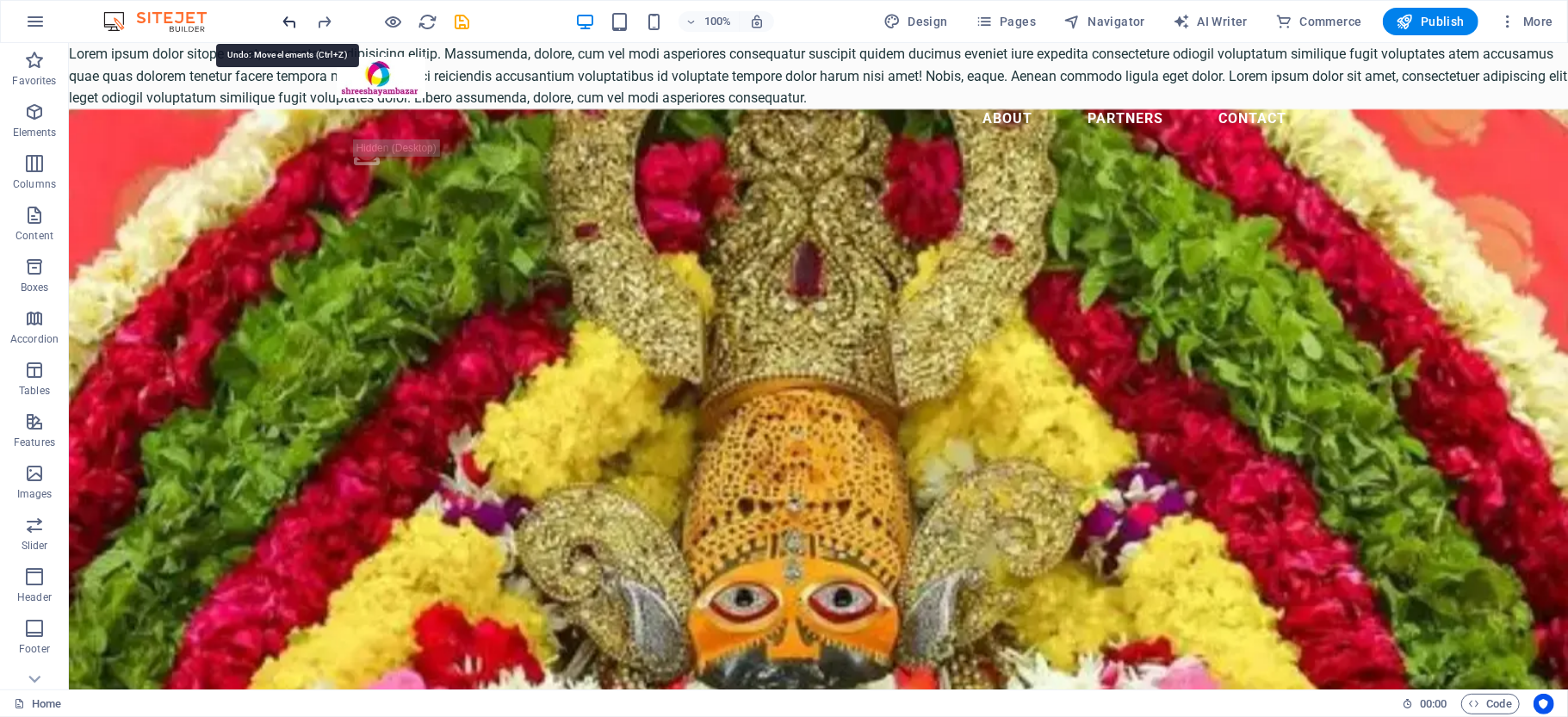 click at bounding box center (290, 22) 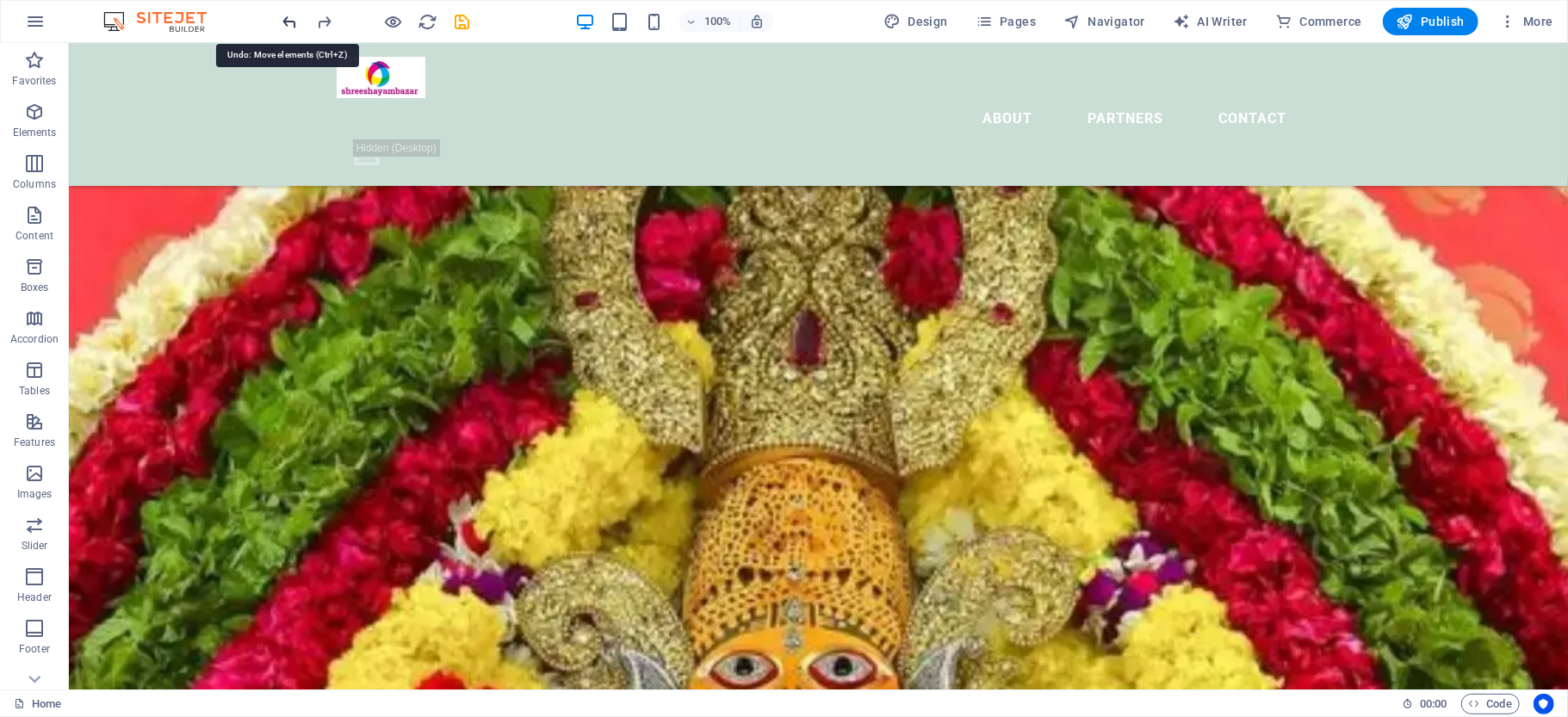 scroll, scrollTop: 1623, scrollLeft: 0, axis: vertical 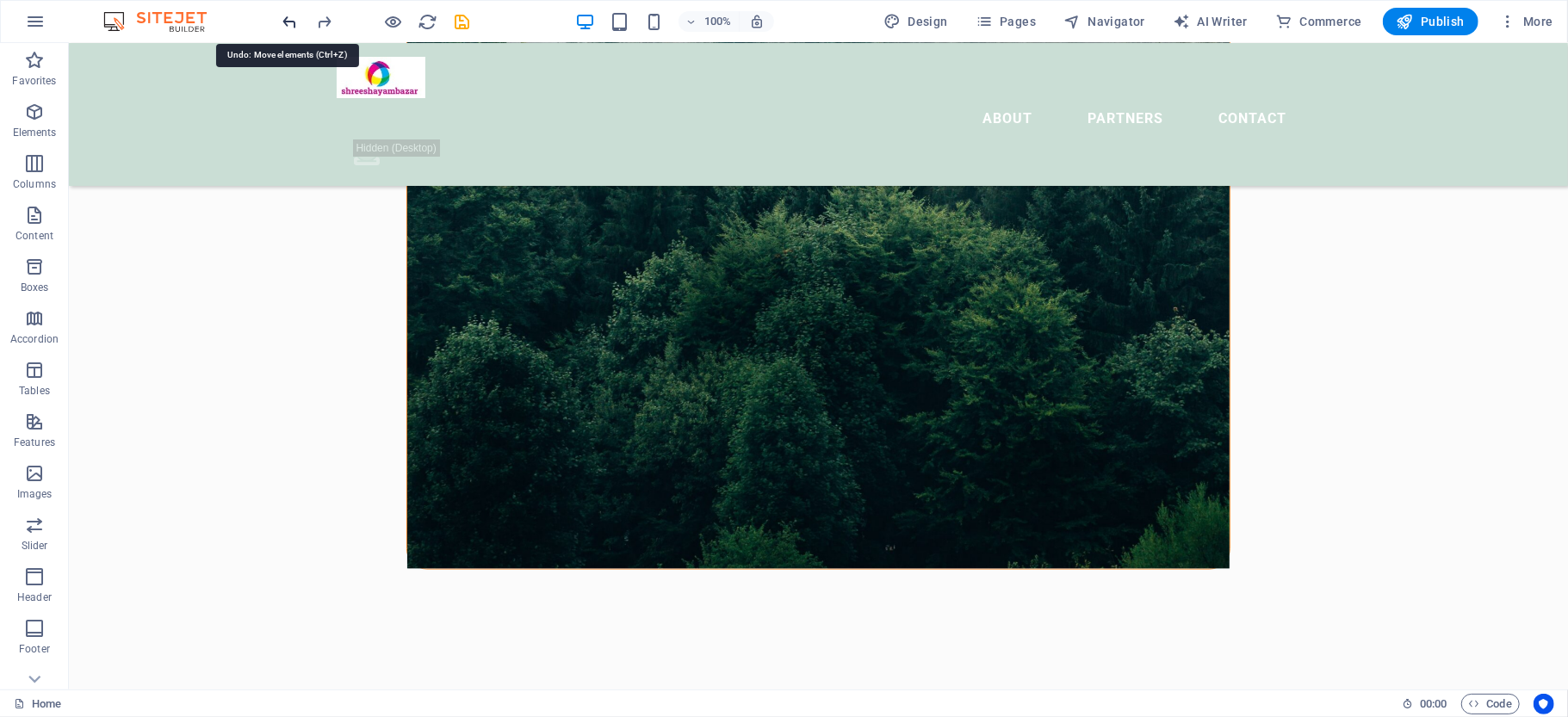 click at bounding box center (290, 22) 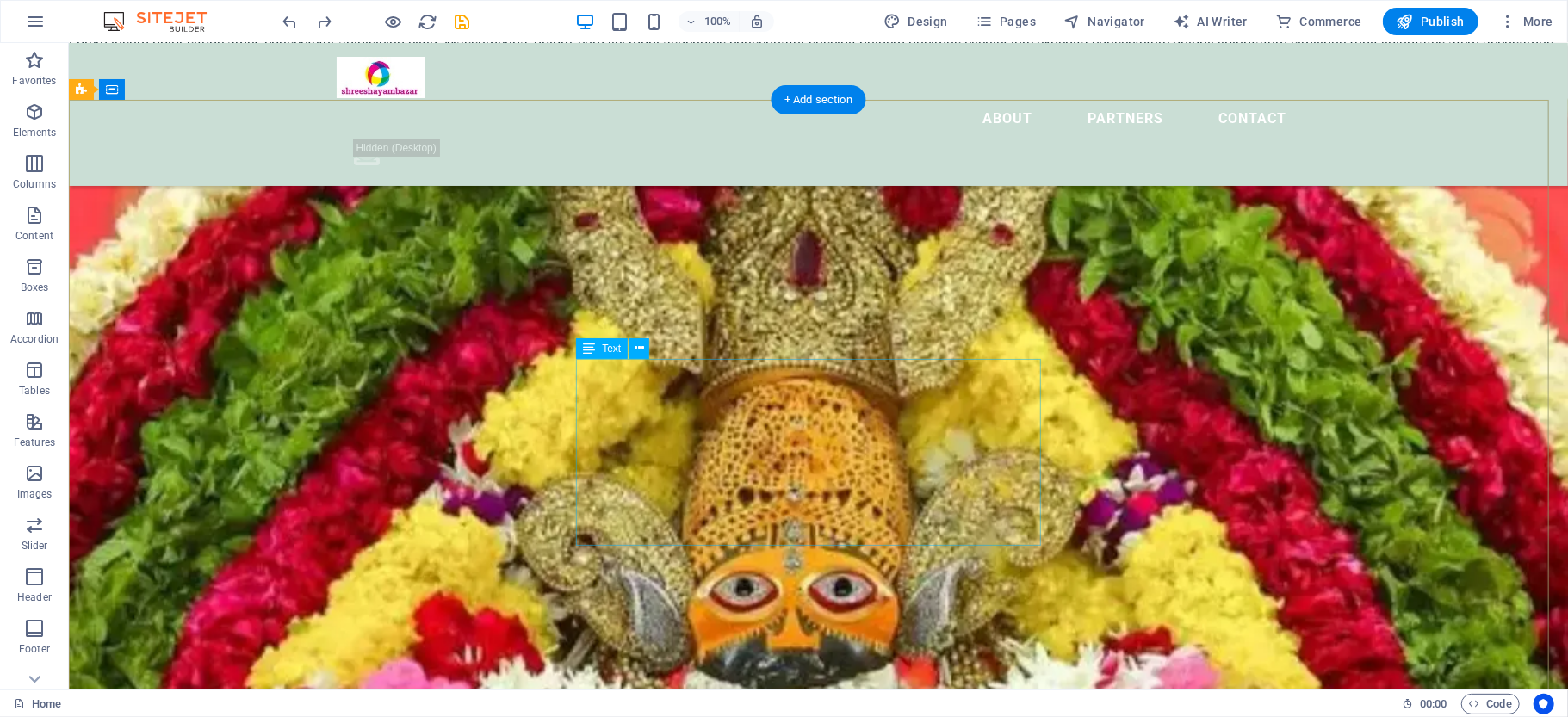 scroll, scrollTop: 0, scrollLeft: 0, axis: both 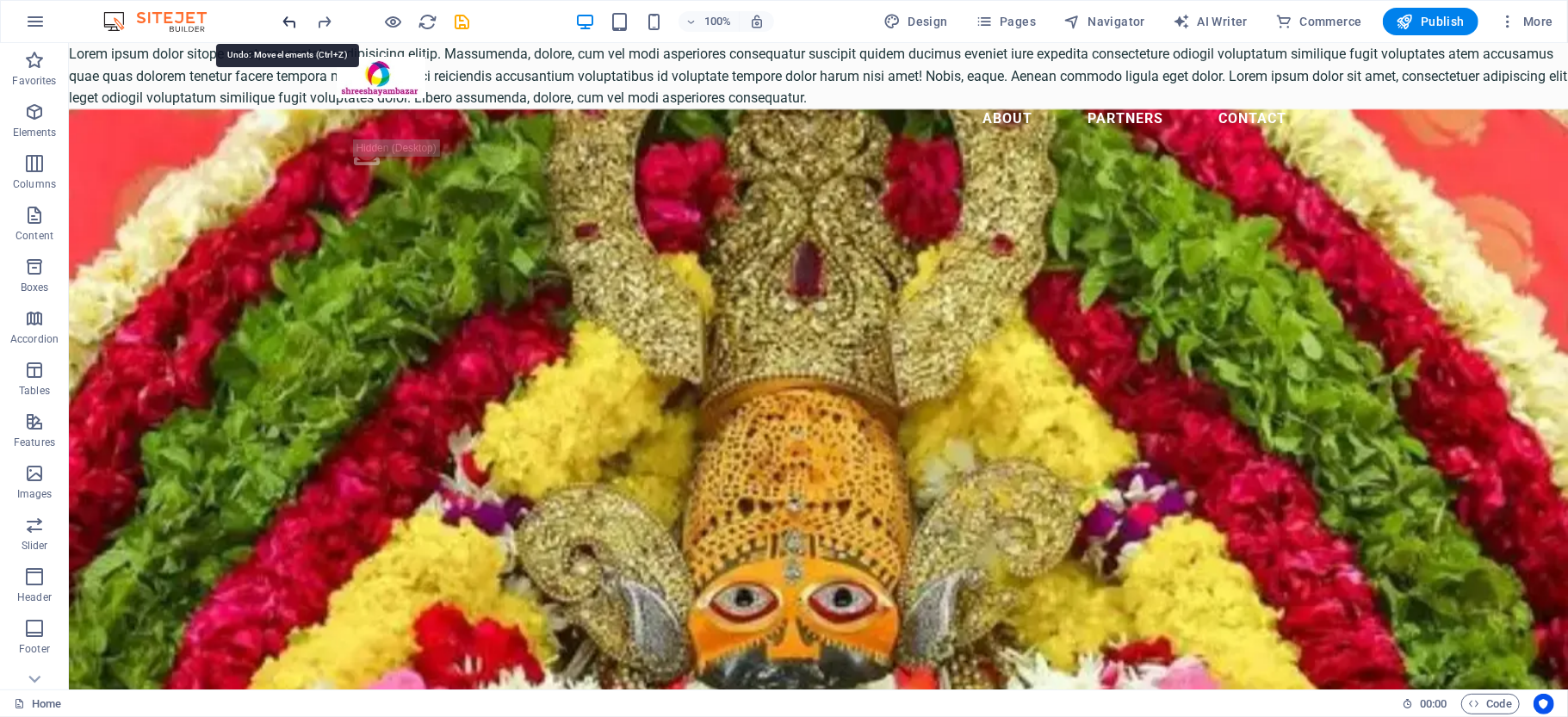 click at bounding box center (290, 22) 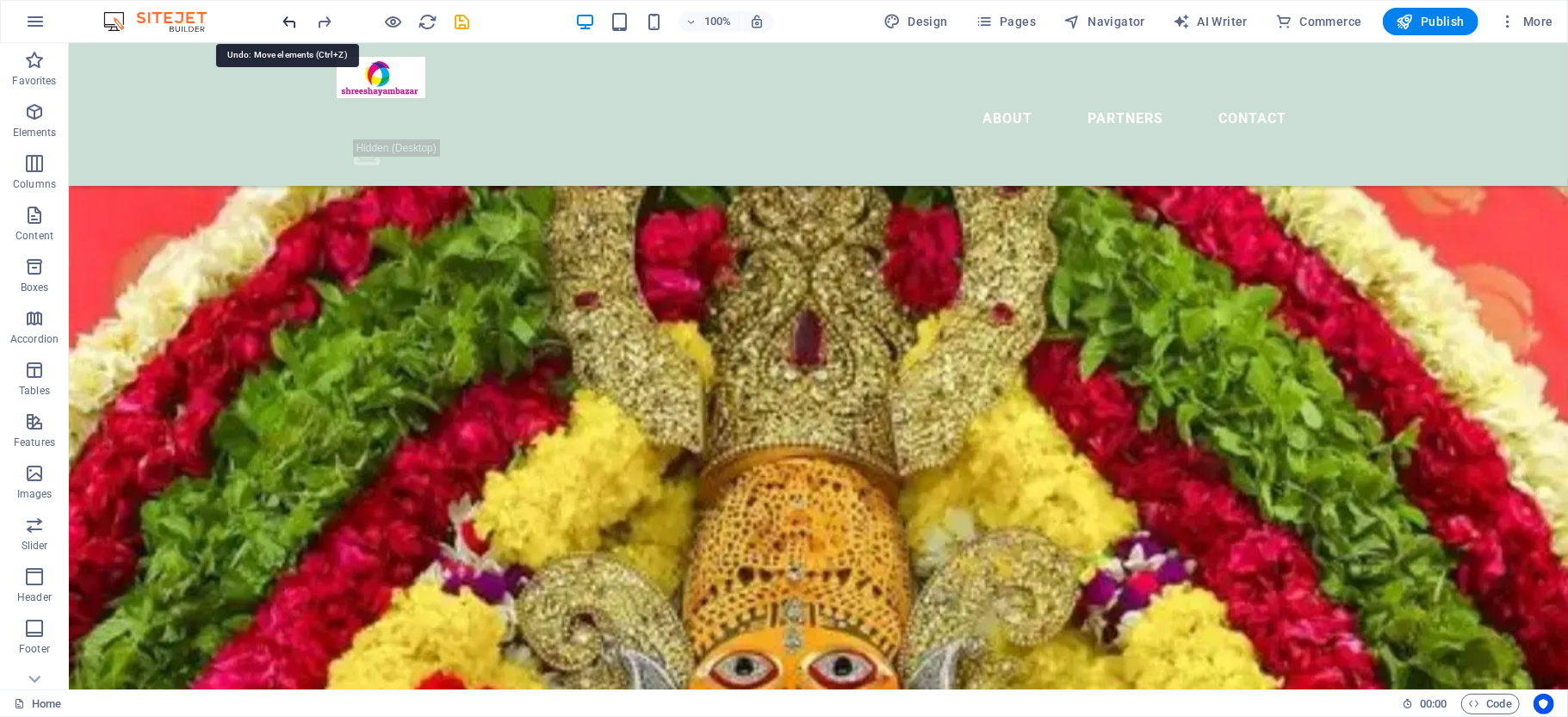 scroll, scrollTop: 1551, scrollLeft: 0, axis: vertical 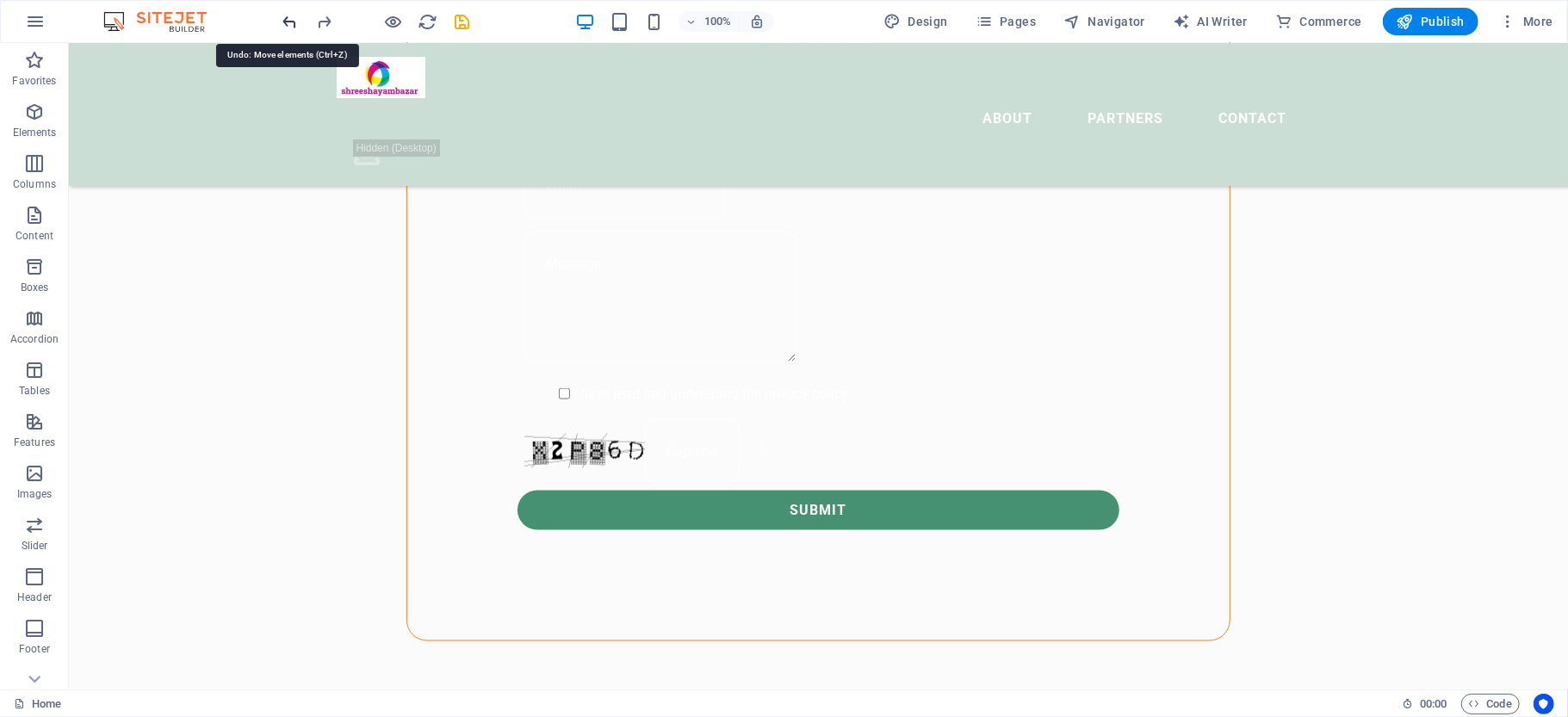 click at bounding box center (290, 22) 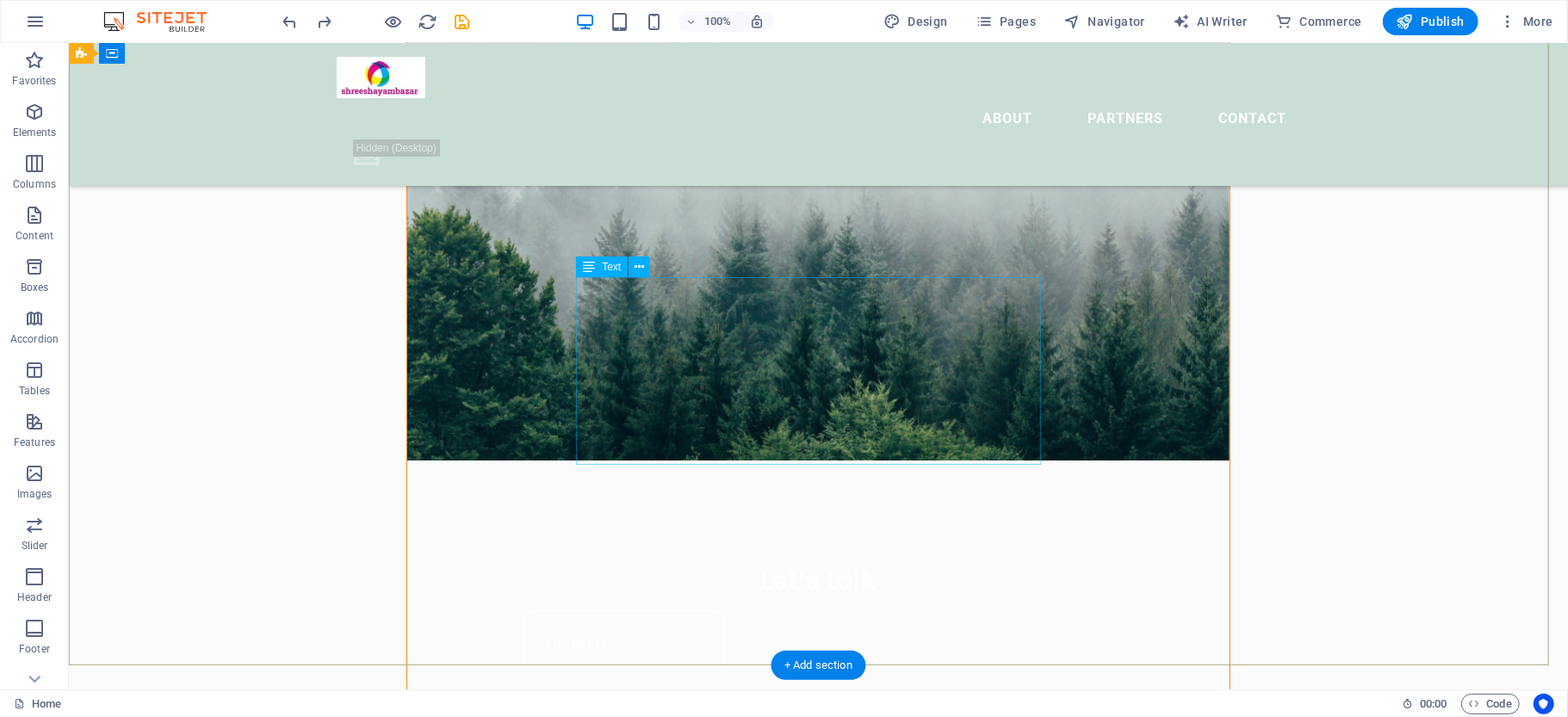 scroll, scrollTop: 0, scrollLeft: 0, axis: both 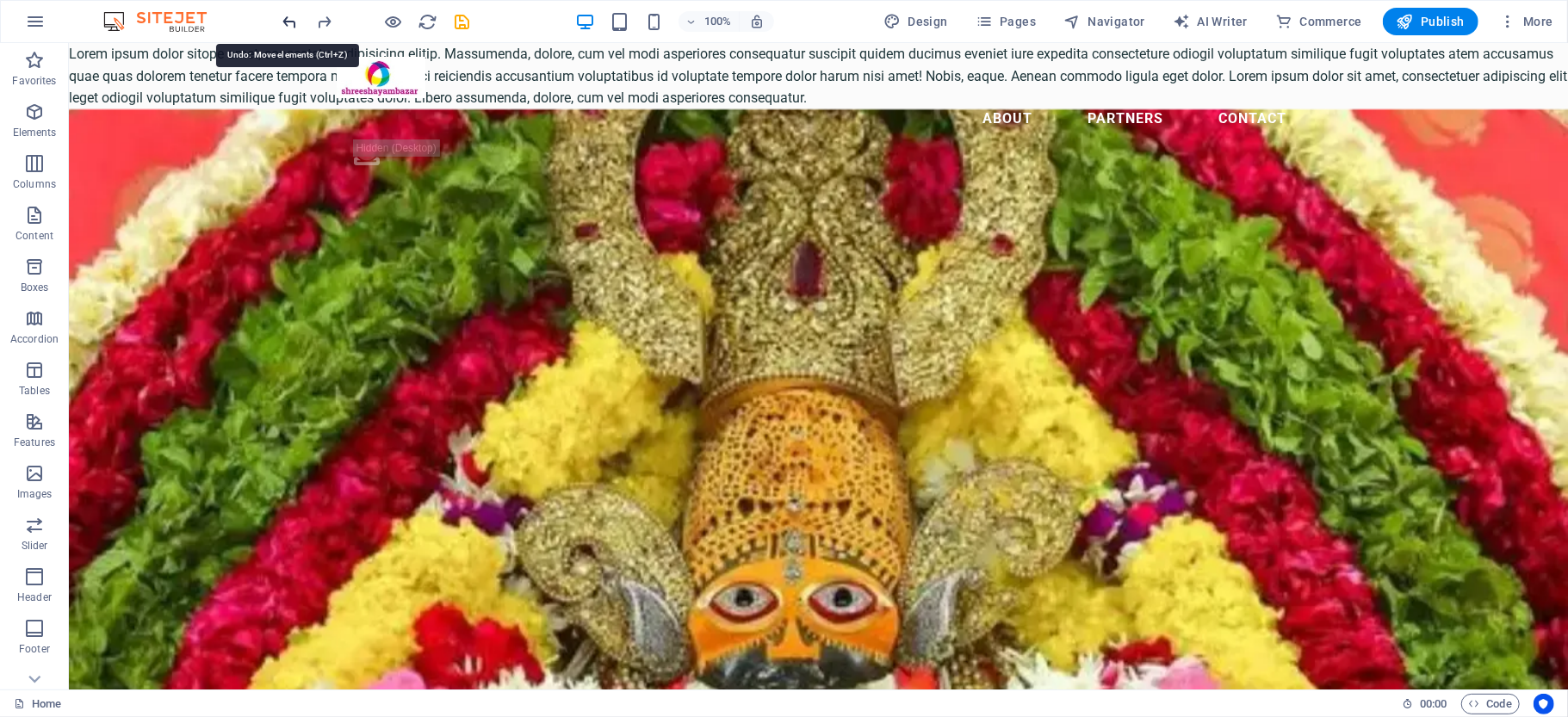 click at bounding box center [290, 22] 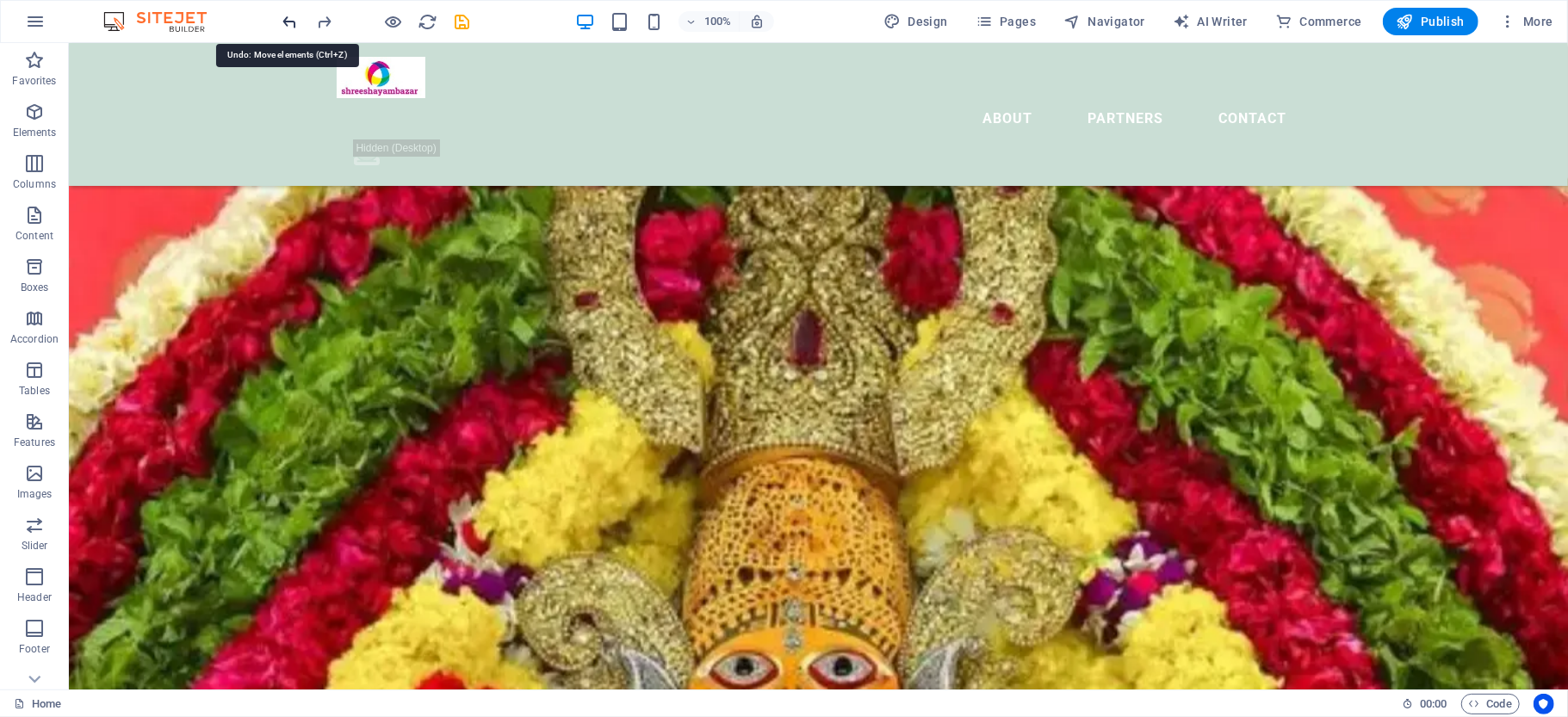 scroll, scrollTop: 1340, scrollLeft: 0, axis: vertical 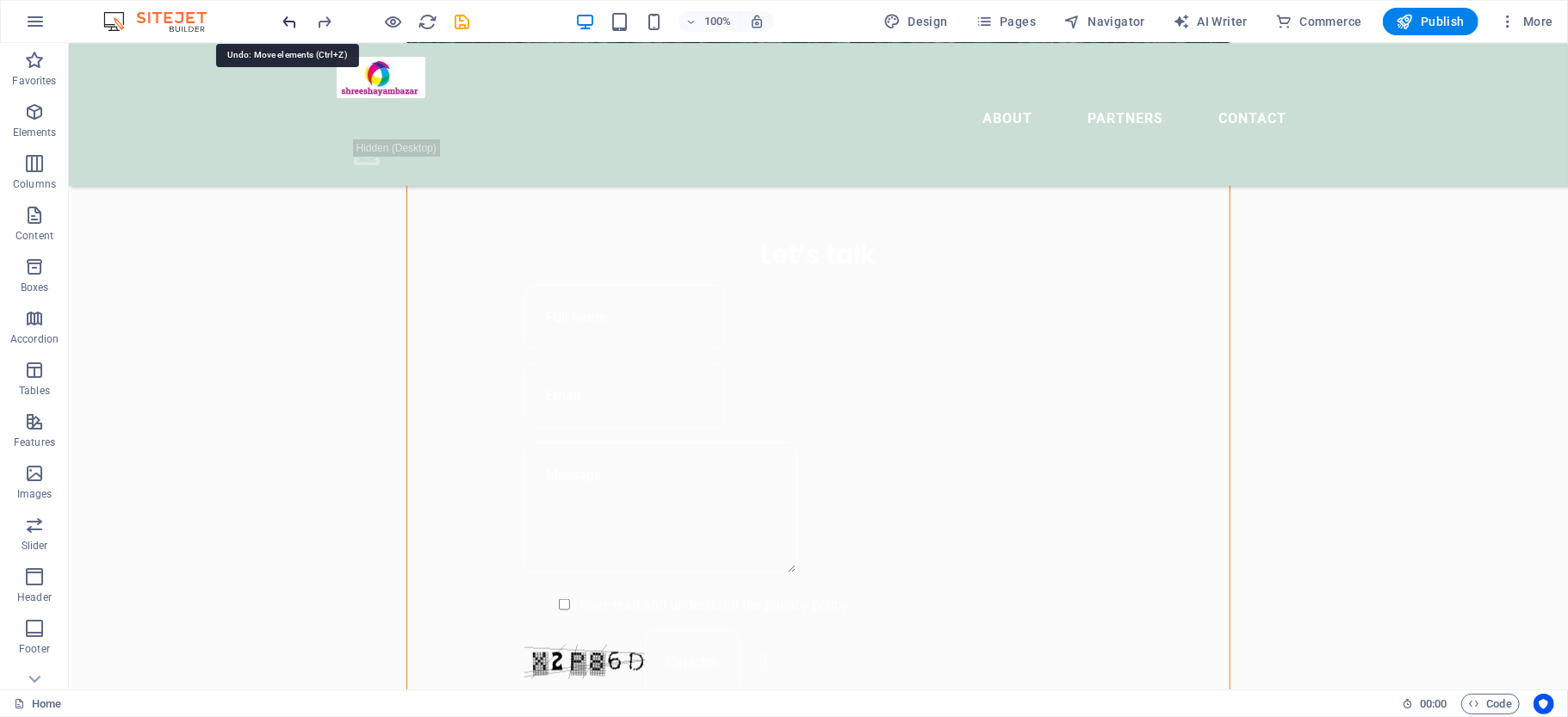 click at bounding box center (290, 22) 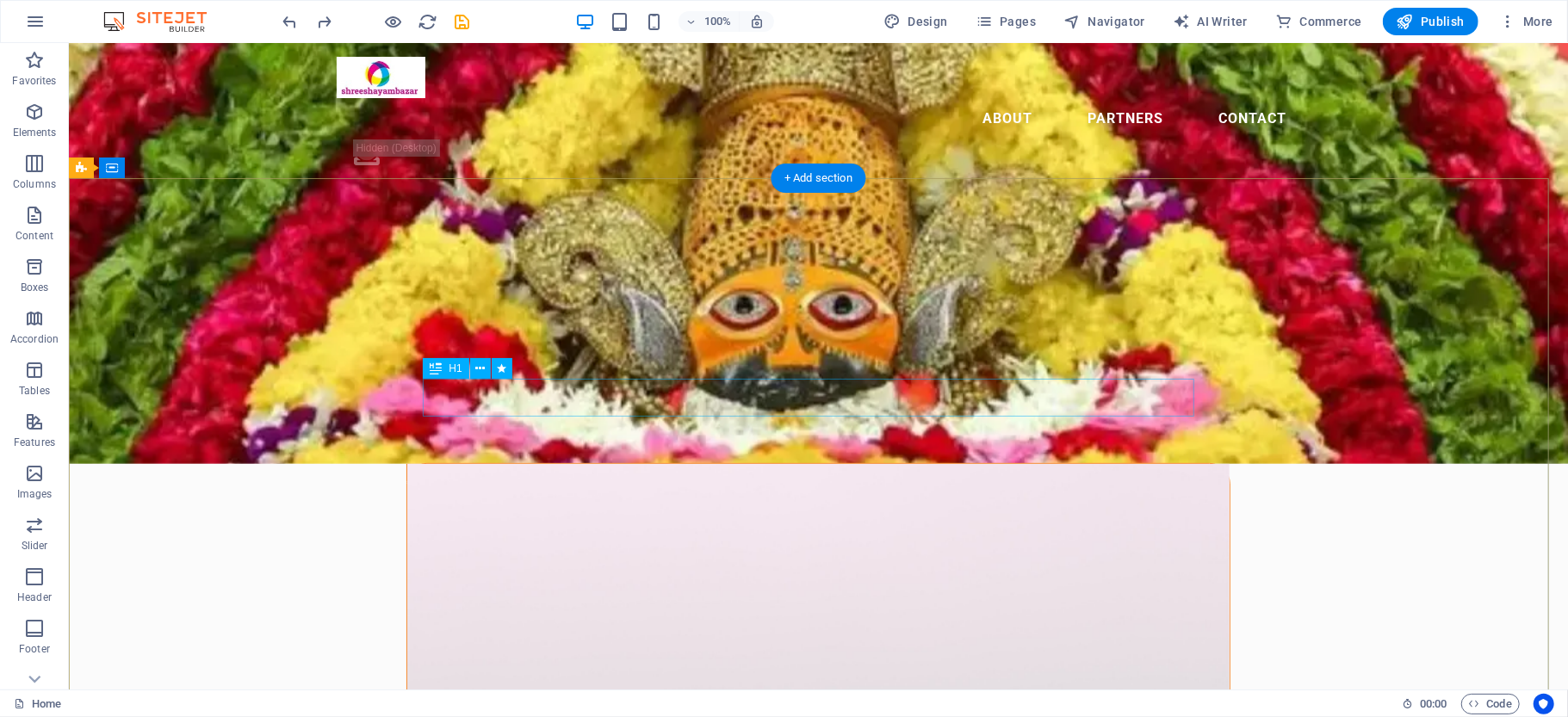 scroll, scrollTop: 0, scrollLeft: 0, axis: both 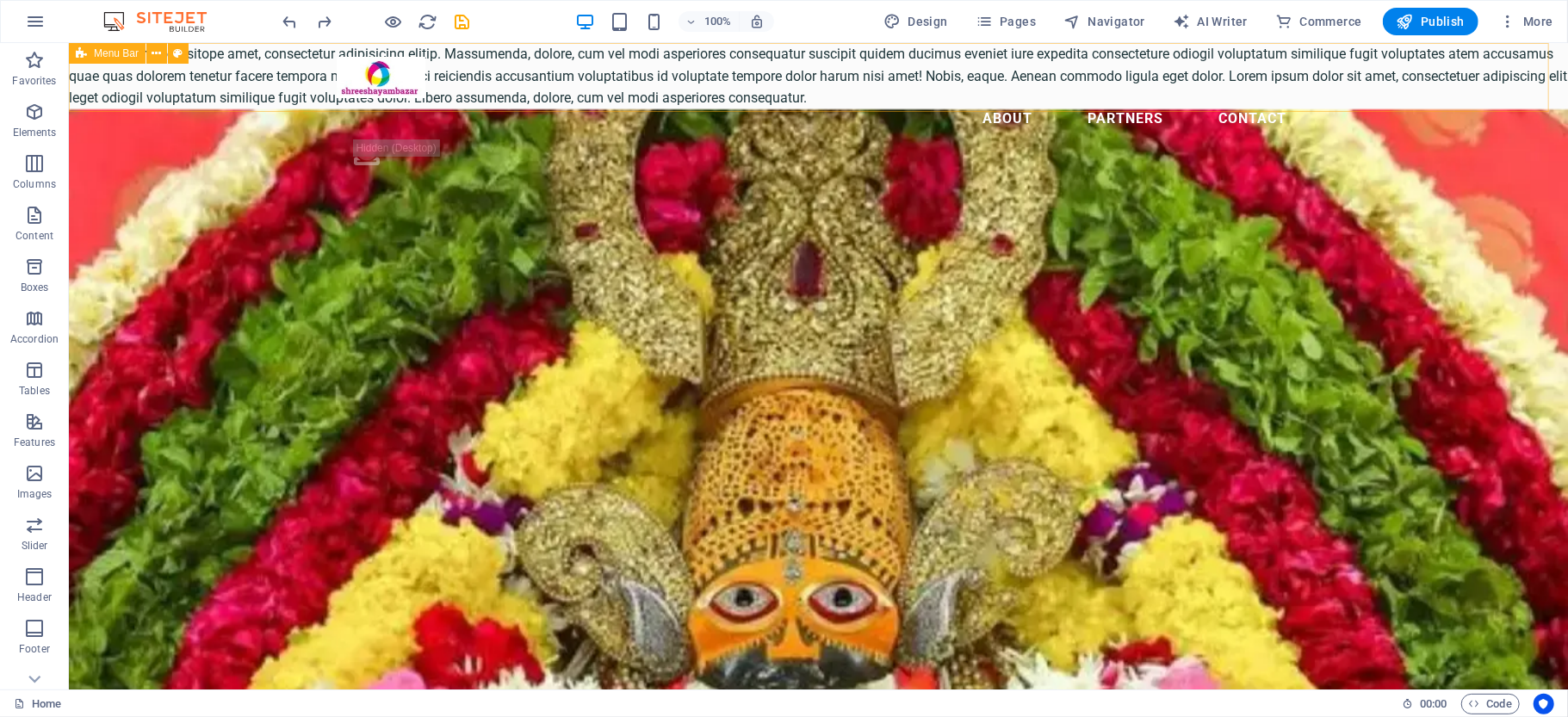 click on "About Partners Contact .fa-secondary{opacity:.4}" at bounding box center (817, 114) 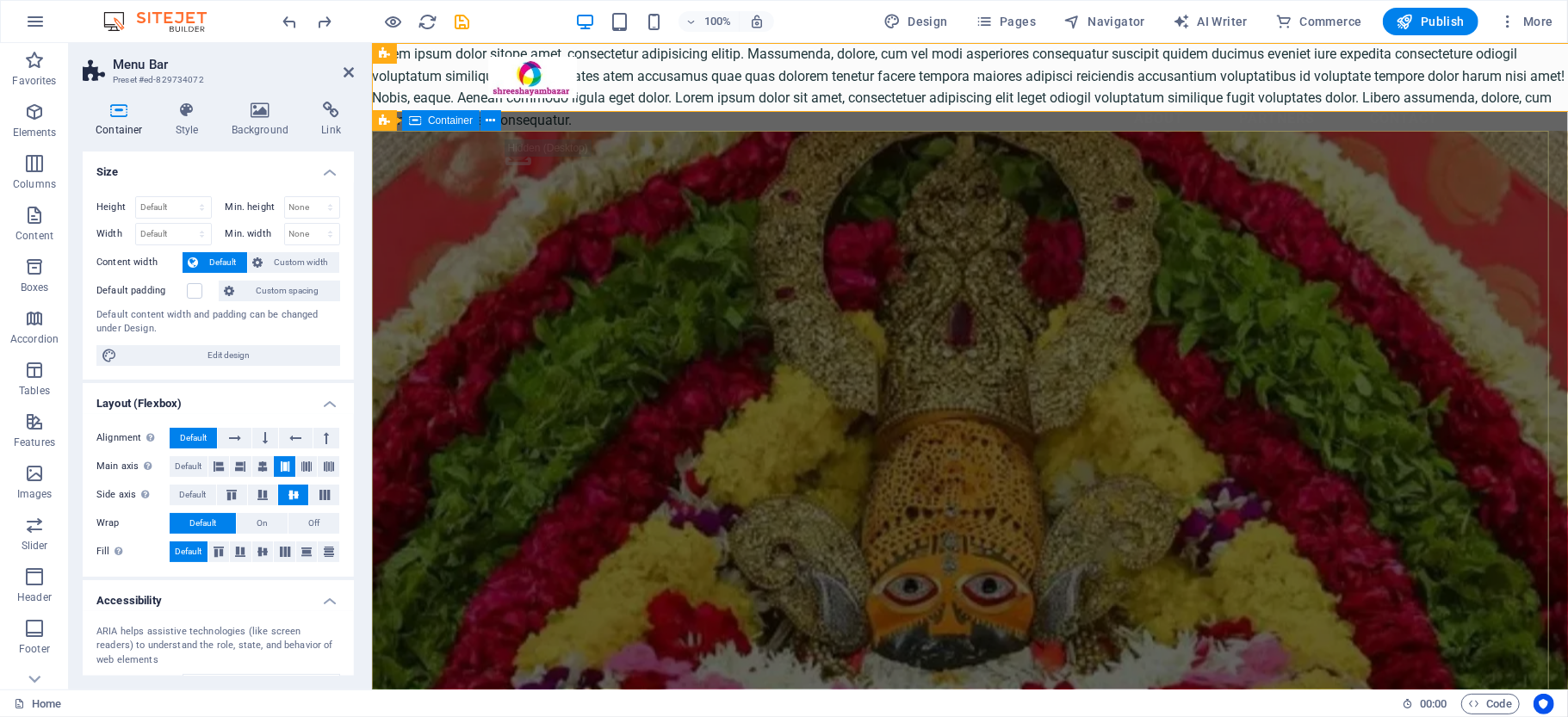 click on "Welcome to Shreeshyam Bazar मेरी ये जिंदगी, सरकार की अमानत है, बदल जो जाऊ, प्रभु से तो मुझपे लालत़ है, हमेशा आपकी, चौखट से मुसकुरा के गया, हमे तो जो भी दिया, श्याम बाबा ने दिया | ." at bounding box center (969, 968) 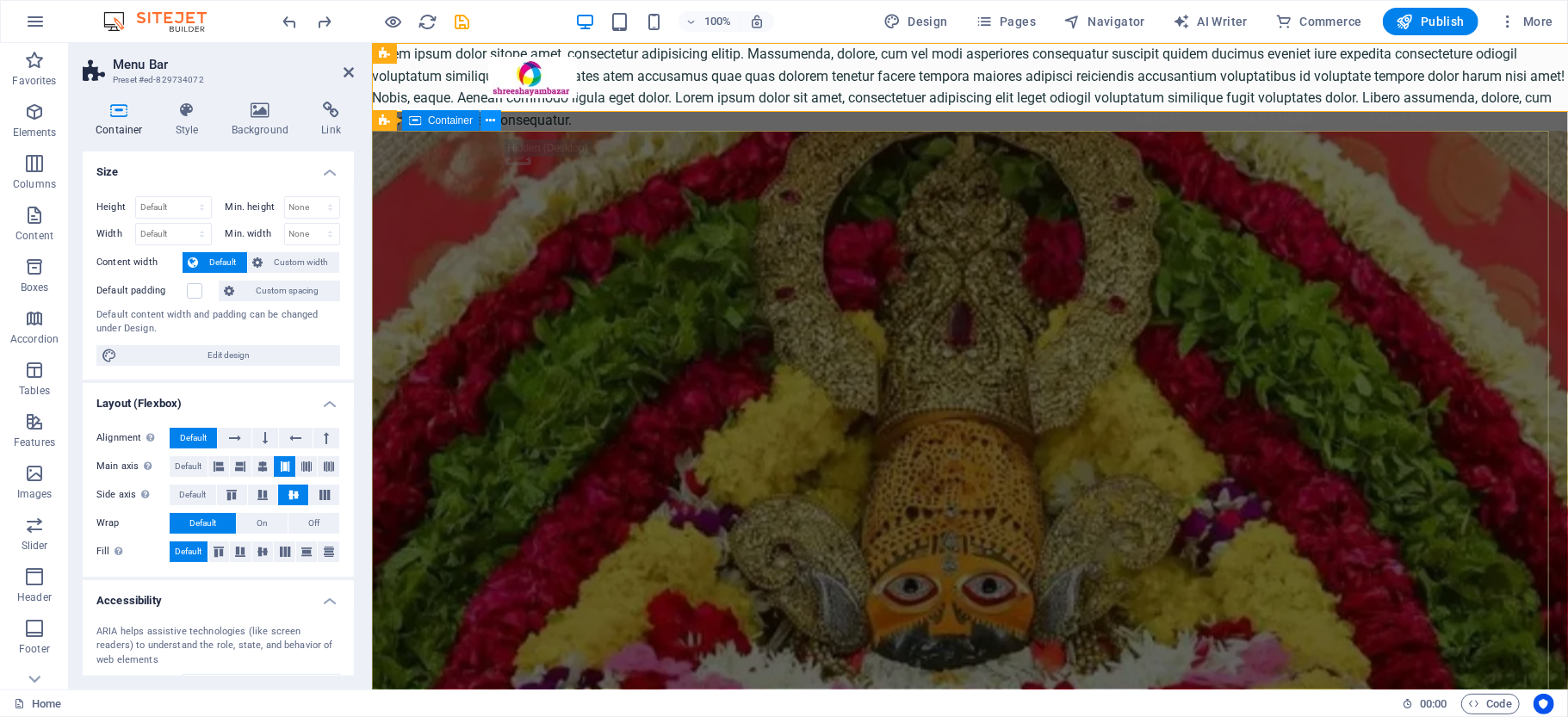 click on "Banner   Container" at bounding box center [442, 121] 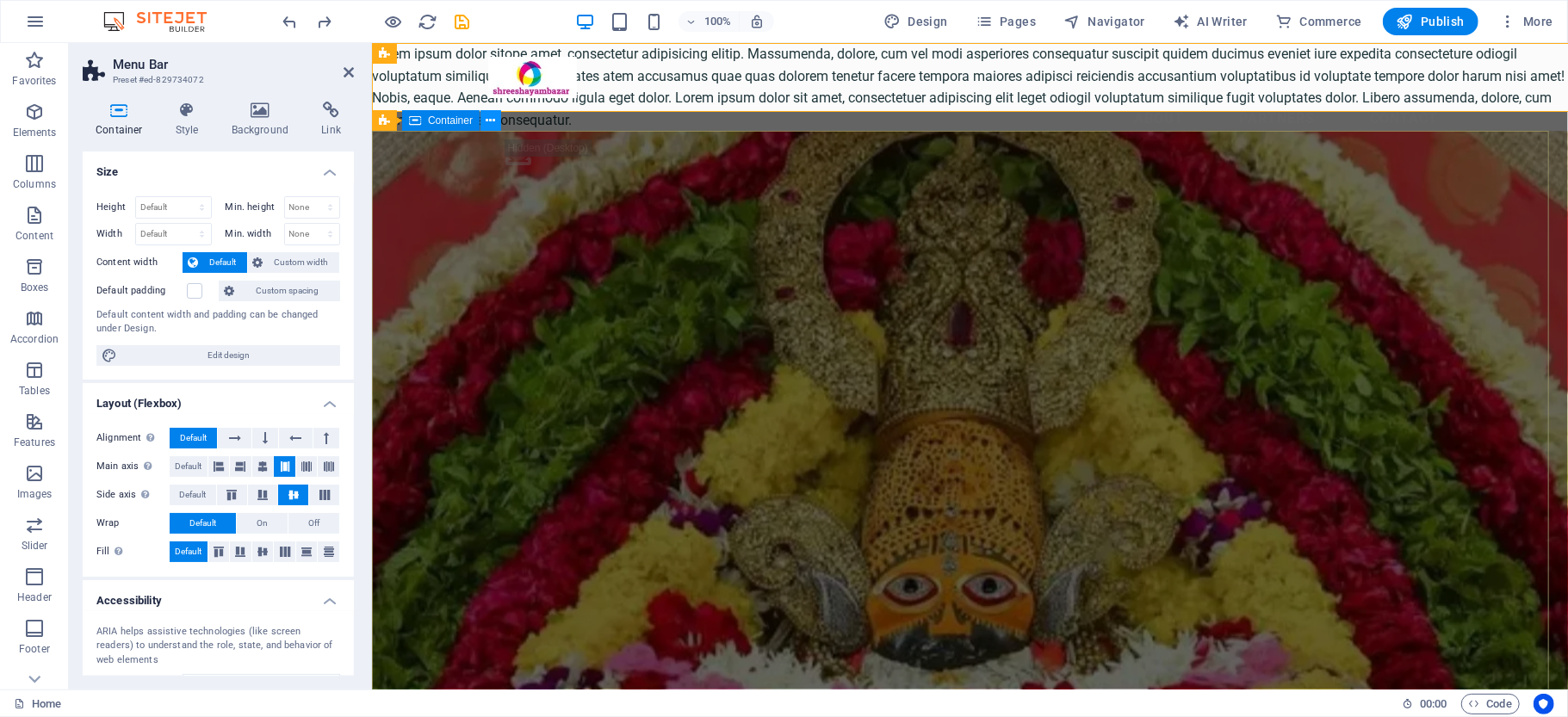 click at bounding box center (491, 121) 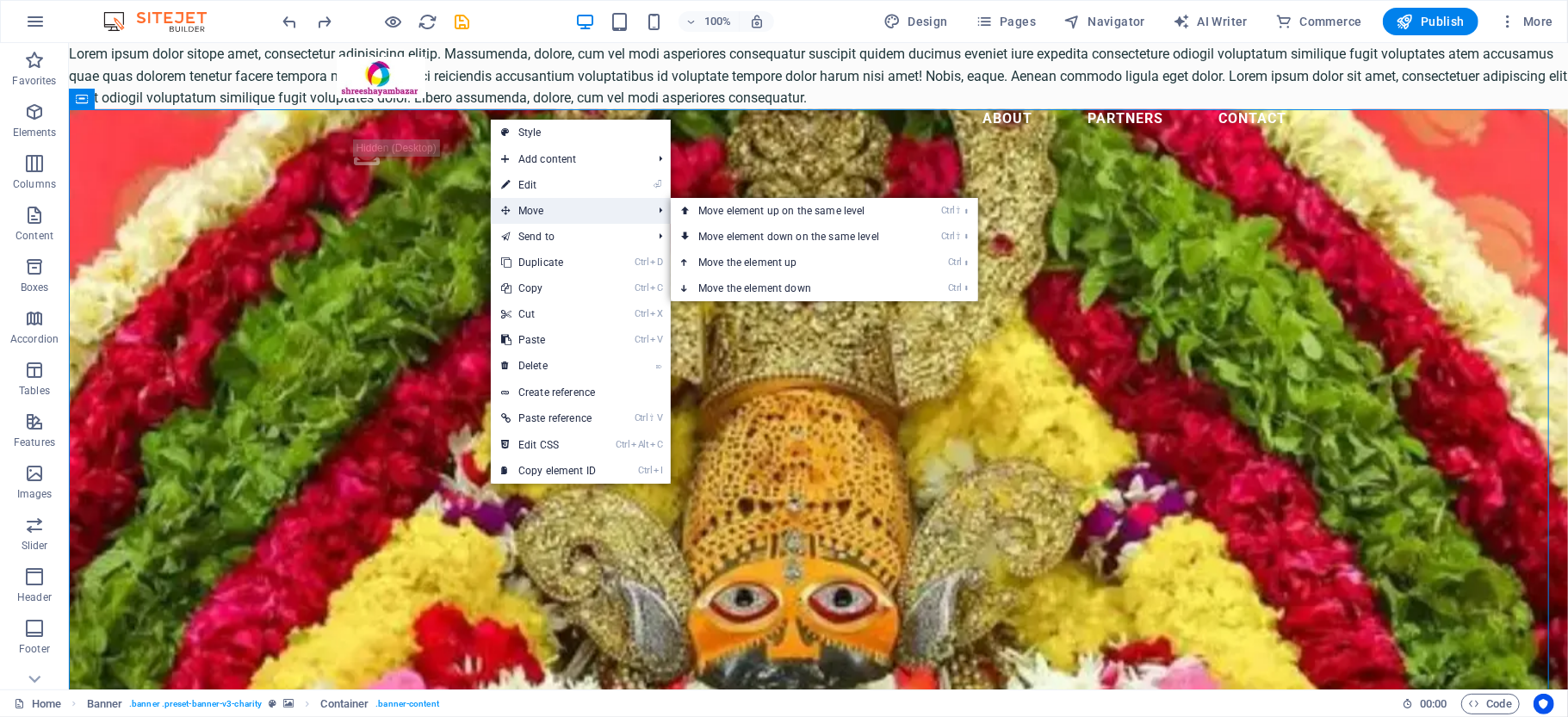 click on "Move" at bounding box center (567, 211) 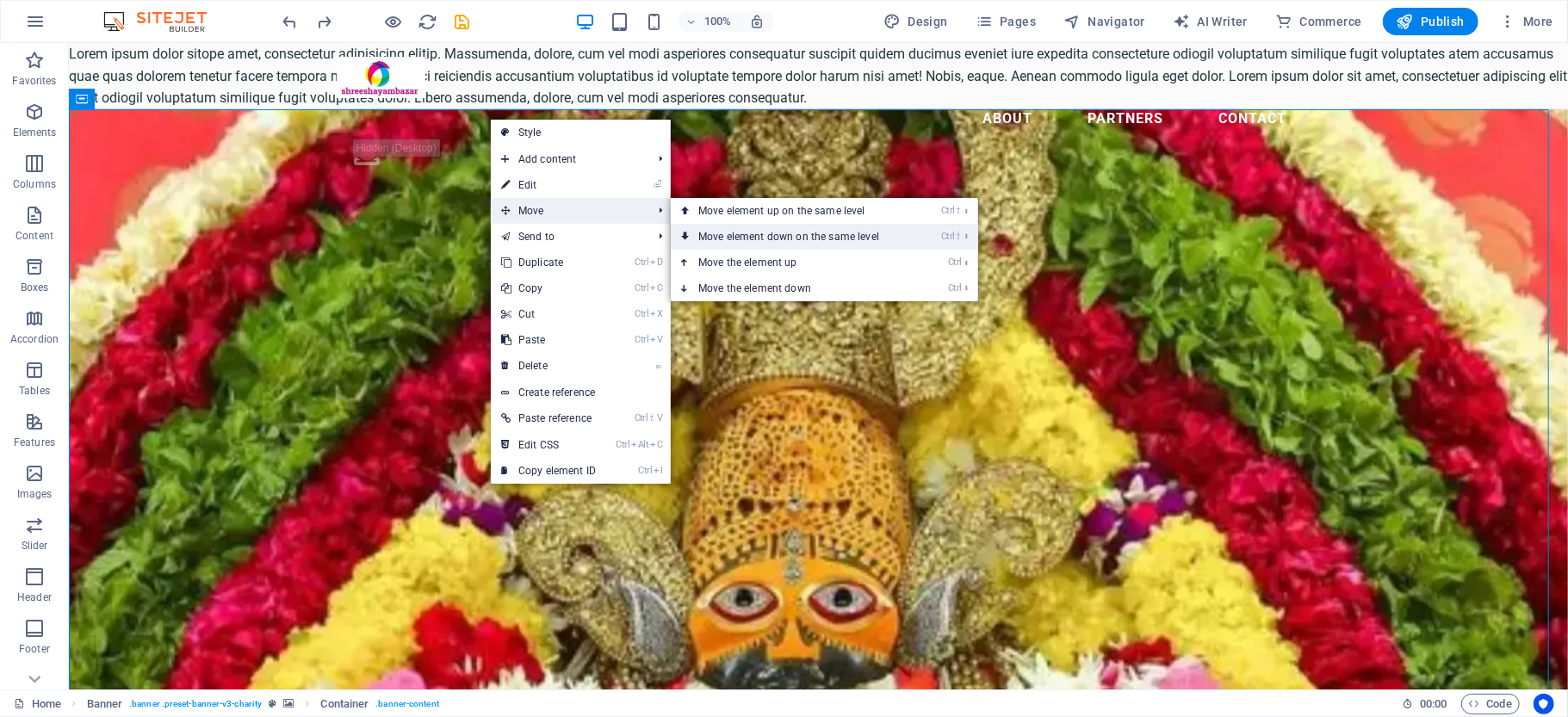 click on "Ctrl ⇧ ⬇  Move element down on the same level" at bounding box center (792, 237) 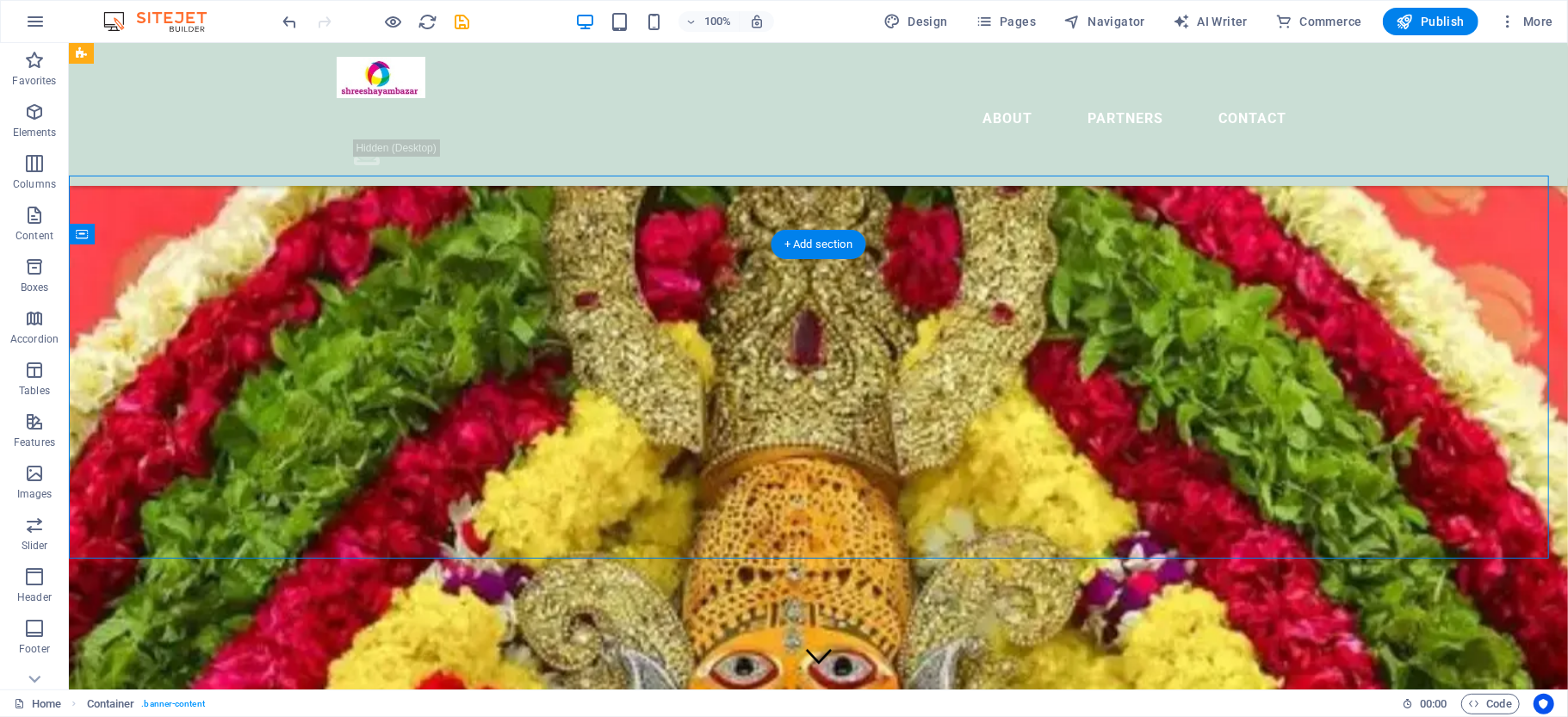 scroll, scrollTop: 580, scrollLeft: 0, axis: vertical 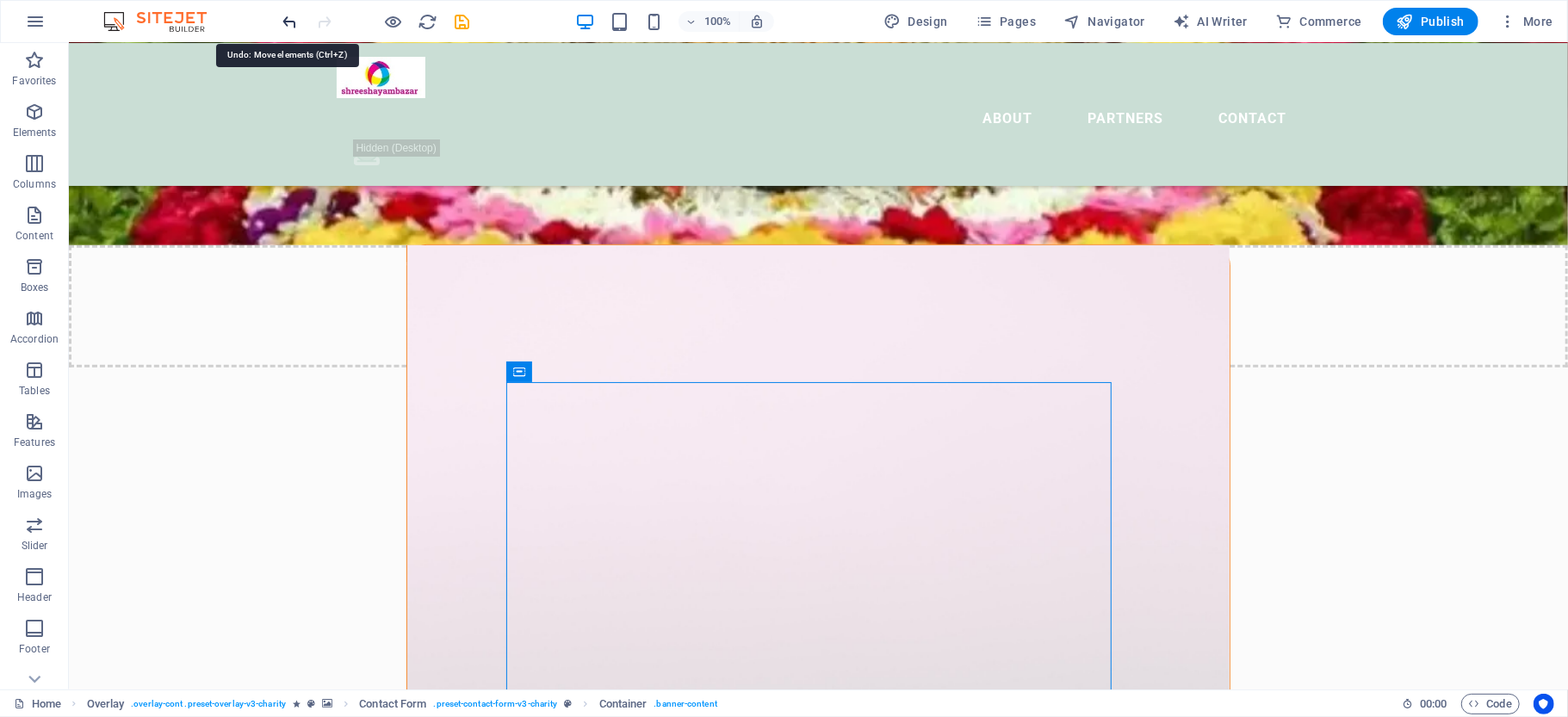 click at bounding box center [290, 22] 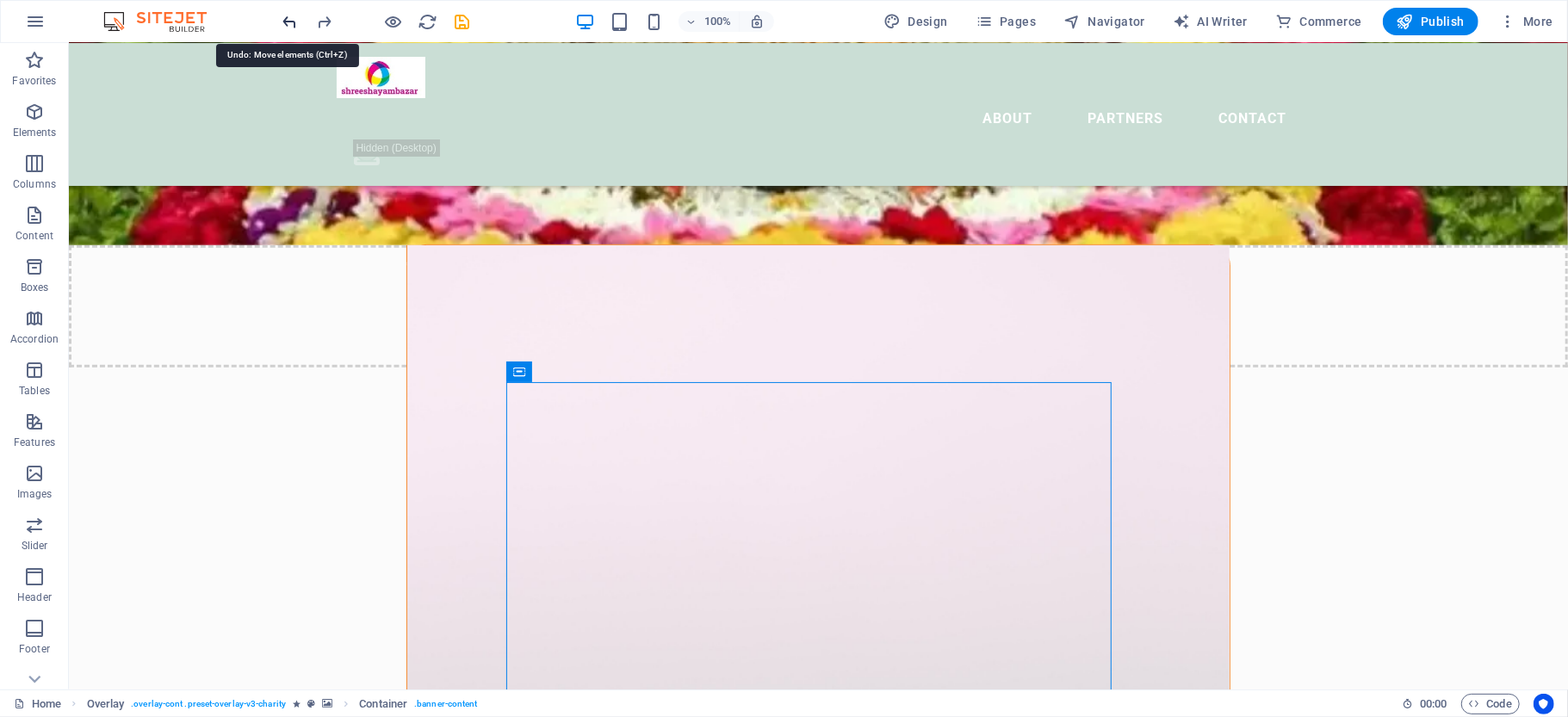 click at bounding box center [290, 22] 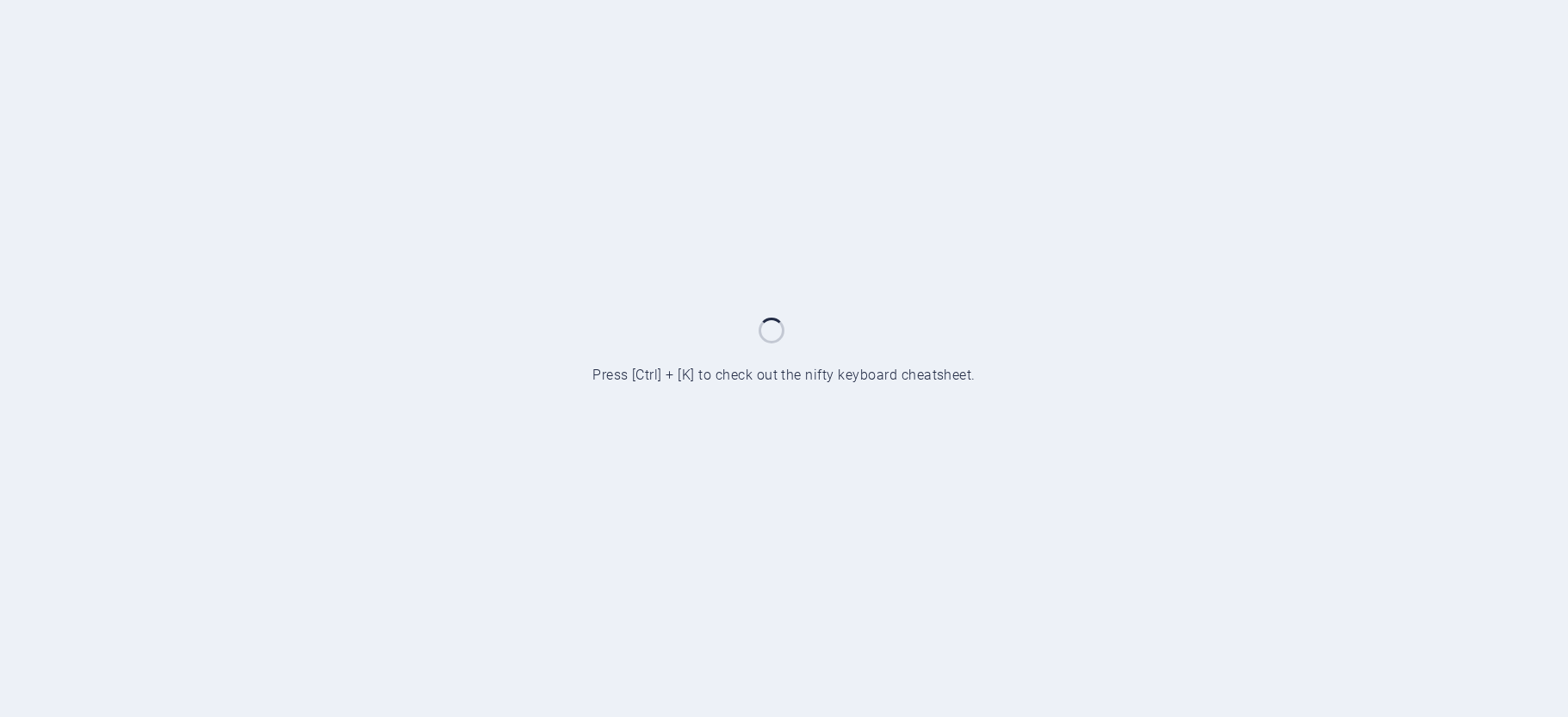 scroll, scrollTop: 0, scrollLeft: 0, axis: both 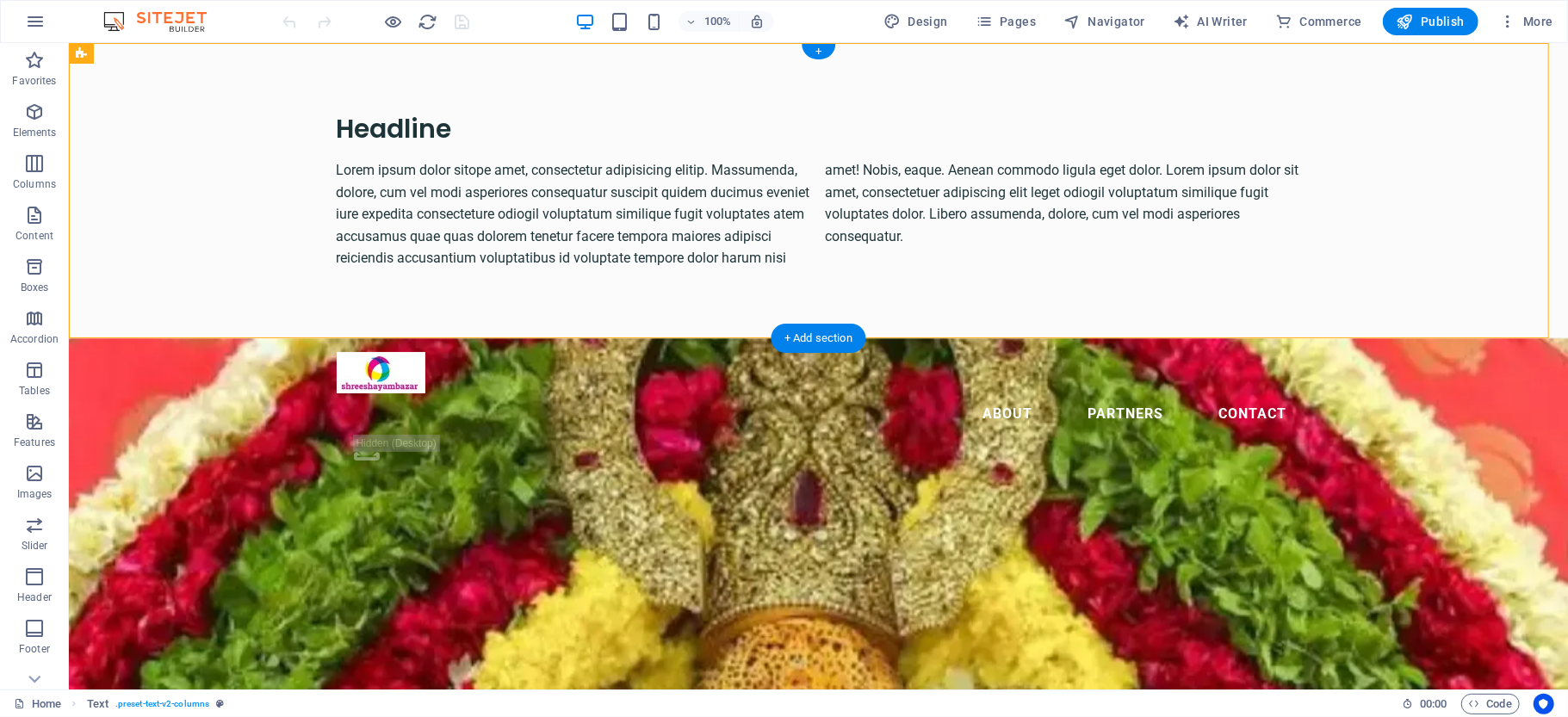 drag, startPoint x: 144, startPoint y: 101, endPoint x: 120, endPoint y: 264, distance: 164.7574 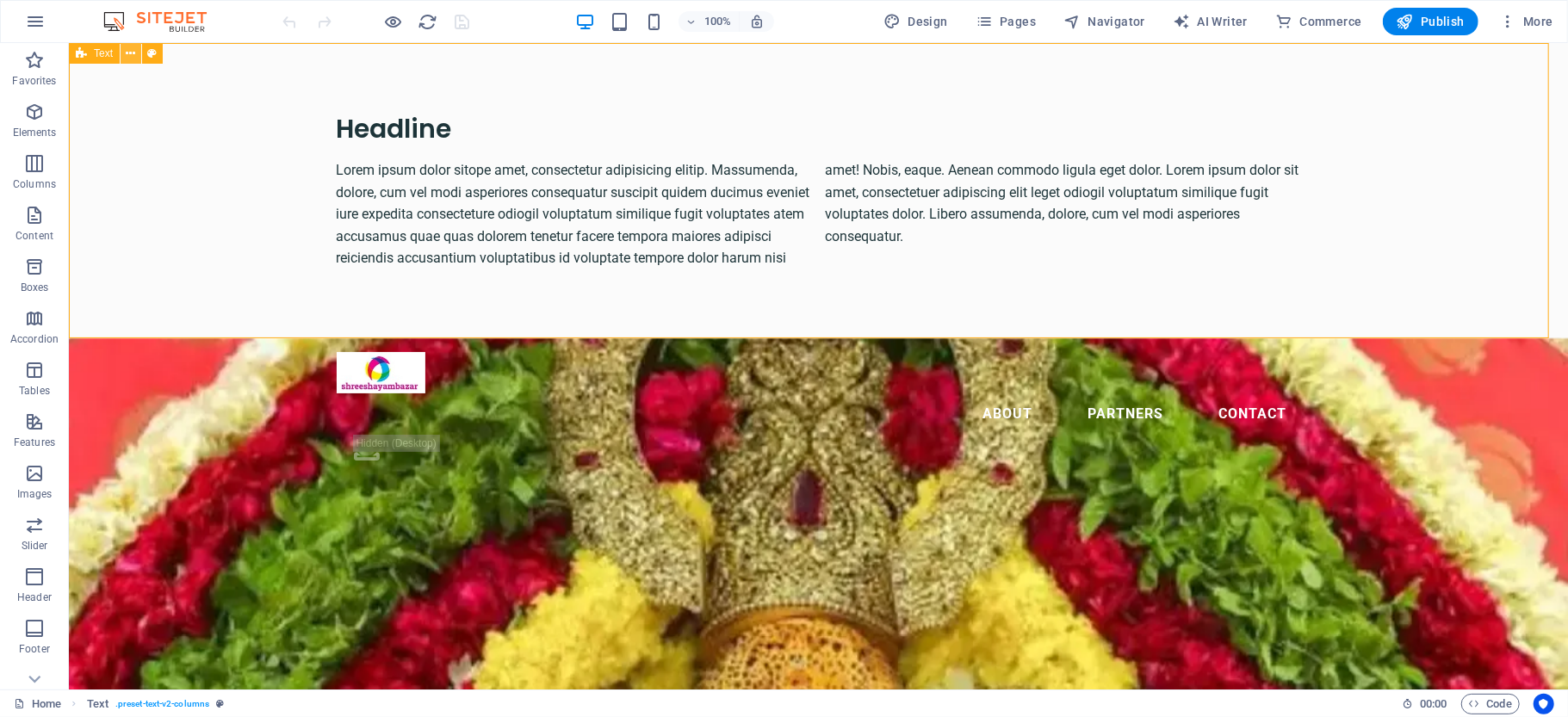 click at bounding box center (131, 53) 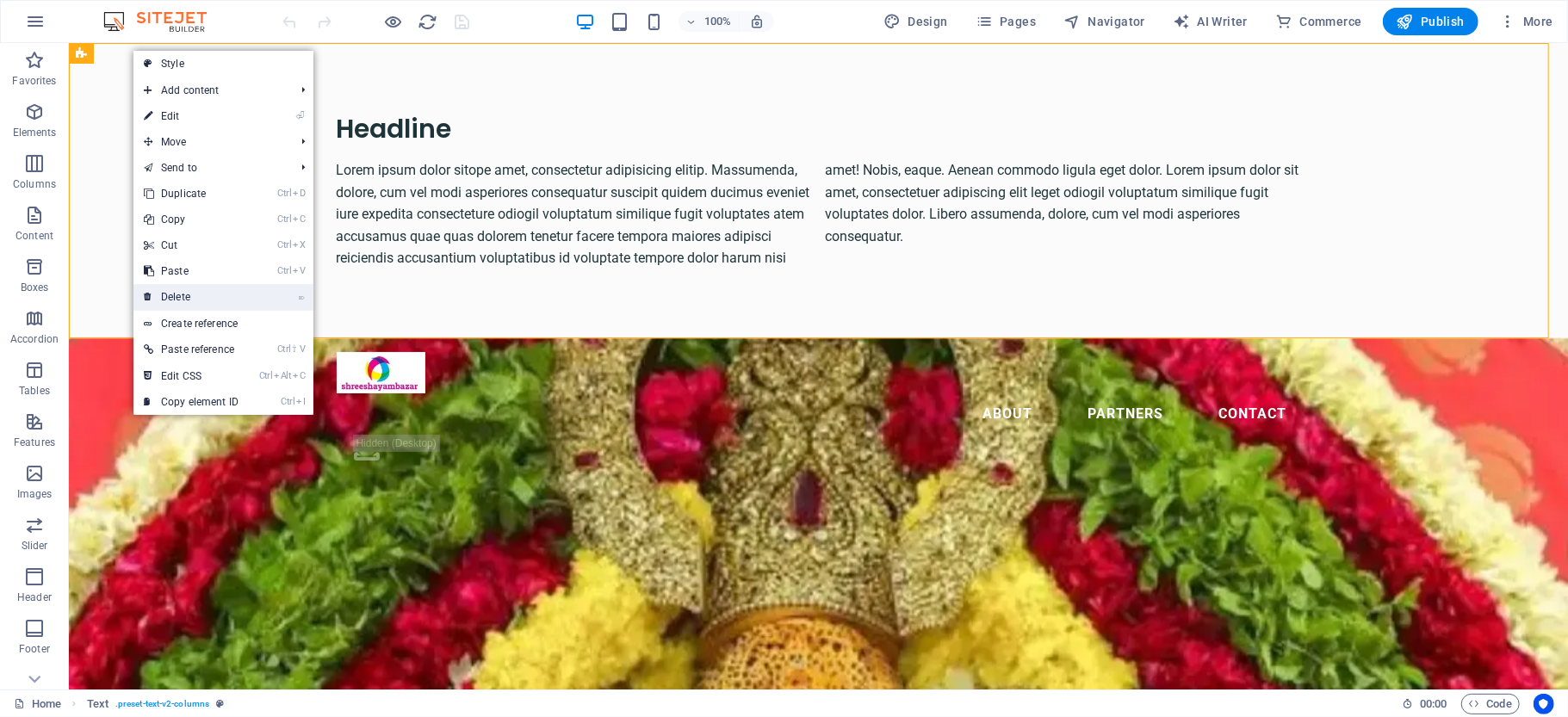 click on "⌦  Delete" at bounding box center (191, 297) 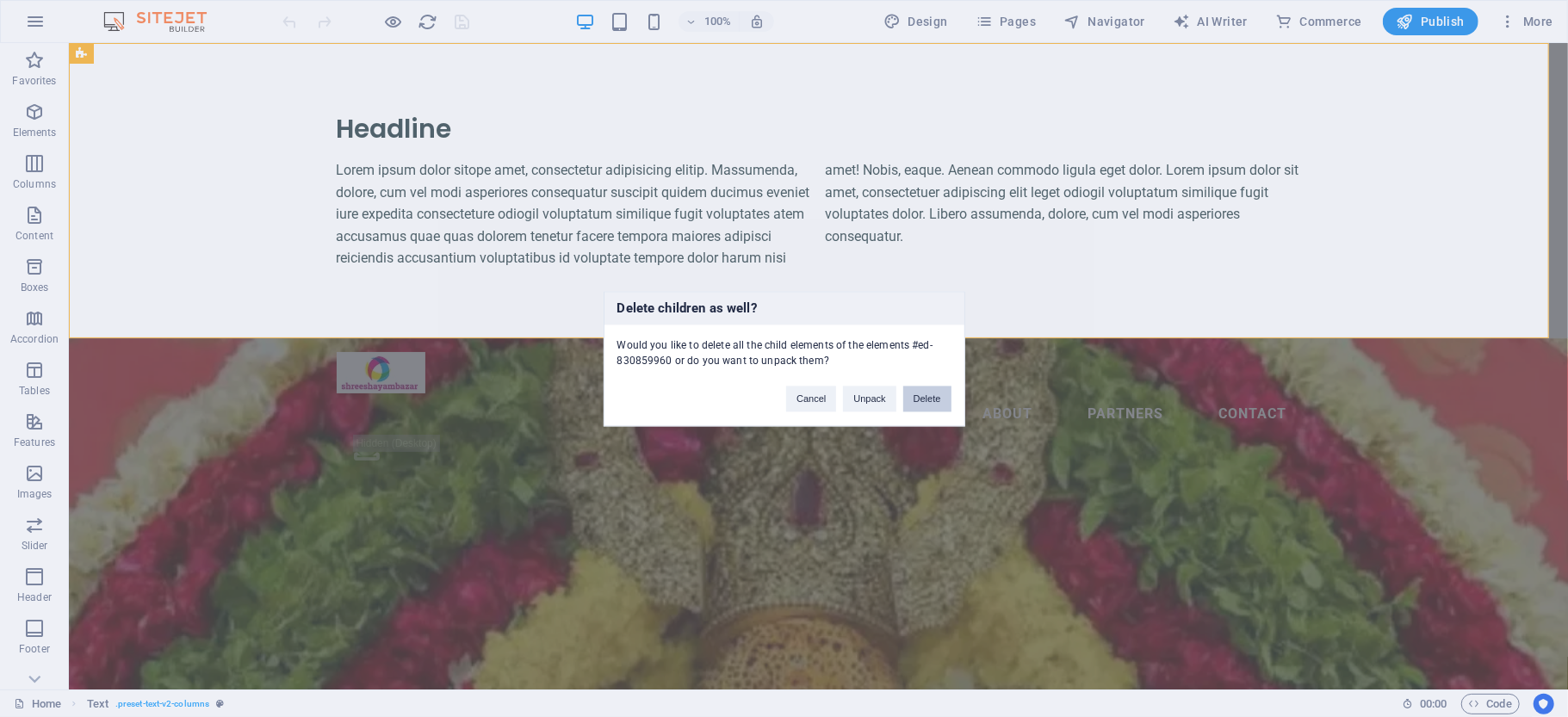 click on "Delete" at bounding box center [927, 399] 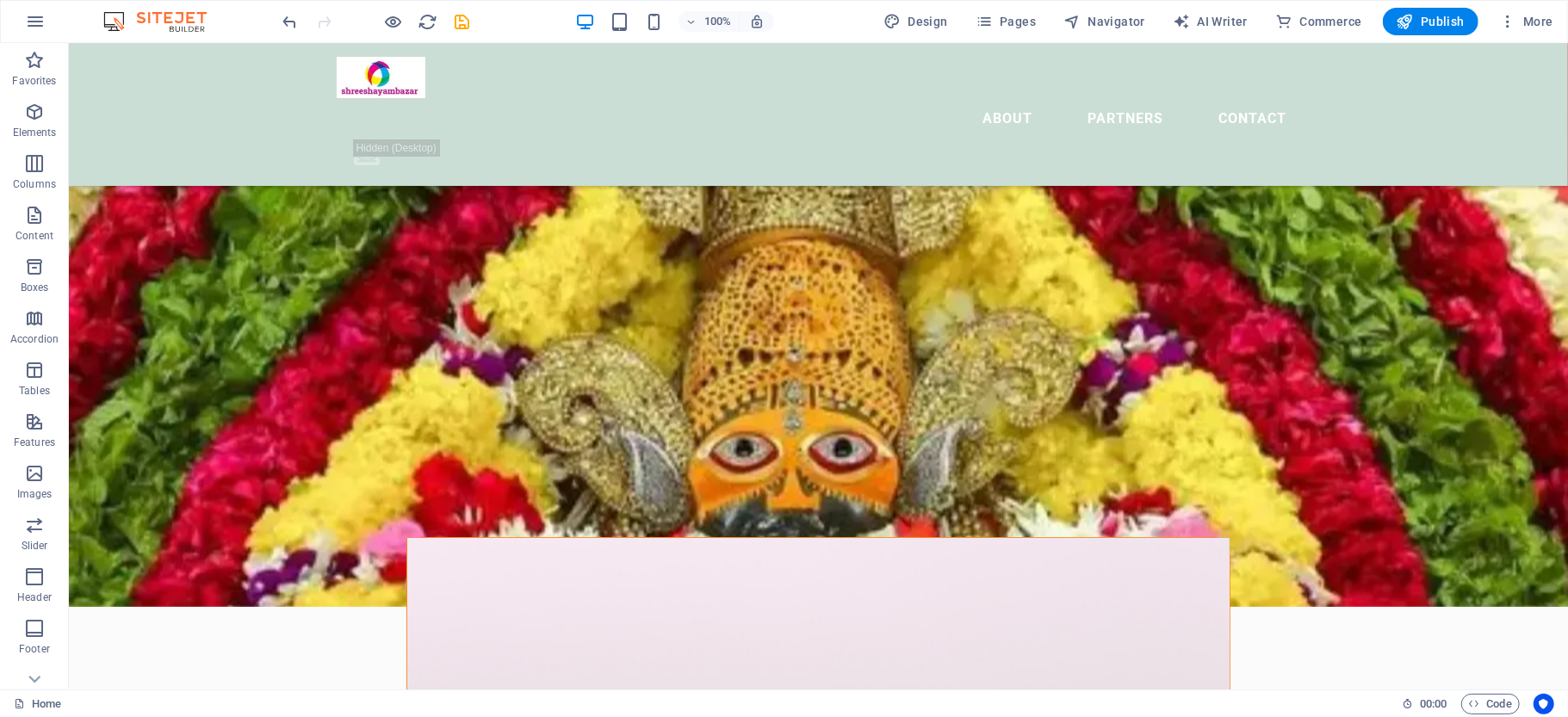 scroll, scrollTop: 438, scrollLeft: 0, axis: vertical 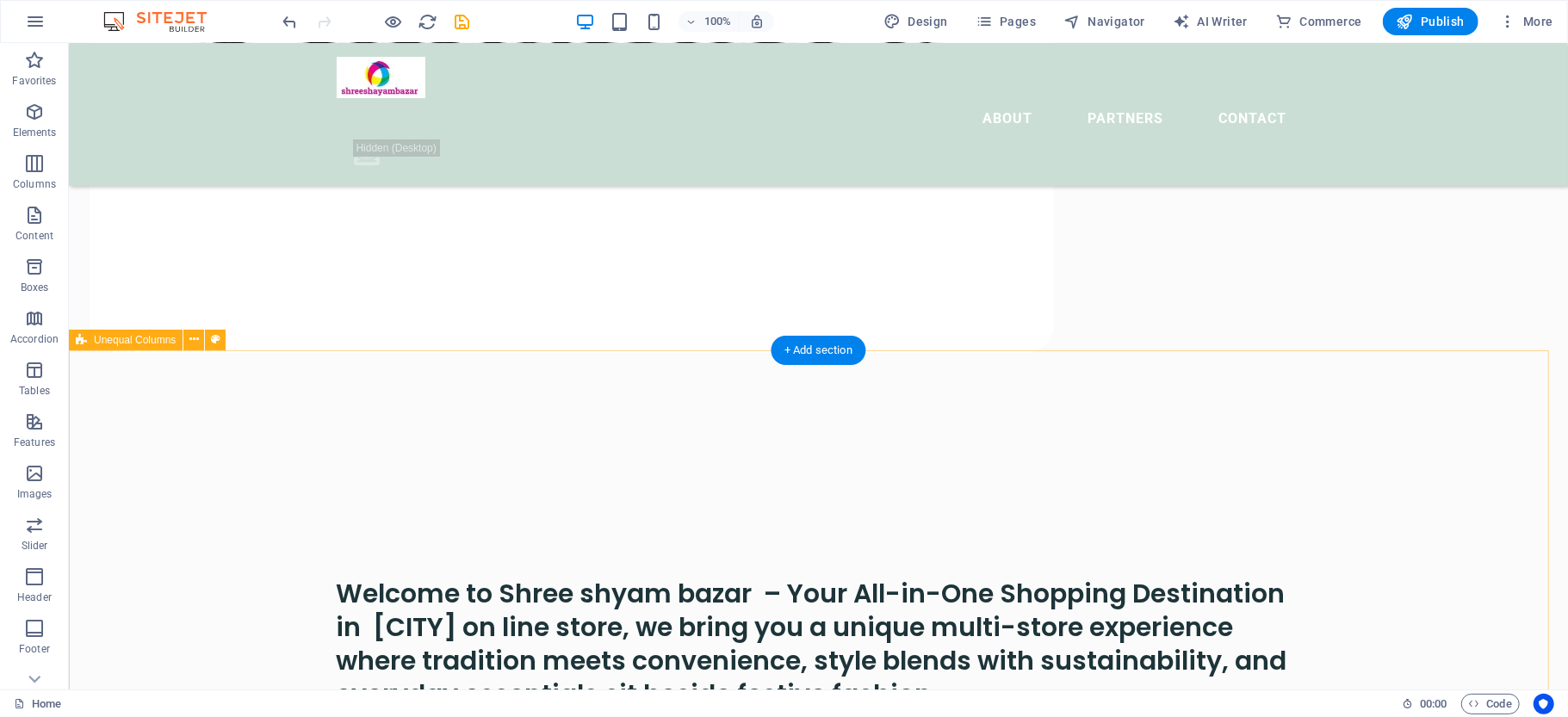 click on "OUR MISSION Empowering Everyday Living with Quality, Style & Tradition" To provide a convenient, affordable, and high-quality shopping experience by offering a wide range of essential and lifestyle products — from handloom and groceries to cosmetics, ladies’ garments, and rental clothing — all under one roof. We aim to support local artisans, promote sustainable choices, and empower our customers with products that add value to their everyday lives. donate now" at bounding box center [817, 3809] 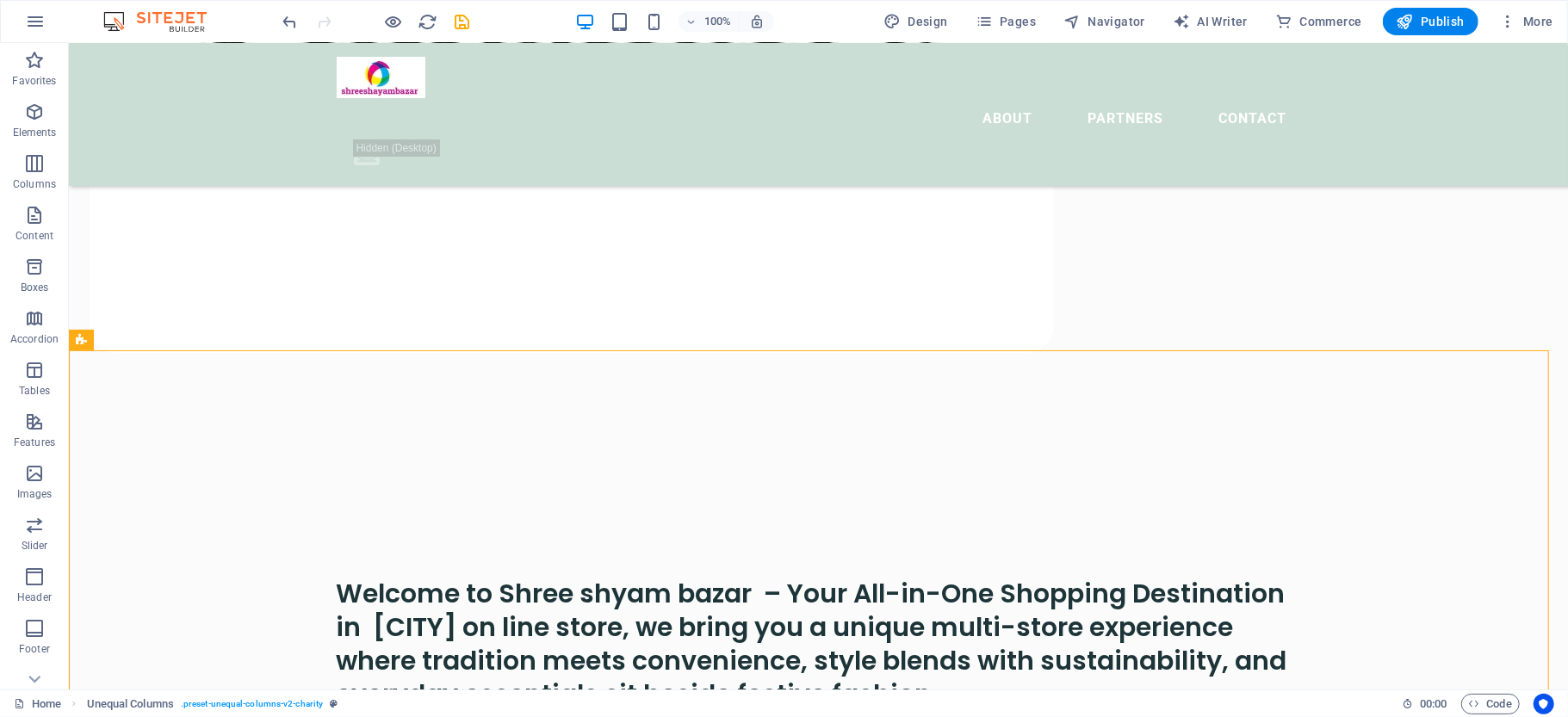 click on "100% Design Pages Navigator AI Writer Commerce Publish More" at bounding box center [784, 22] 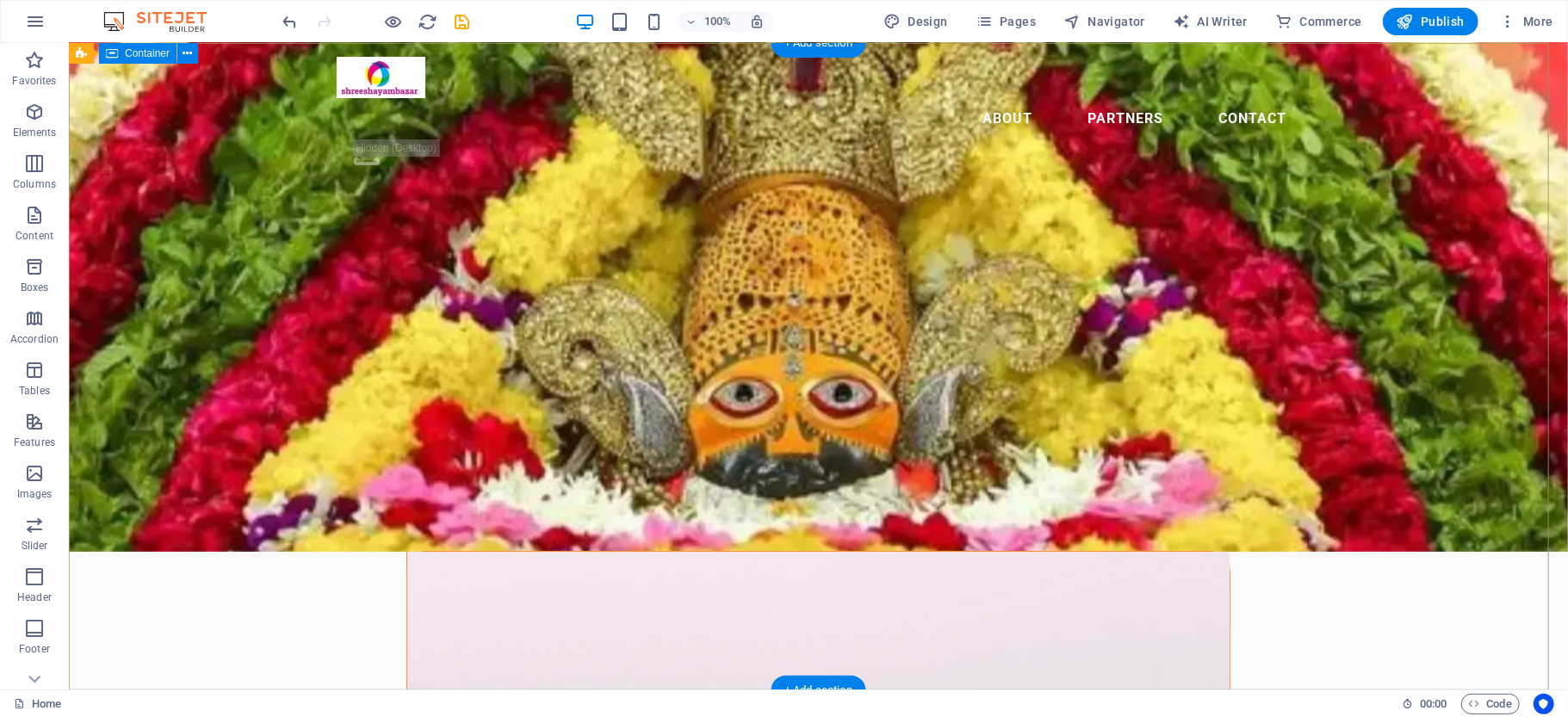scroll, scrollTop: 0, scrollLeft: 0, axis: both 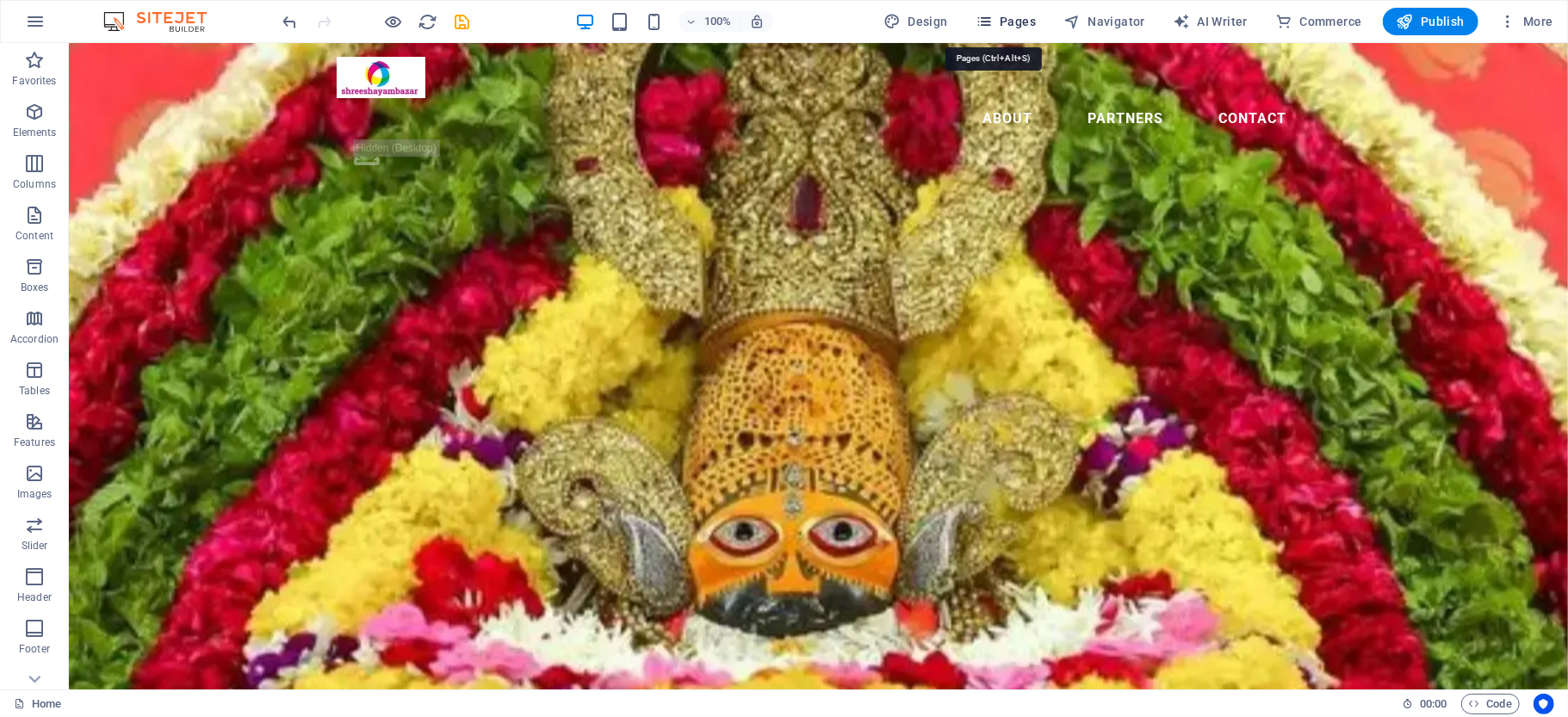 click at bounding box center (984, 22) 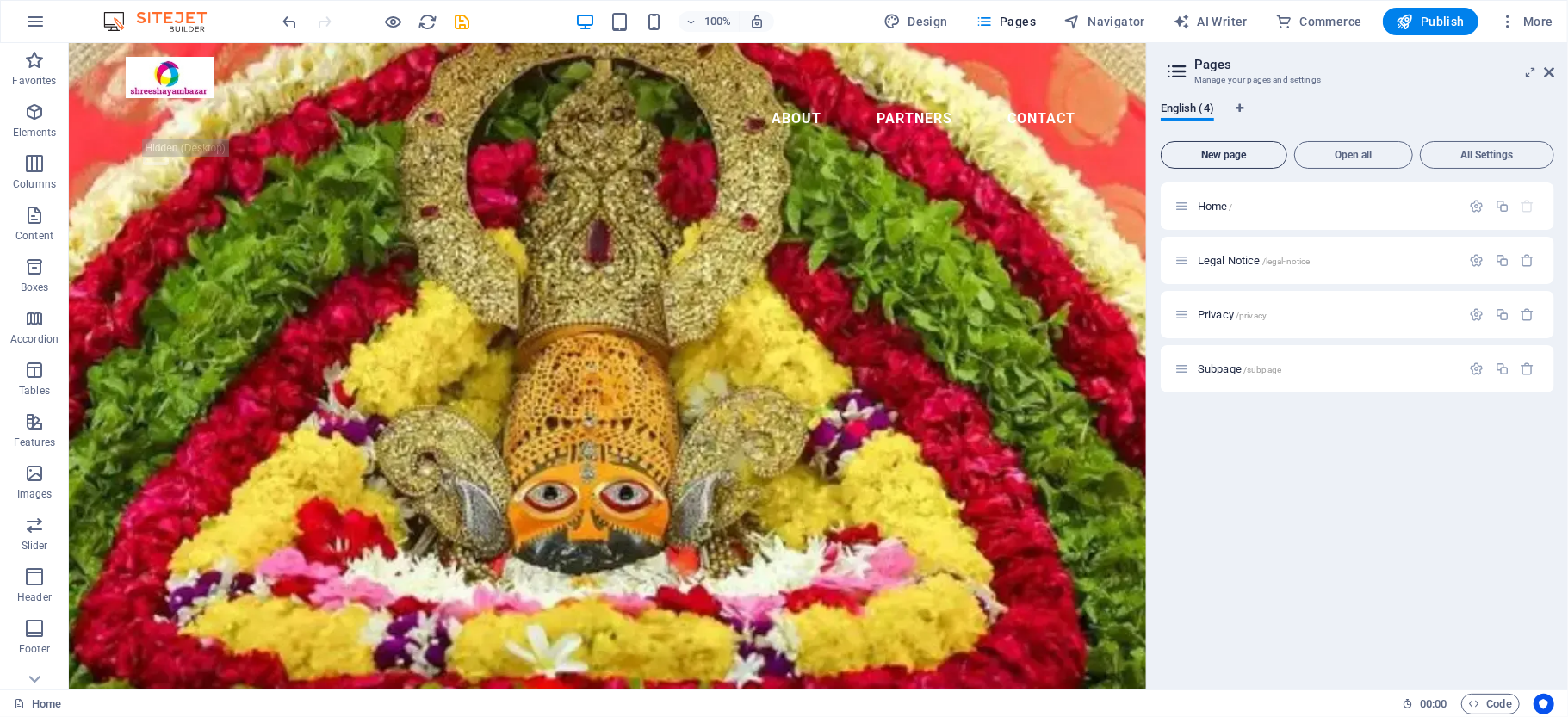 click on "New page" at bounding box center [1224, 155] 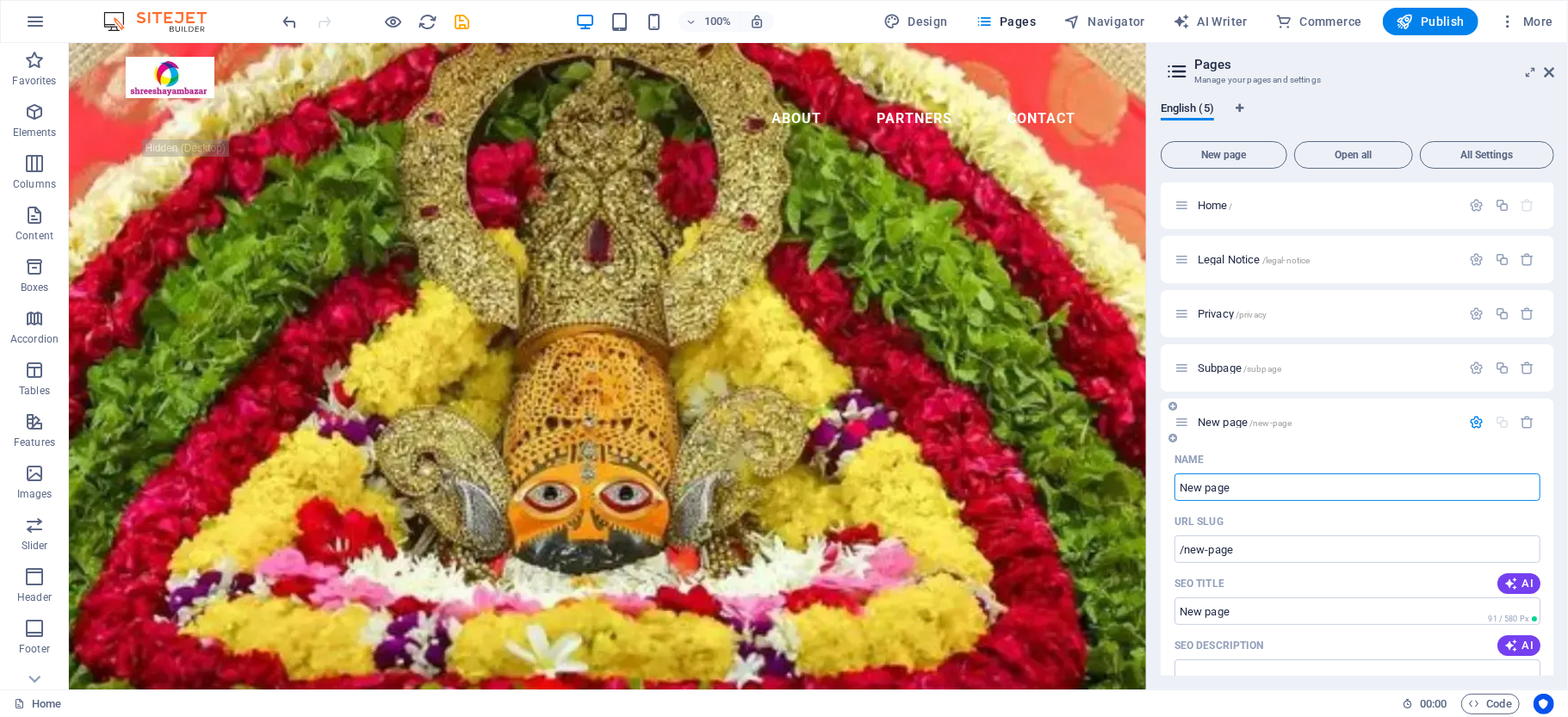 scroll, scrollTop: 0, scrollLeft: 0, axis: both 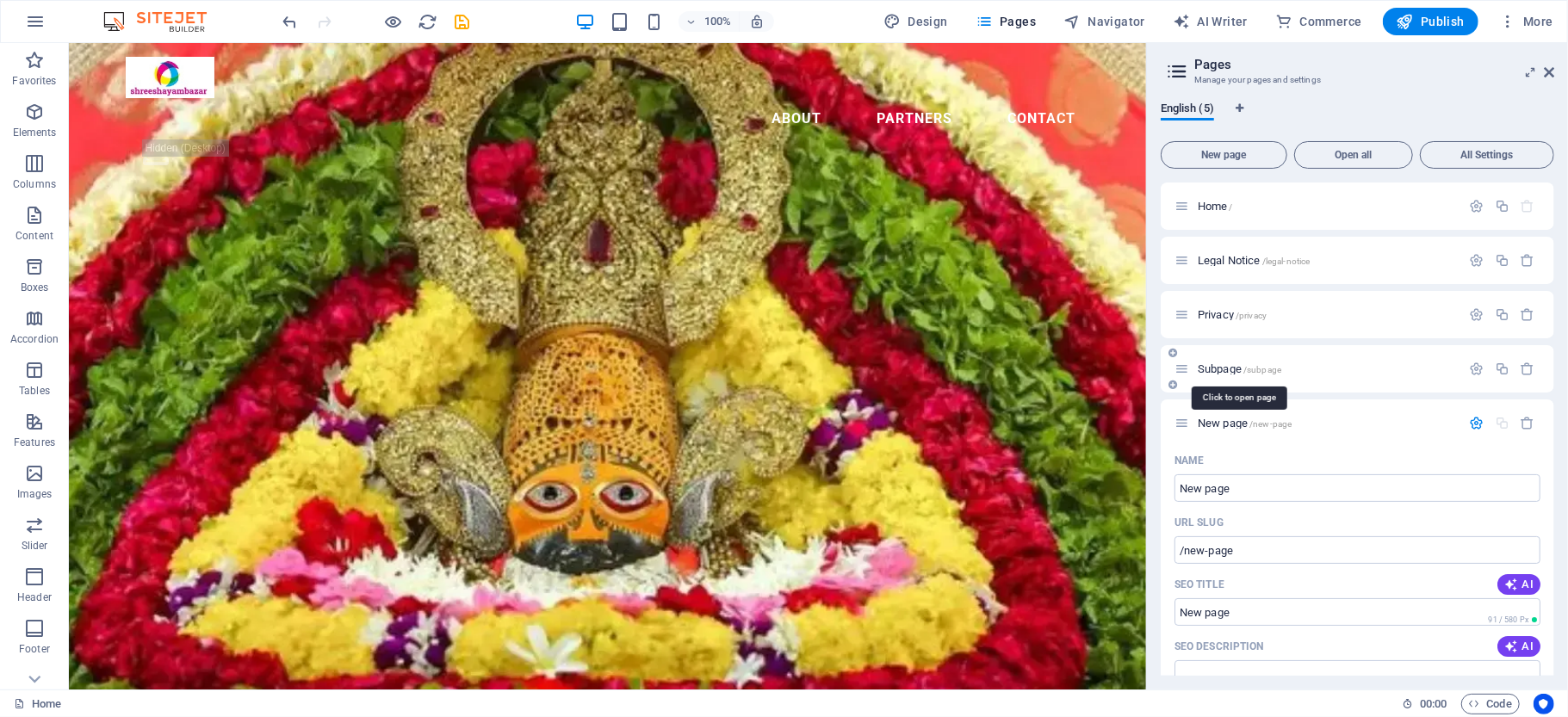 click on "Subpage /subpage" at bounding box center (1239, 368) 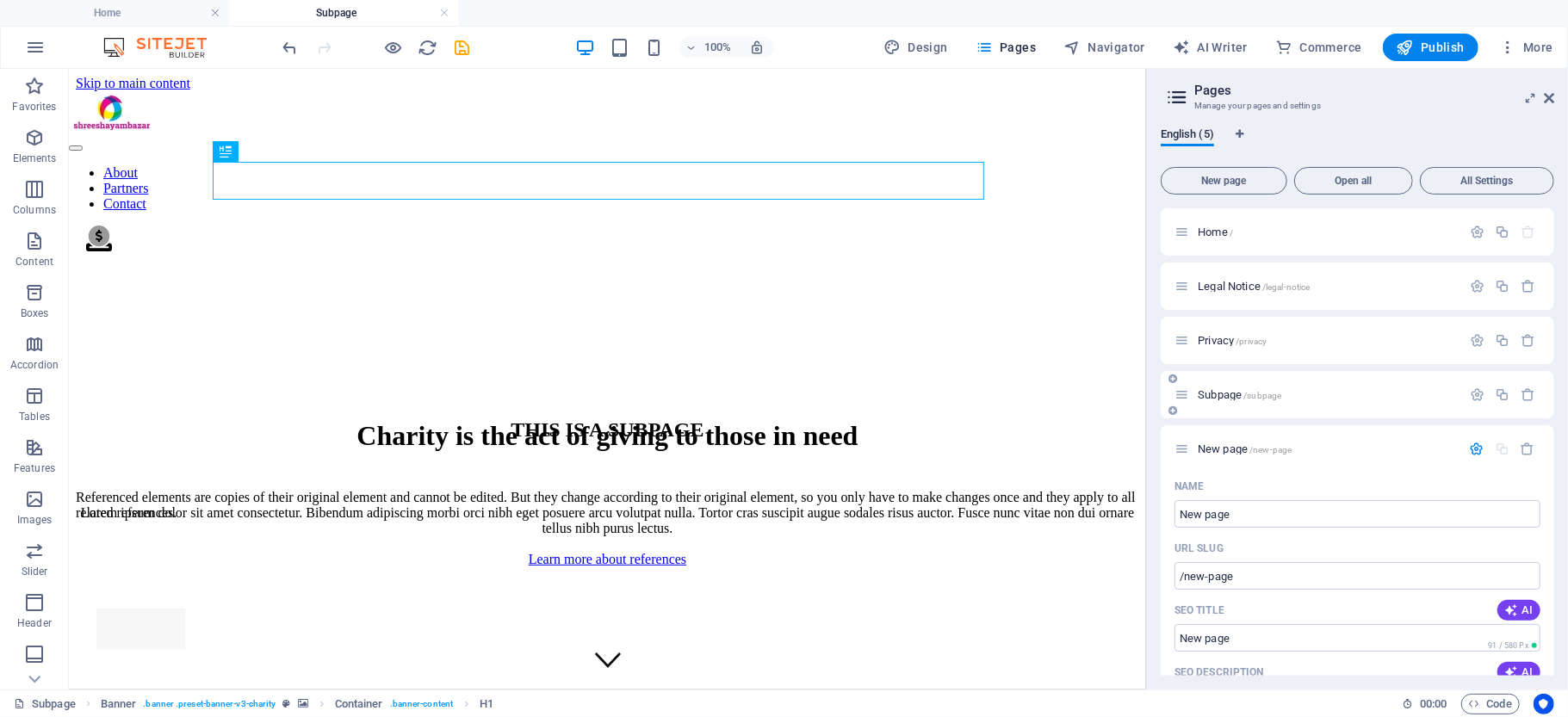 scroll, scrollTop: 0, scrollLeft: 0, axis: both 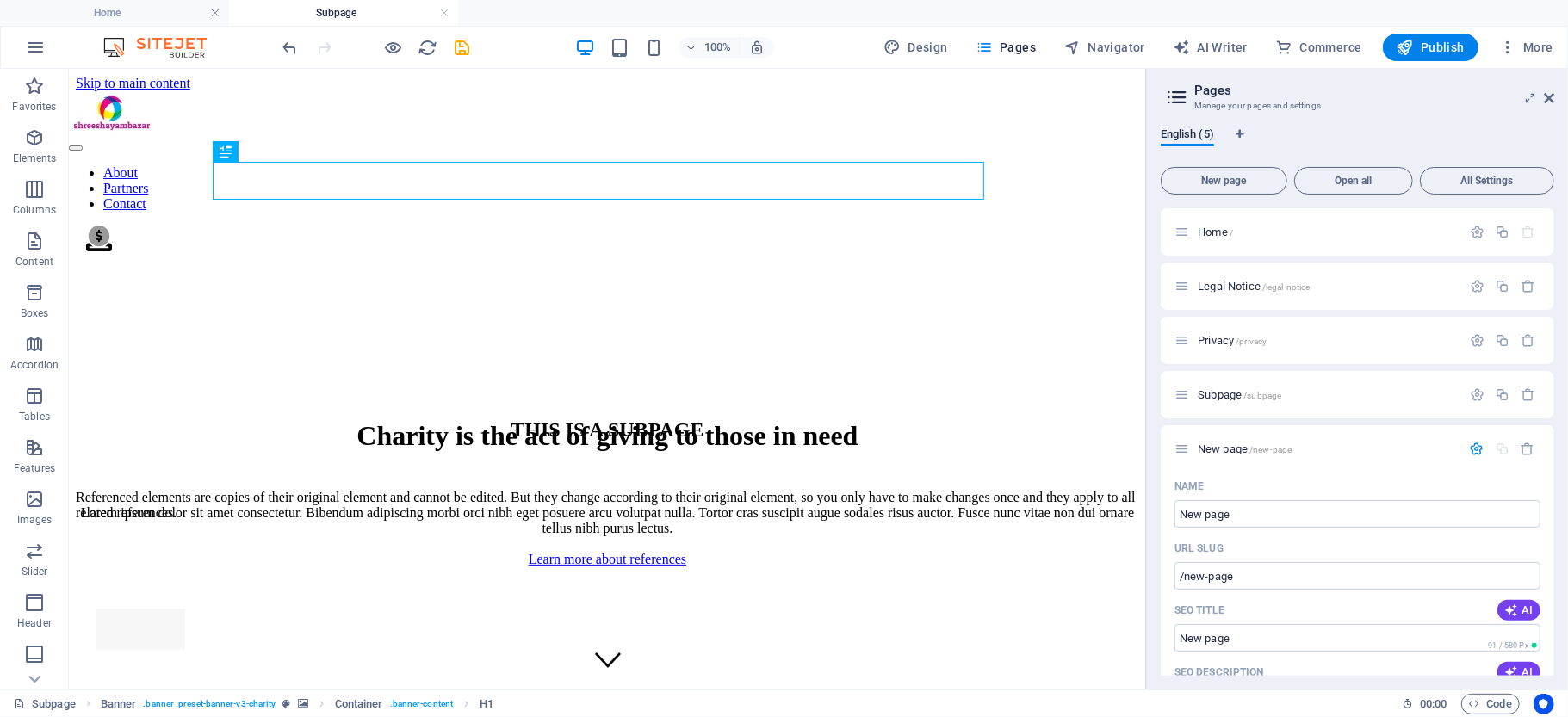 click on "Subpage" at bounding box center (344, 13) 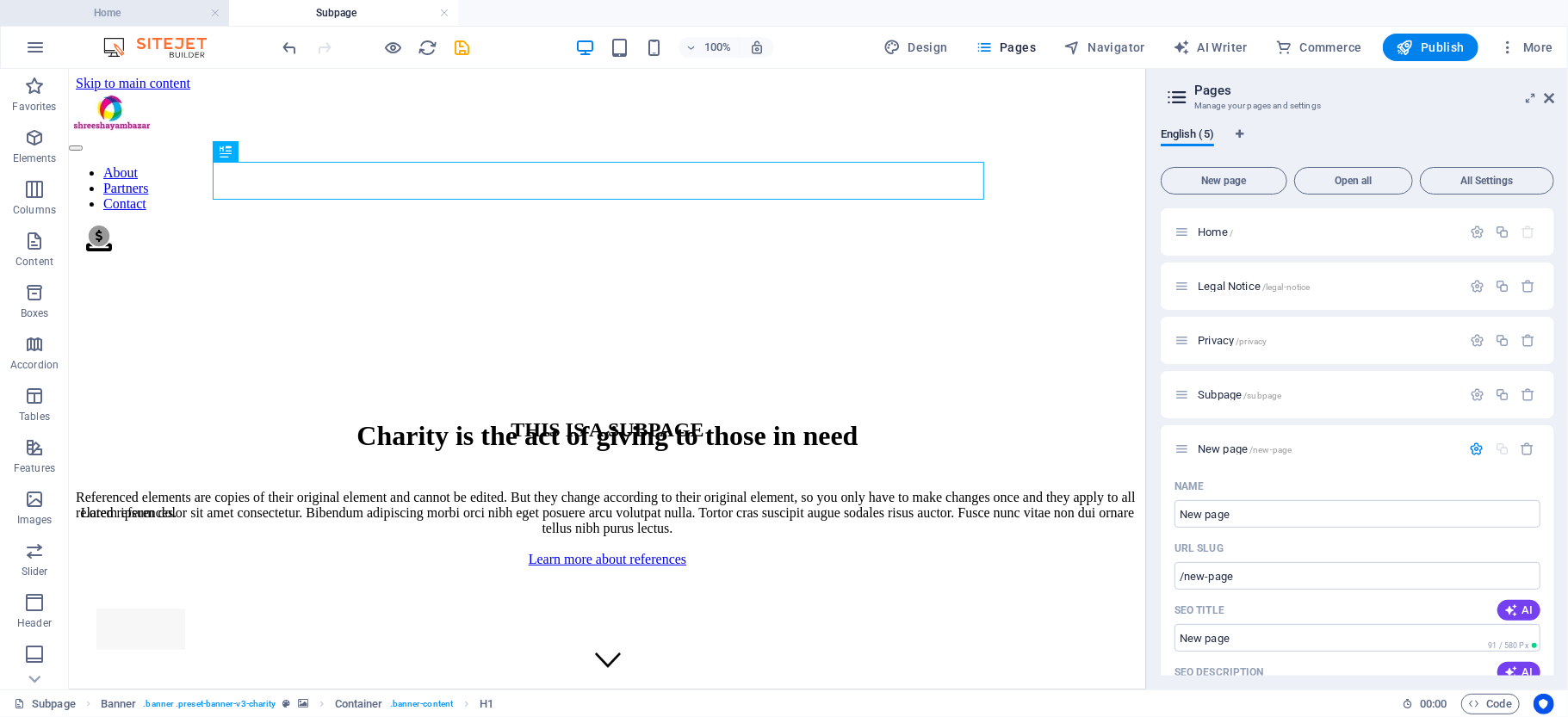 click on "Home" at bounding box center (115, 13) 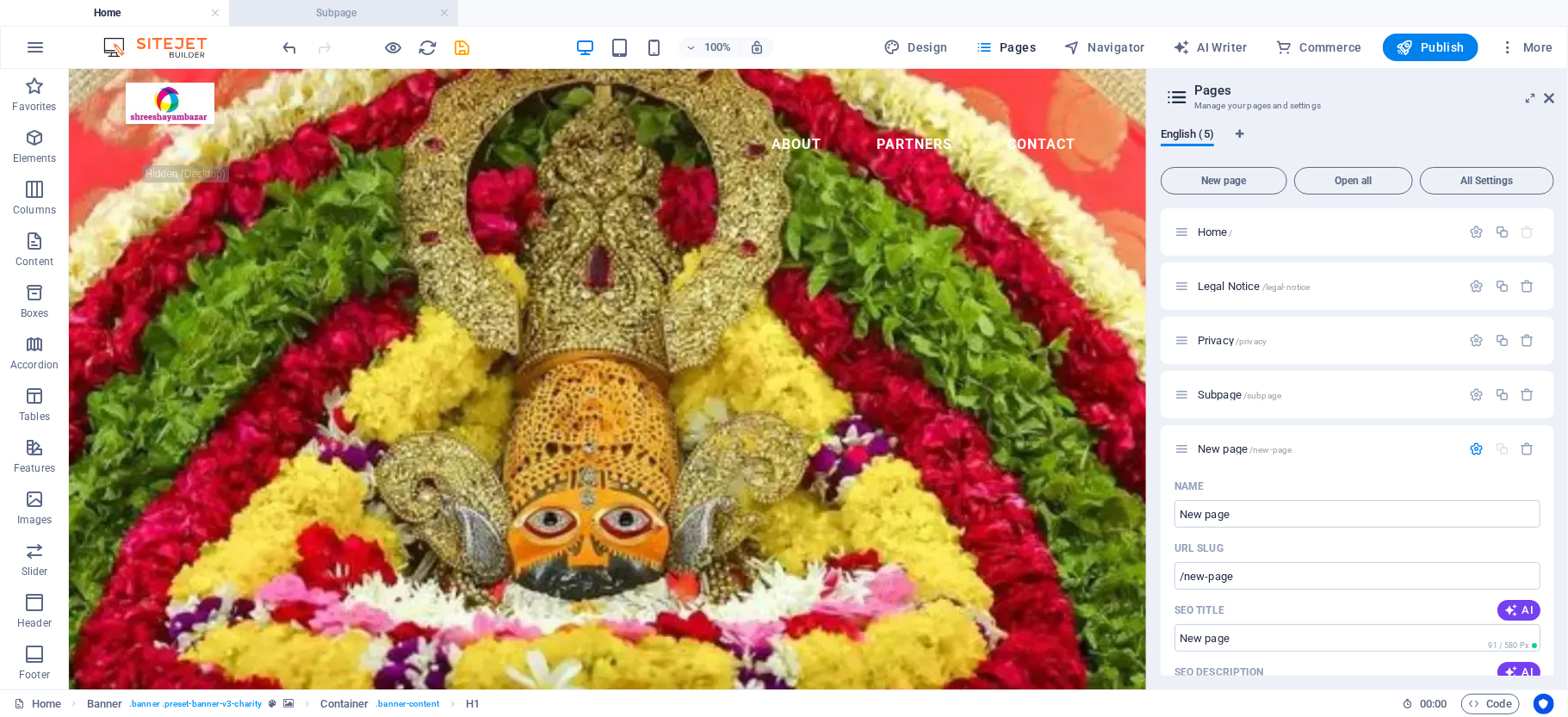 click on "Subpage" at bounding box center [344, 13] 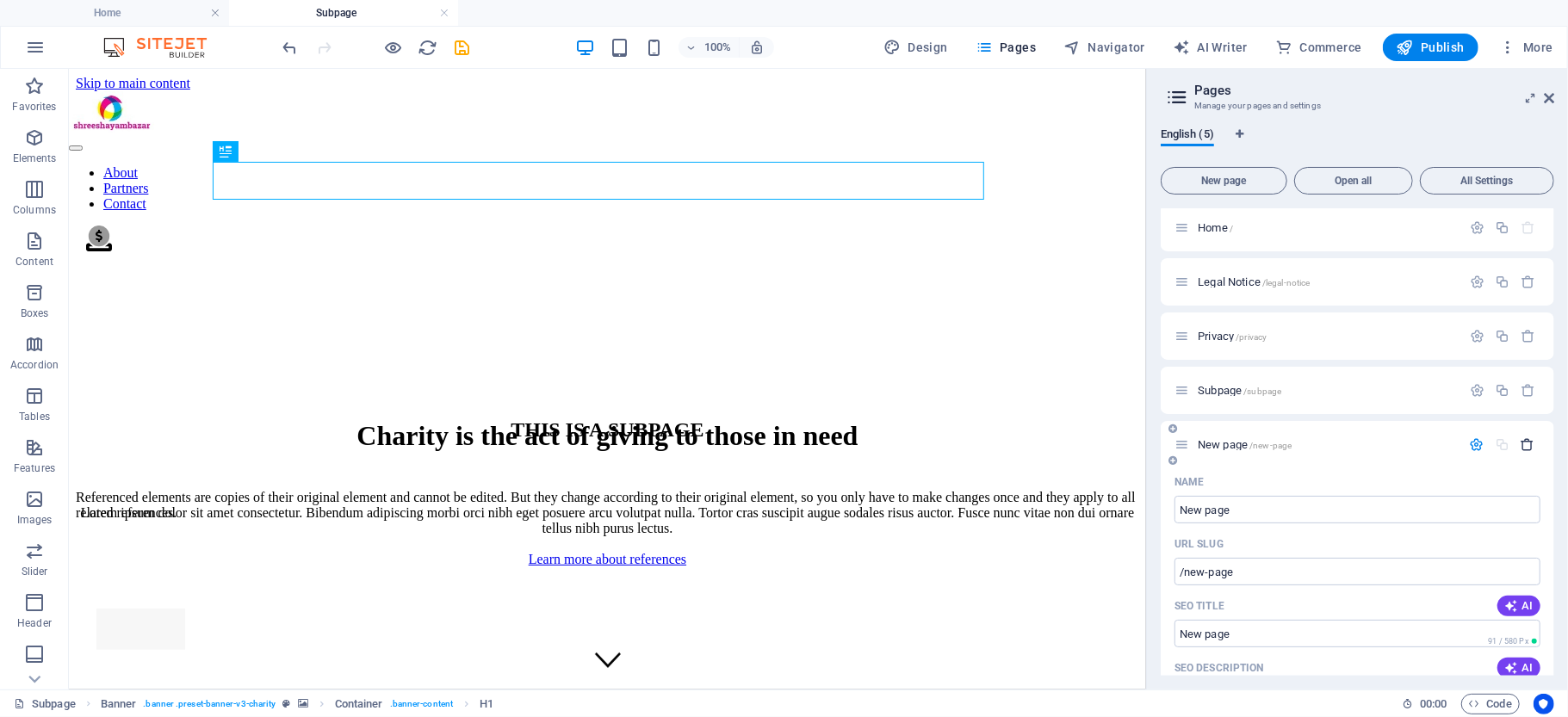 scroll, scrollTop: 0, scrollLeft: 0, axis: both 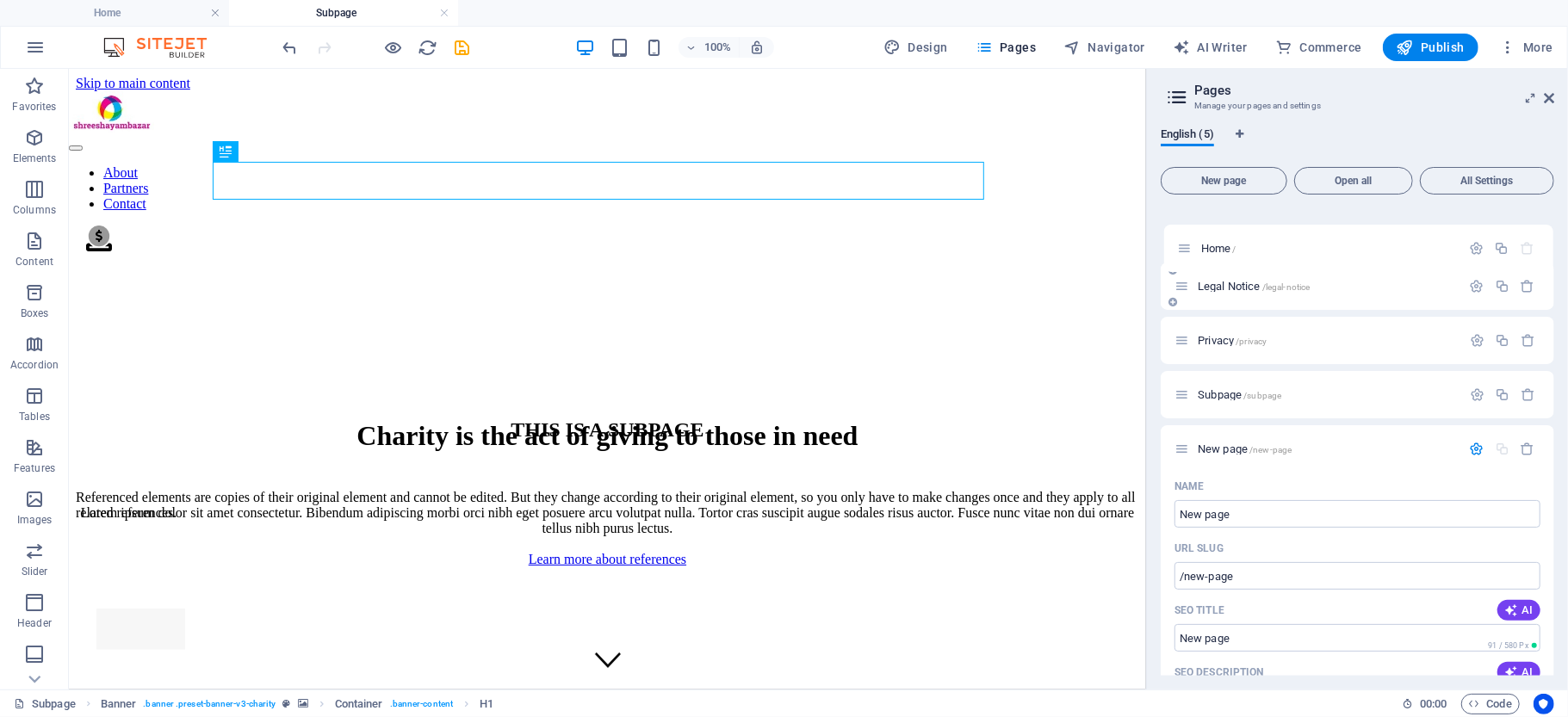 drag, startPoint x: 1185, startPoint y: 235, endPoint x: 1187, endPoint y: 269, distance: 34.058773 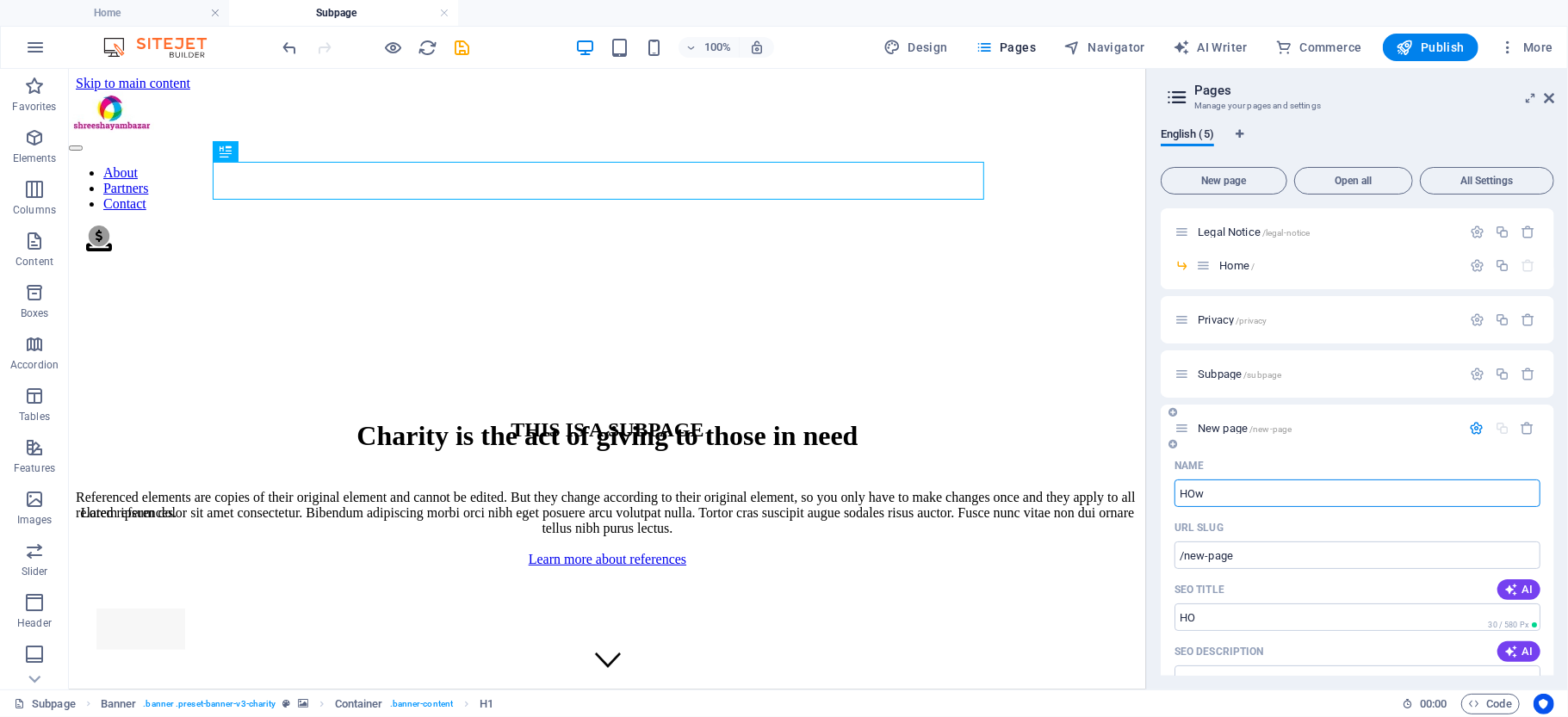 type on "HOw w" 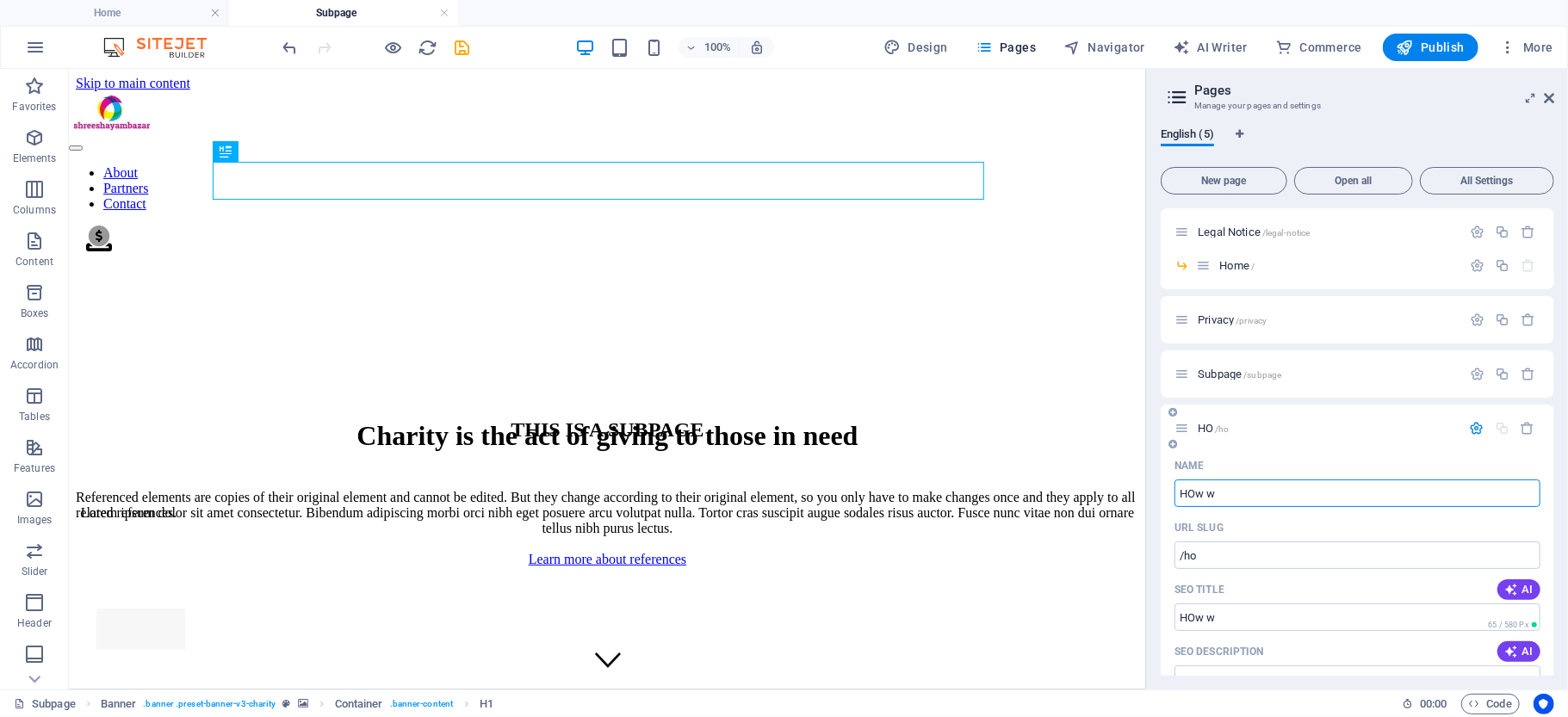 type on "/ho" 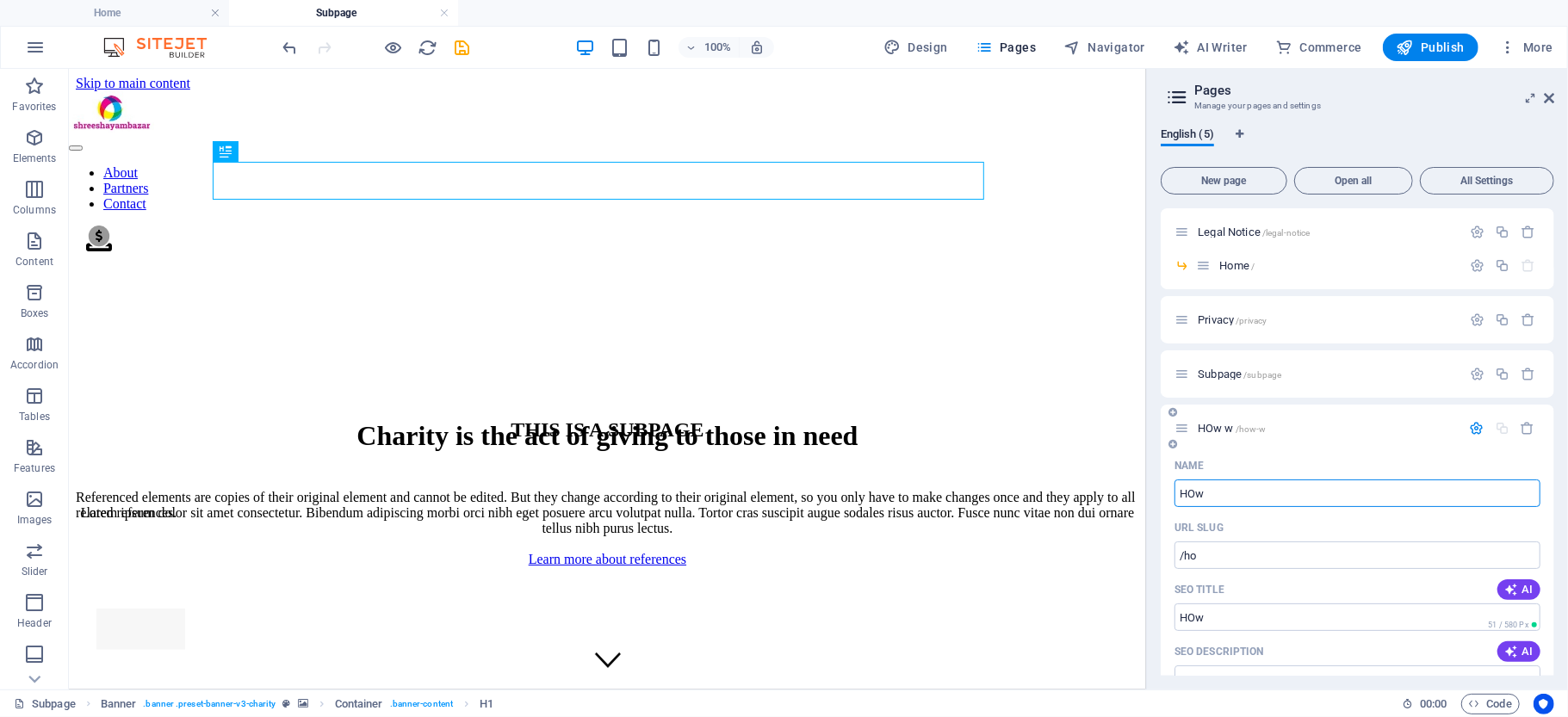 type on "/how-w" 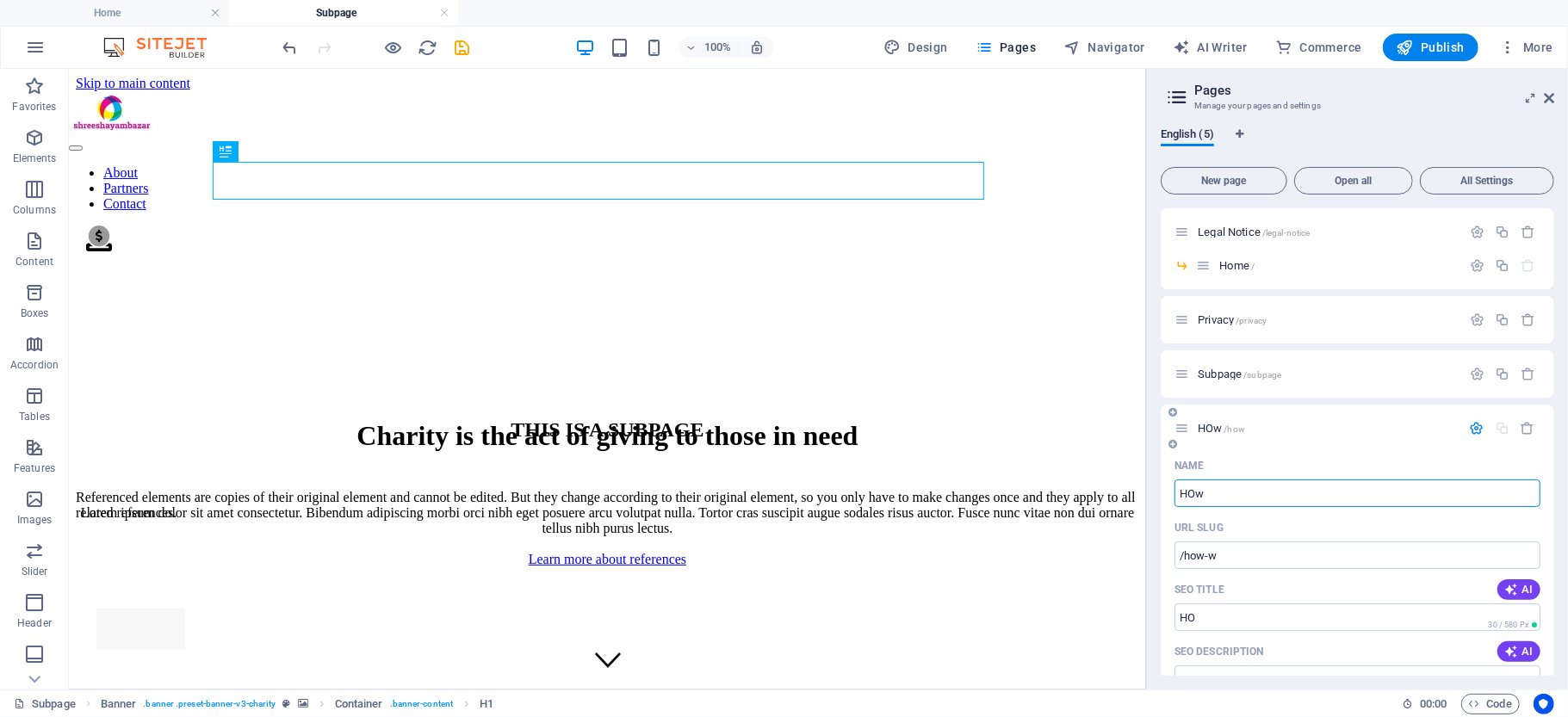 type on "HO" 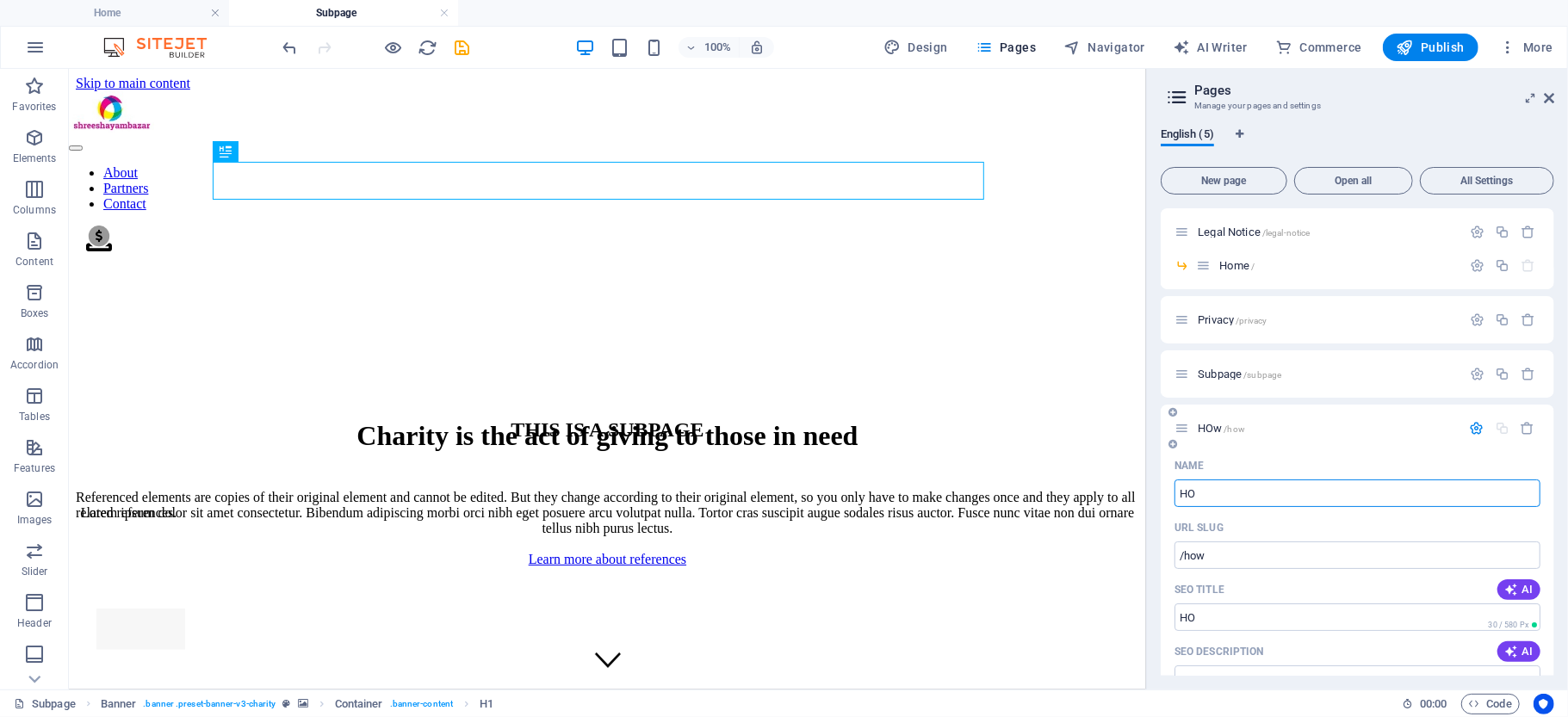 type on "HOw" 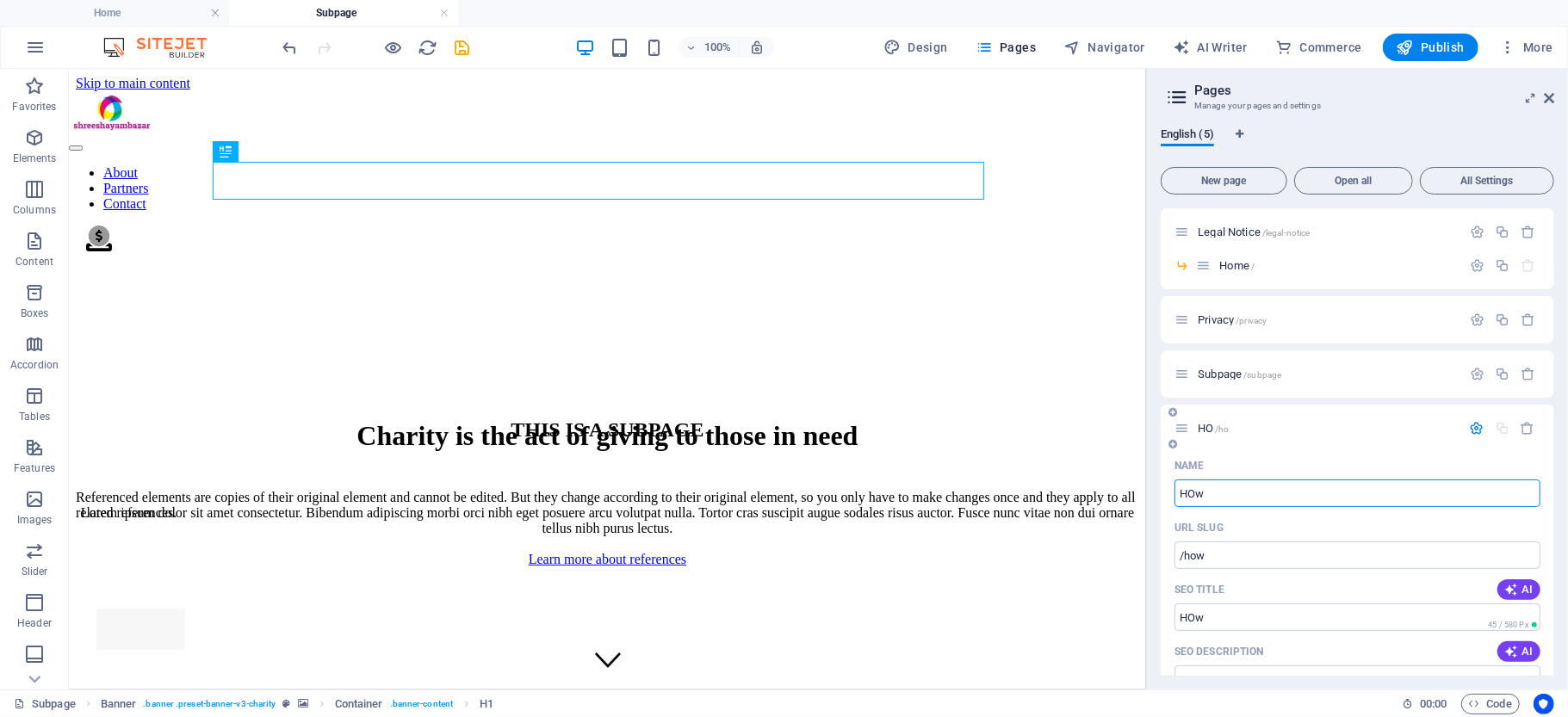 type on "/ho" 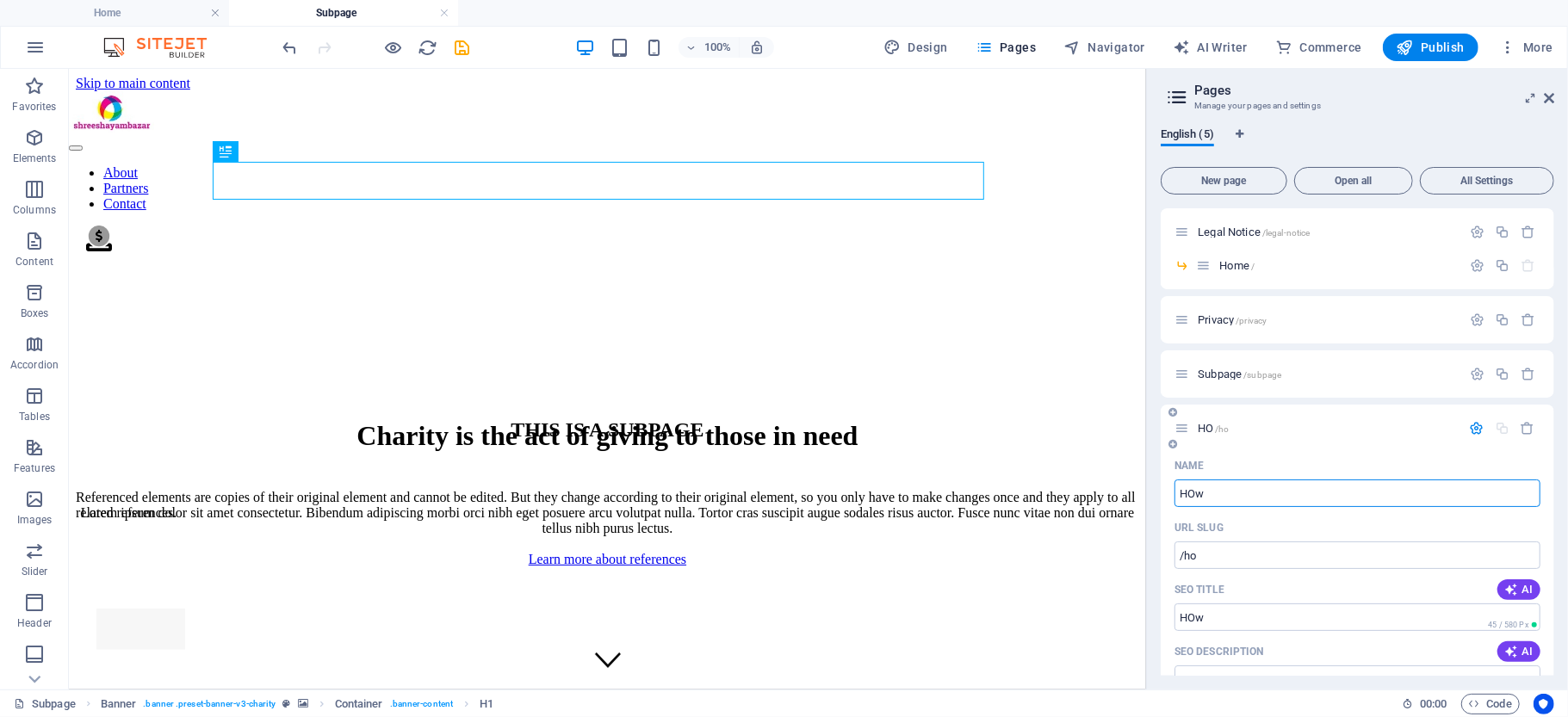 type on "HO" 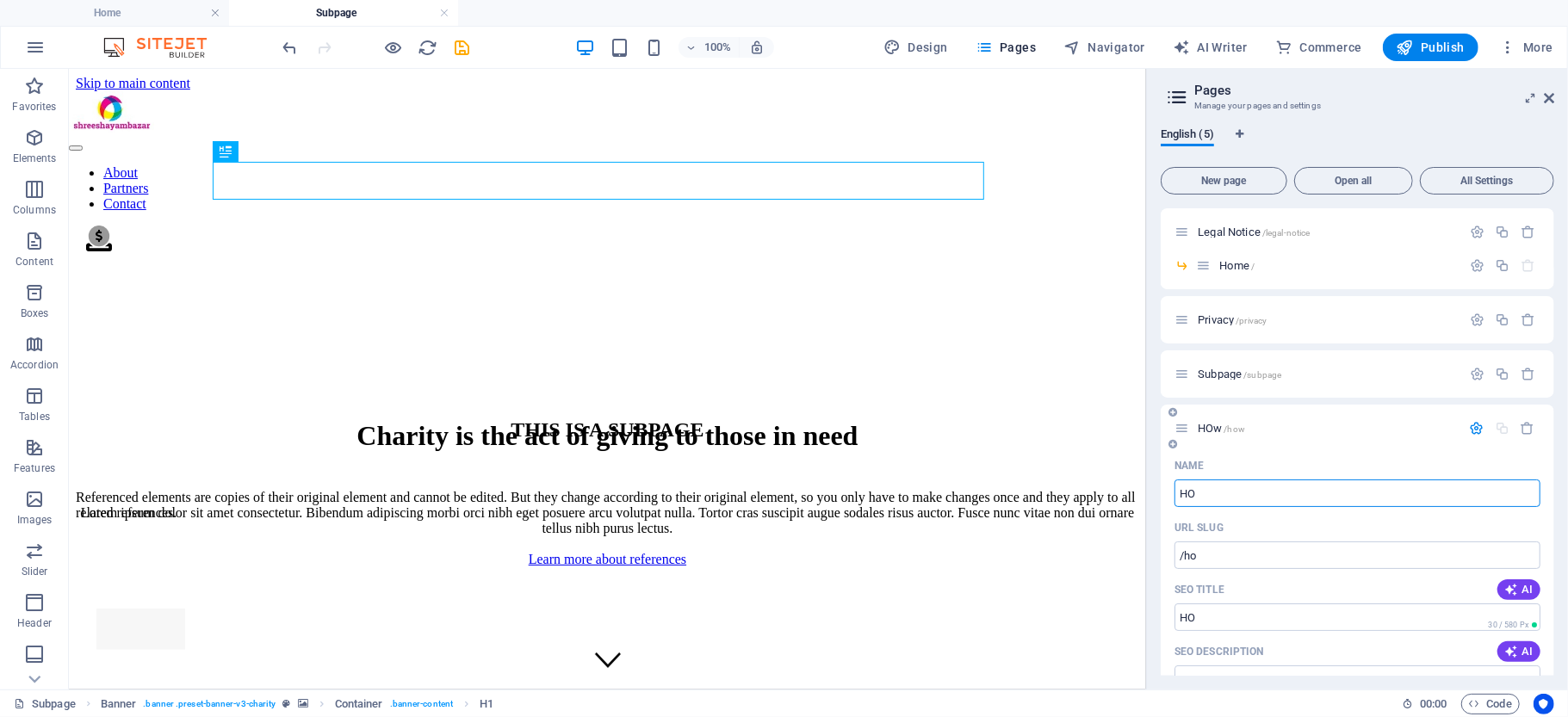 type on "/how" 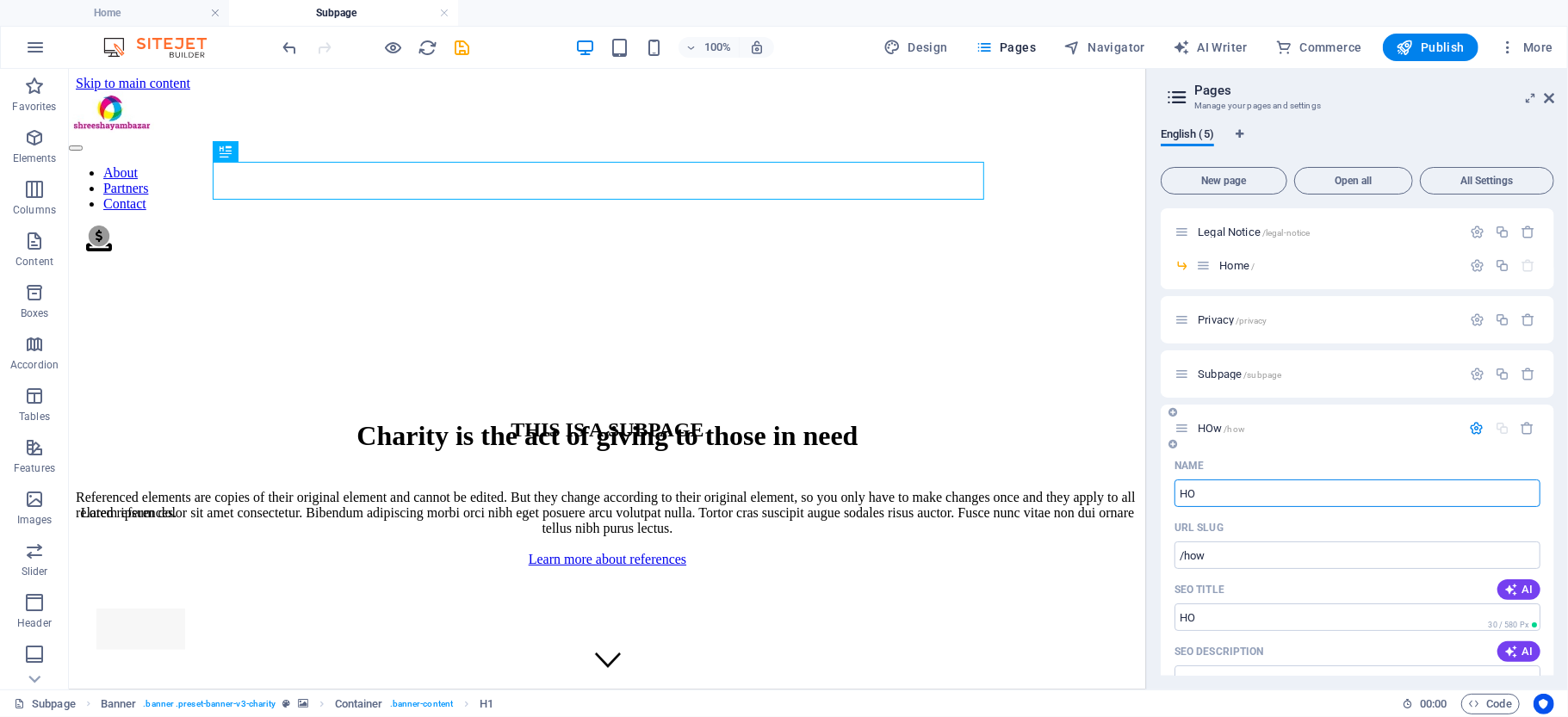 type on "HOW" 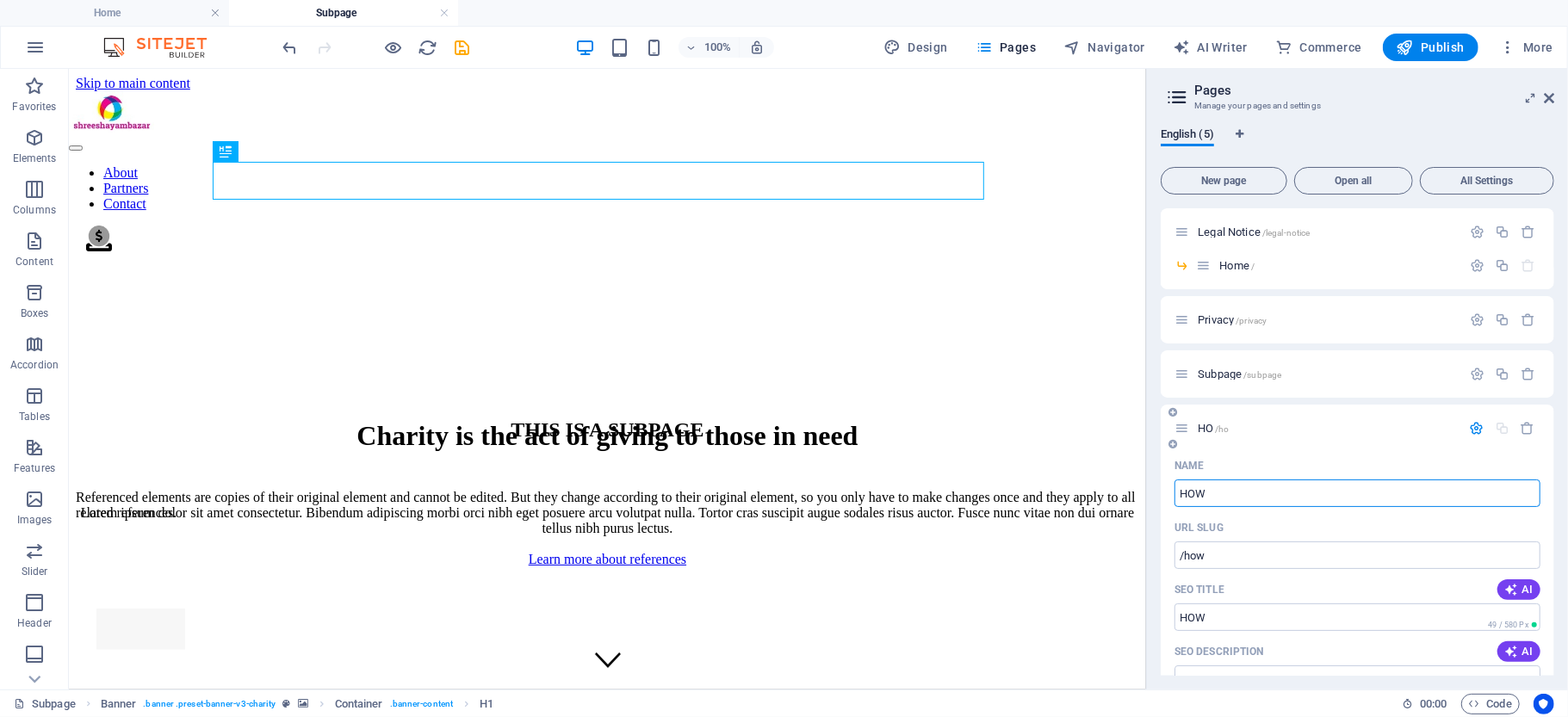 type on "/ho" 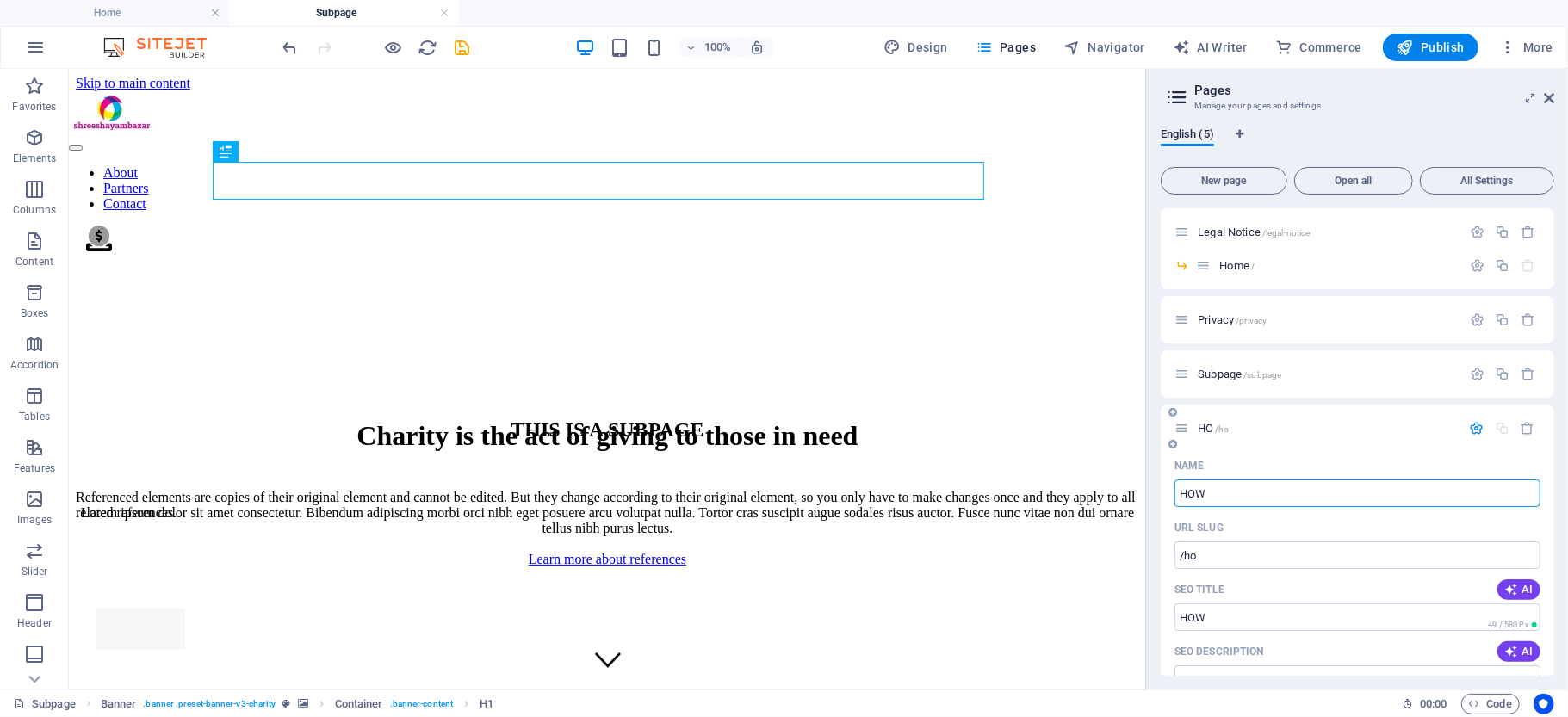 type on "HOW" 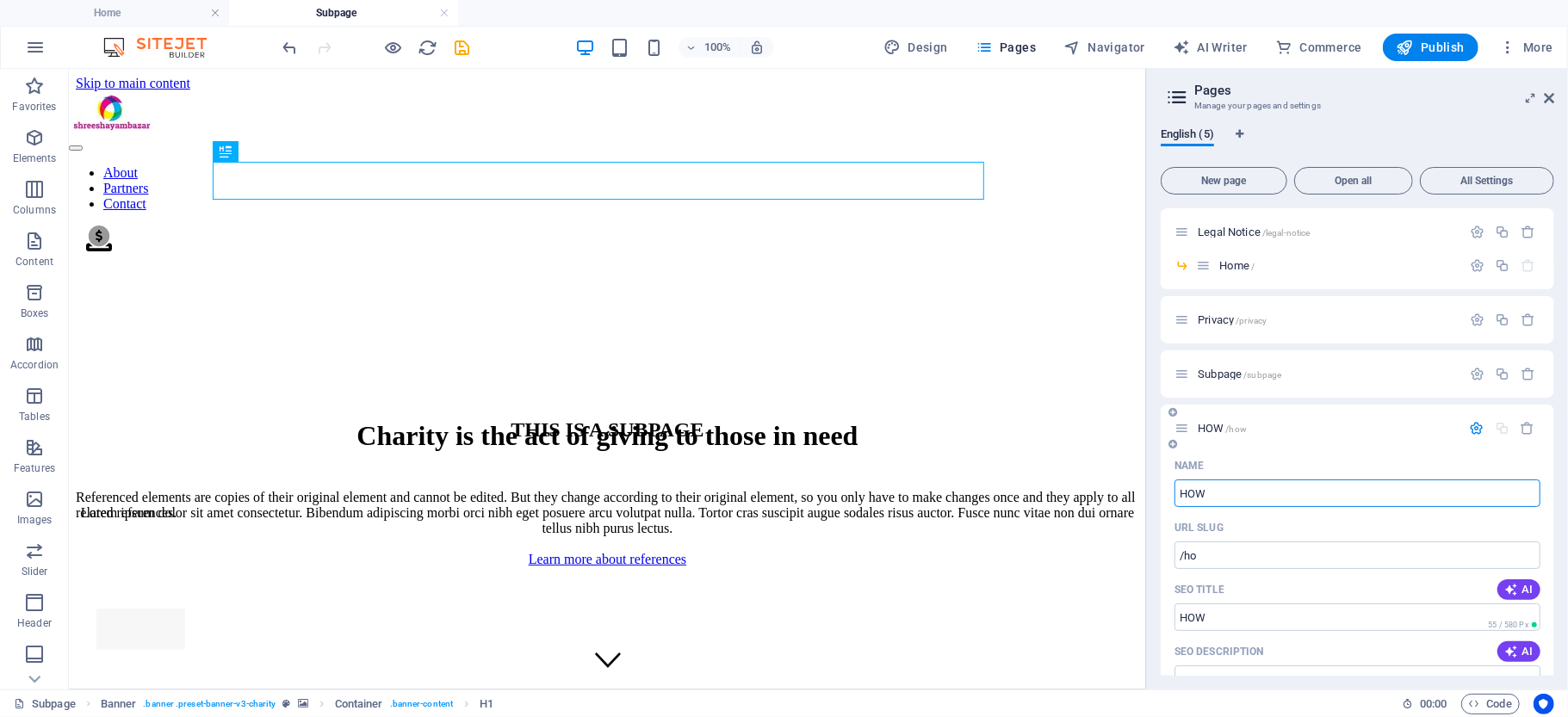 type on "/how" 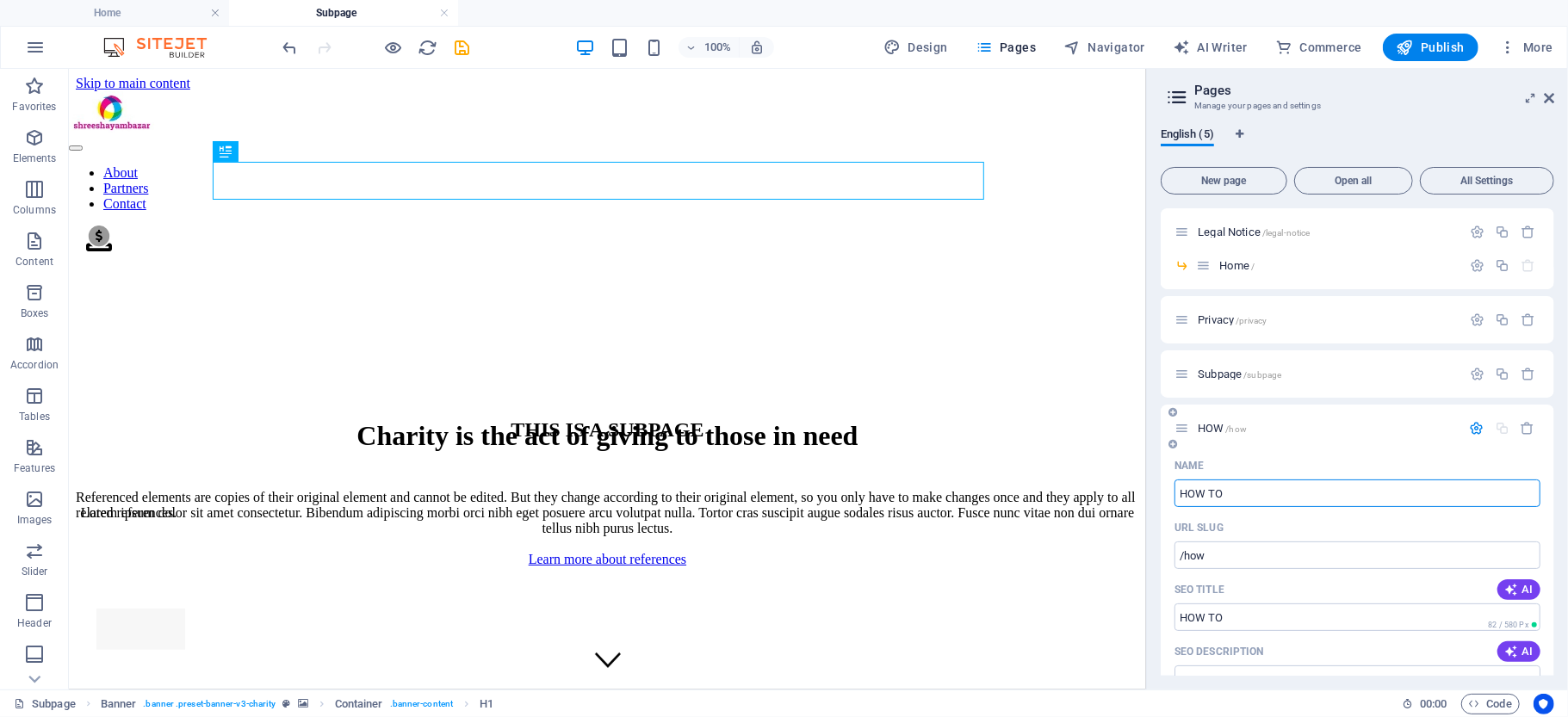 type on "HOW TO" 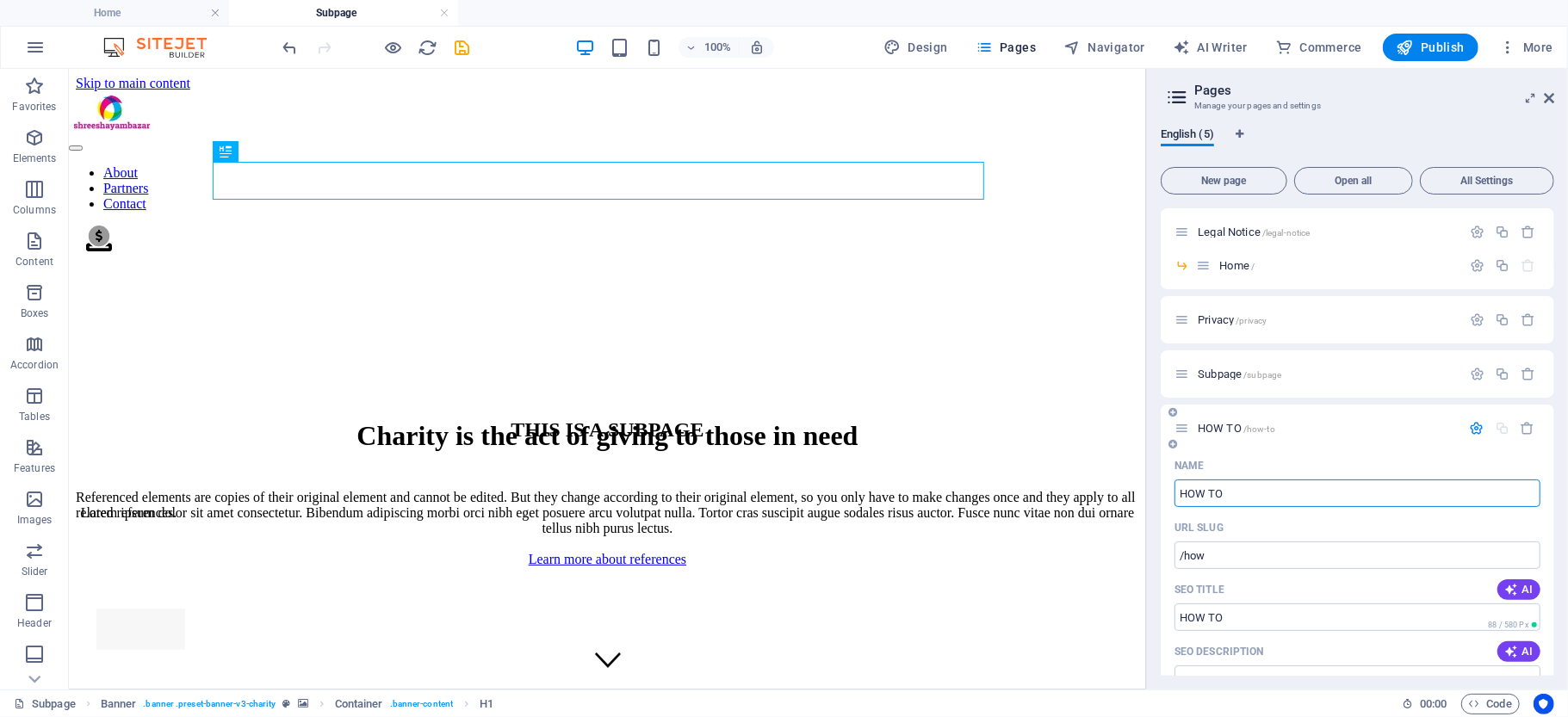 type on "/how-to" 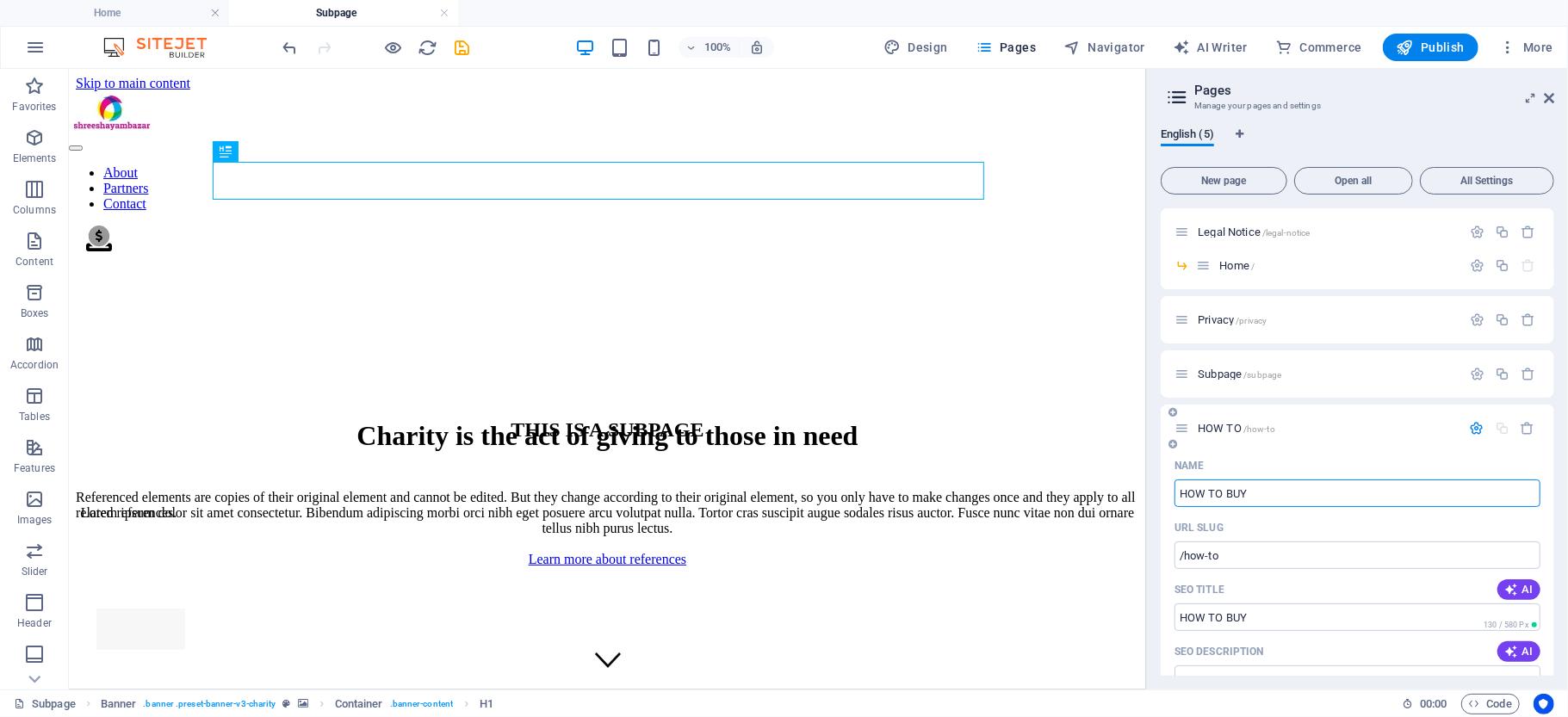 type on "HOW TO BUY" 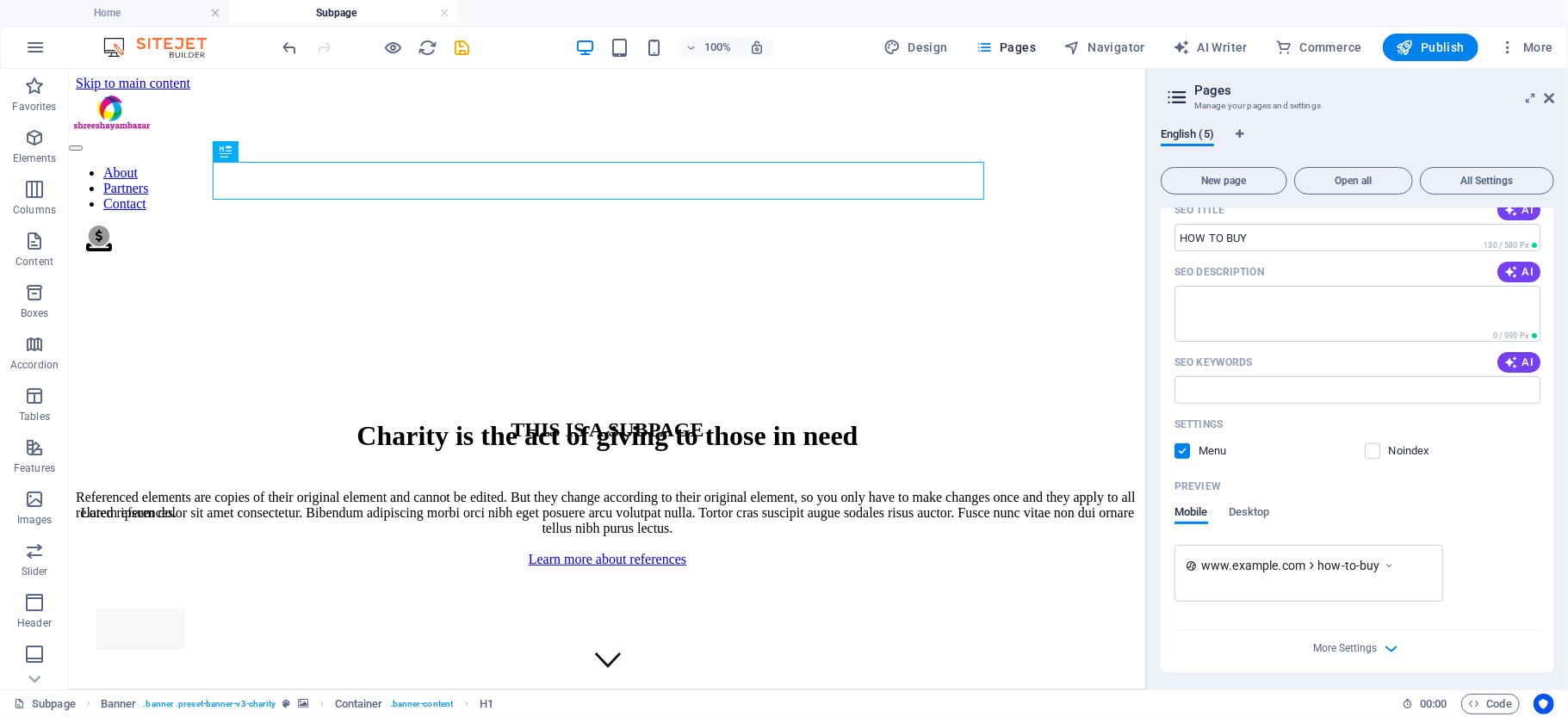 scroll, scrollTop: 383, scrollLeft: 0, axis: vertical 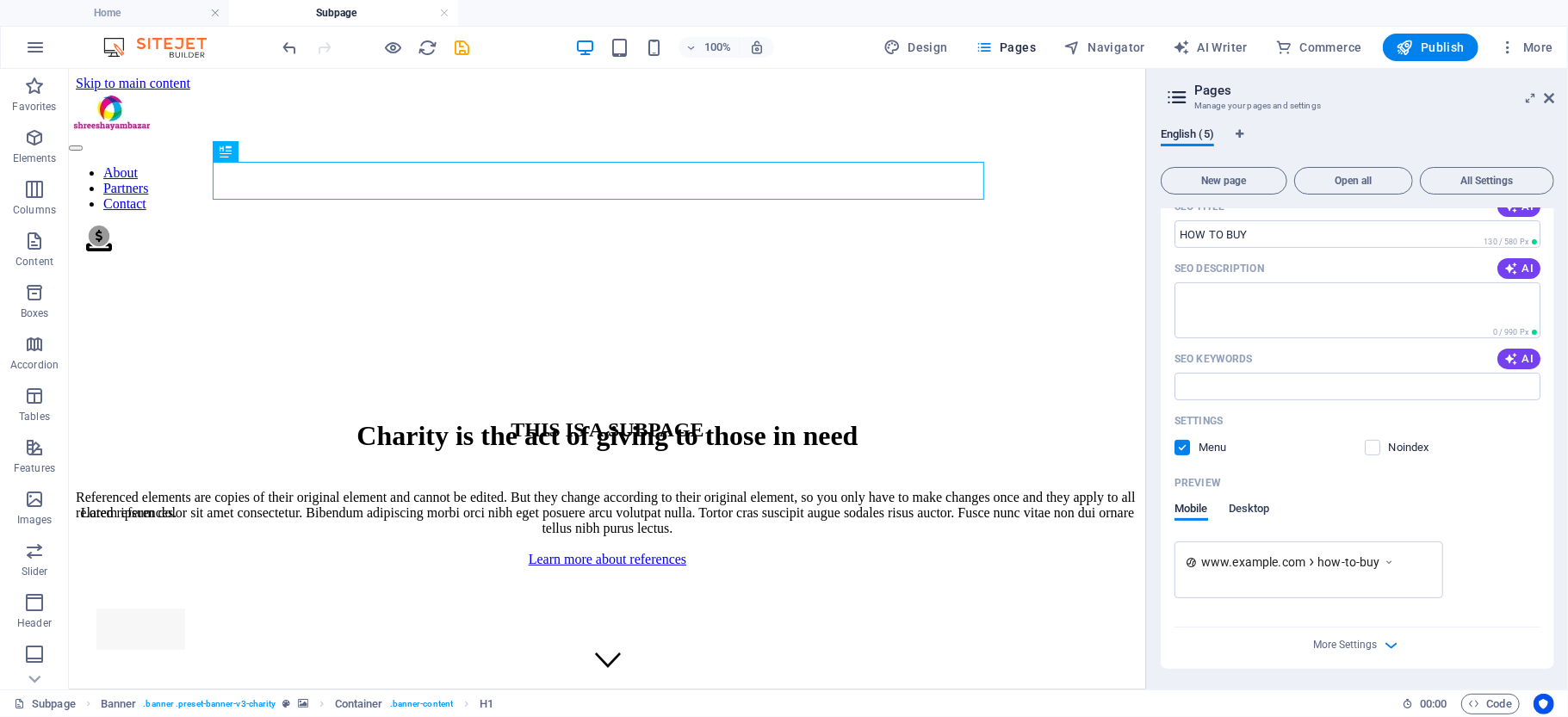 type on "HOW TO BUY" 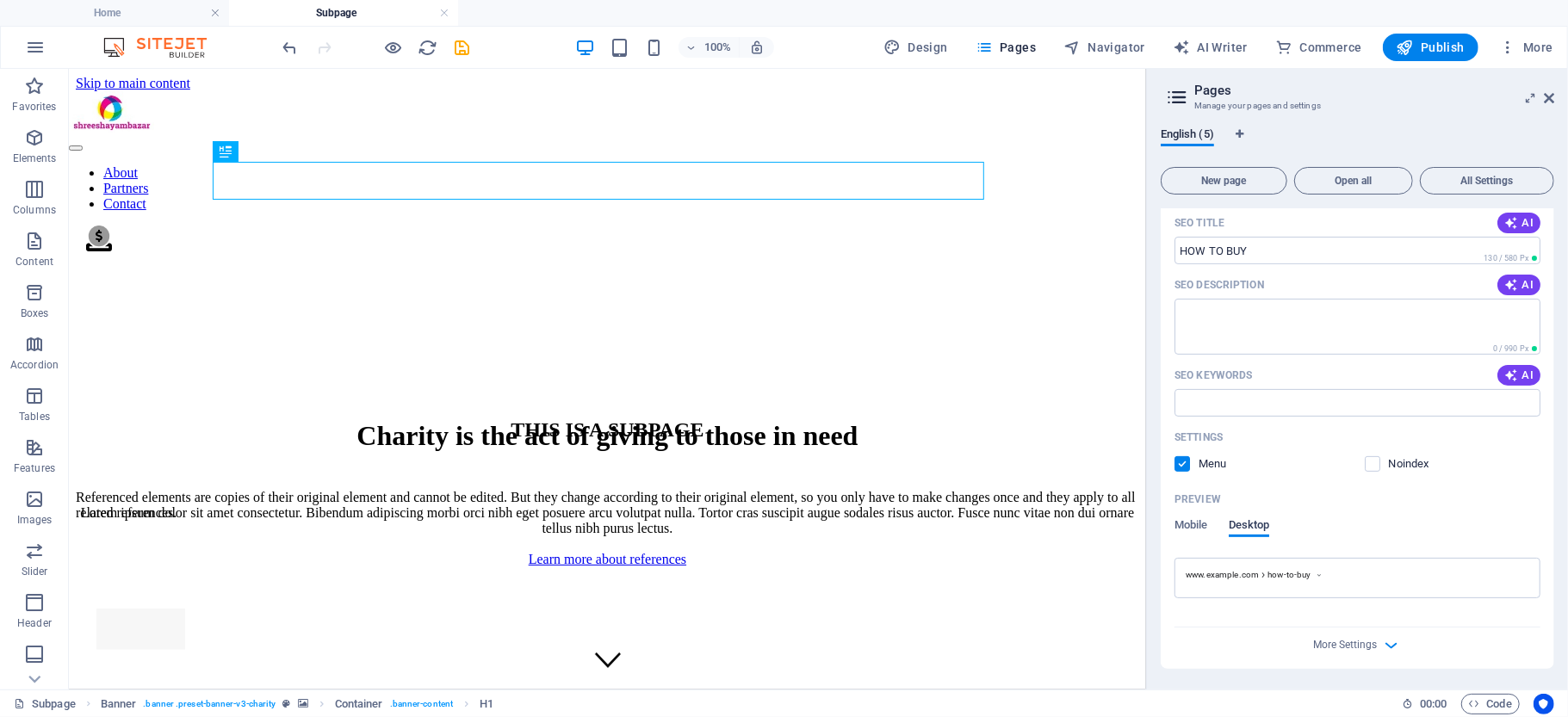 scroll, scrollTop: 366, scrollLeft: 0, axis: vertical 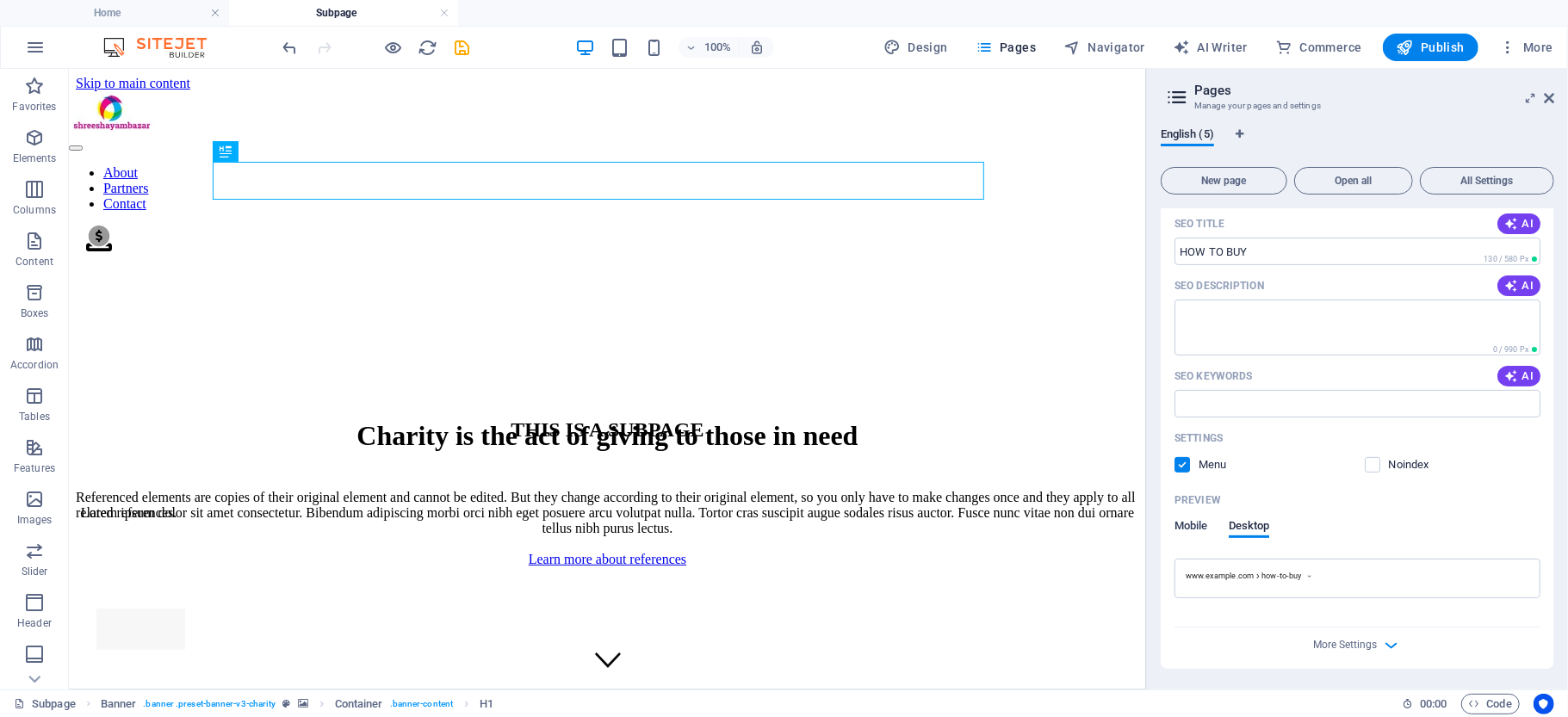 click on "Mobile" at bounding box center [1191, 528] 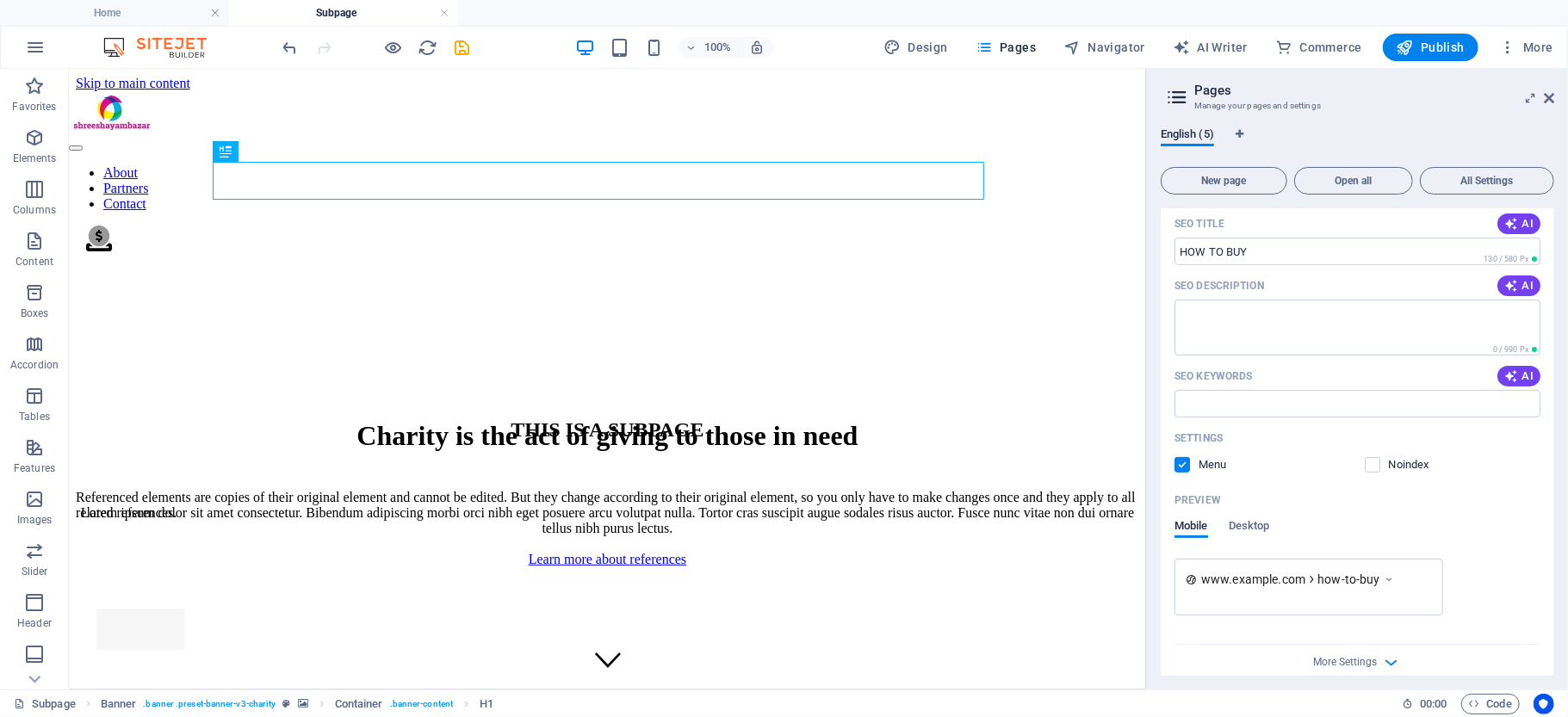 click on "Settings" at bounding box center (1357, 438) 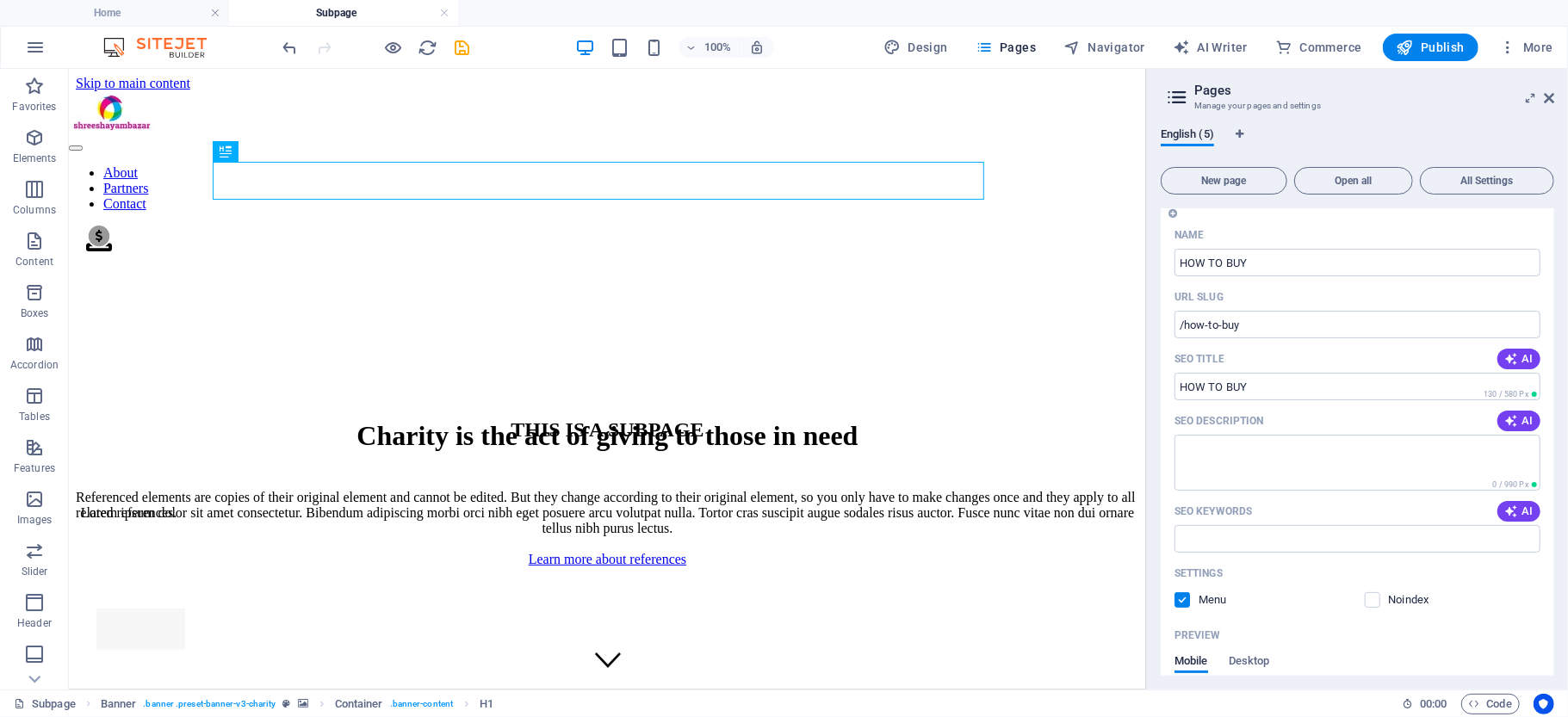 scroll, scrollTop: 226, scrollLeft: 0, axis: vertical 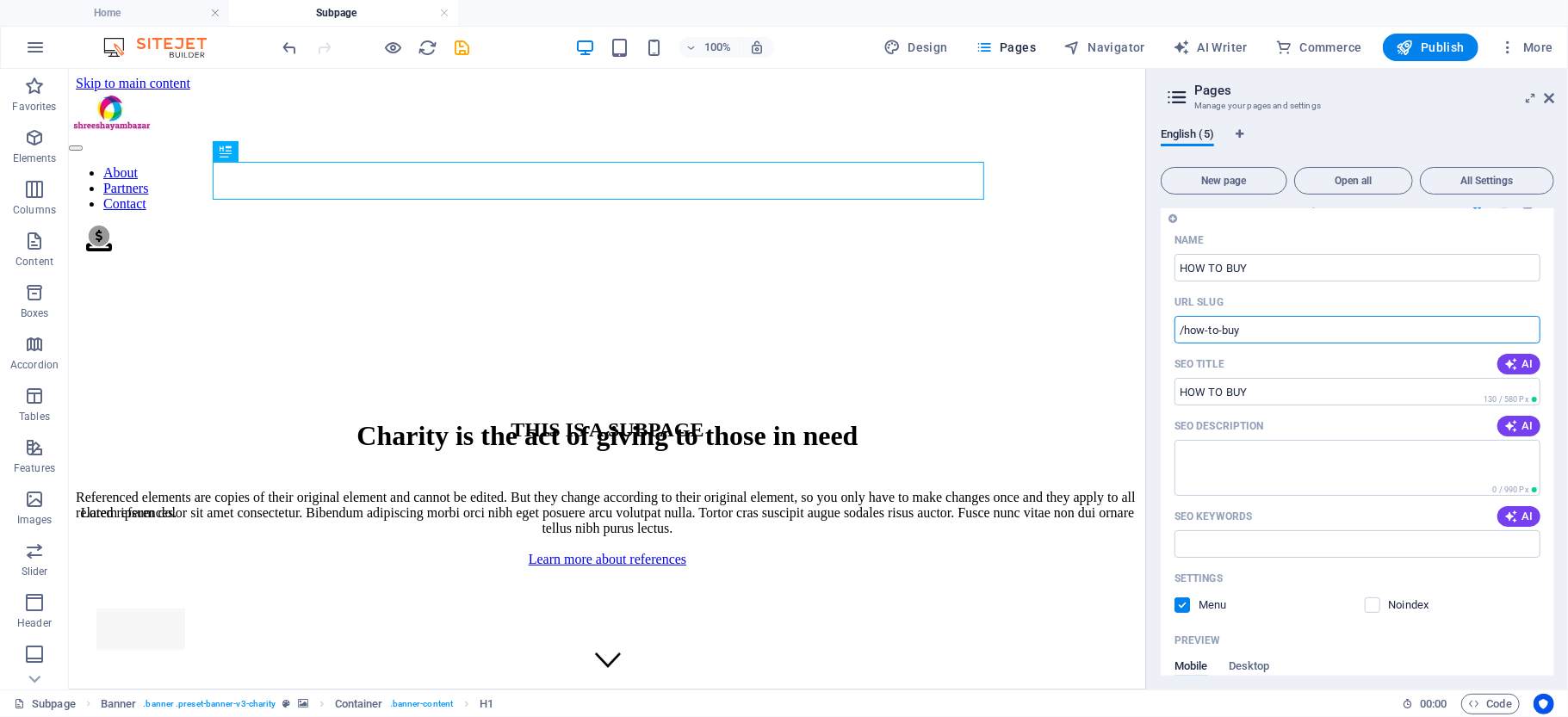 click on "/how-to-buy" at bounding box center [1357, 330] 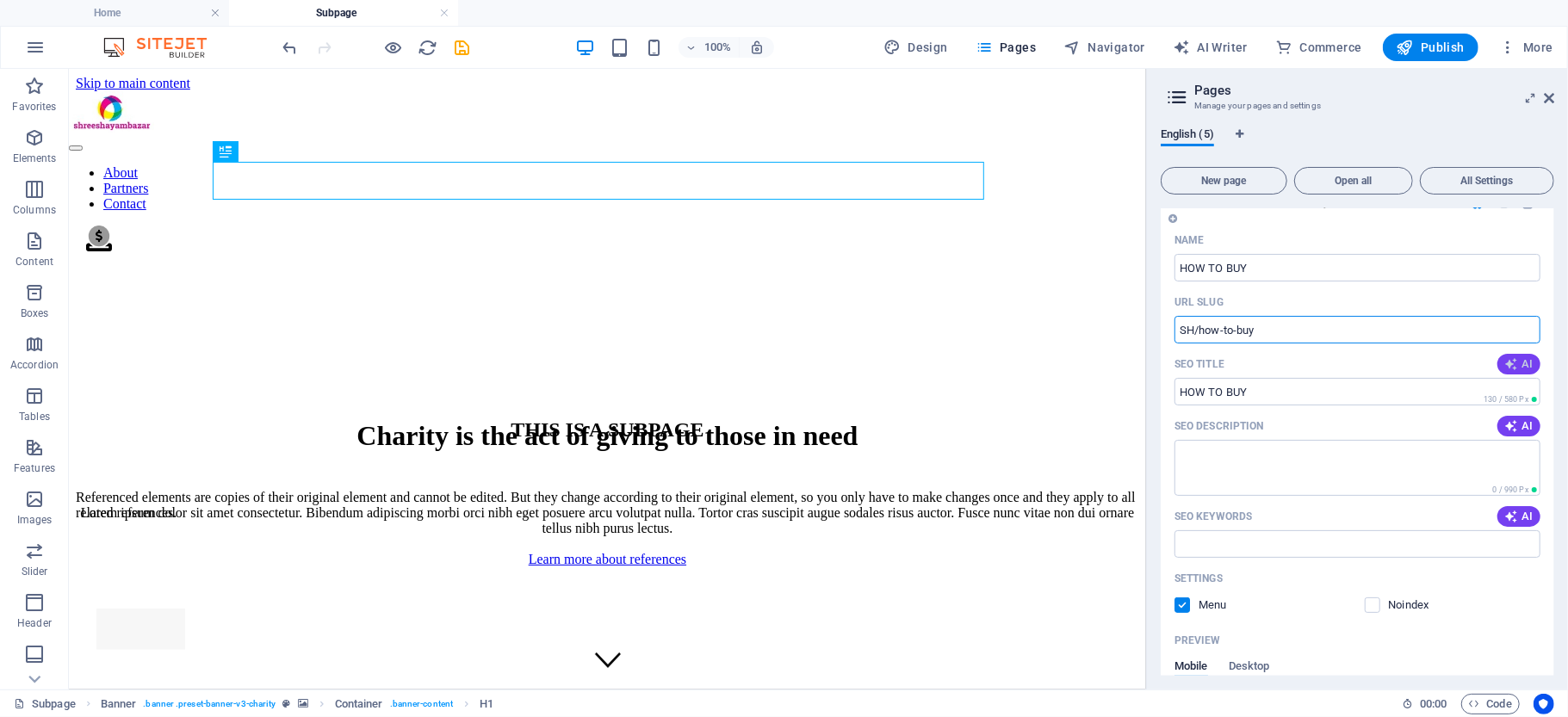type on "SH/how-to-buy" 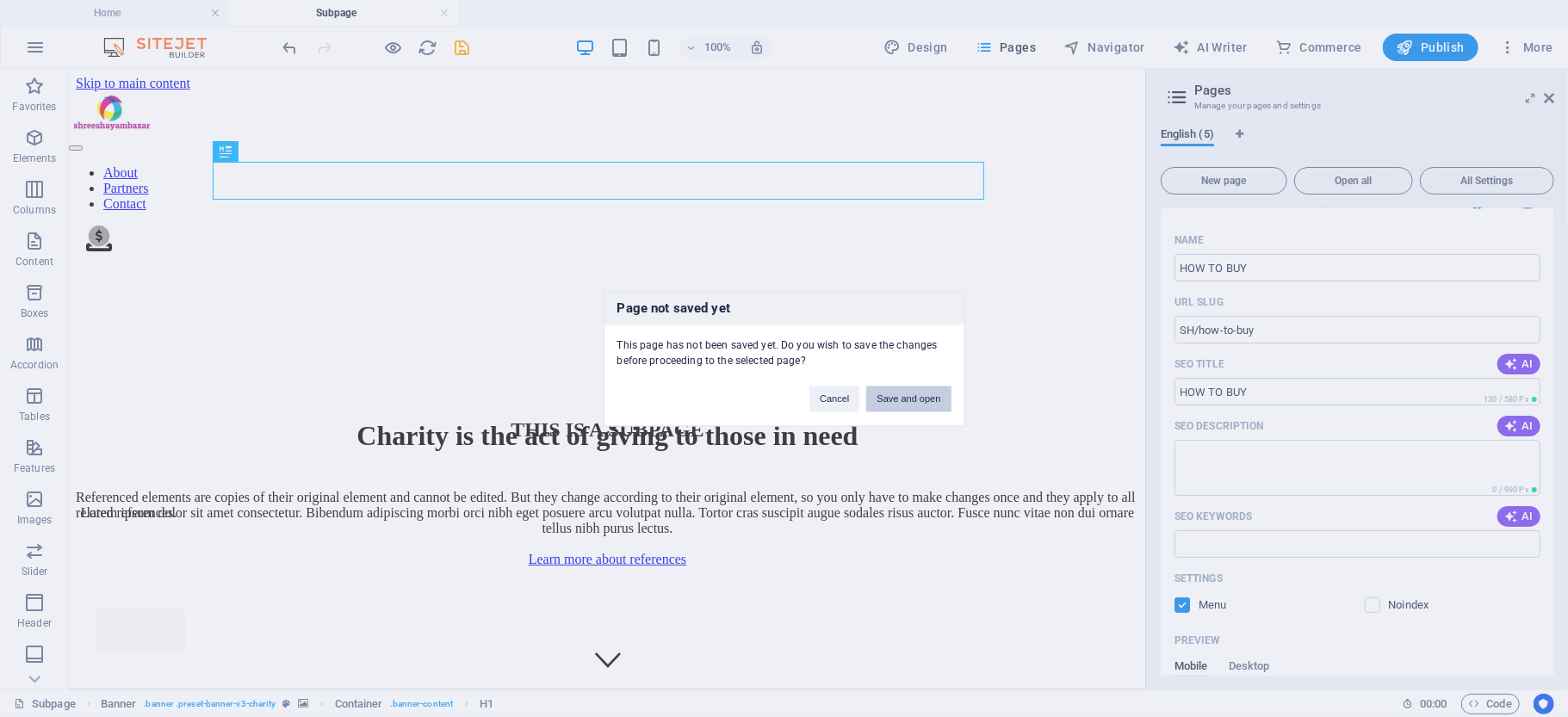 click on "Save and open" at bounding box center [908, 399] 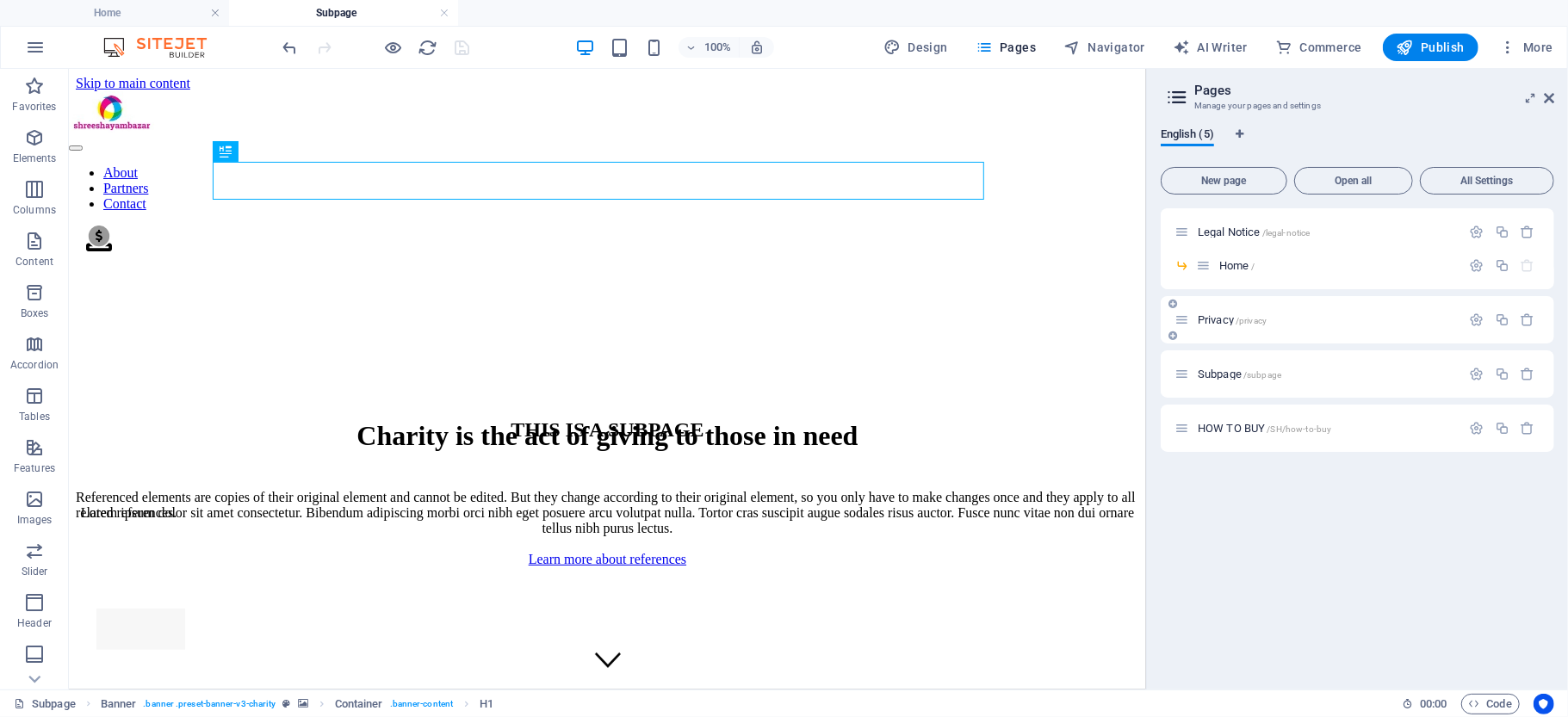 scroll, scrollTop: 0, scrollLeft: 0, axis: both 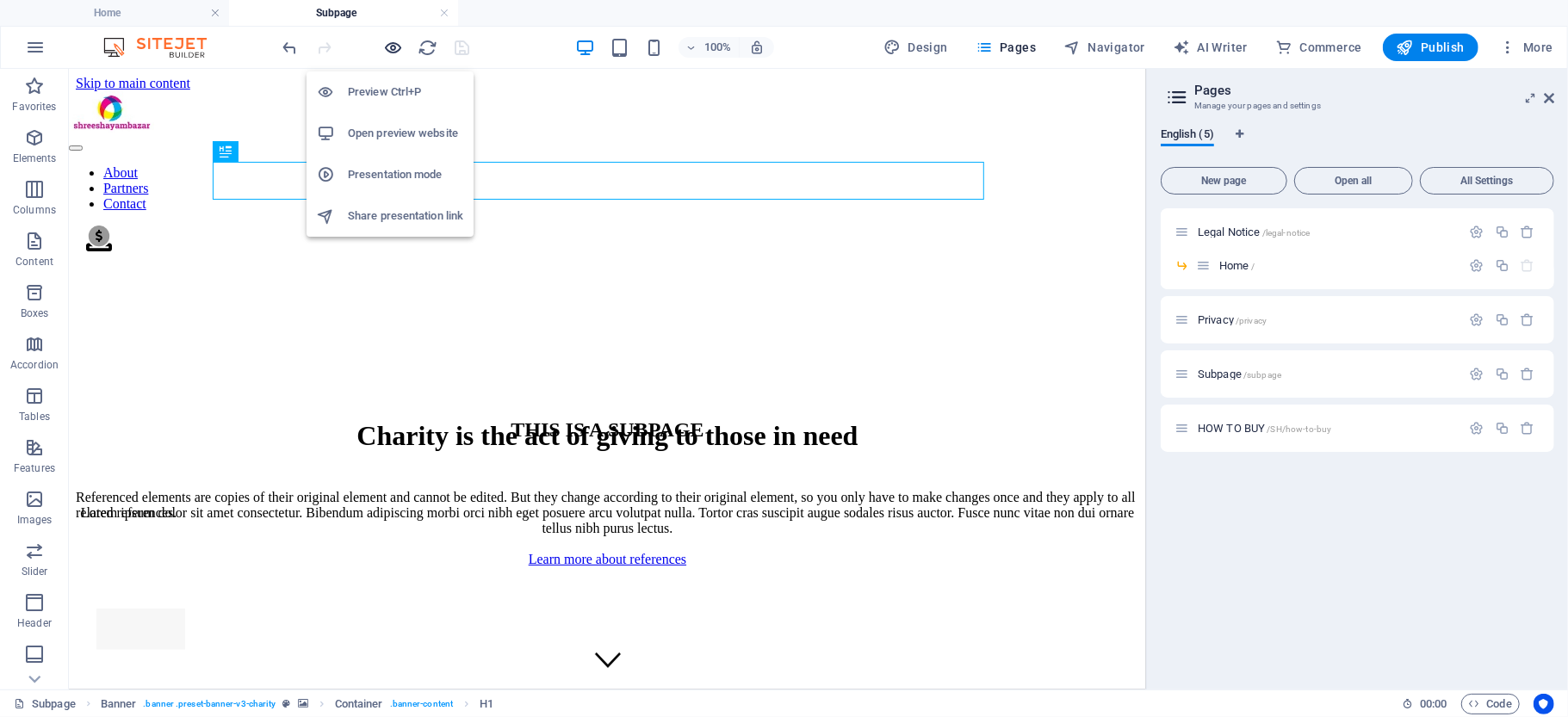 click at bounding box center (394, 47) 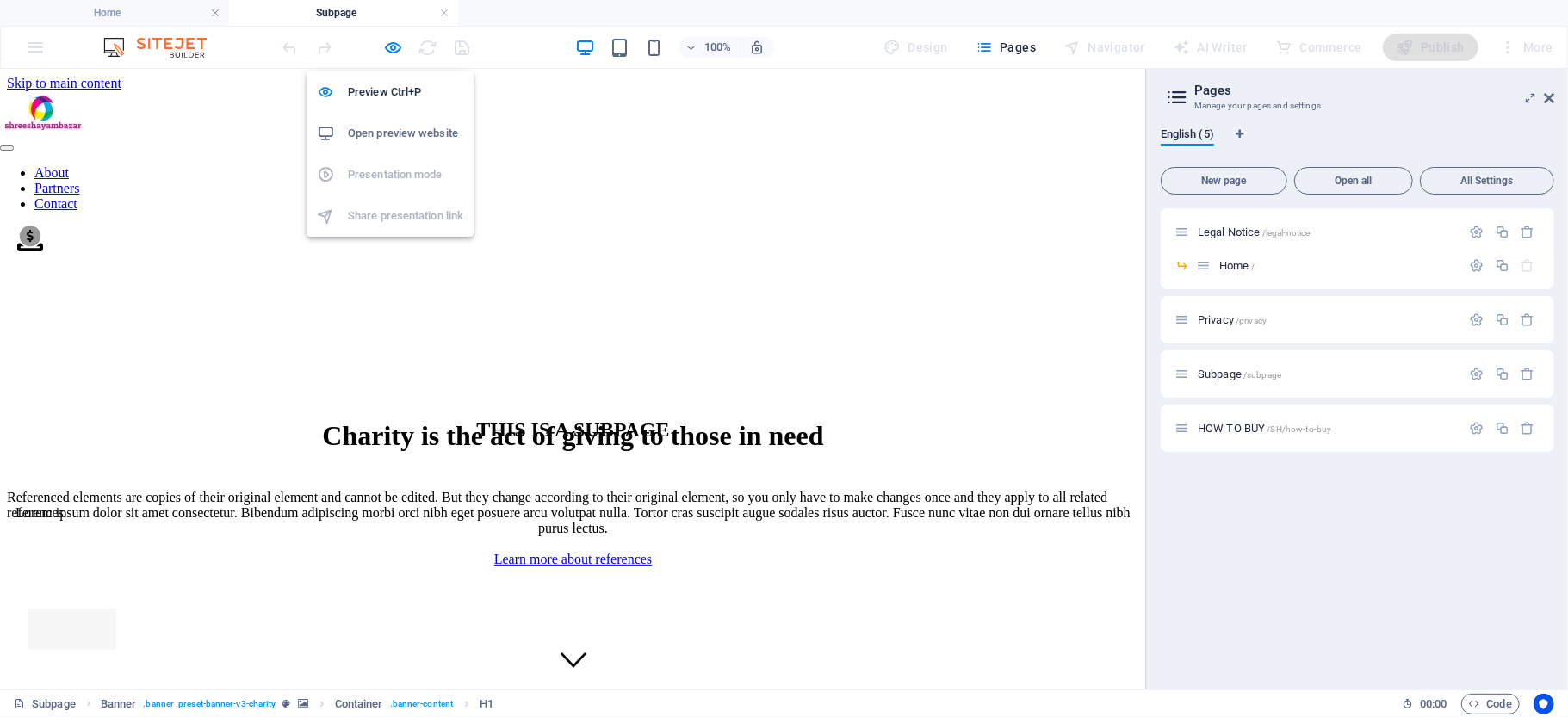click on "Open preview website" at bounding box center [390, 133] 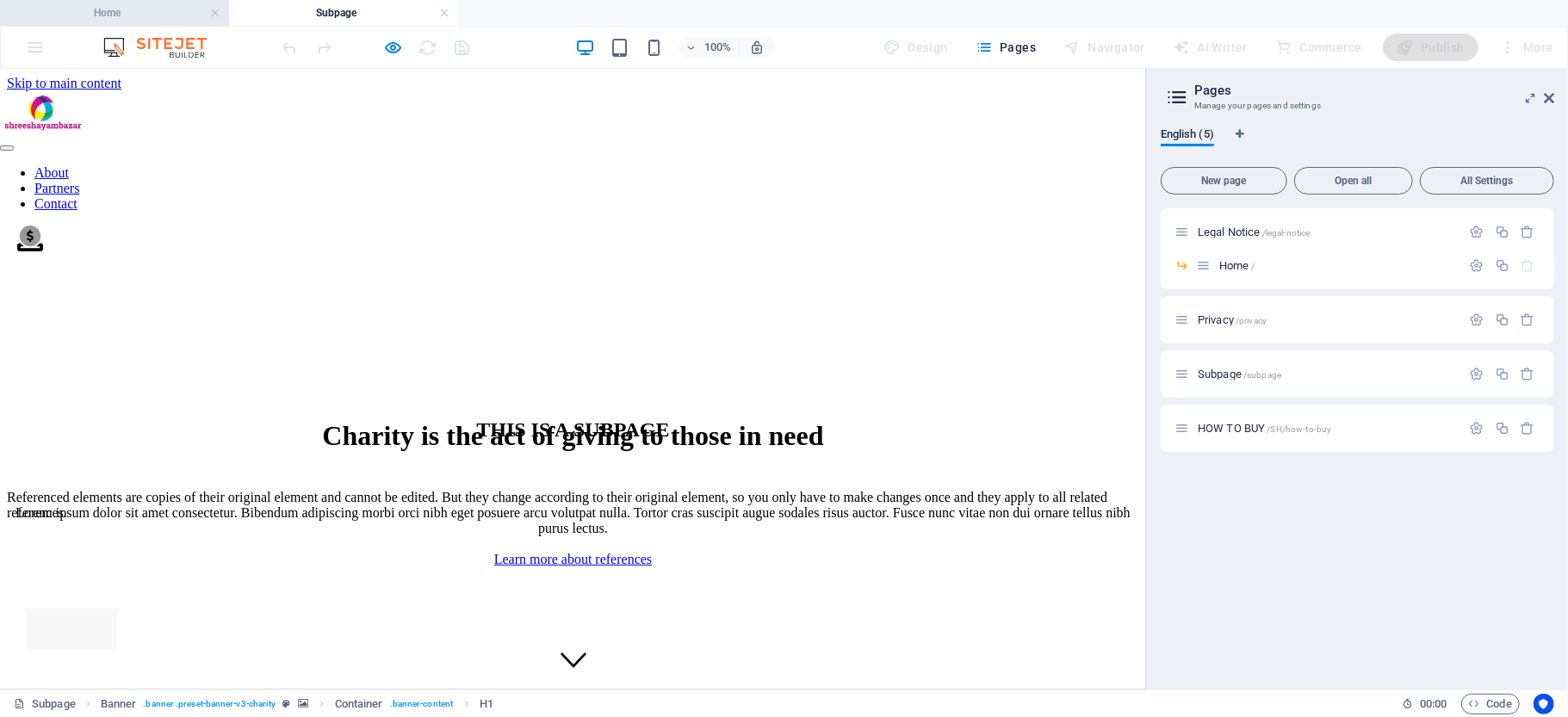 click on "Home" at bounding box center [115, 13] 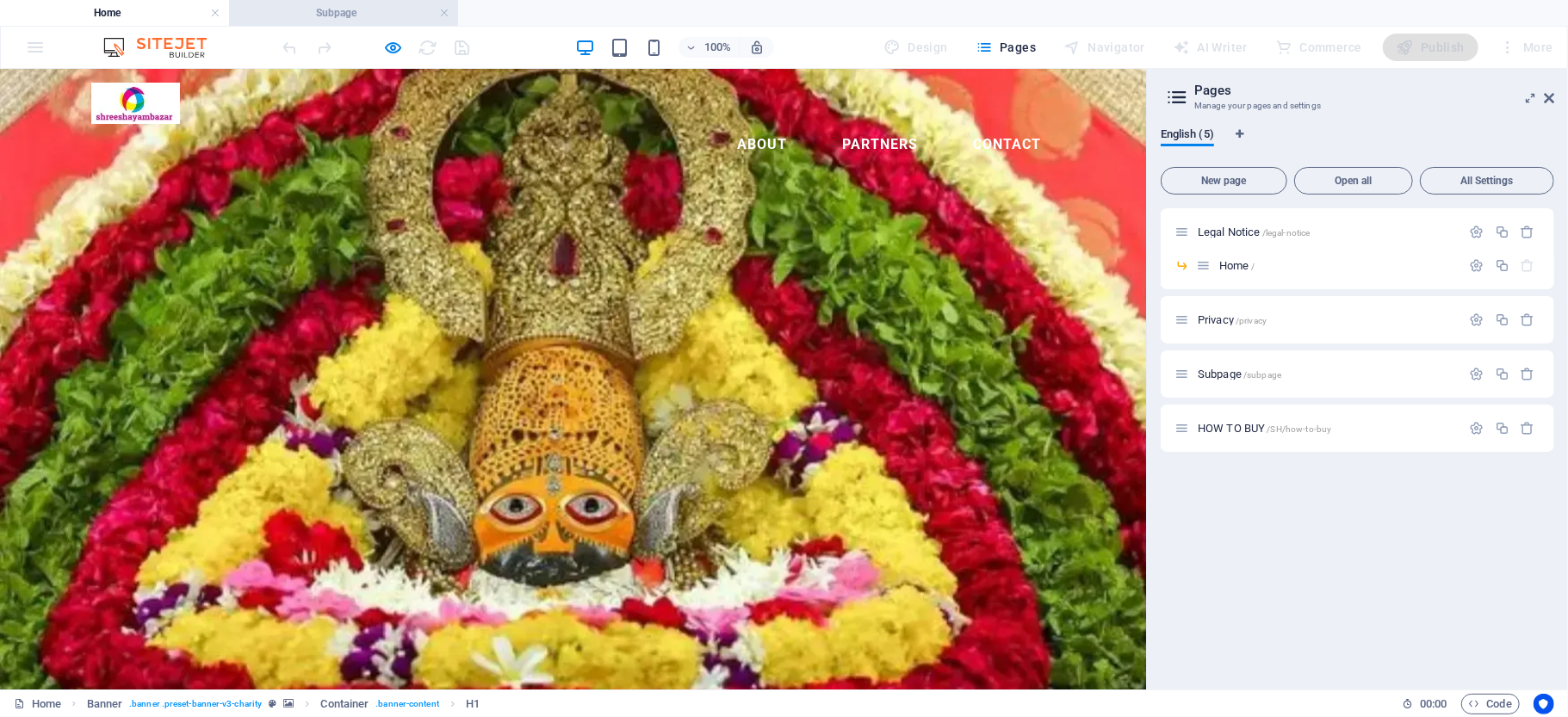 click on "Subpage" at bounding box center (344, 13) 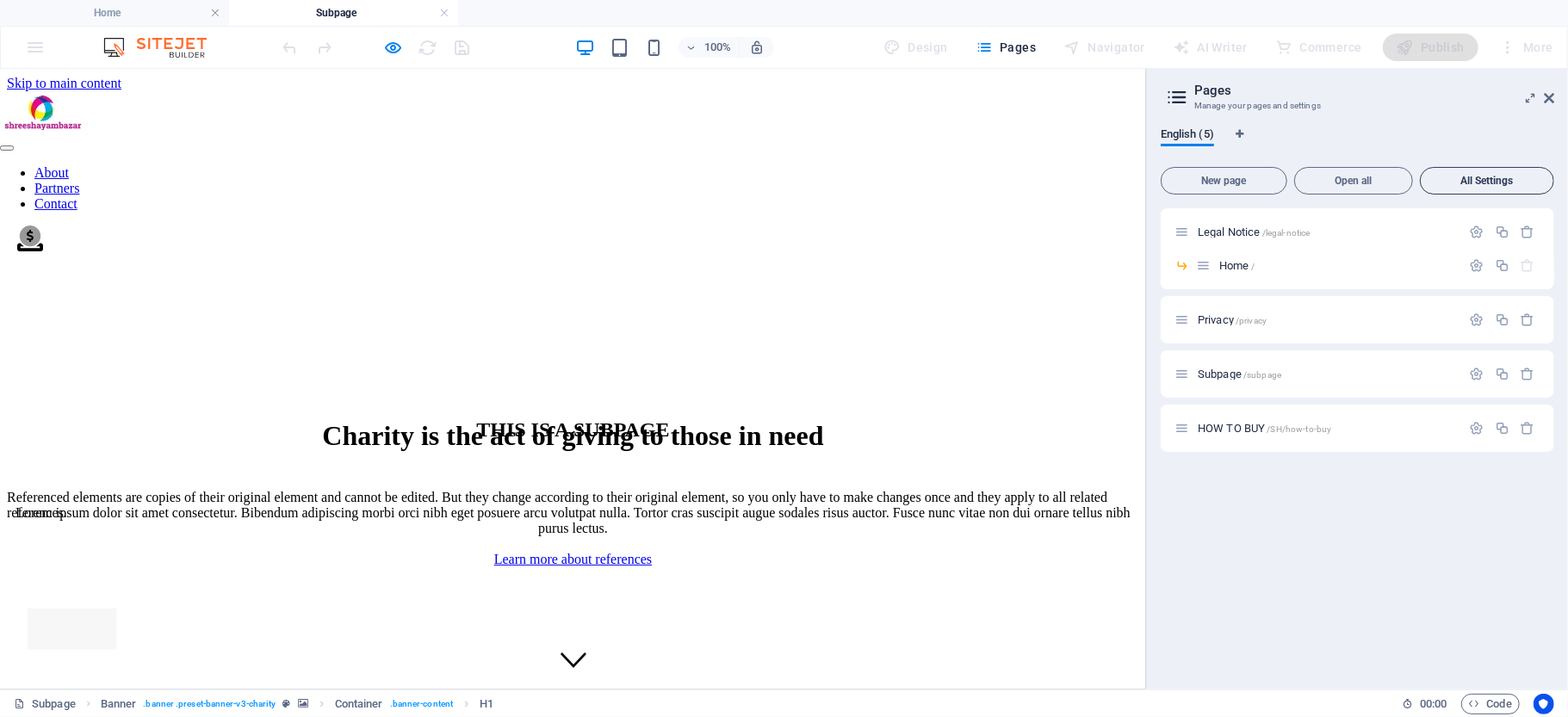 click on "All Settings" at bounding box center (1487, 181) 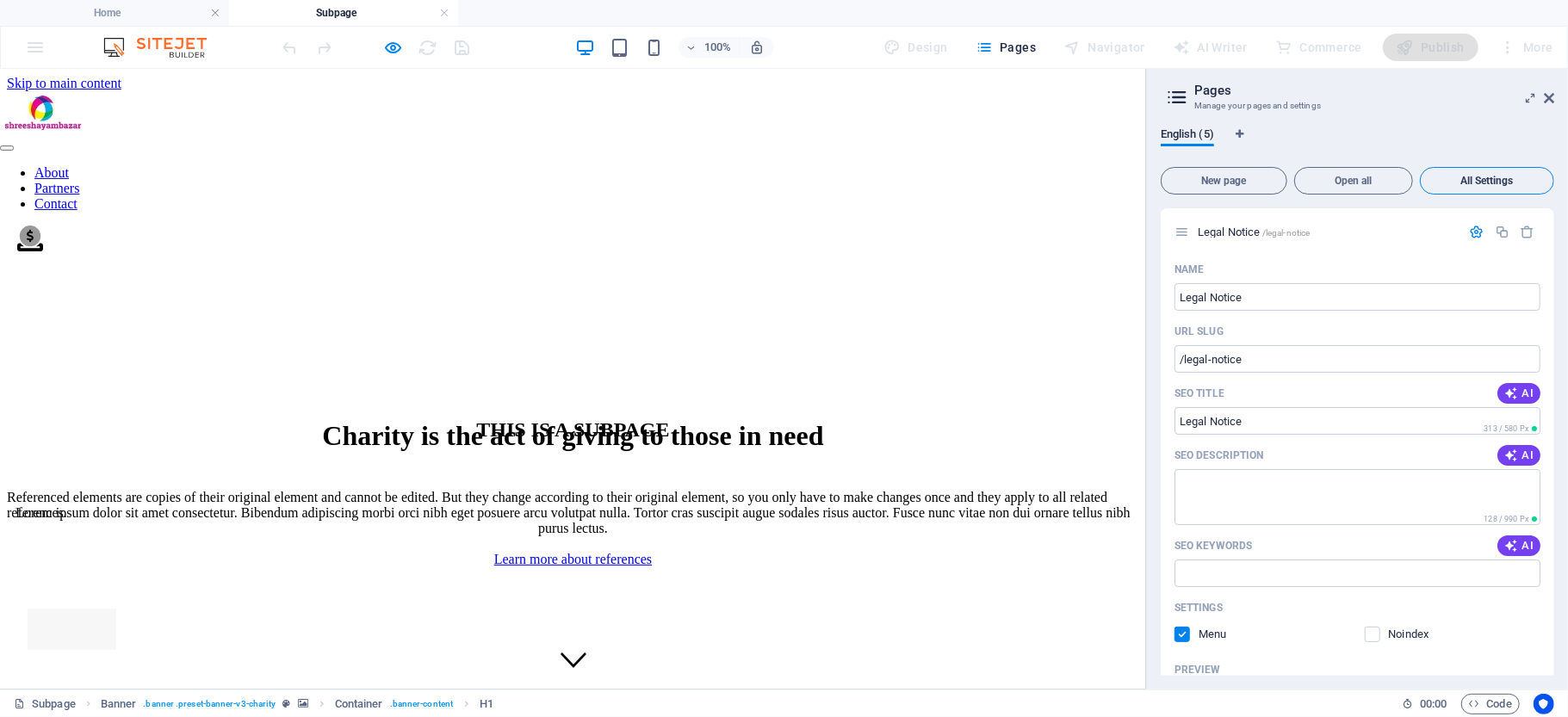 scroll, scrollTop: 2603, scrollLeft: 0, axis: vertical 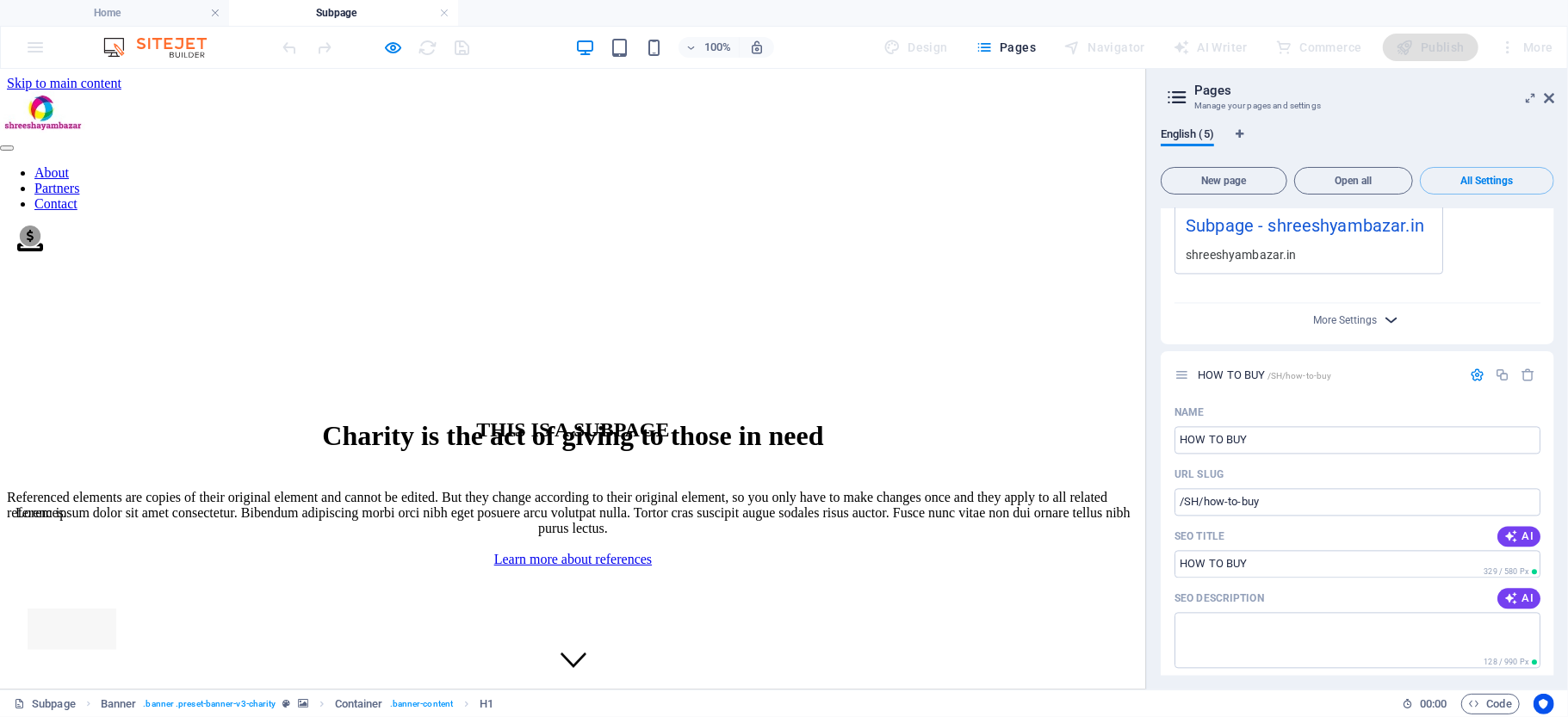 click at bounding box center (1391, 319) 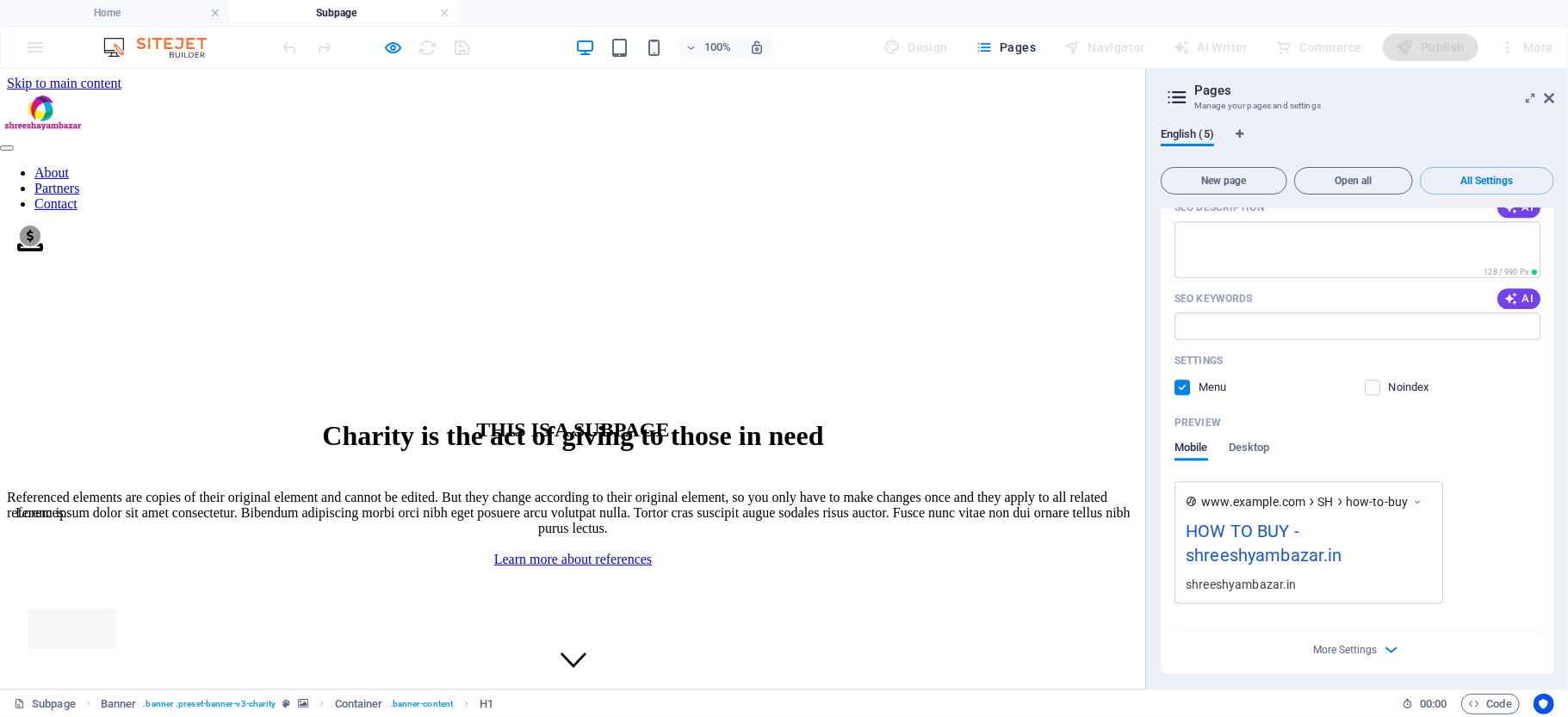 scroll, scrollTop: 3247, scrollLeft: 0, axis: vertical 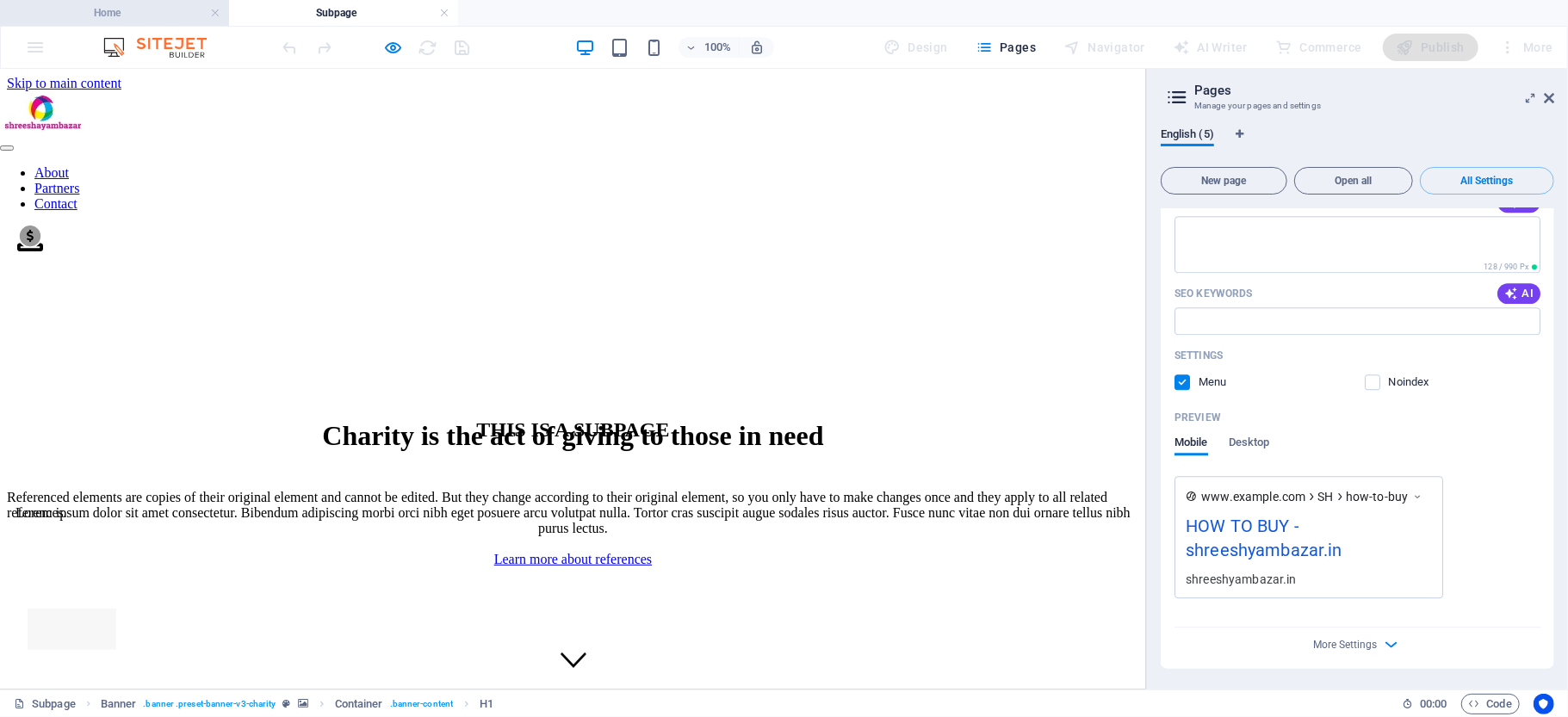 click on "Home" at bounding box center (115, 13) 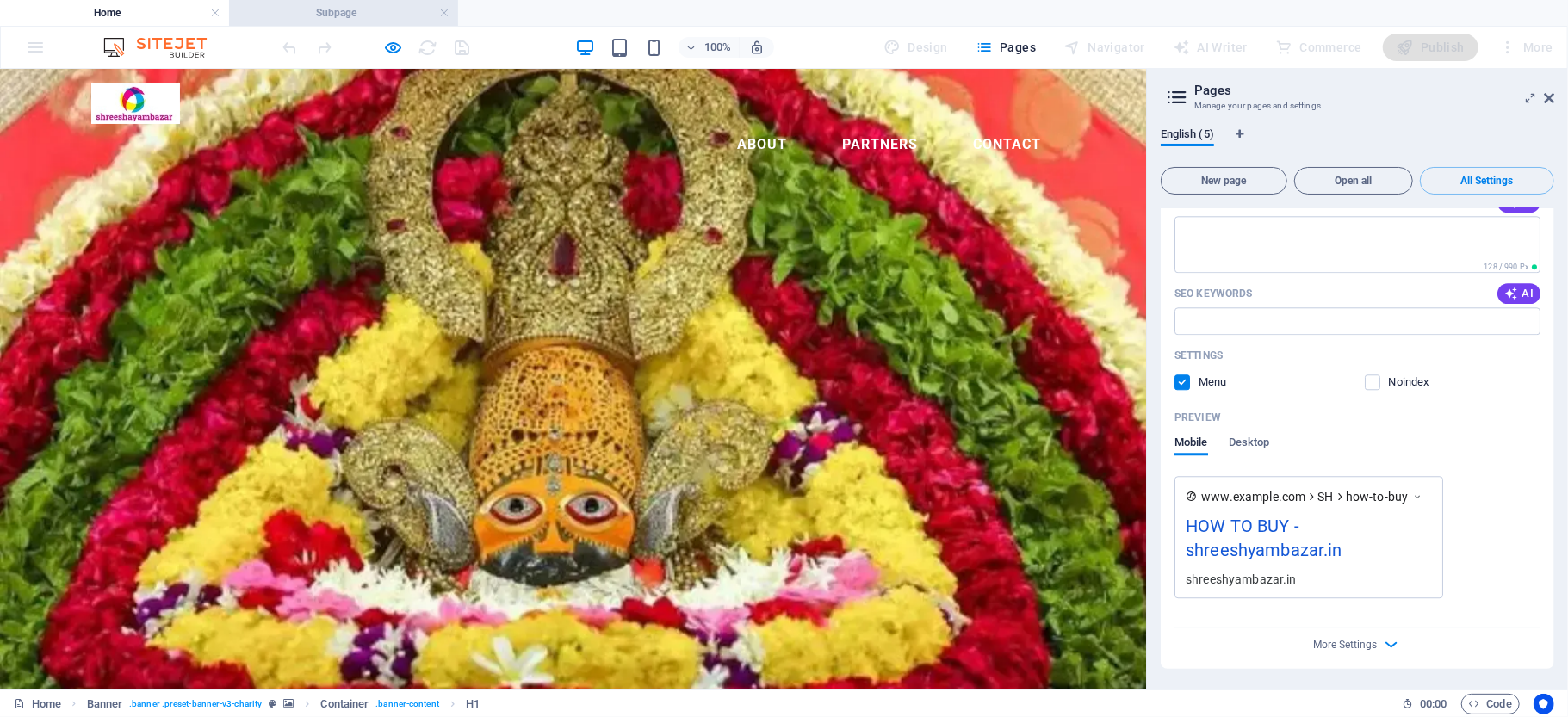 click on "Subpage" at bounding box center [344, 13] 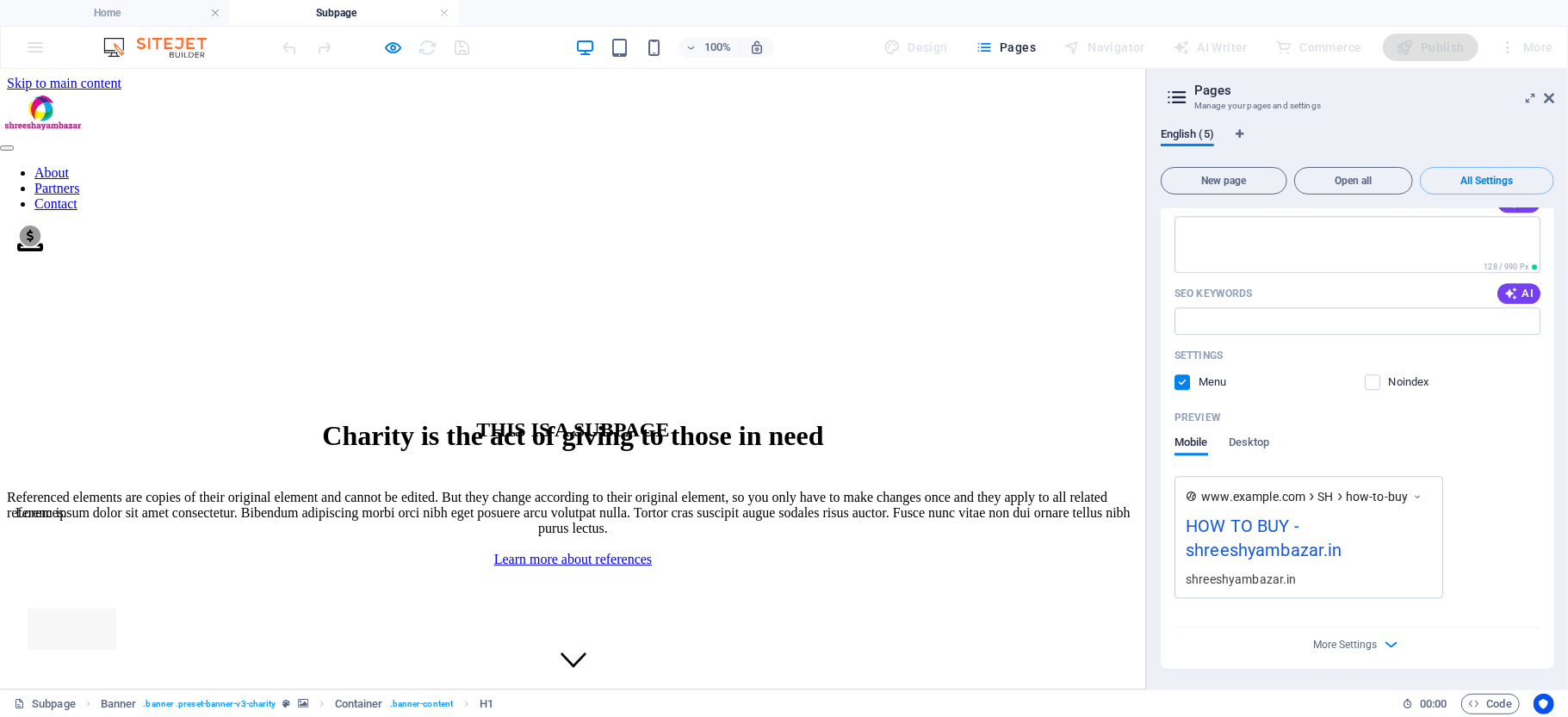 click at bounding box center [376, 47] 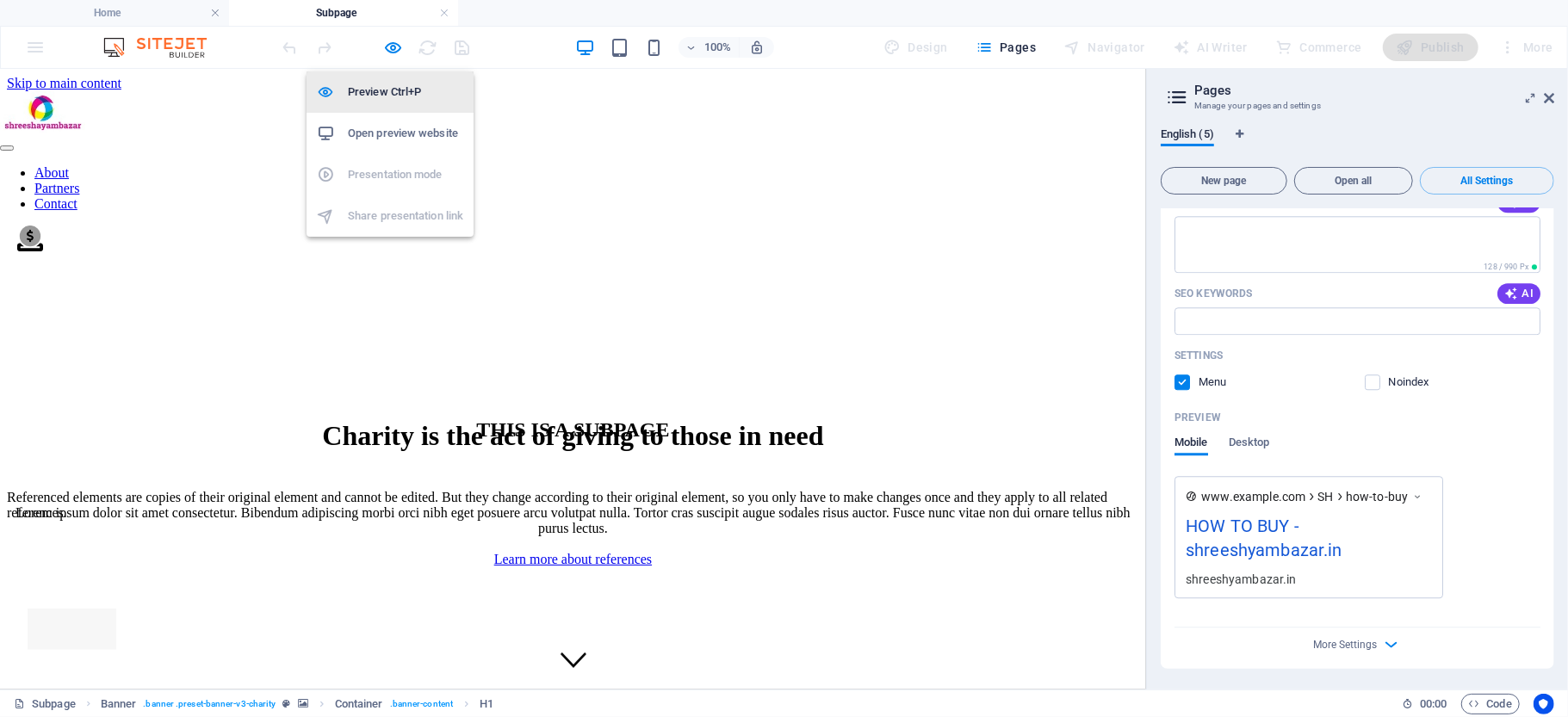 click on "Preview Ctrl+P" at bounding box center [406, 92] 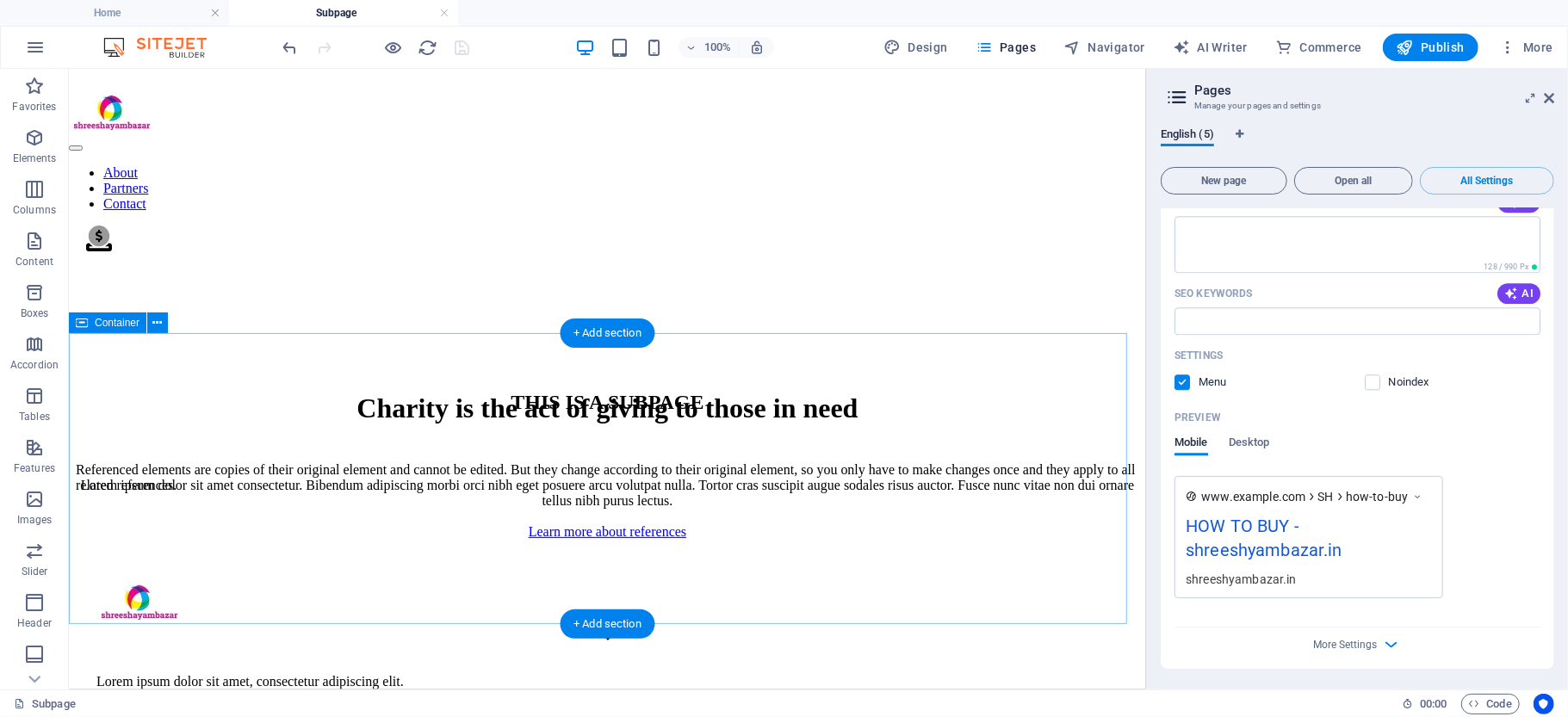 scroll, scrollTop: 0, scrollLeft: 0, axis: both 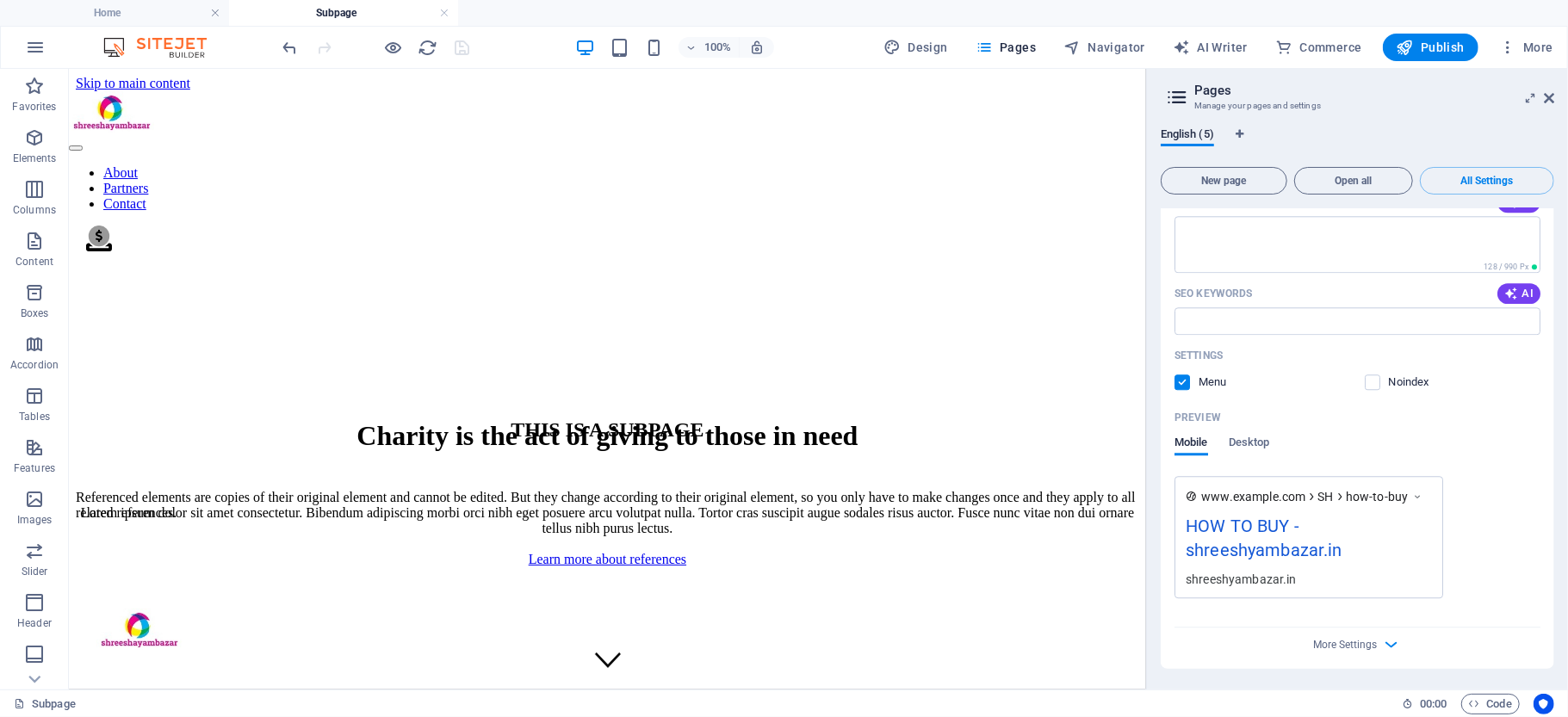 click at bounding box center [376, 47] 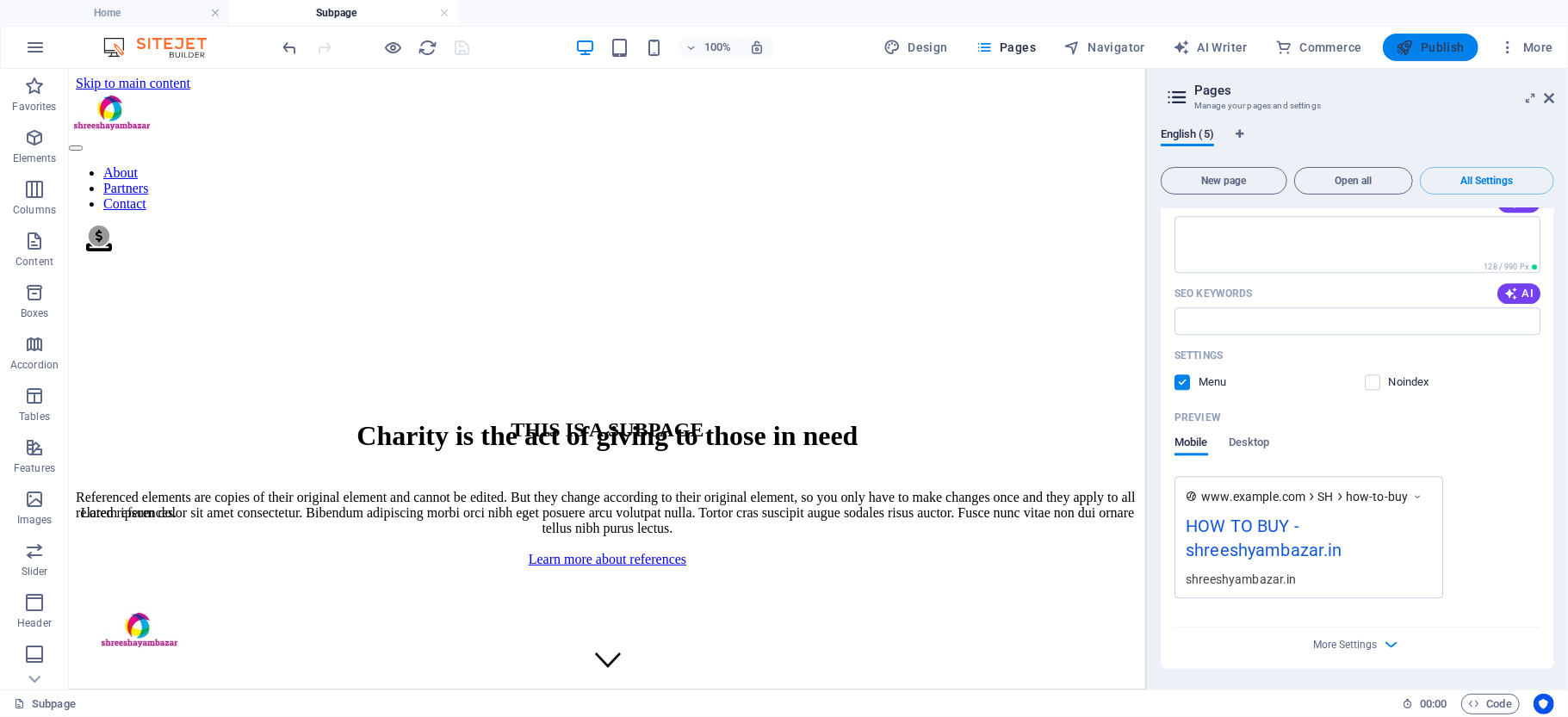 click on "Publish" at bounding box center [1430, 47] 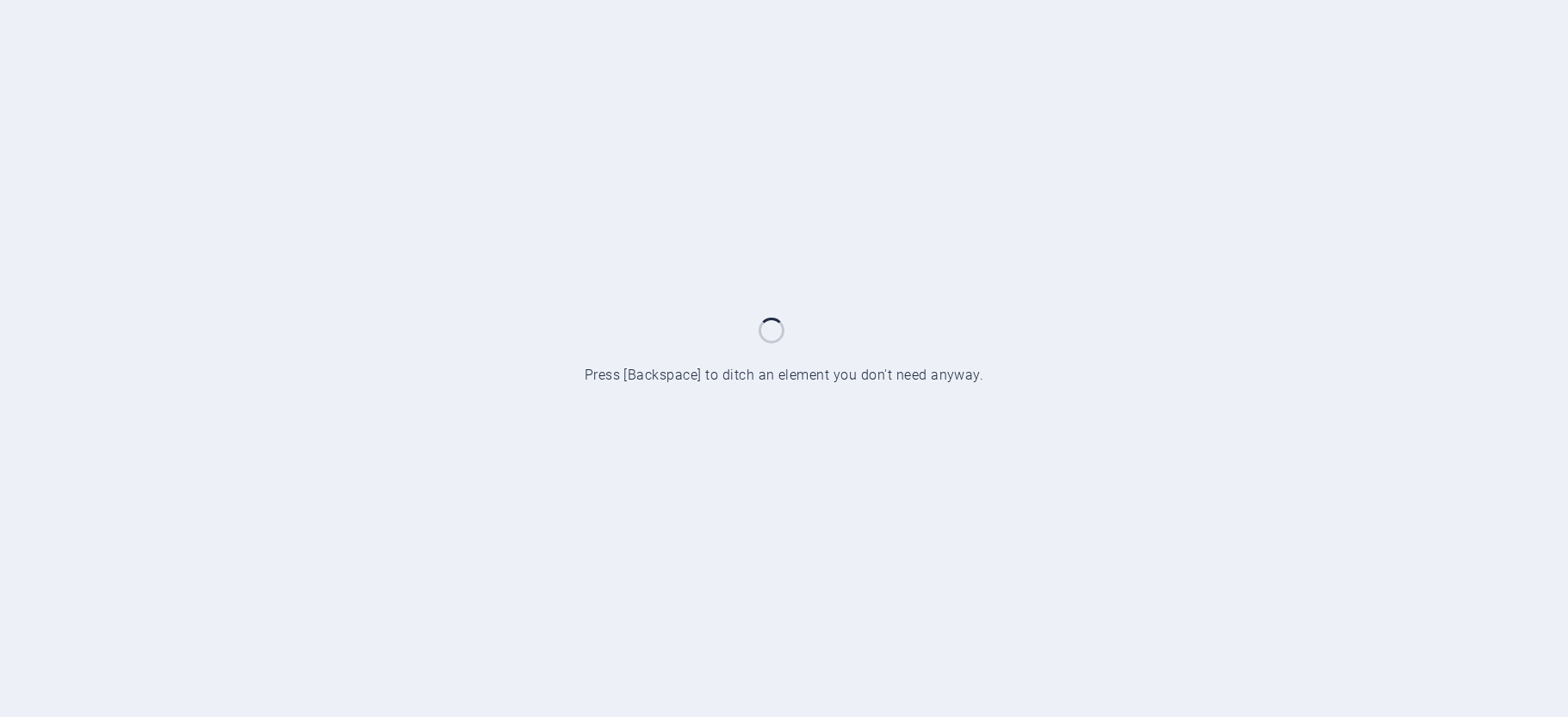 scroll, scrollTop: 0, scrollLeft: 0, axis: both 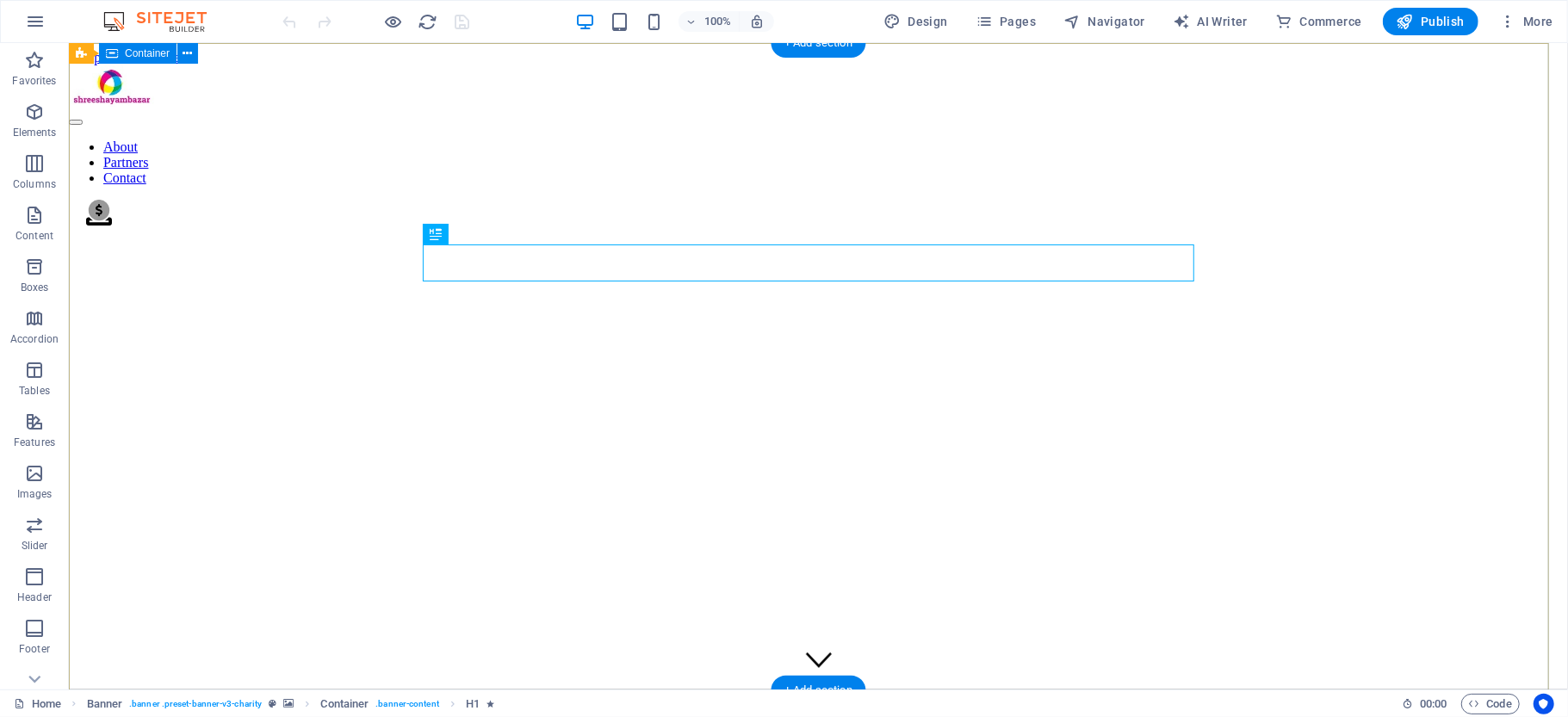 click on "Welcome to Shreeshyam Bazar मेरी ये जिंदगी, सरकार की अमानत है, बदल जो जाऊ, प्रभु से तो मुझपे लालत़ है, हमेशा आपकी, चौखट से मुसकुरा के गया, हमे तो जो भी दिया, श्याम बाबा ने दिया | ." at bounding box center [817, 838] 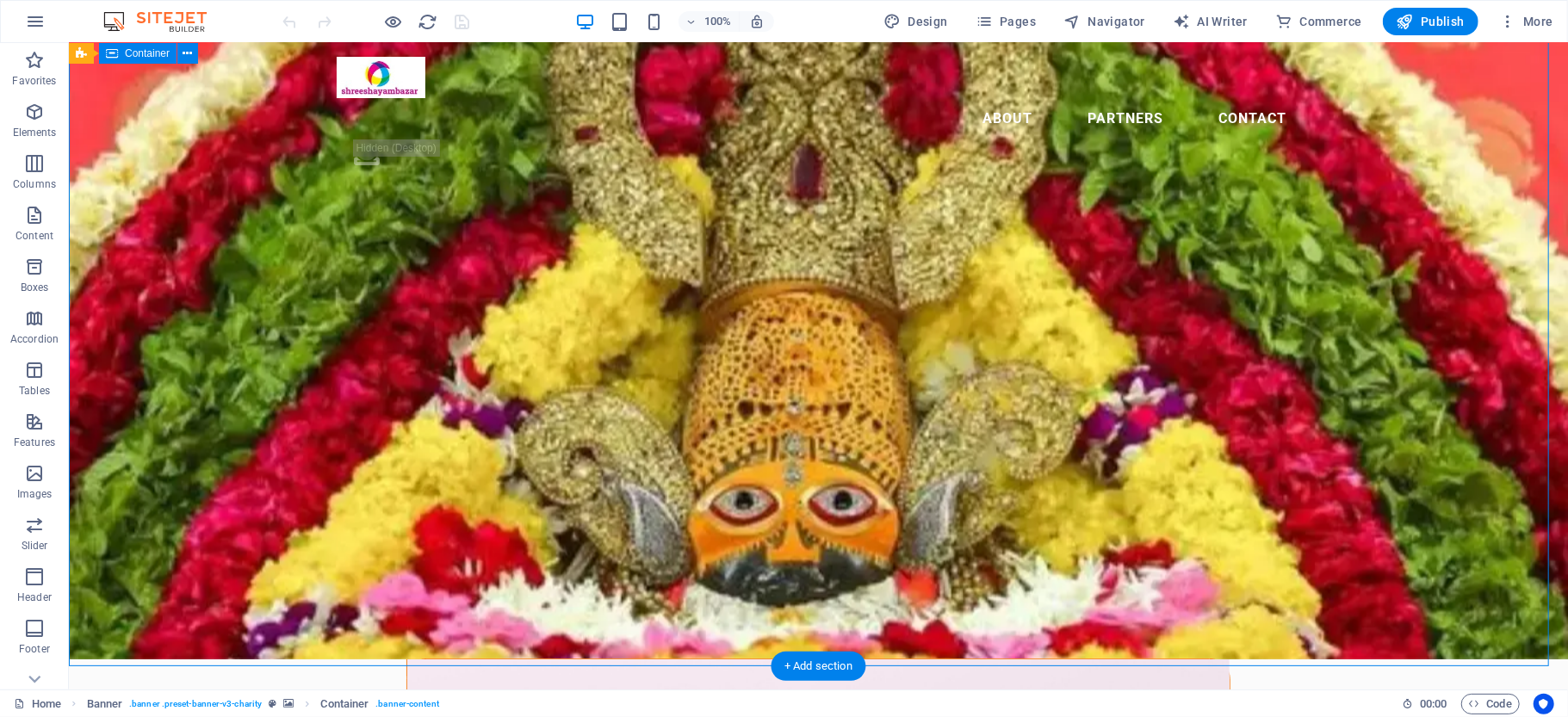 scroll, scrollTop: 0, scrollLeft: 0, axis: both 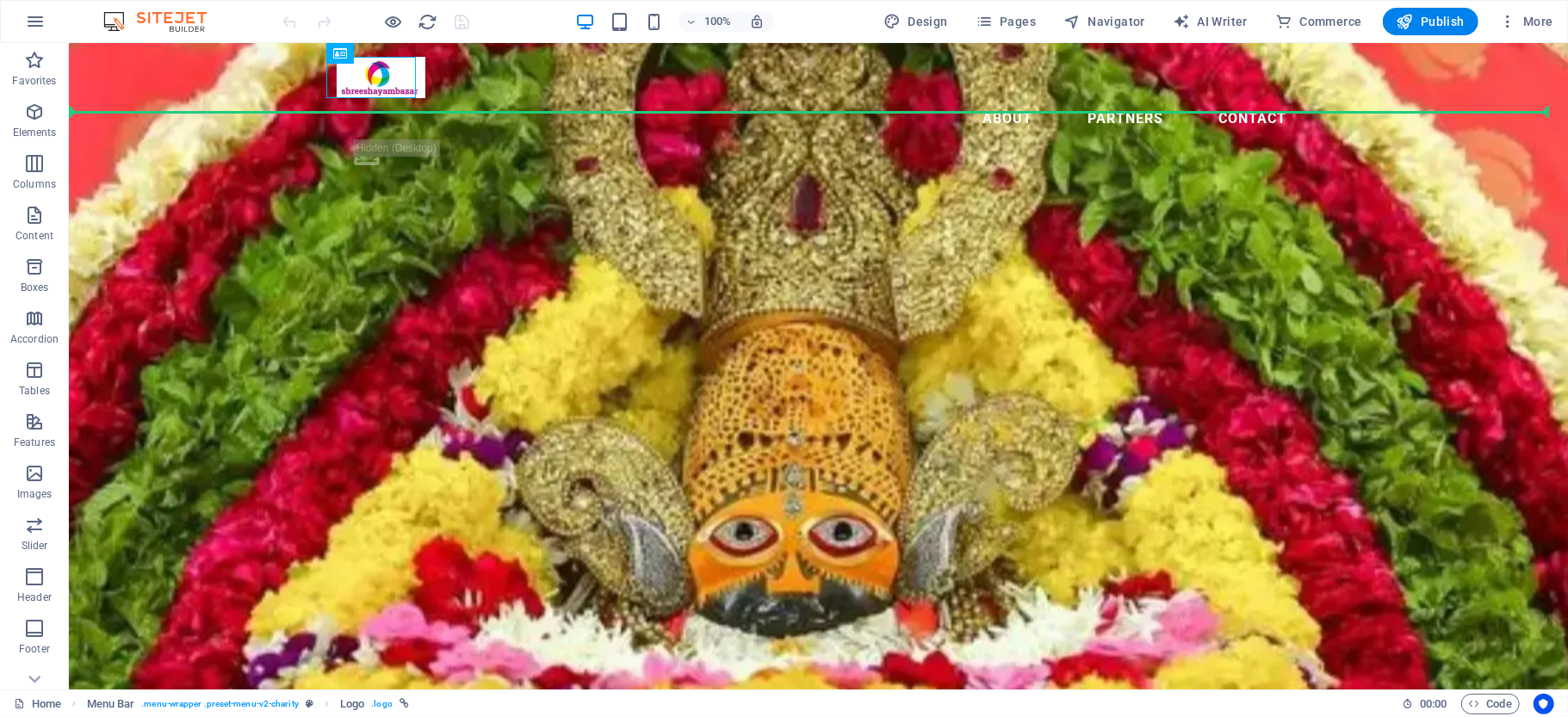 drag, startPoint x: 386, startPoint y: 79, endPoint x: 134, endPoint y: 100, distance: 252.87349 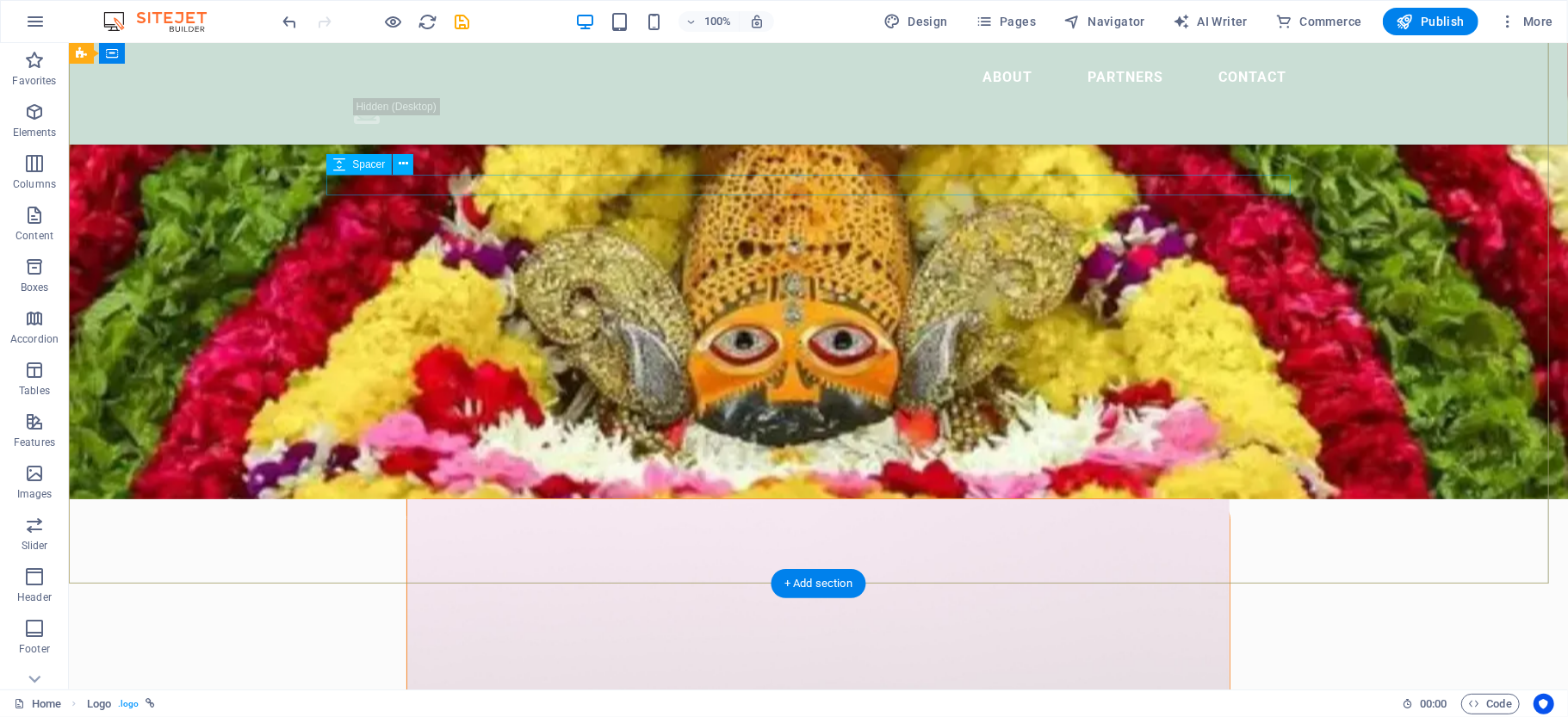 scroll, scrollTop: 0, scrollLeft: 0, axis: both 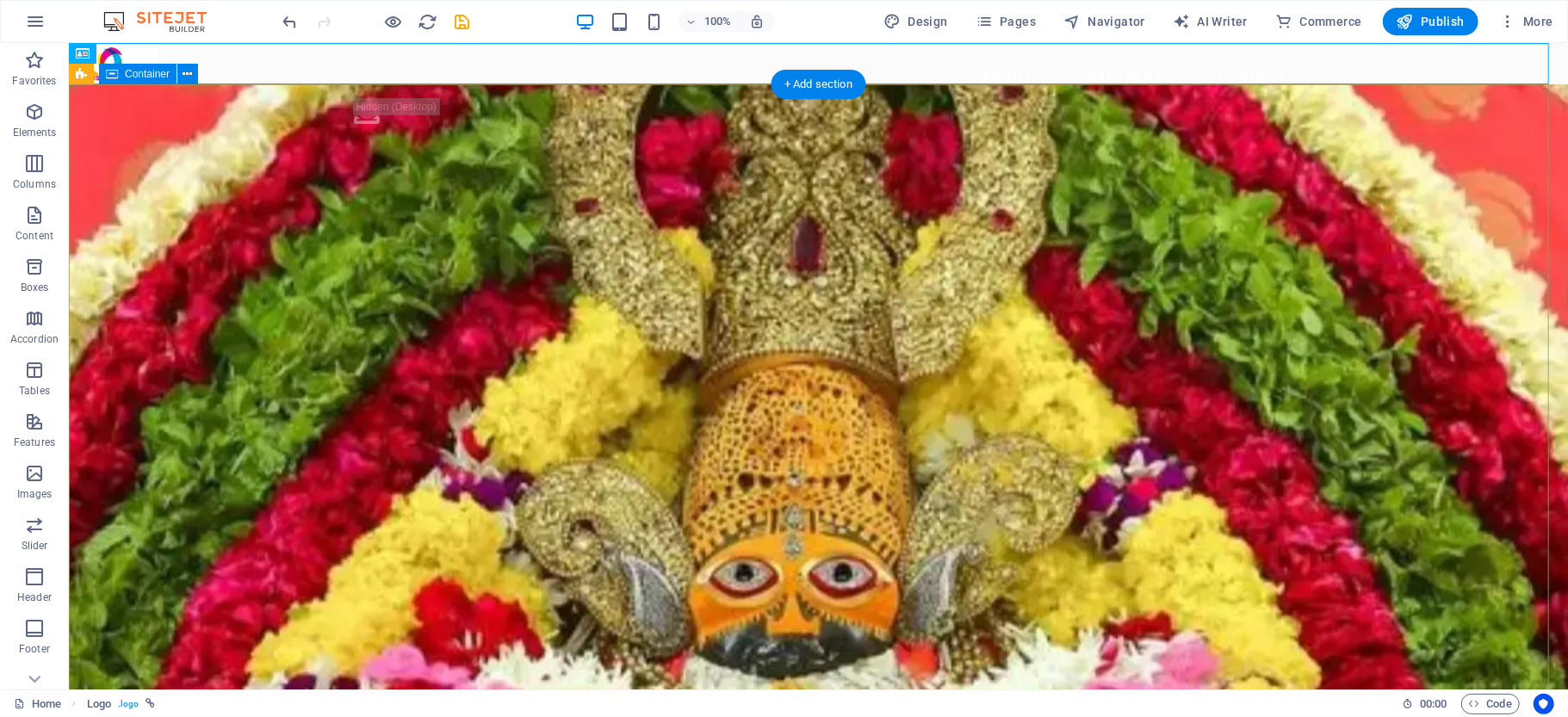 click on "Welcome to Shreeshyam Bazar मेरी ये जिंदगी, सरकार की अमानत है, बदल जो जाऊ, प्रभु से तो मुझपे लालत़ है, हमेशा आपकी, चौखट से मुसकुरा के गया, हमे तो जो भी दिया, श्याम बाबा ने दिया | ." at bounding box center [817, 922] 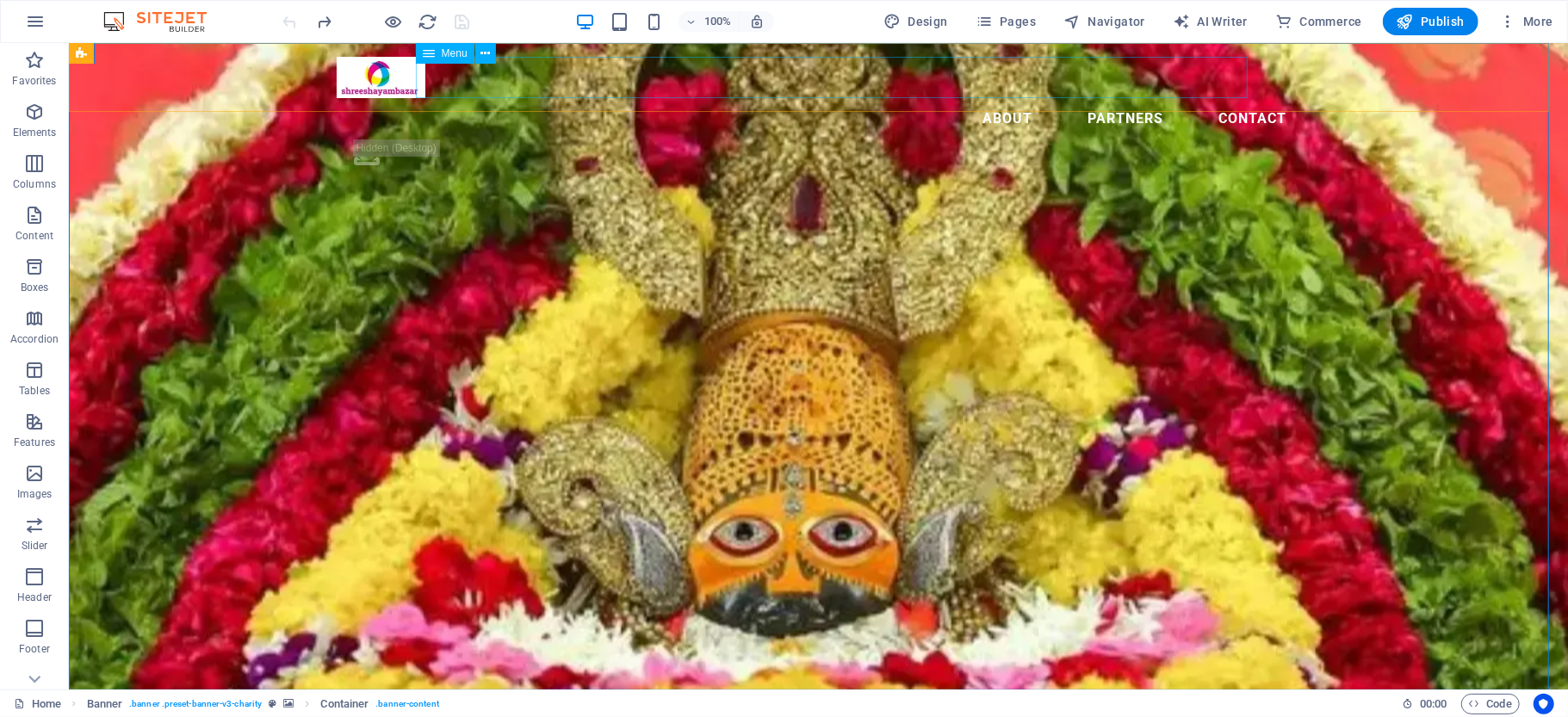 click on "About Partners Contact" at bounding box center [818, 118] 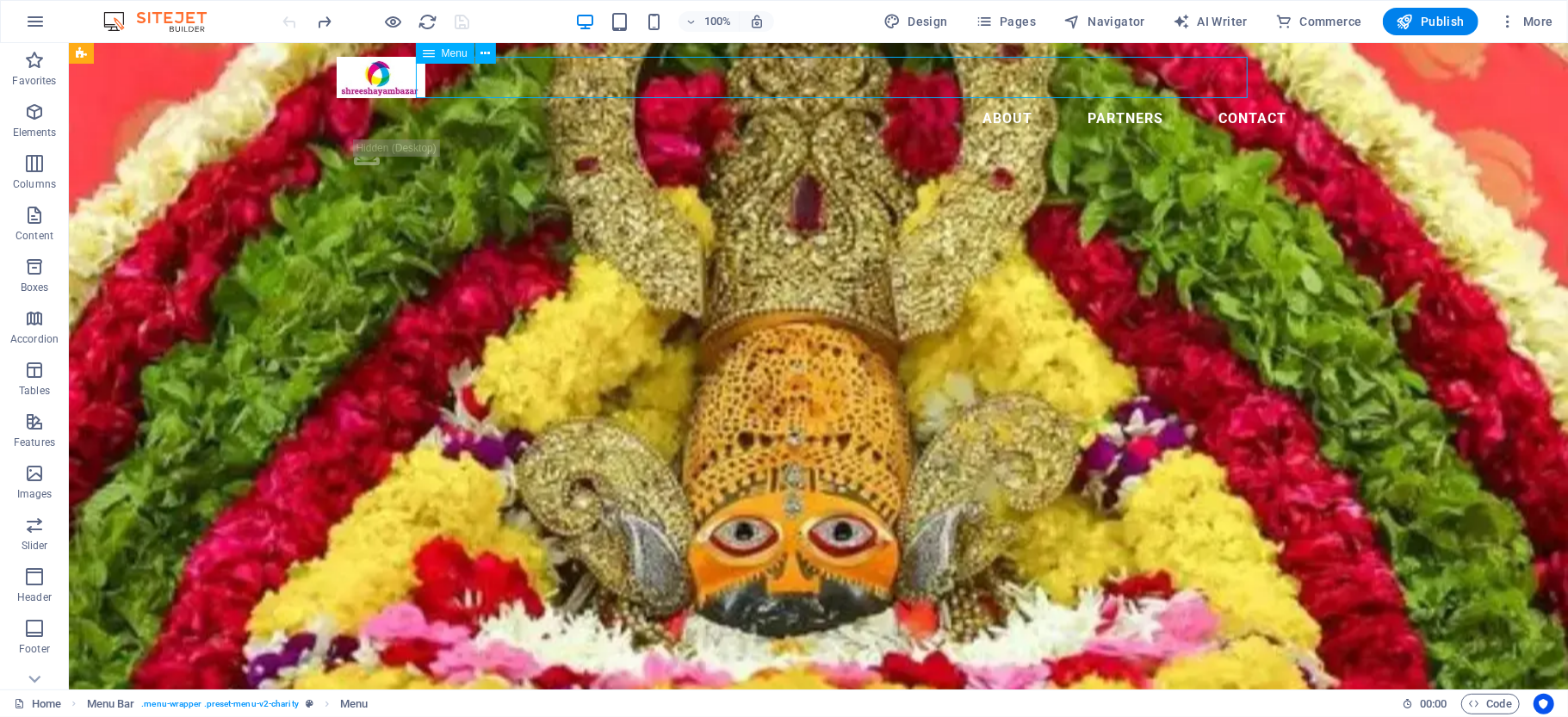 click on "About Partners Contact" at bounding box center [818, 118] 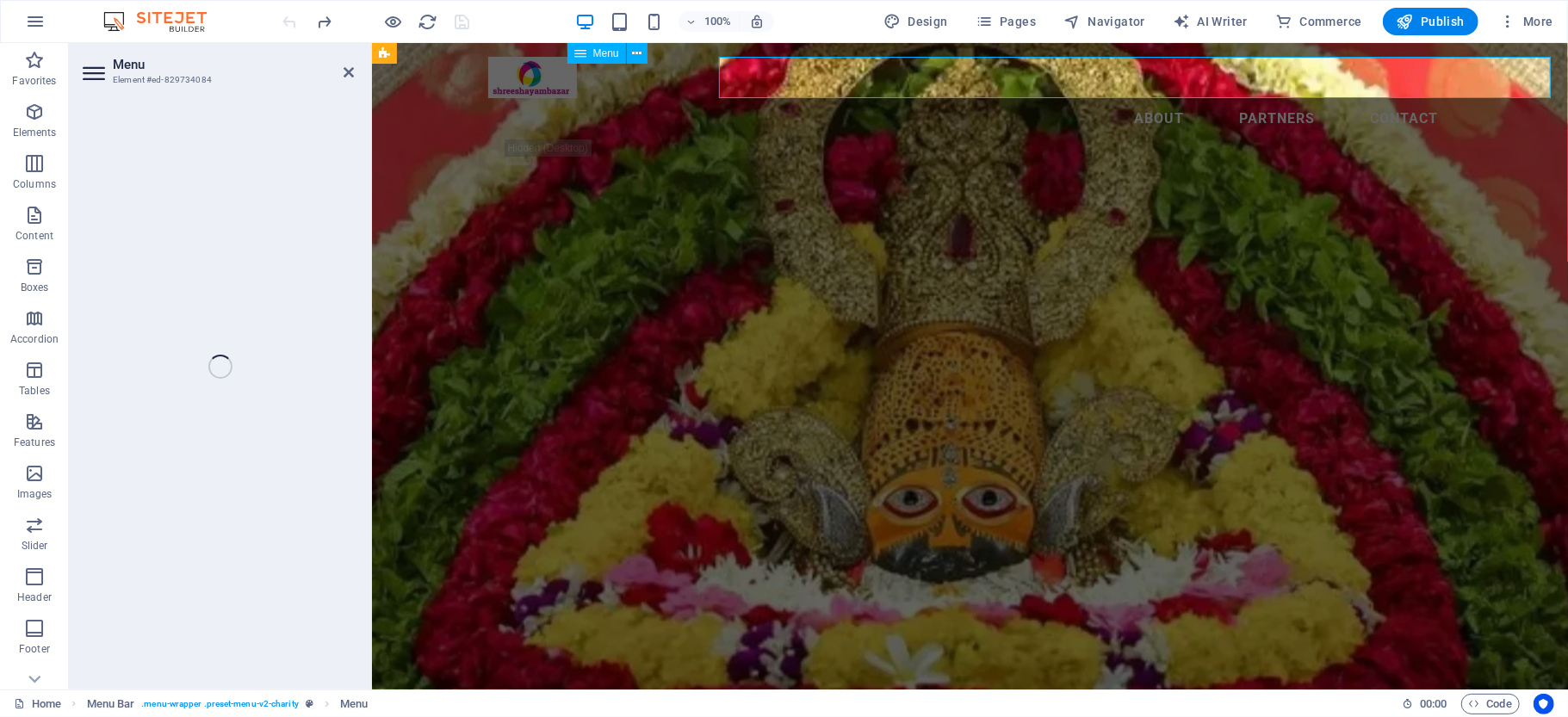 select 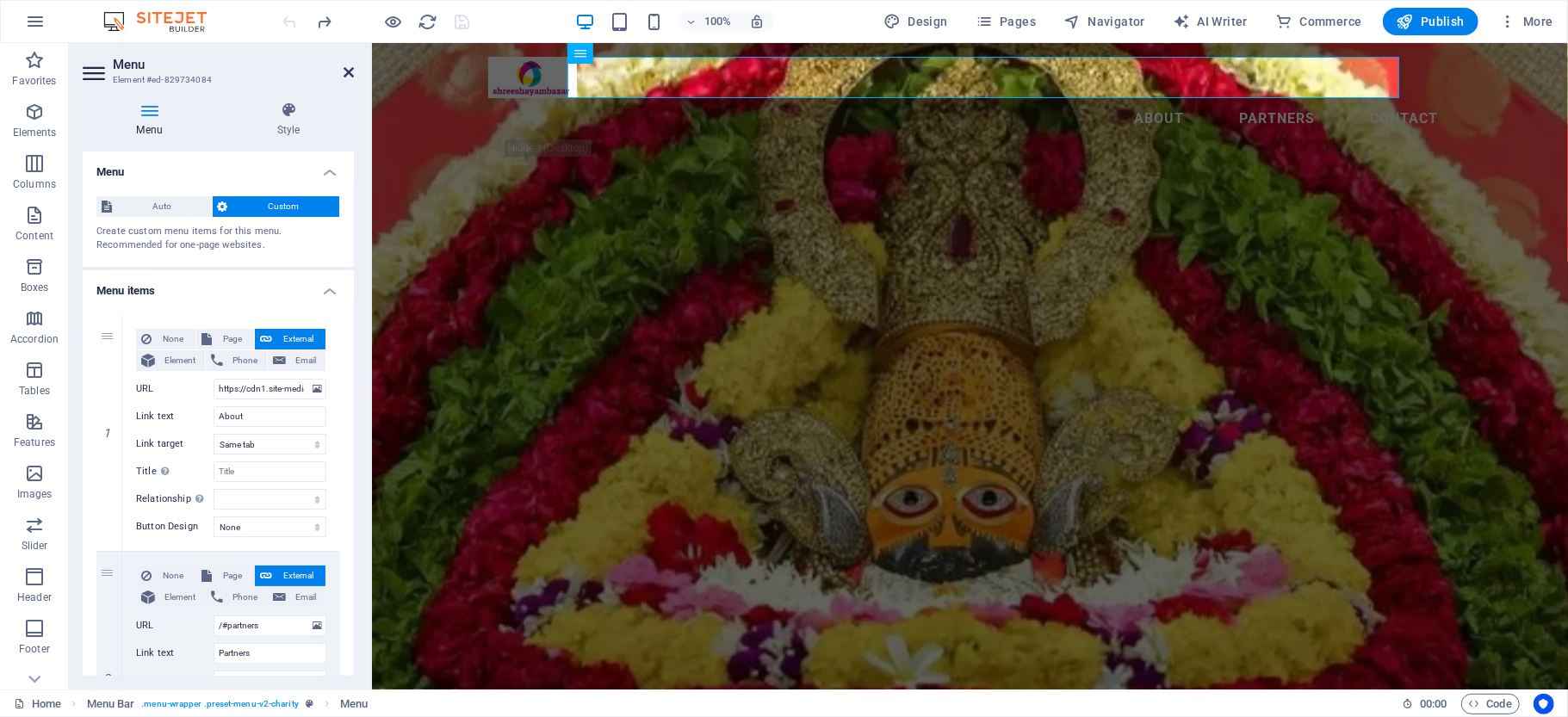 click 